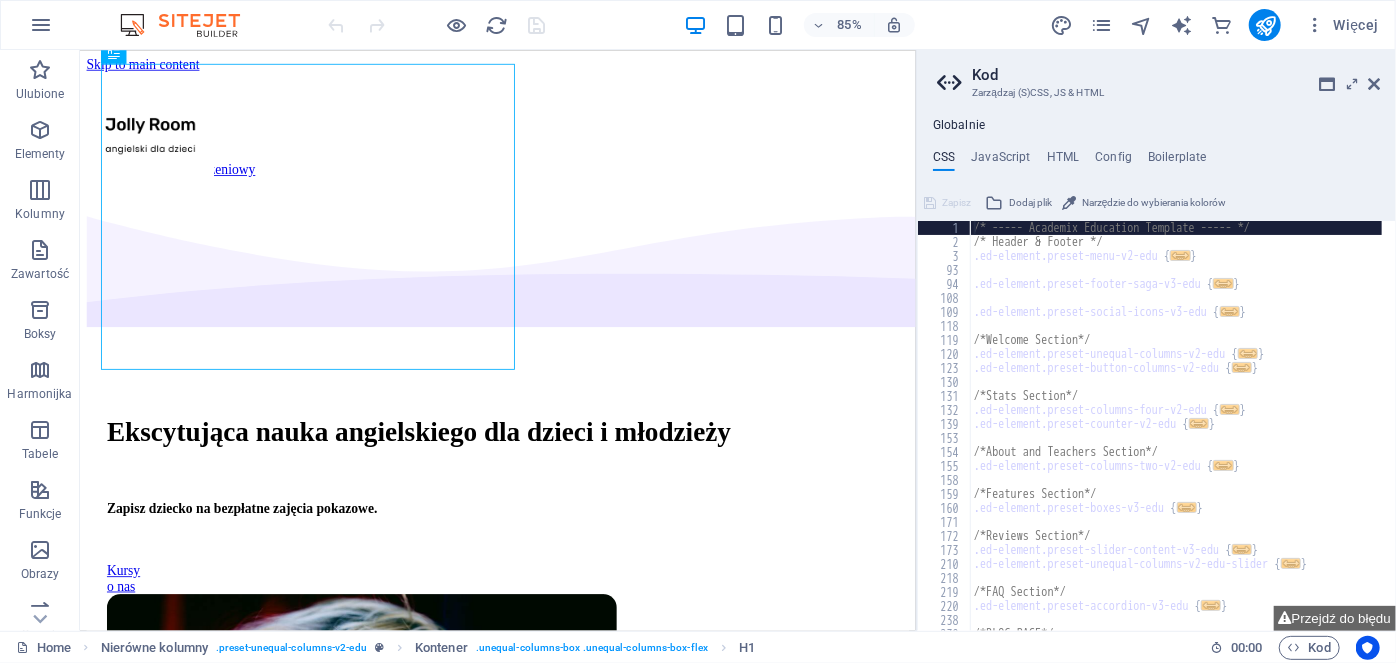 scroll, scrollTop: 156, scrollLeft: 0, axis: vertical 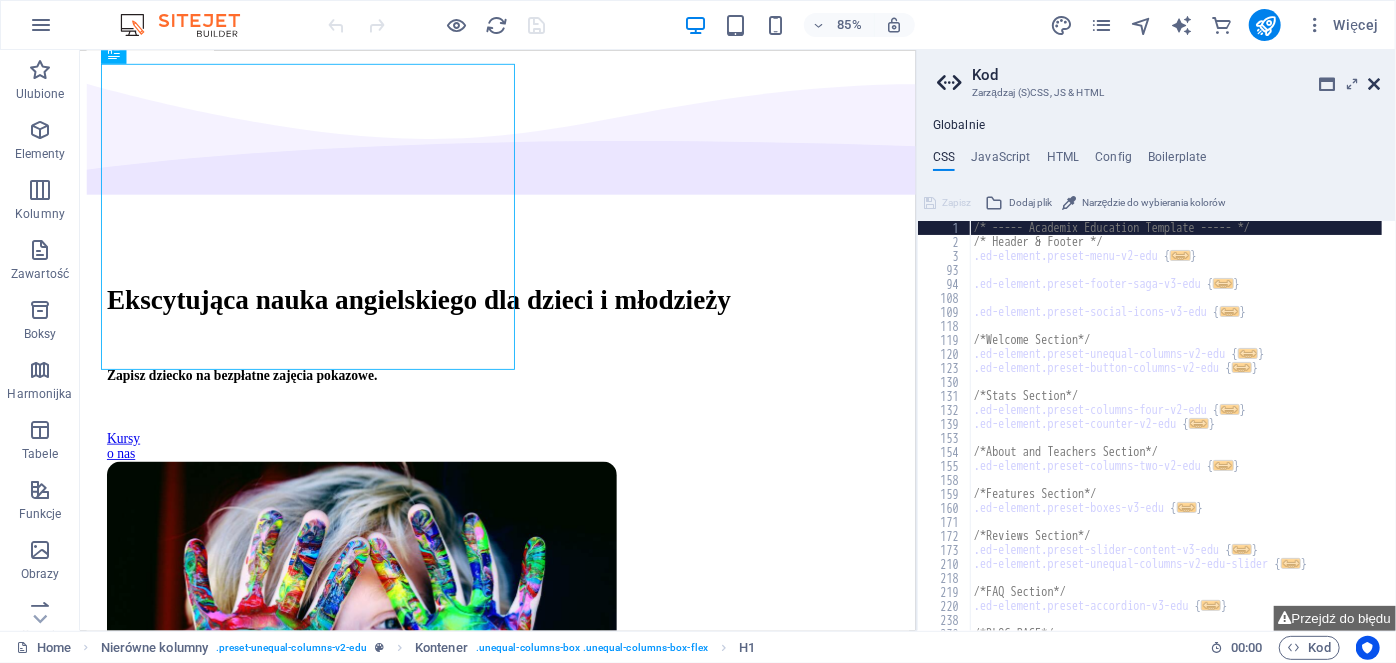 click at bounding box center [1374, 84] 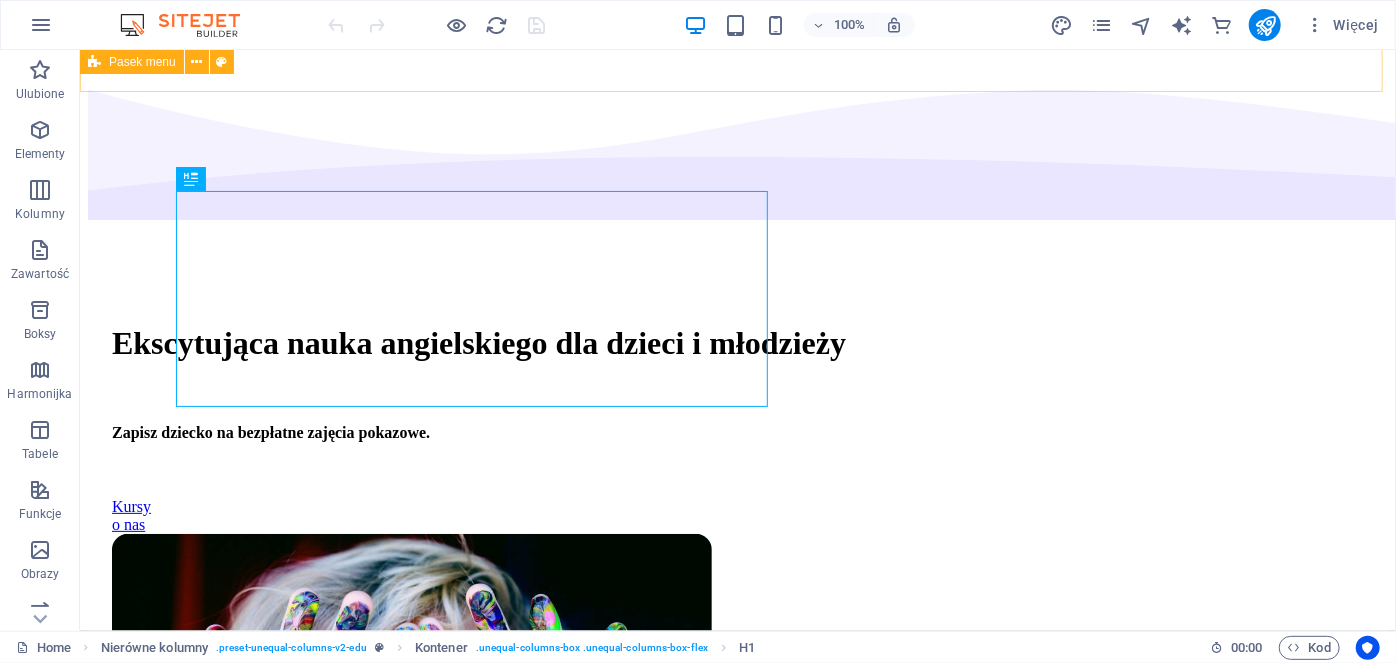scroll, scrollTop: 50, scrollLeft: 0, axis: vertical 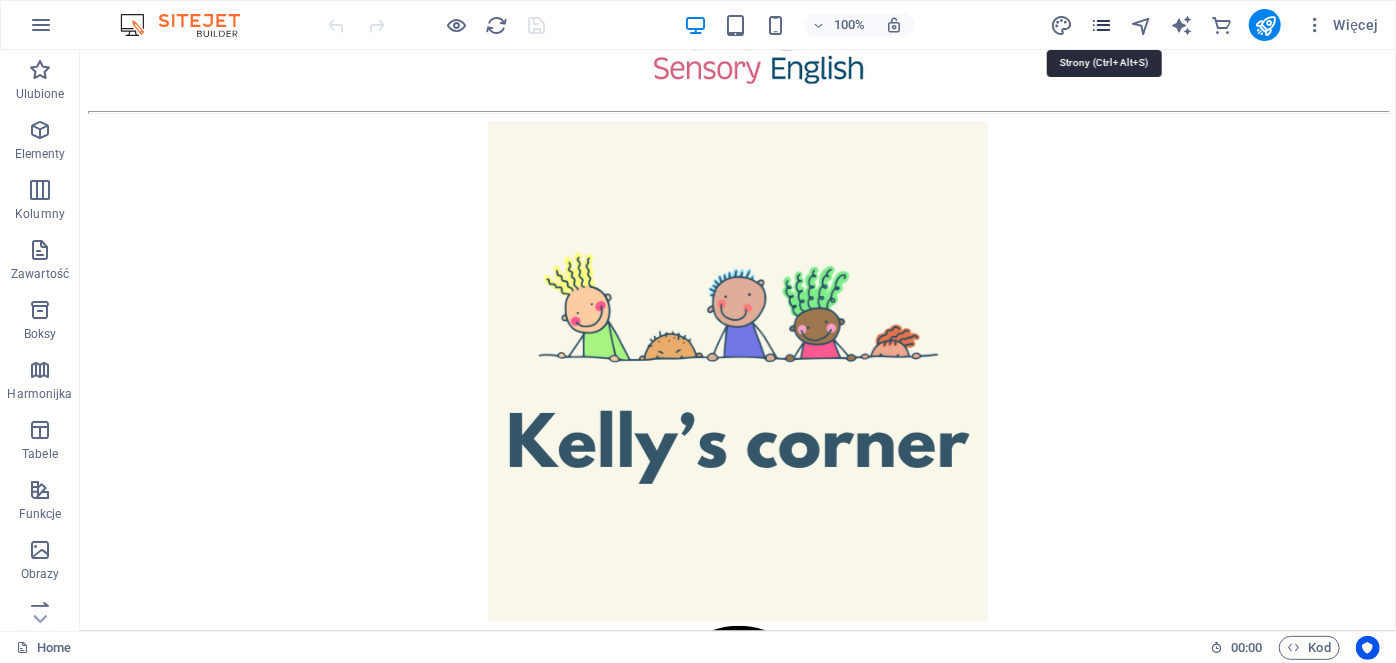 click at bounding box center [1101, 25] 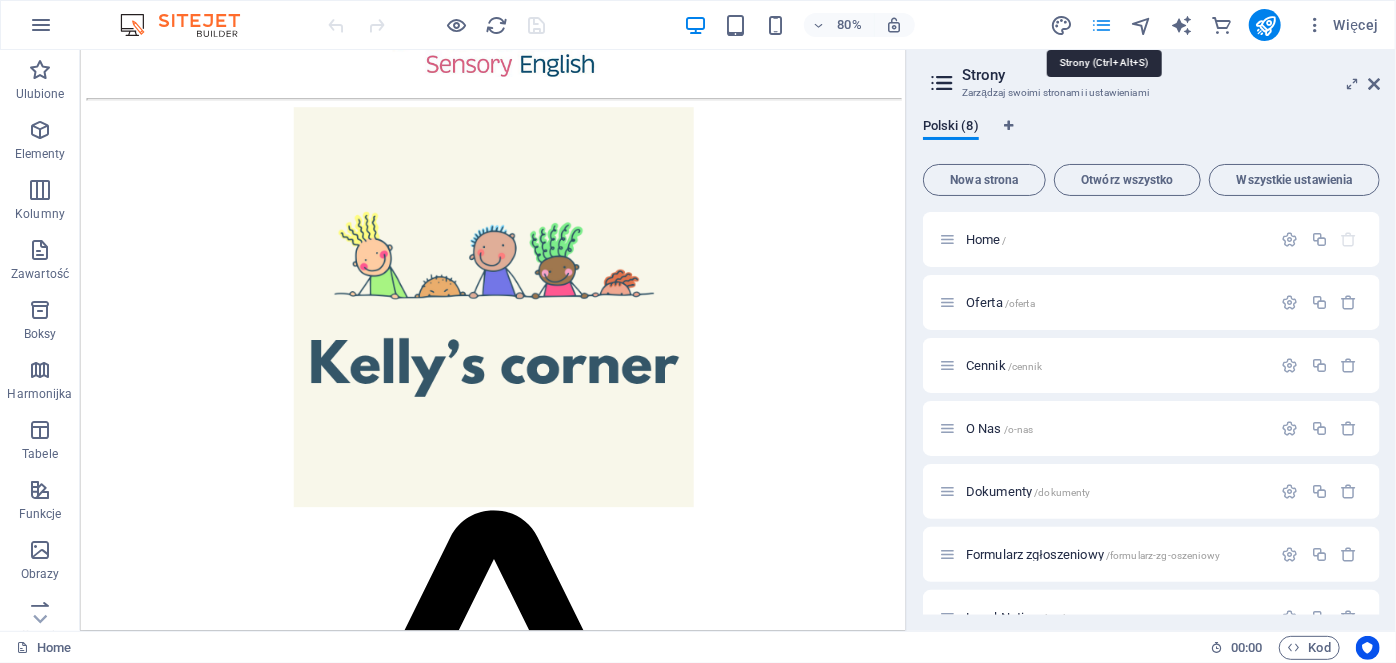 scroll, scrollTop: 3623, scrollLeft: 0, axis: vertical 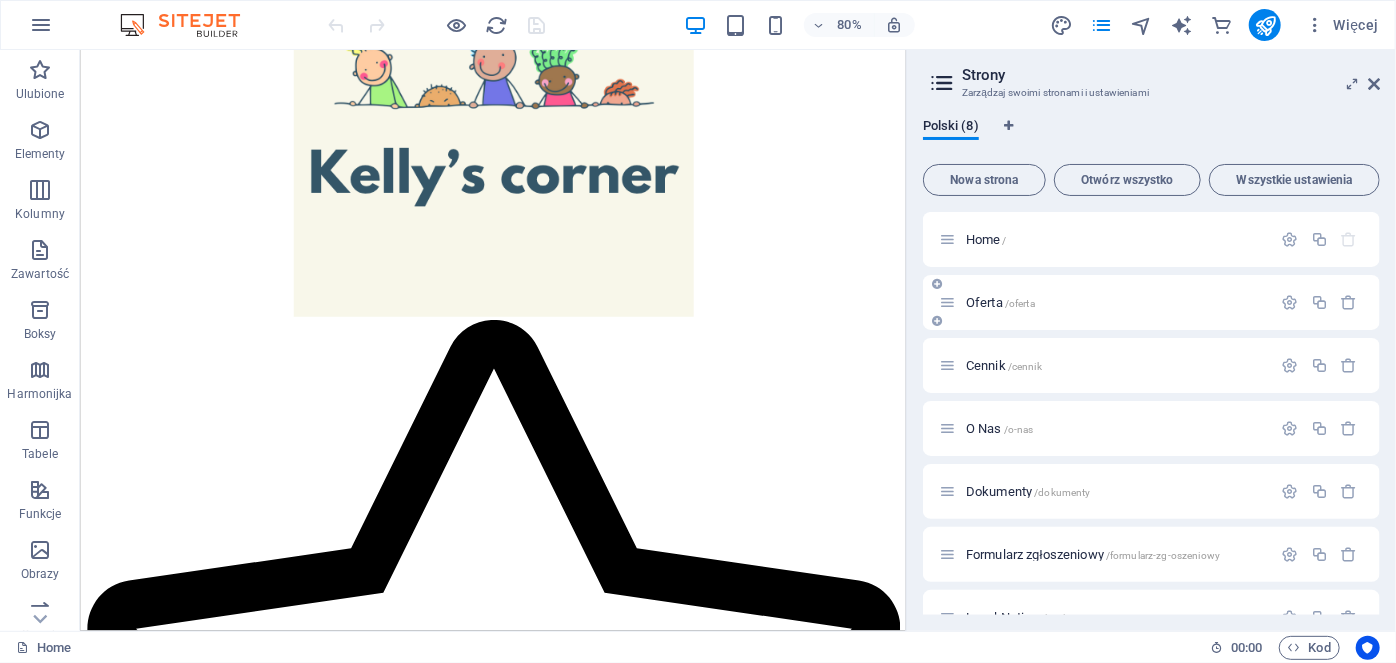 click on "Oferta /oferta" at bounding box center (1000, 302) 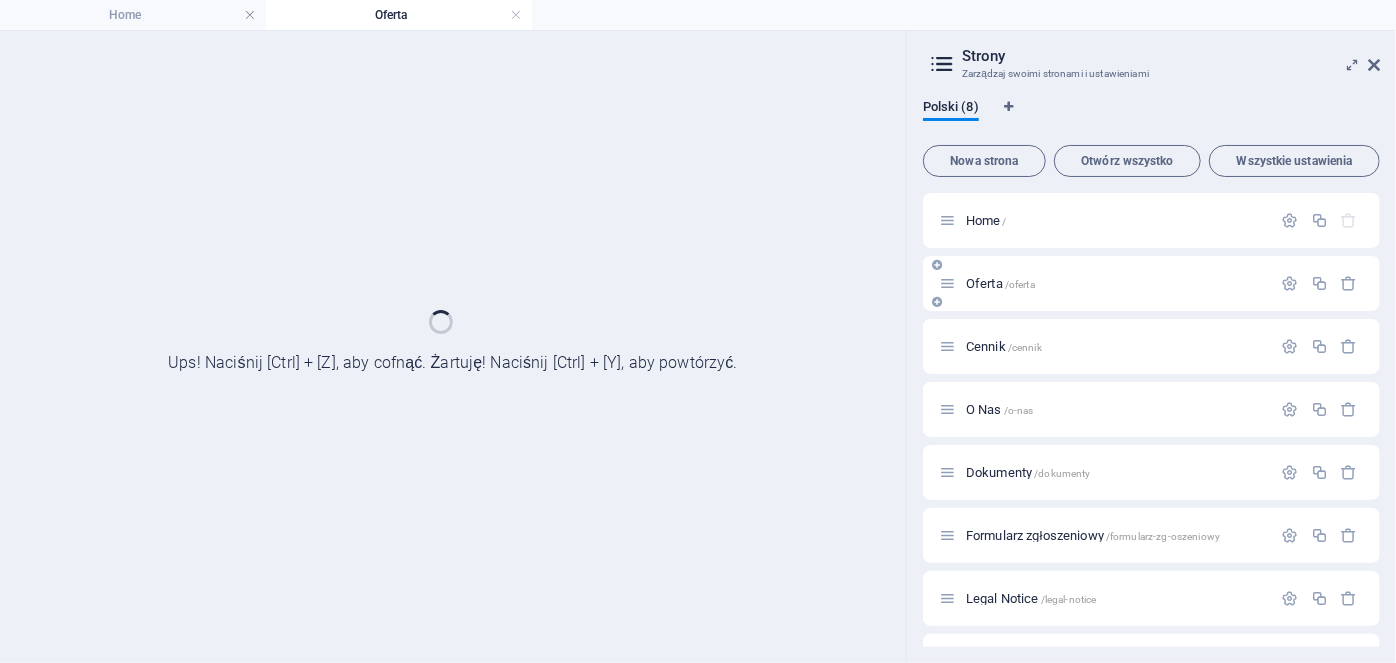 scroll, scrollTop: 0, scrollLeft: 0, axis: both 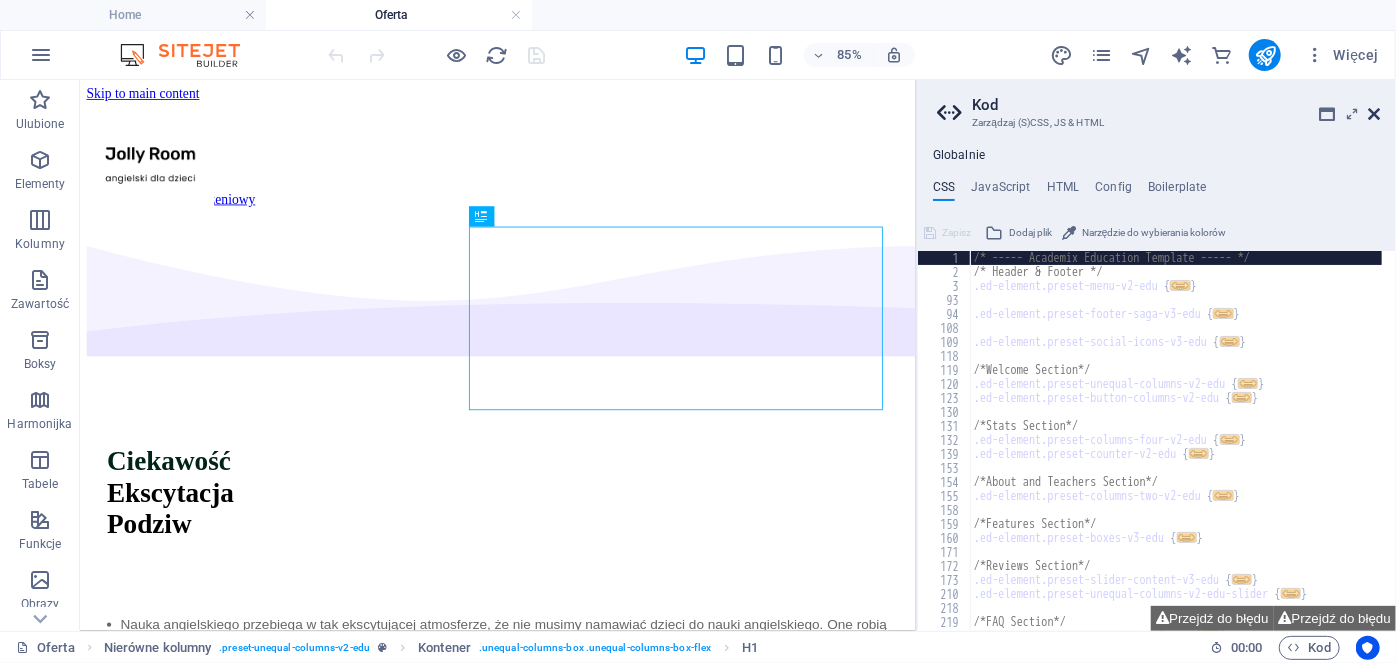 click at bounding box center (1374, 114) 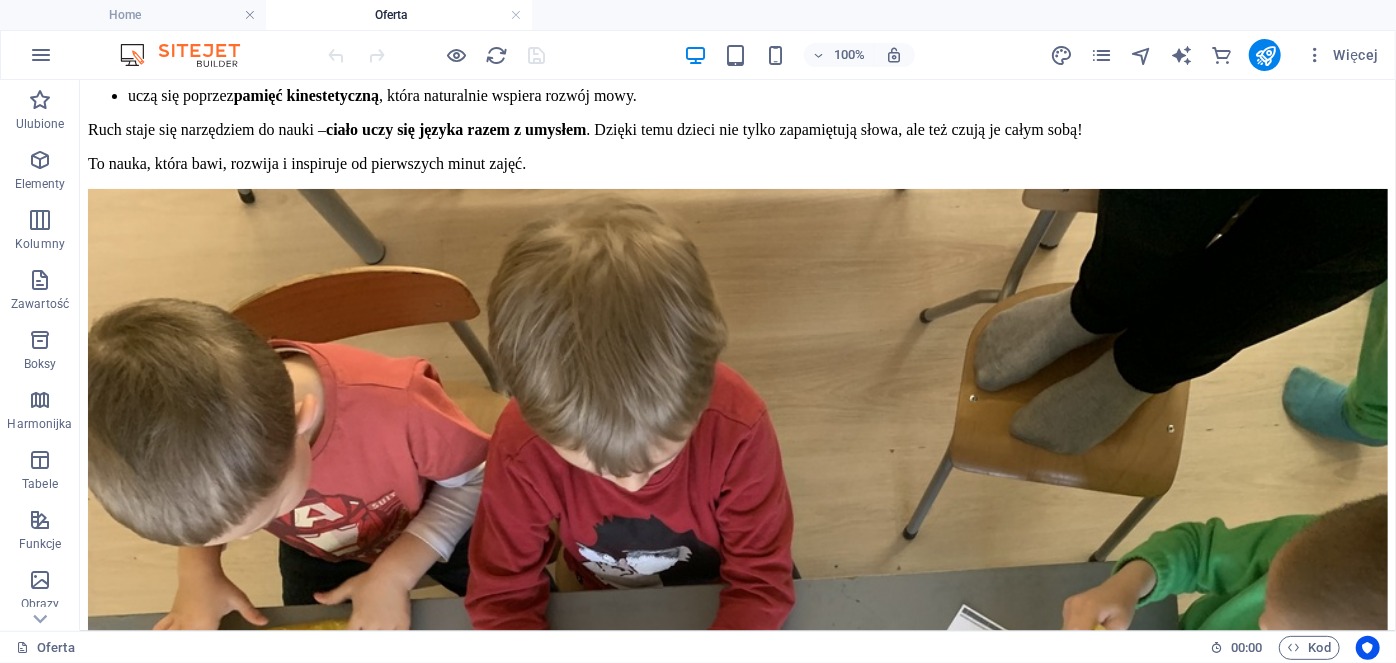 scroll, scrollTop: 2938, scrollLeft: 0, axis: vertical 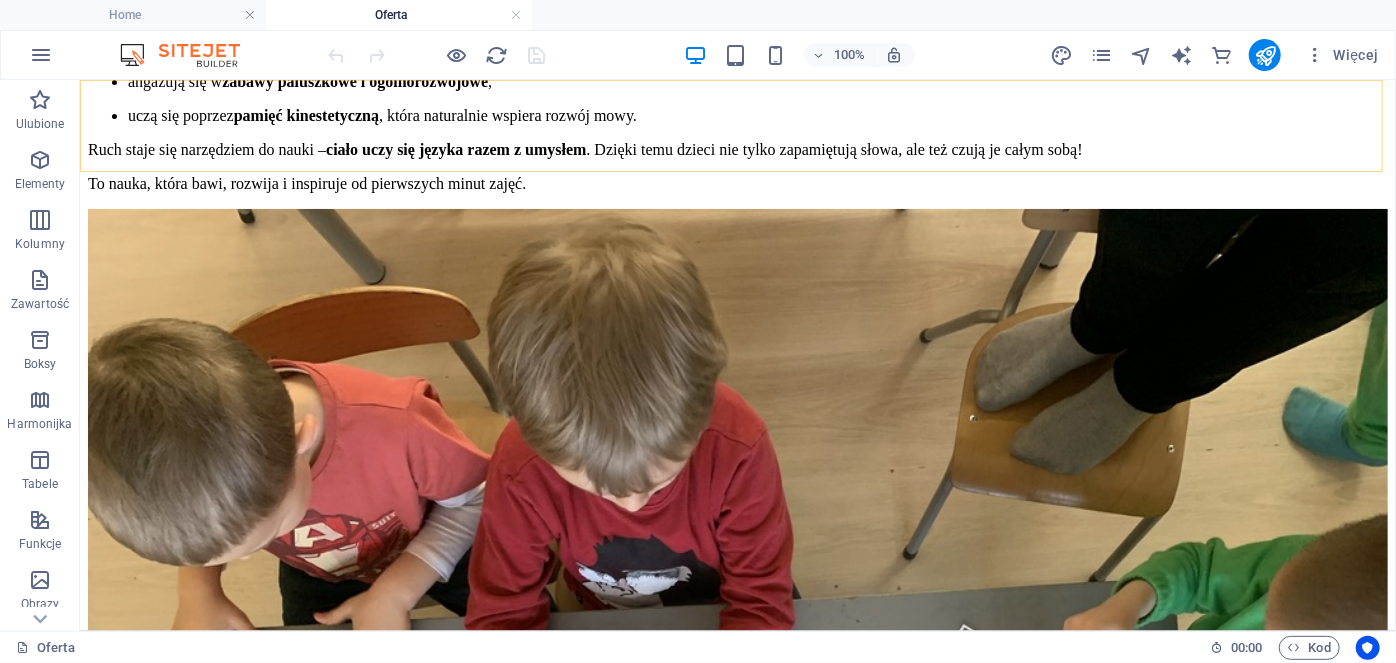 click on "Home Oferta Cennik O Nas Dokumenty Formularz zgłoszeniowy" at bounding box center (737, -2763) 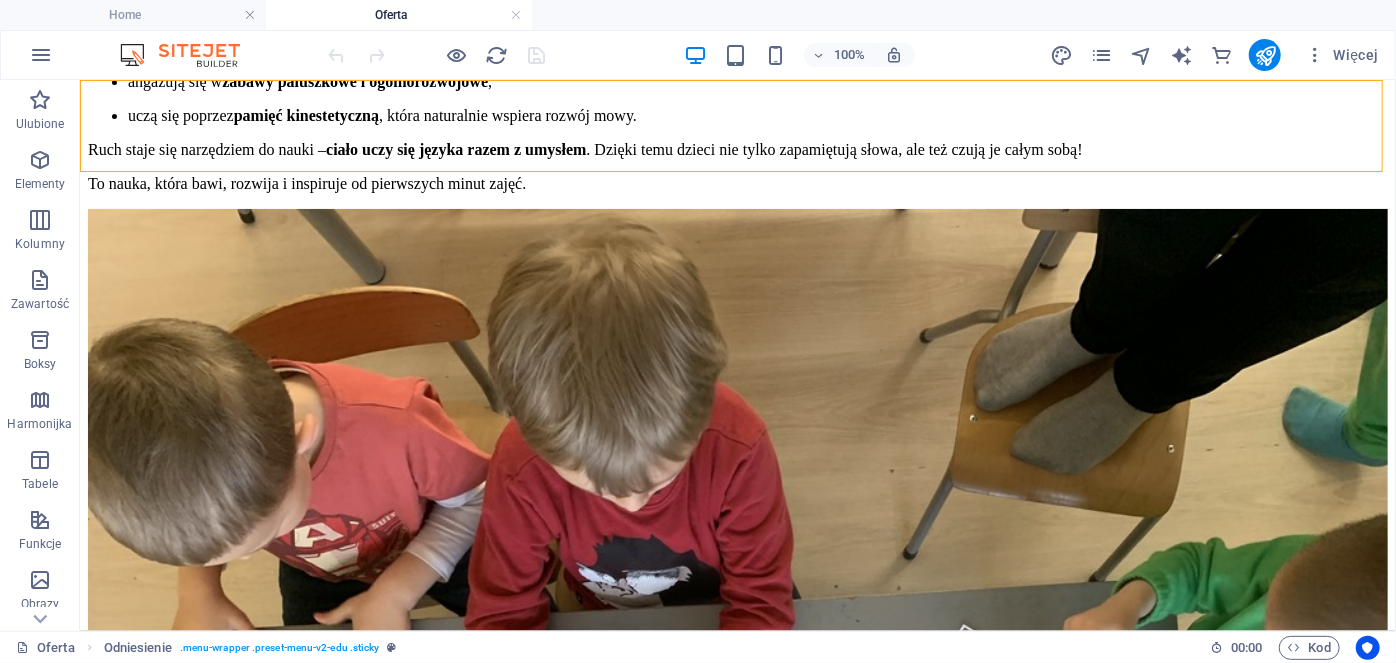 click on "Home Oferta Cennik O Nas Dokumenty Formularz zgłoszeniowy" at bounding box center (737, -2763) 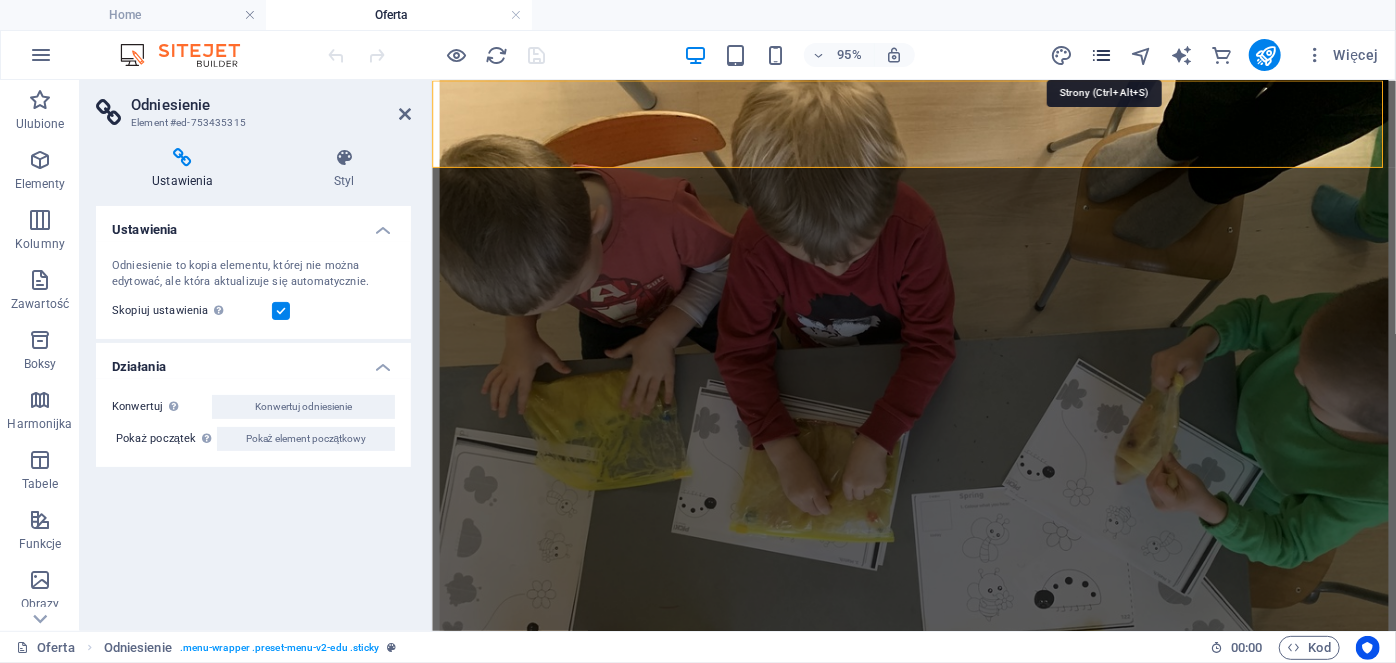click at bounding box center (1101, 55) 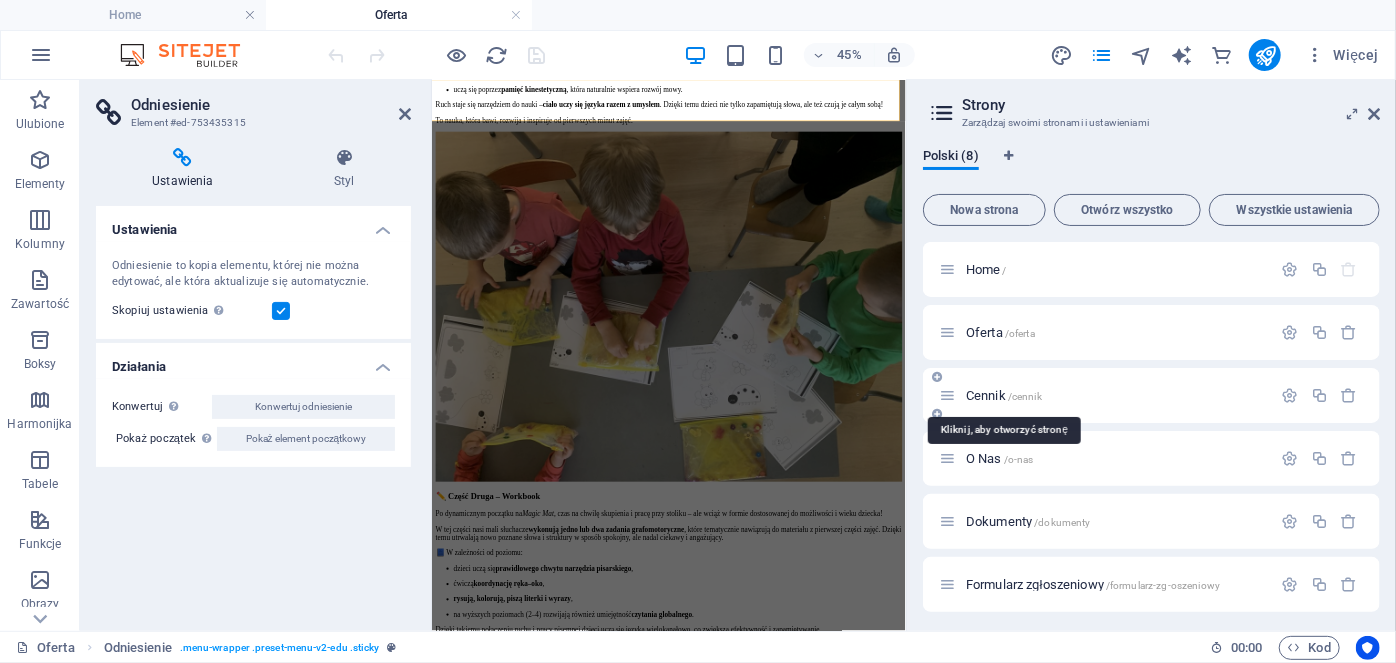 click on "Cennik /cennik" at bounding box center [1004, 395] 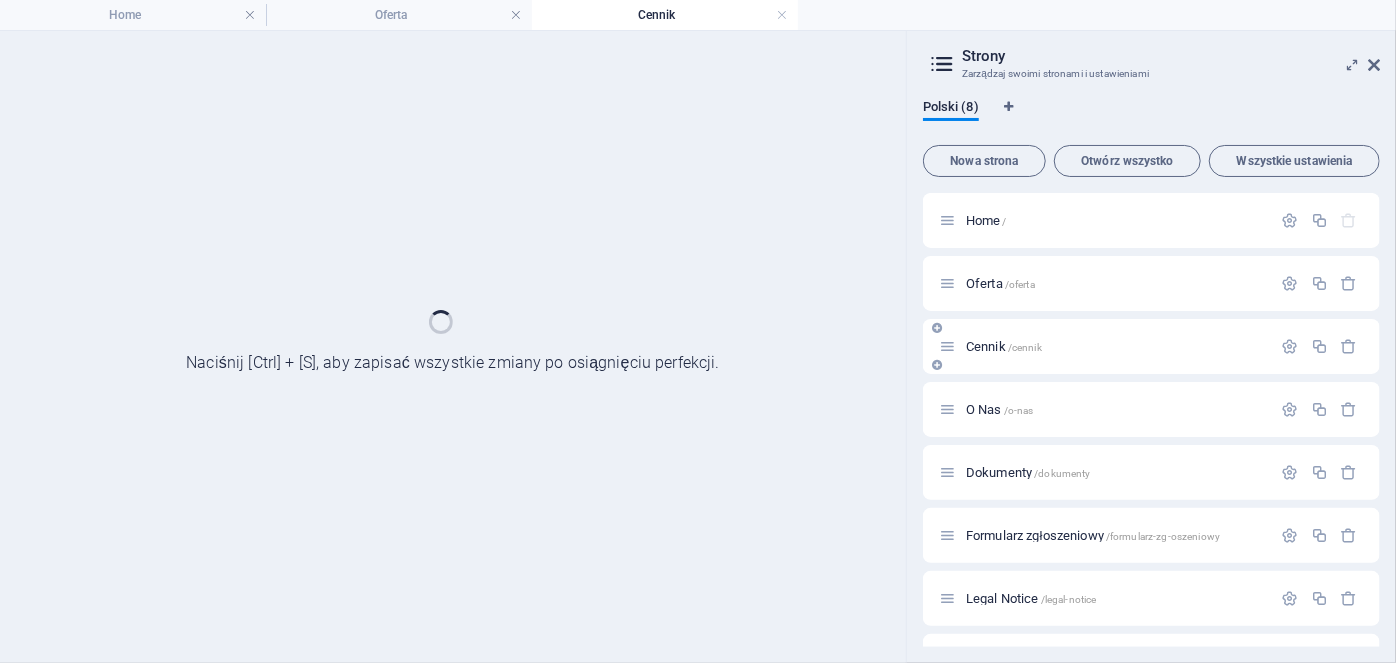 scroll, scrollTop: 0, scrollLeft: 0, axis: both 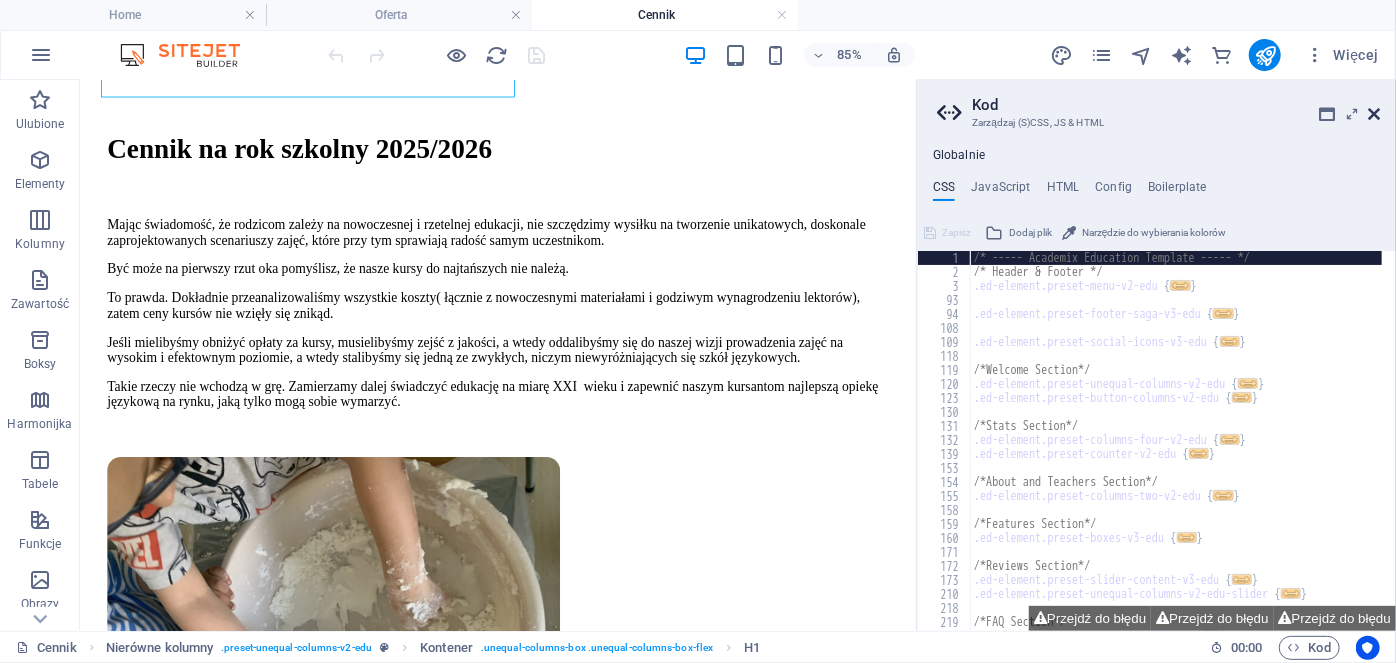 click at bounding box center (1374, 114) 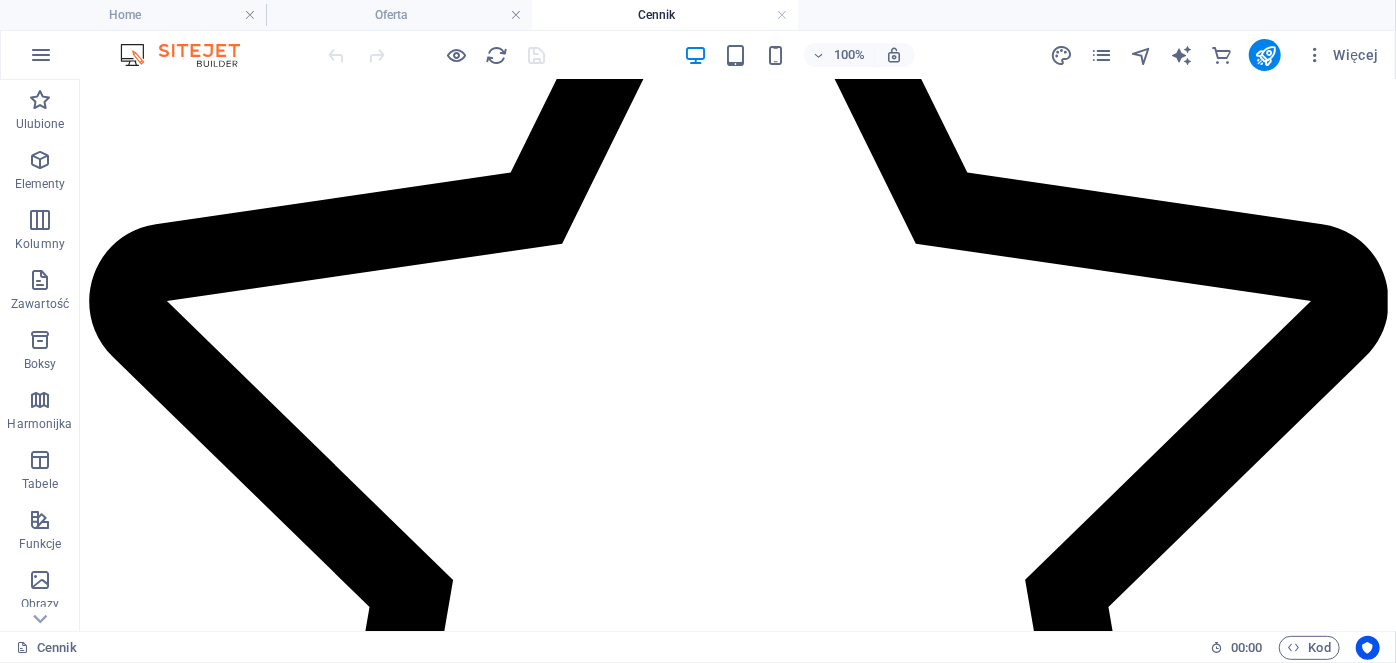 scroll, scrollTop: 1664, scrollLeft: 0, axis: vertical 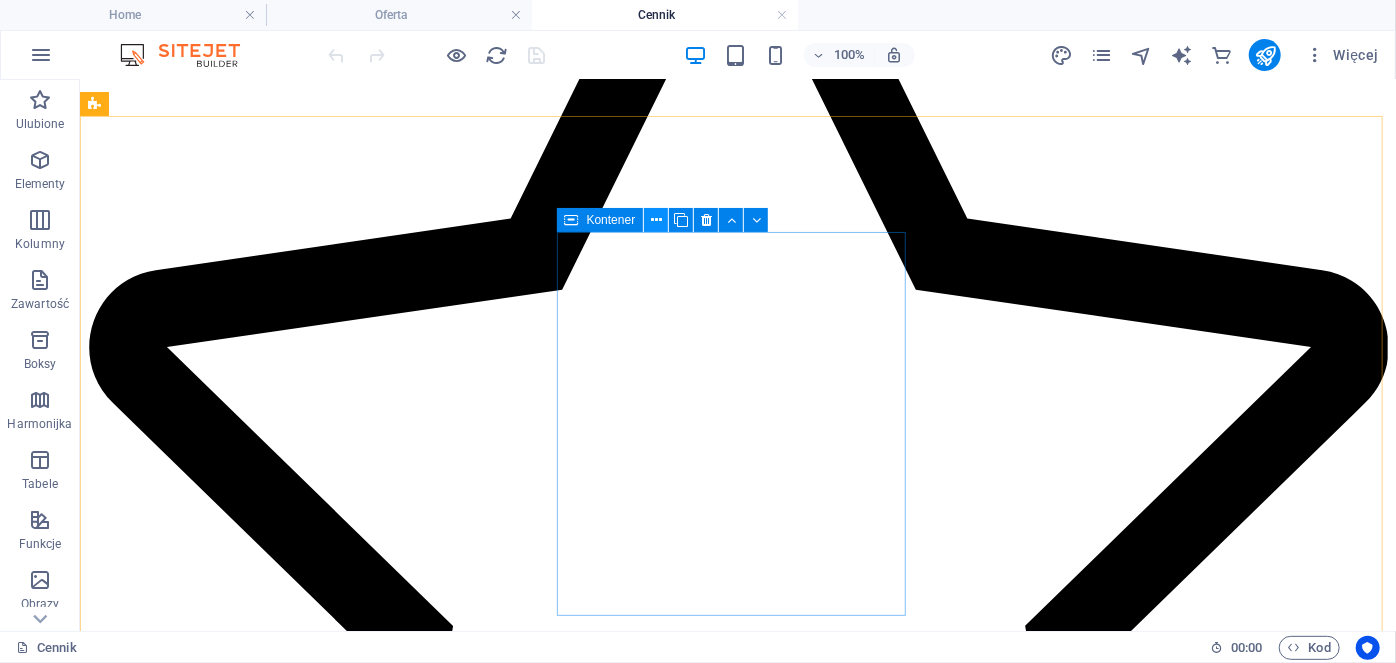 click at bounding box center (656, 220) 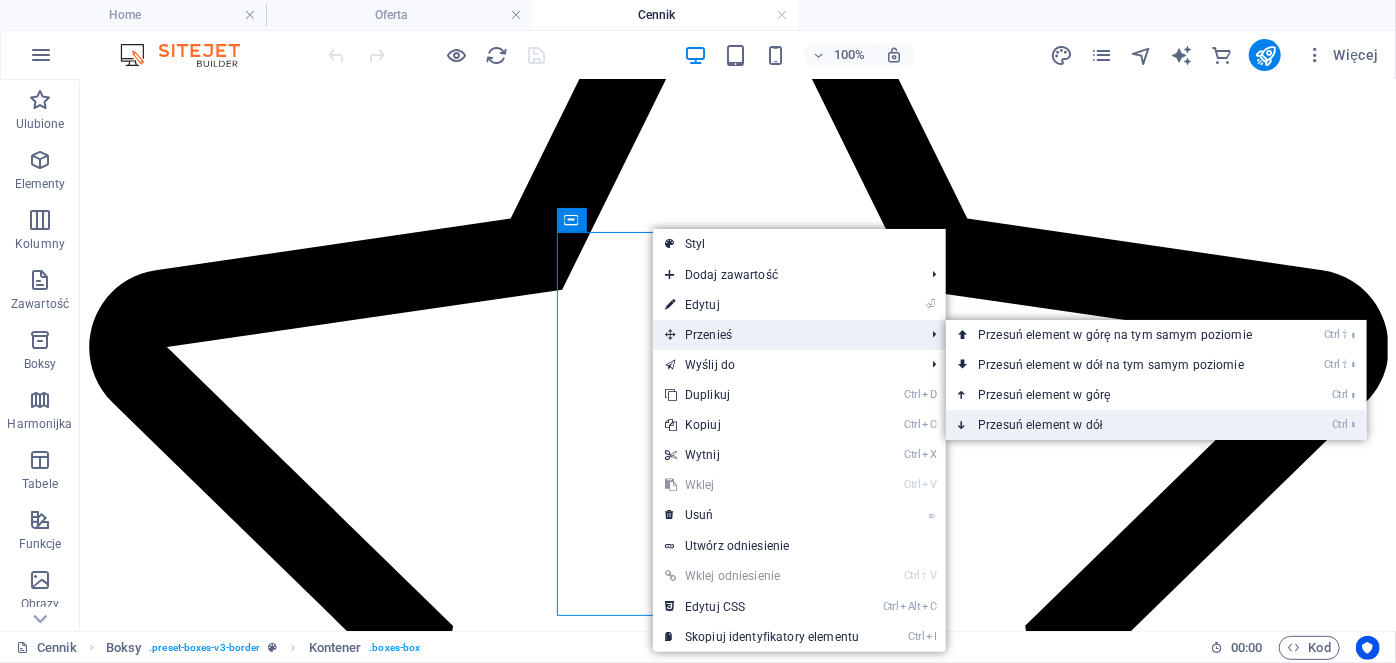 click on "Ctrl ⬇  Przesuń element w dół" at bounding box center (1119, 425) 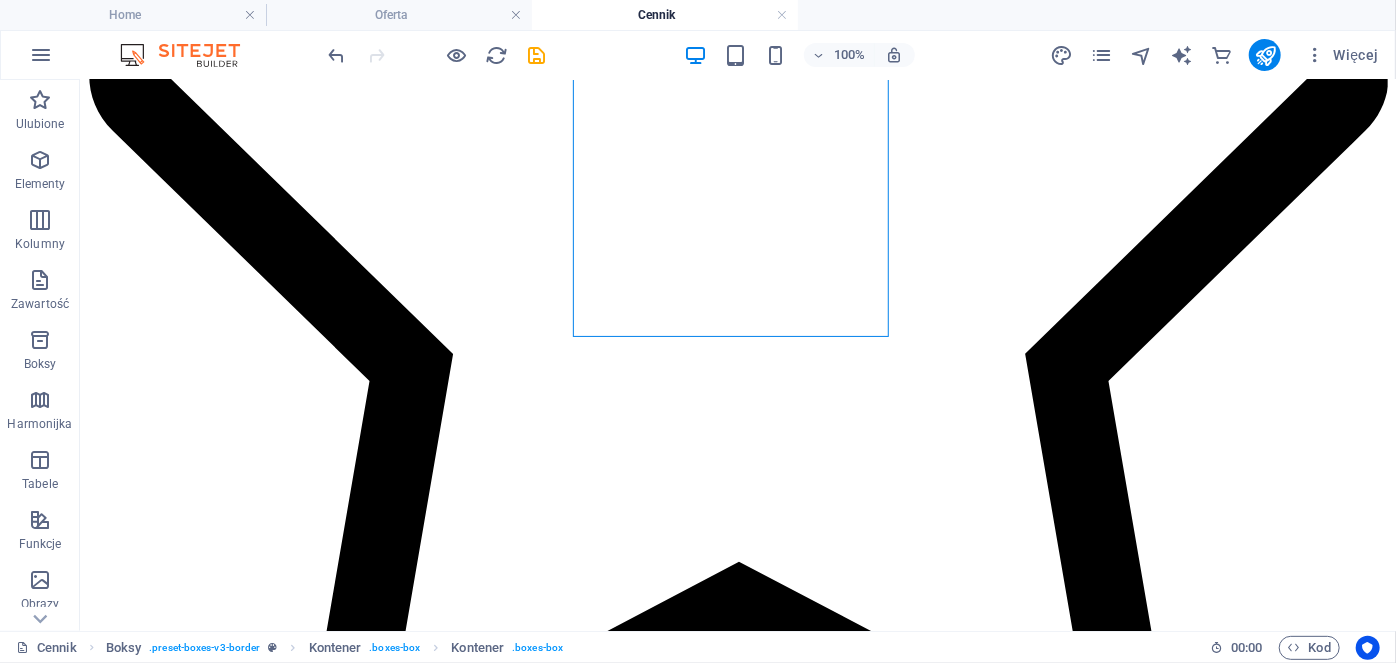 scroll, scrollTop: 1897, scrollLeft: 0, axis: vertical 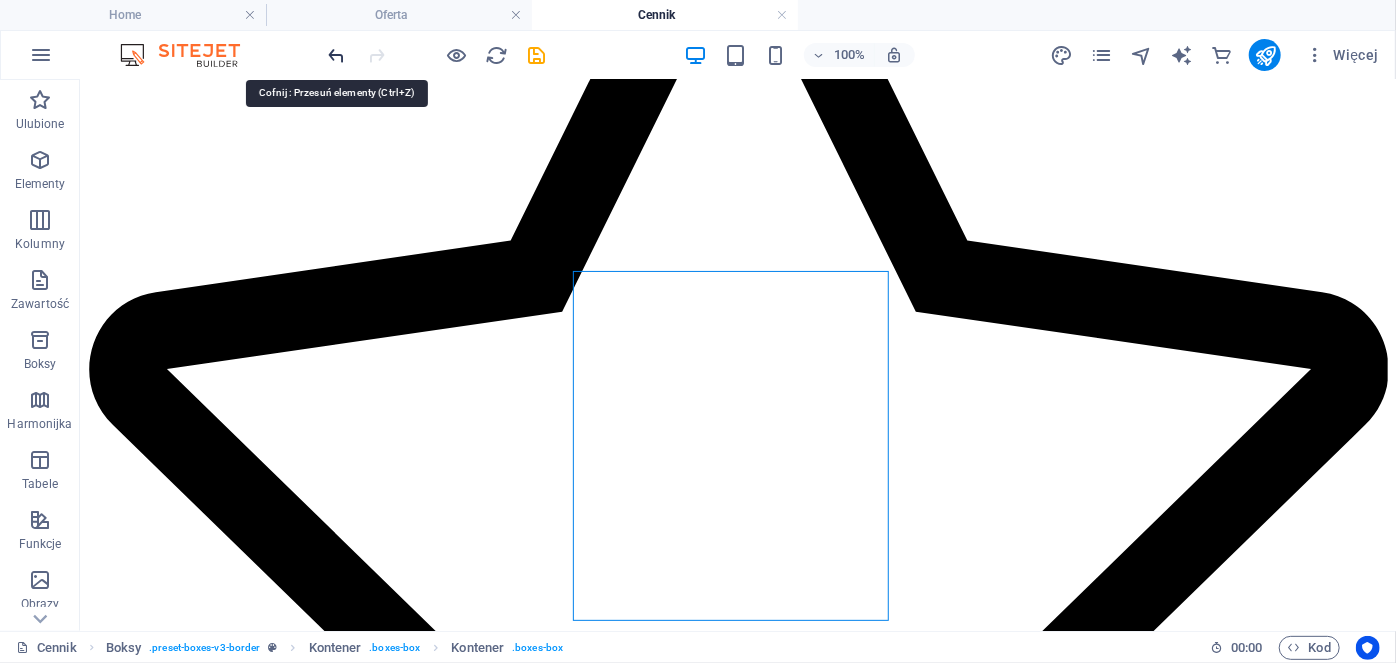 click at bounding box center [337, 55] 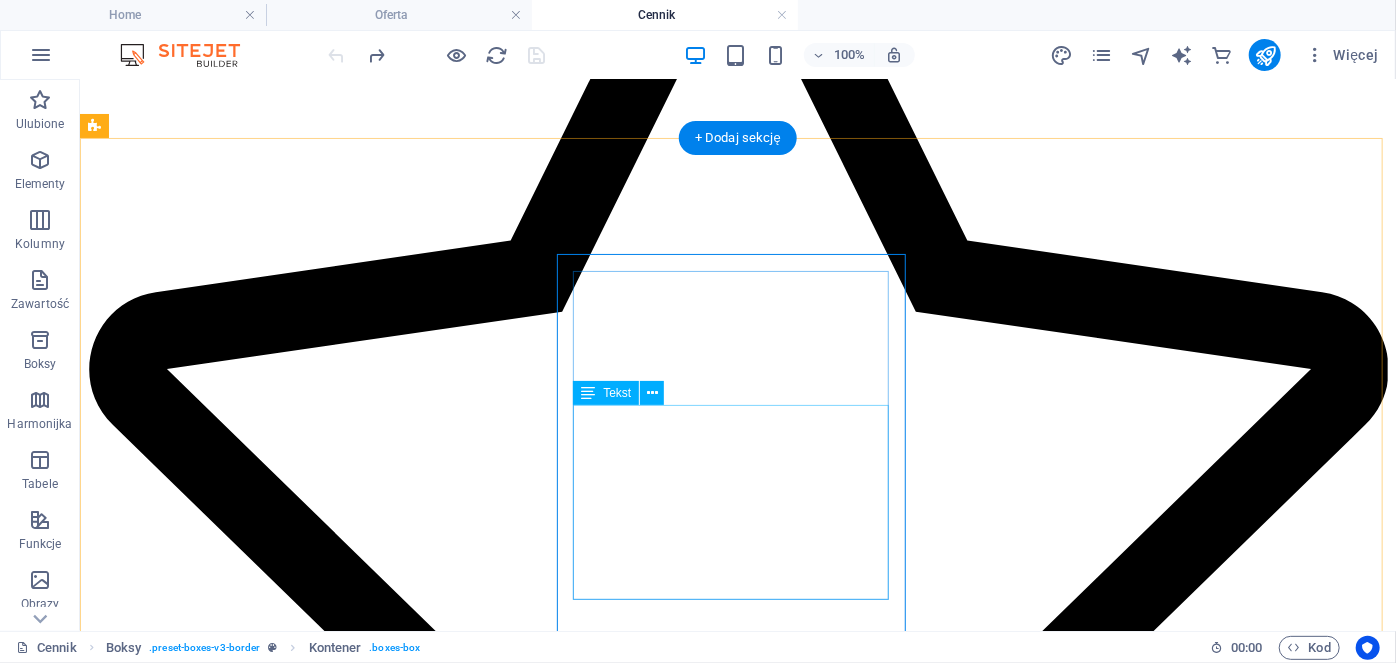 click at bounding box center [737, 6367] 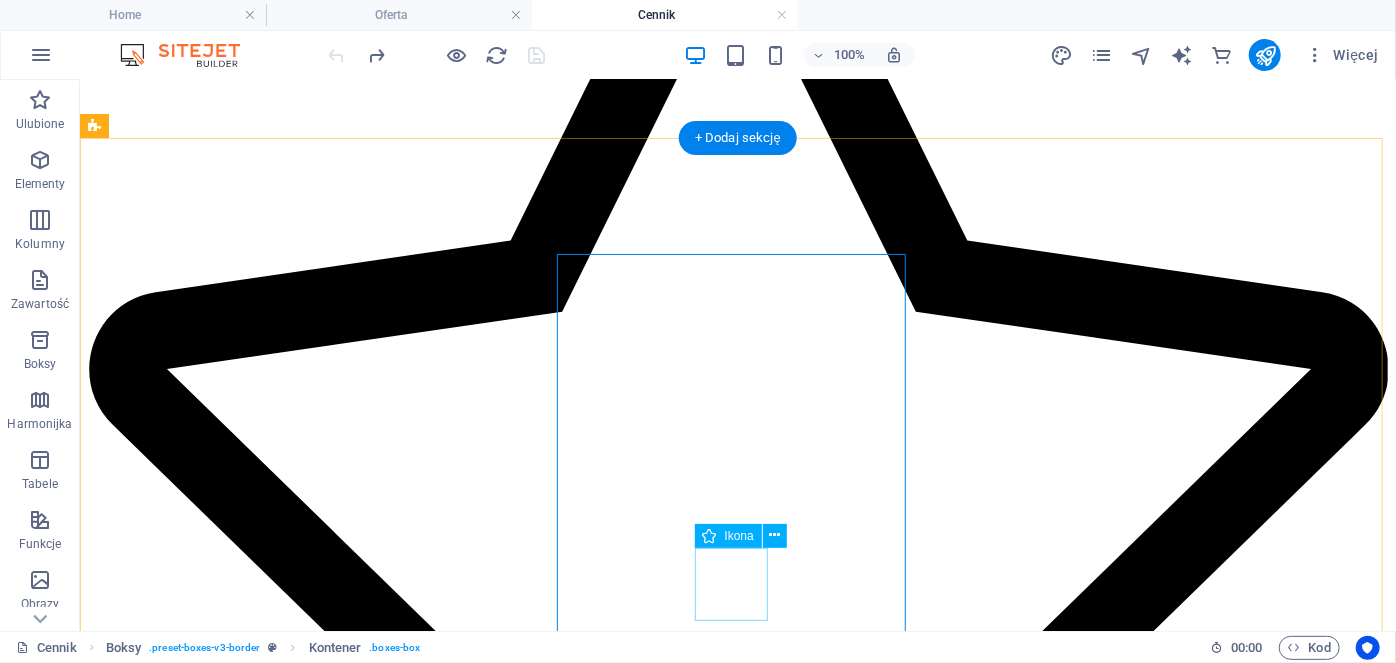 click at bounding box center (737, 6367) 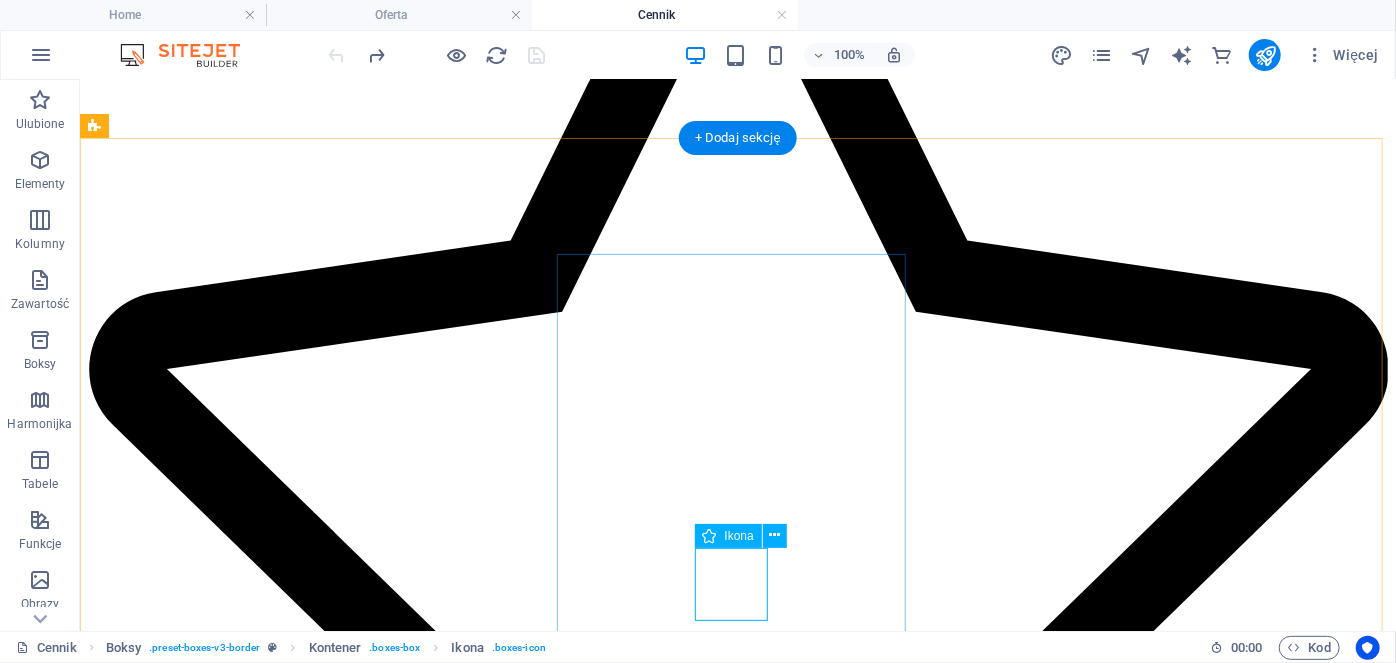 click at bounding box center (737, 6367) 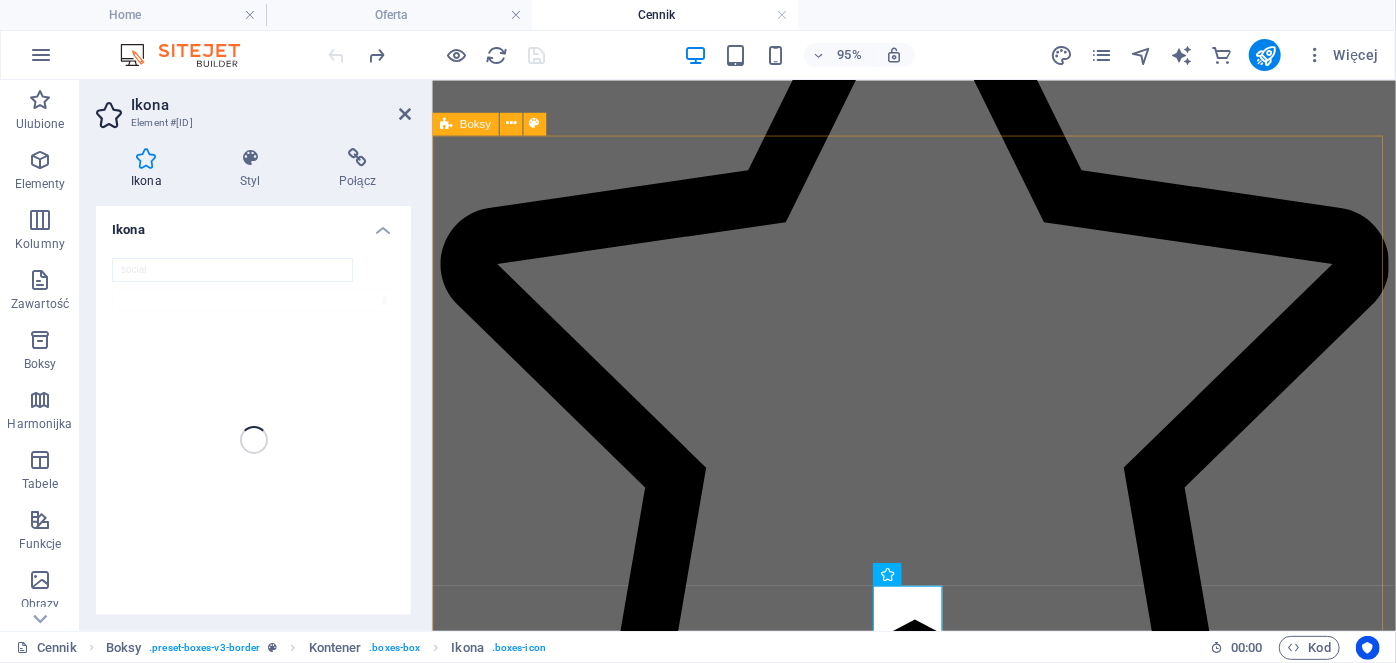scroll, scrollTop: 1778, scrollLeft: 0, axis: vertical 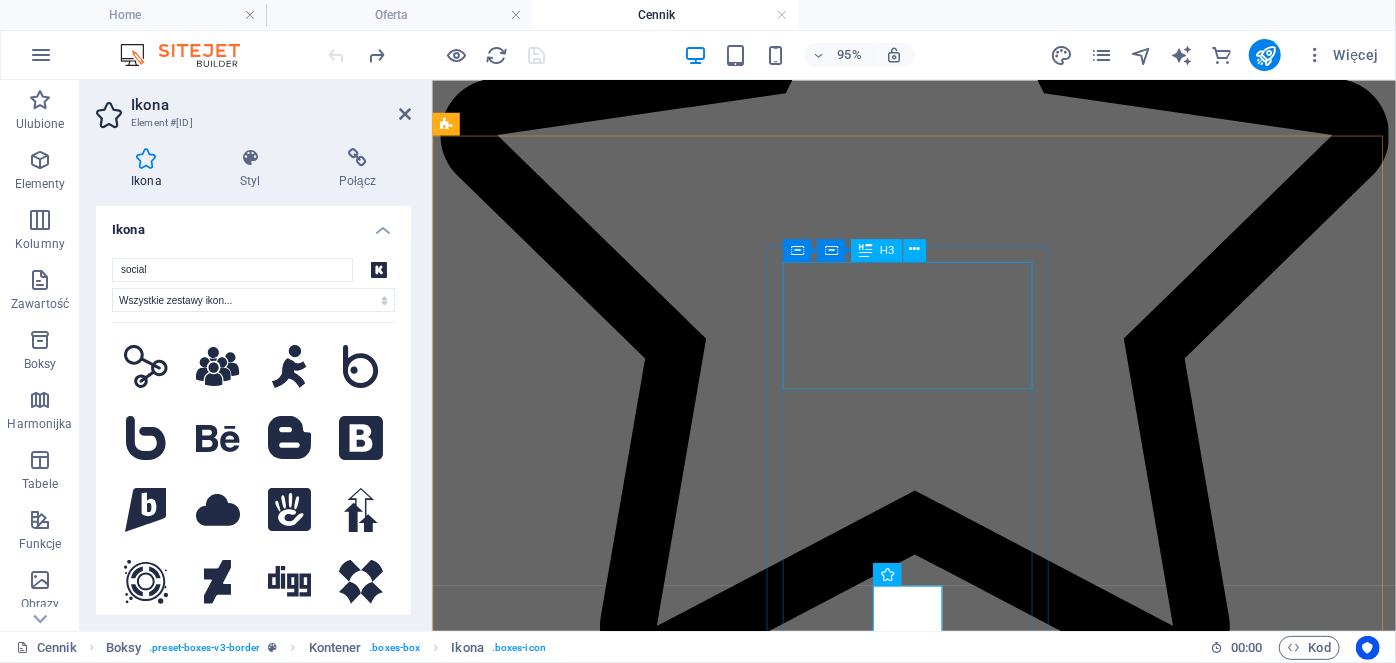 drag, startPoint x: 503, startPoint y: 578, endPoint x: 901, endPoint y: 248, distance: 517.0145 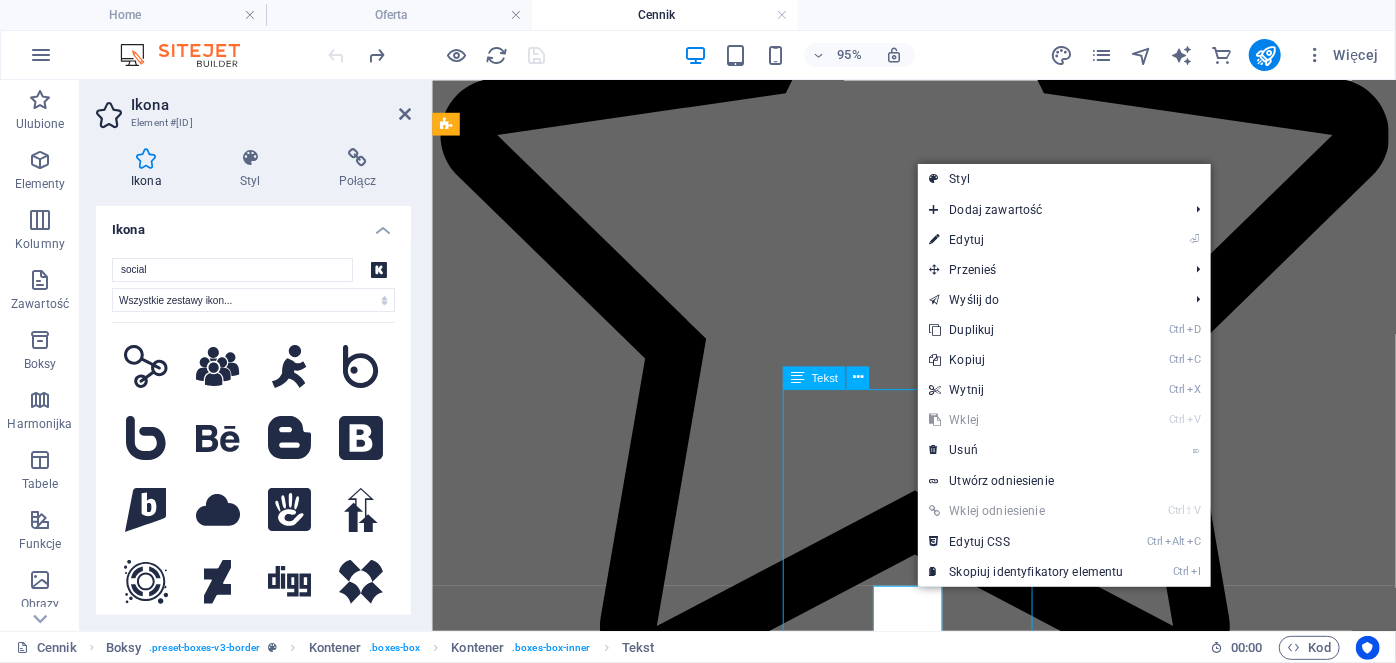 scroll, scrollTop: 1642, scrollLeft: 0, axis: vertical 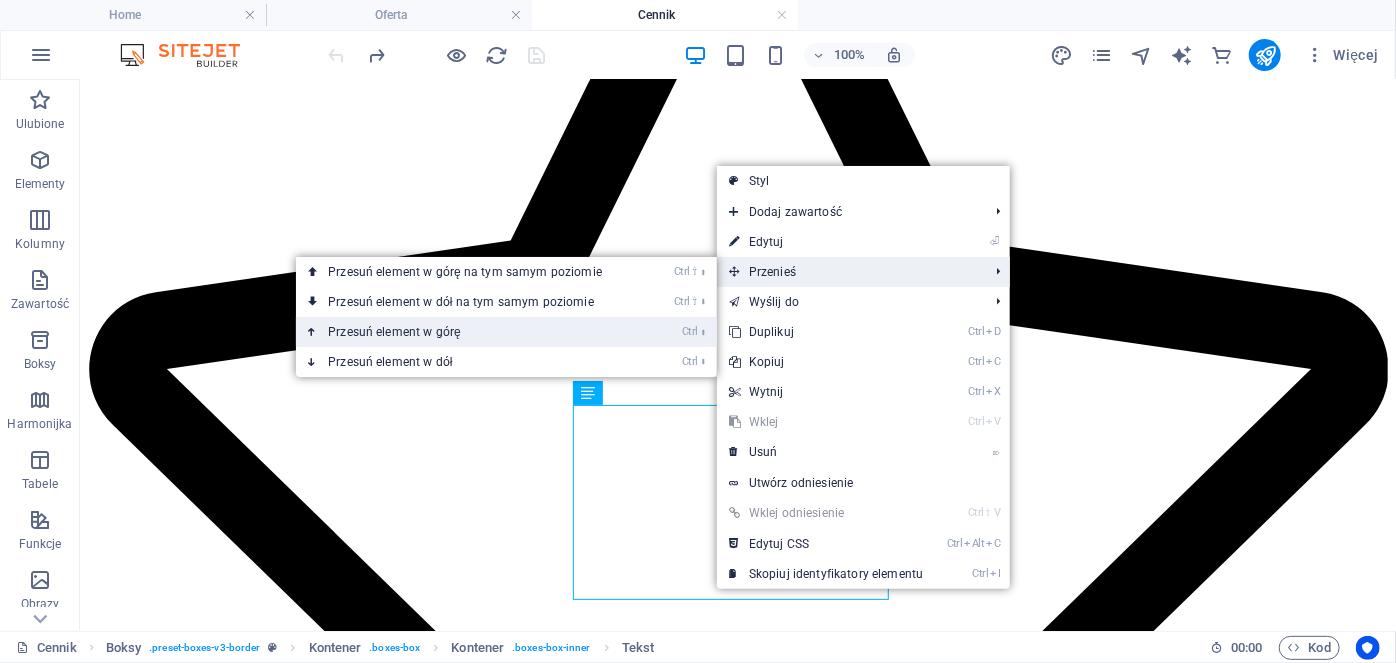 click on "Ctrl ⬆  Przesuń element w górę" at bounding box center (469, 332) 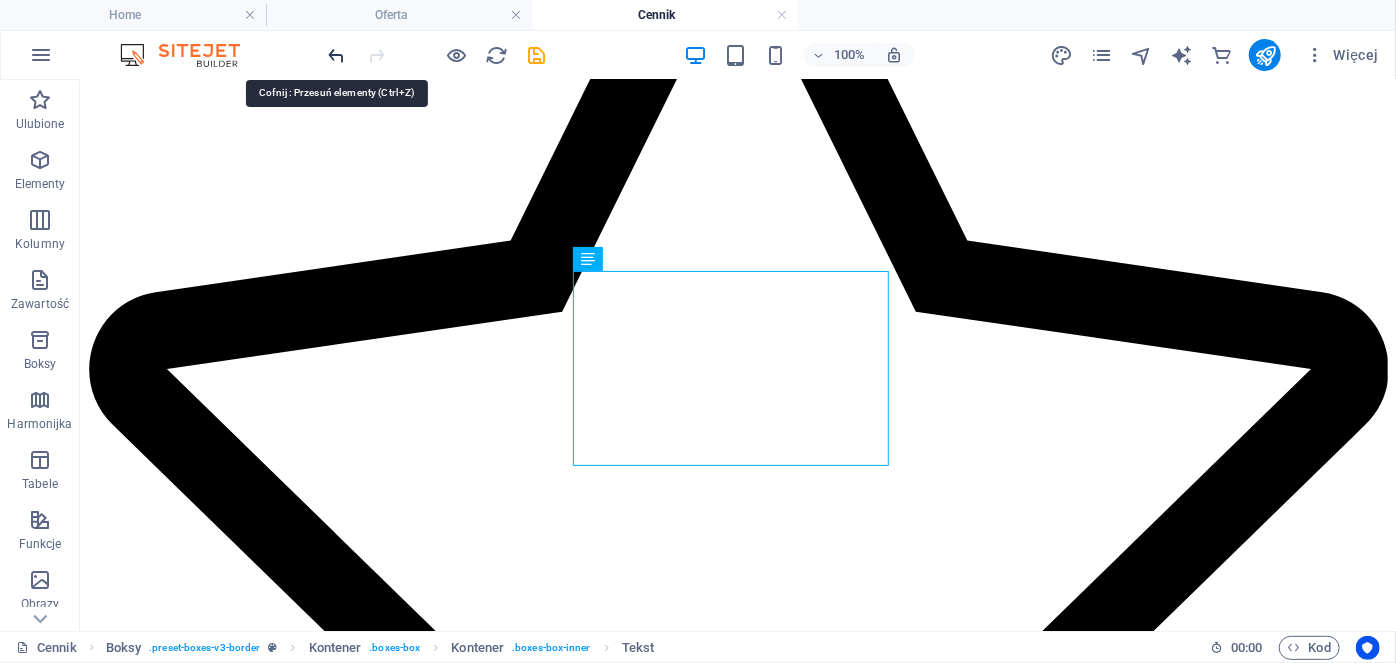 click at bounding box center (337, 55) 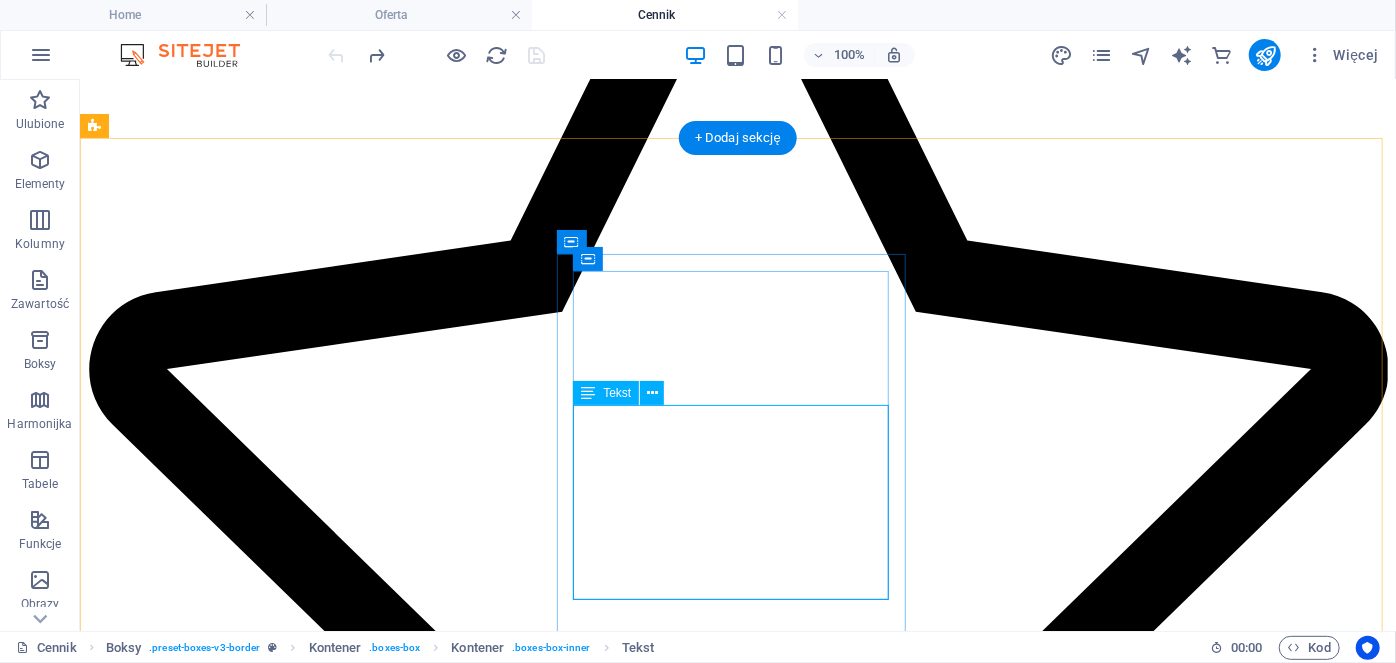 click on "Zajęcia z native speakerem w kameralnych grupach. Autorskie materiały. Intensywna i dynamiczna komunikacja w języku angielskim. Przygotowanie do dwujęzyczności." at bounding box center (737, 5663) 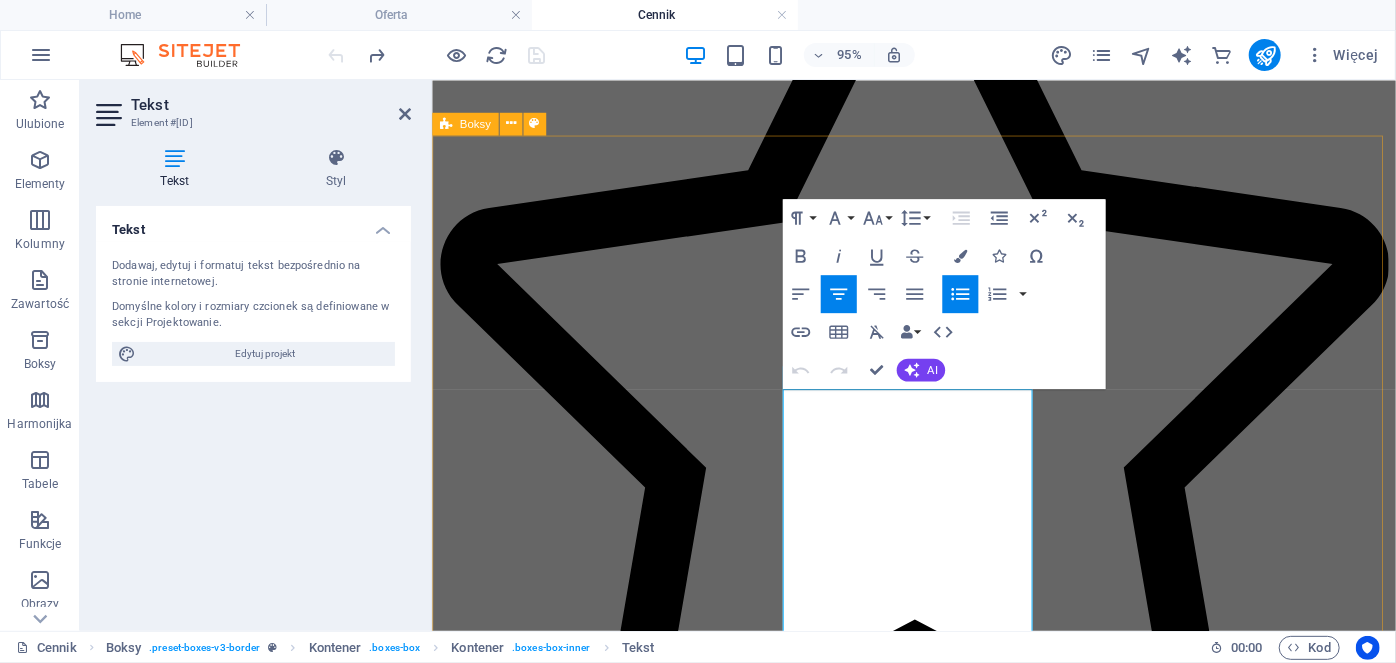scroll, scrollTop: 1778, scrollLeft: 0, axis: vertical 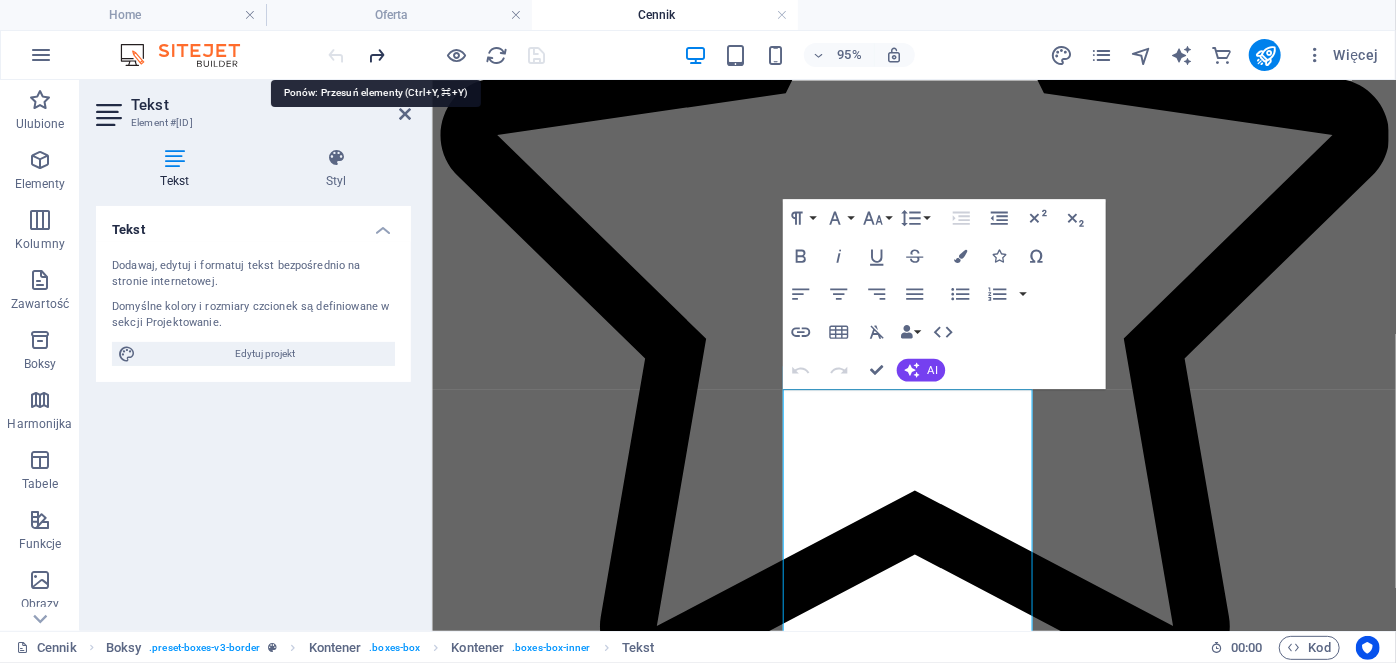 click at bounding box center [377, 55] 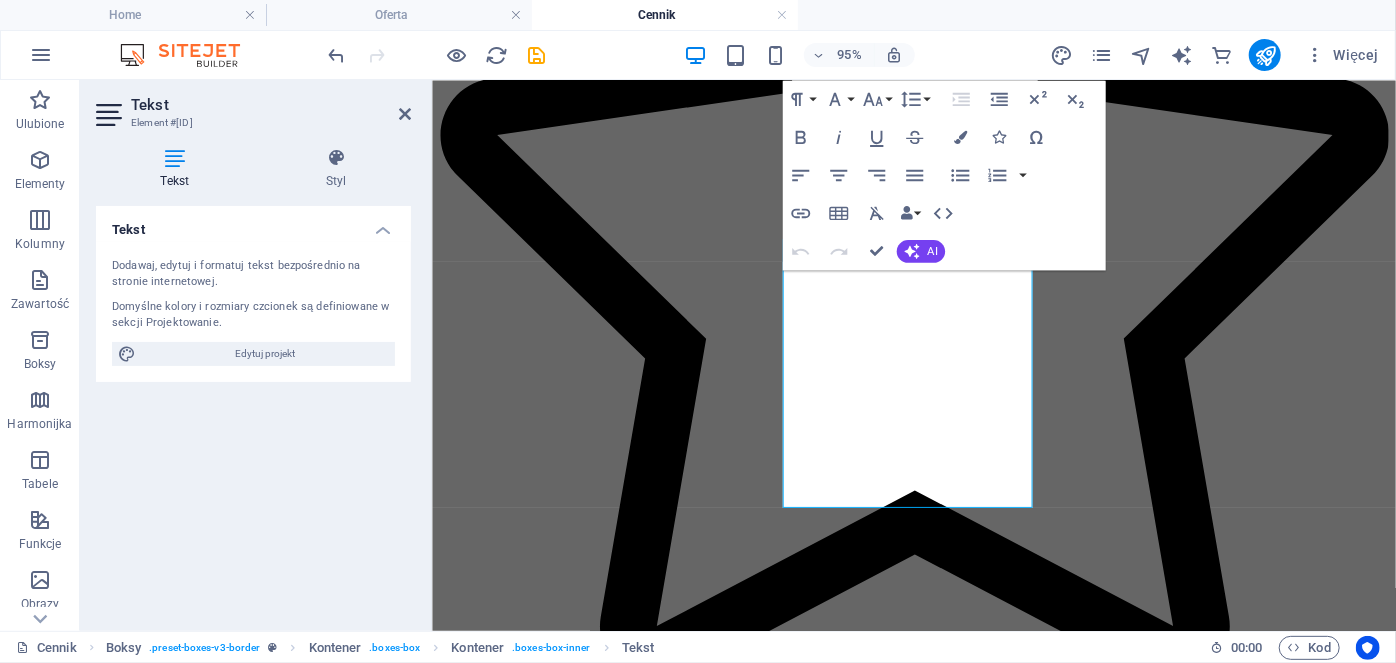click at bounding box center (437, 55) 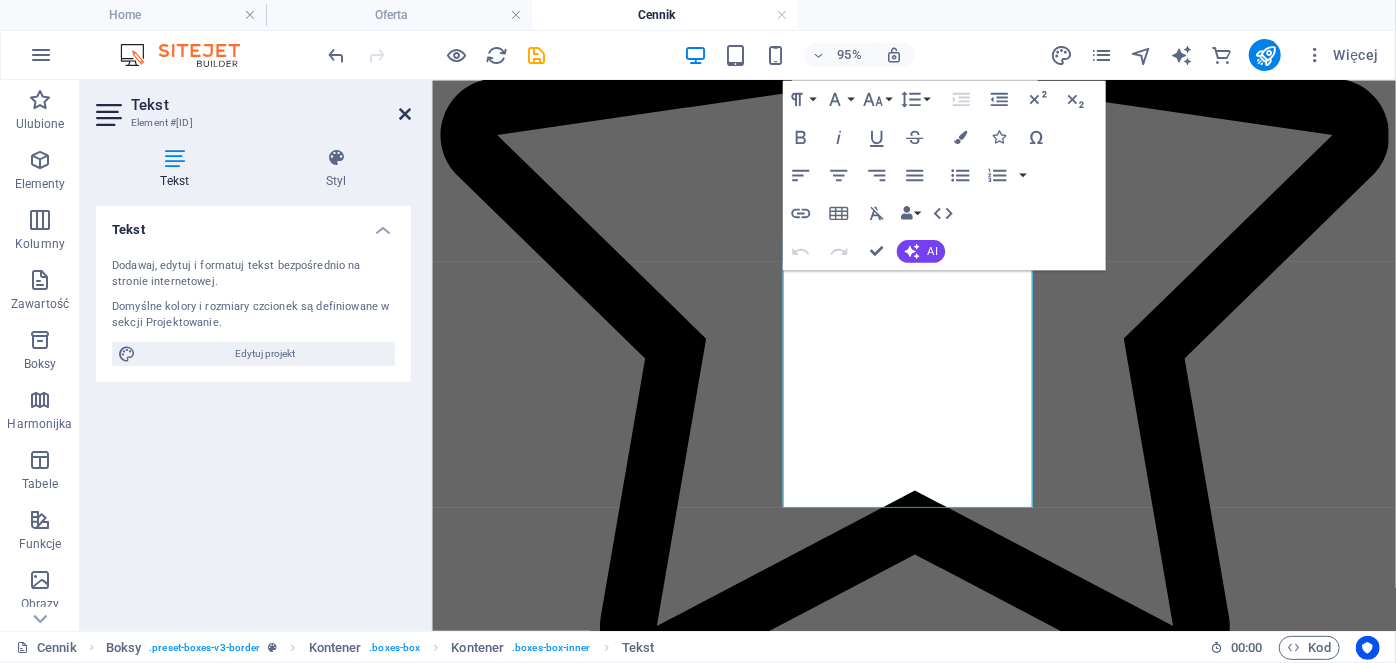 click at bounding box center (405, 114) 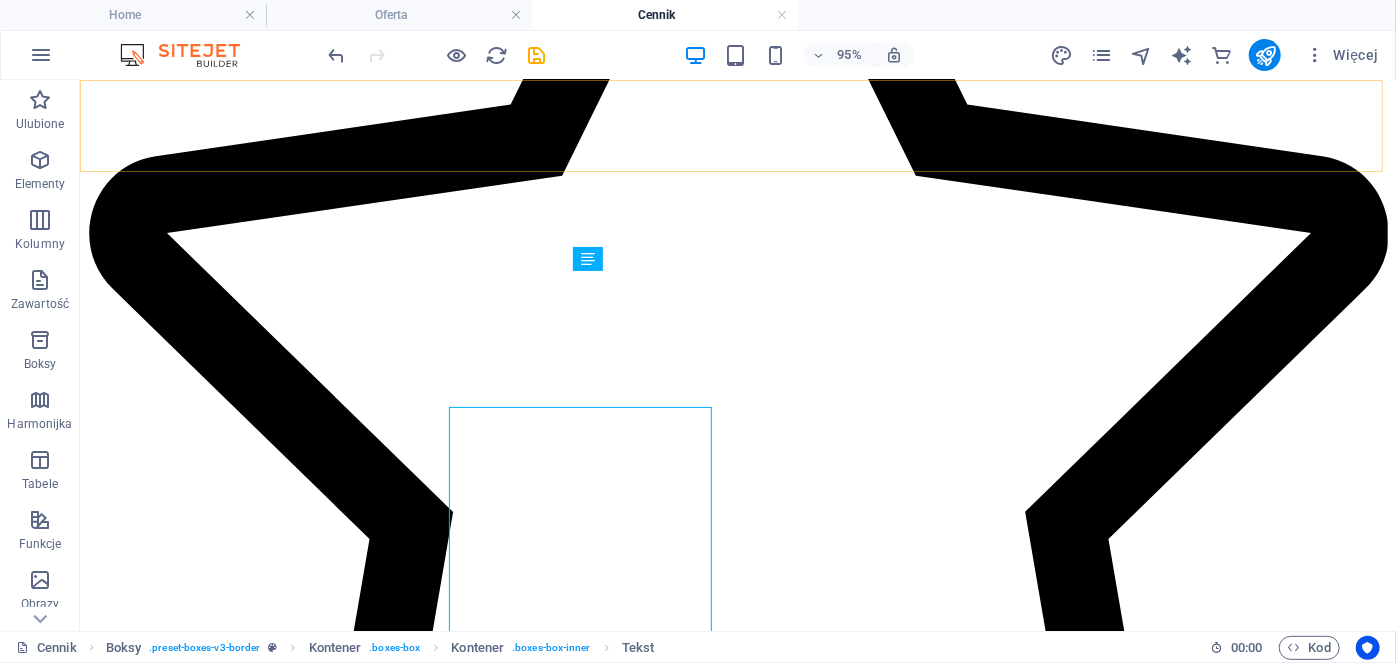 scroll, scrollTop: 1642, scrollLeft: 0, axis: vertical 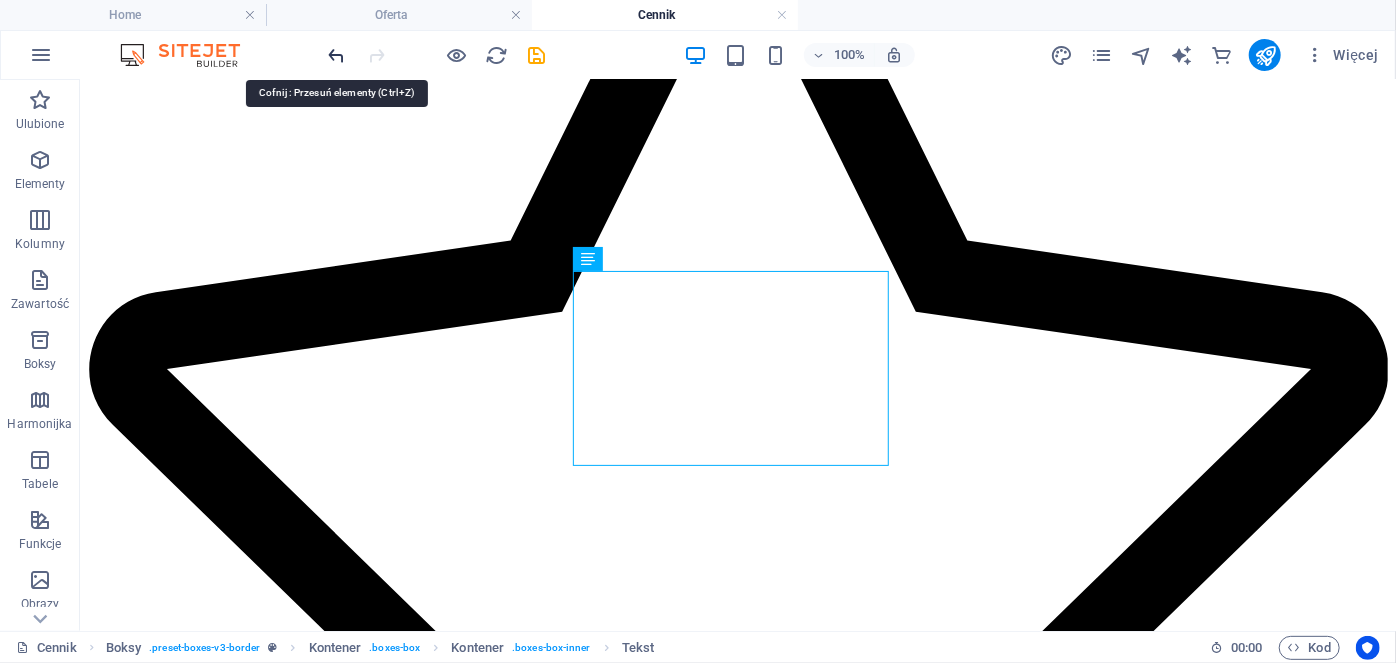 click at bounding box center [337, 55] 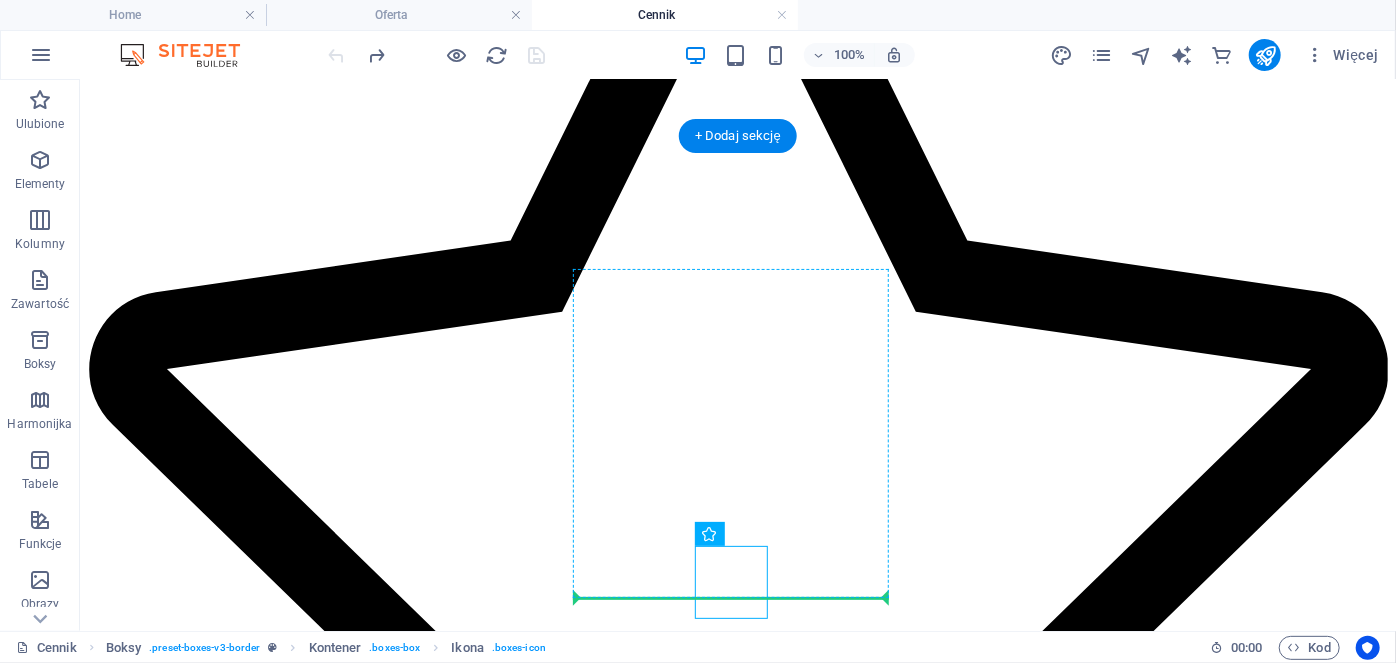 scroll, scrollTop: 1645, scrollLeft: 0, axis: vertical 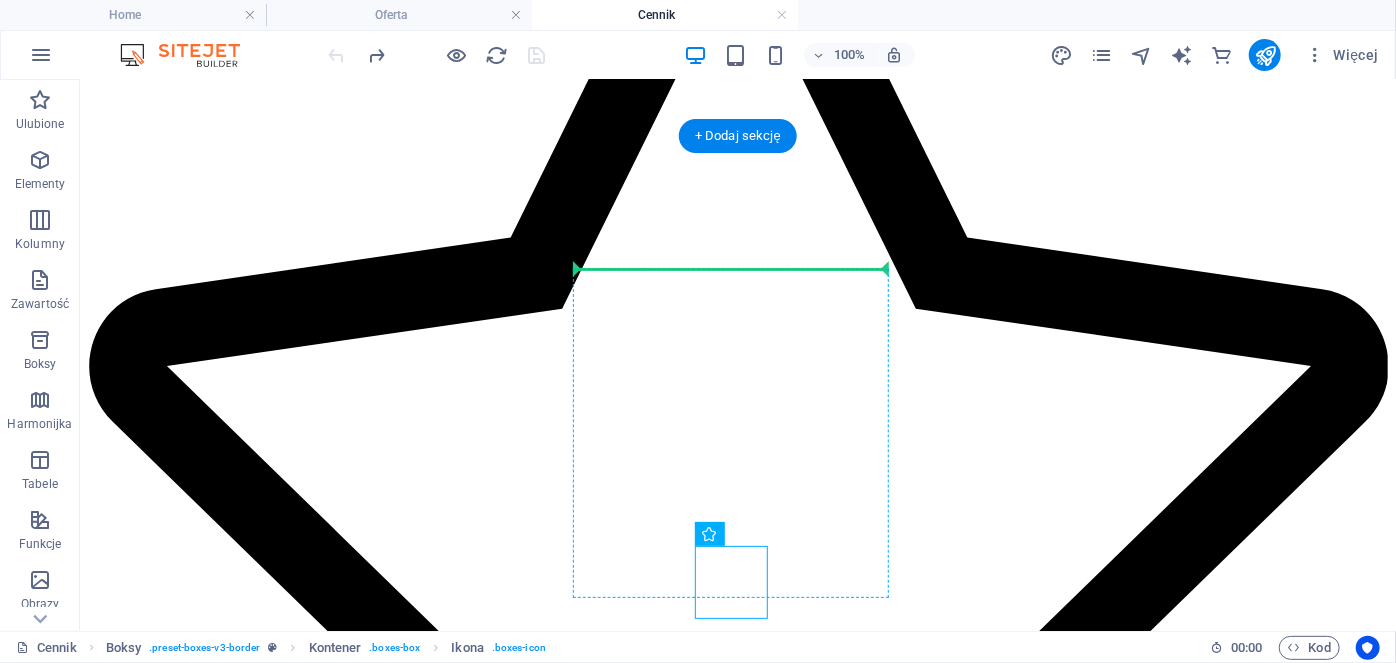 drag, startPoint x: 729, startPoint y: 611, endPoint x: 713, endPoint y: 296, distance: 315.4061 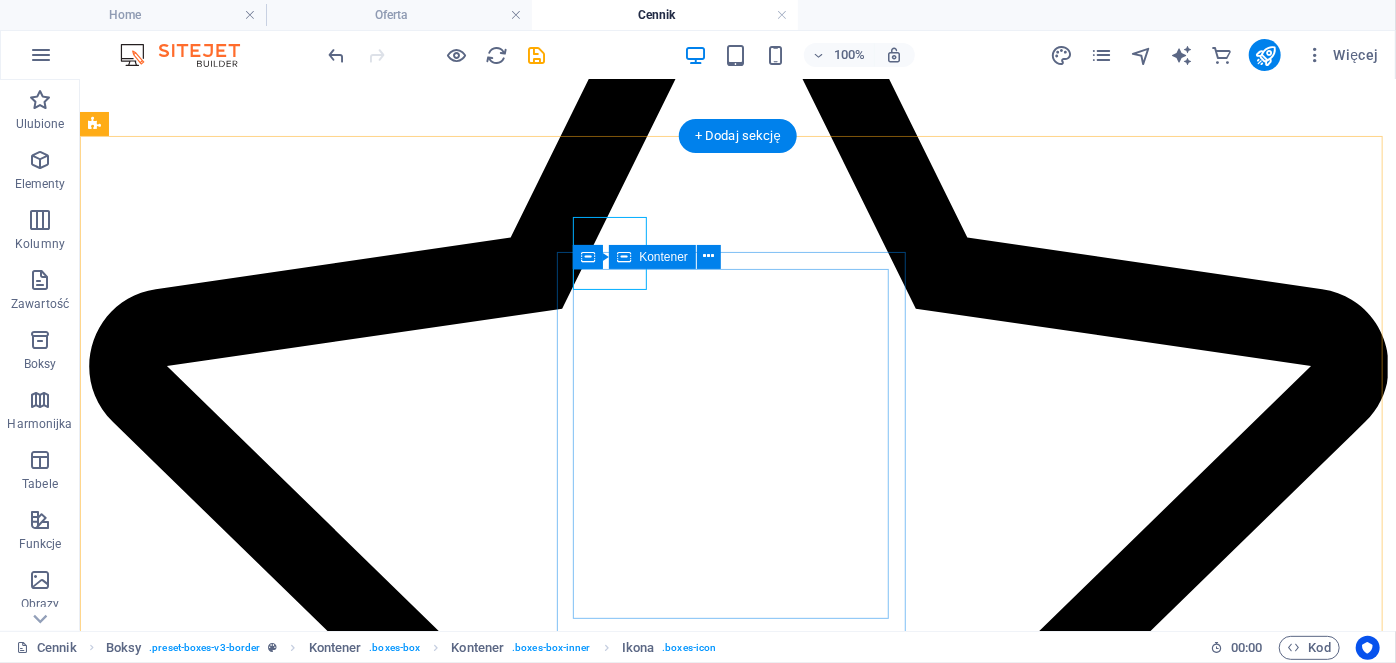 drag, startPoint x: 684, startPoint y: 339, endPoint x: 649, endPoint y: 279, distance: 69.46222 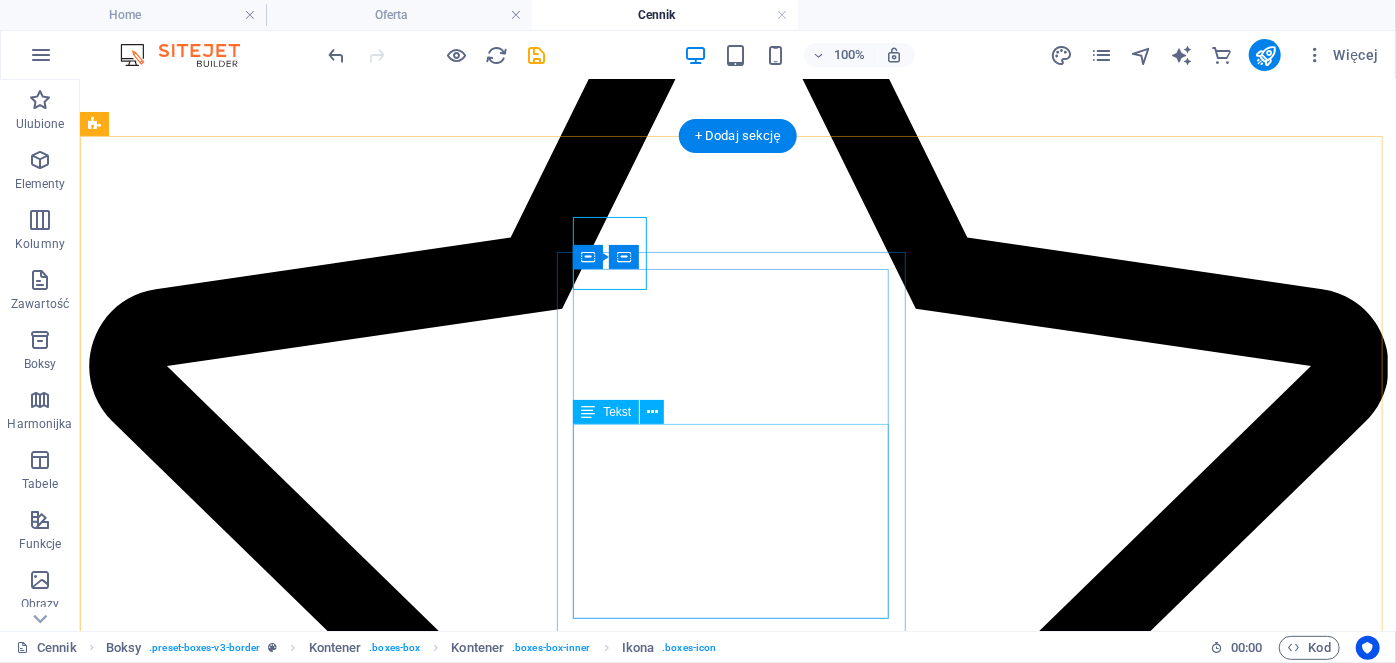 click on "Zajęcia z native speakerem w kameralnych grupach. Autorskie materiały. Intensywna i dynamiczna komunikacja w języku angielskim. Przygotowanie do dwujęzyczności." at bounding box center (737, 6964) 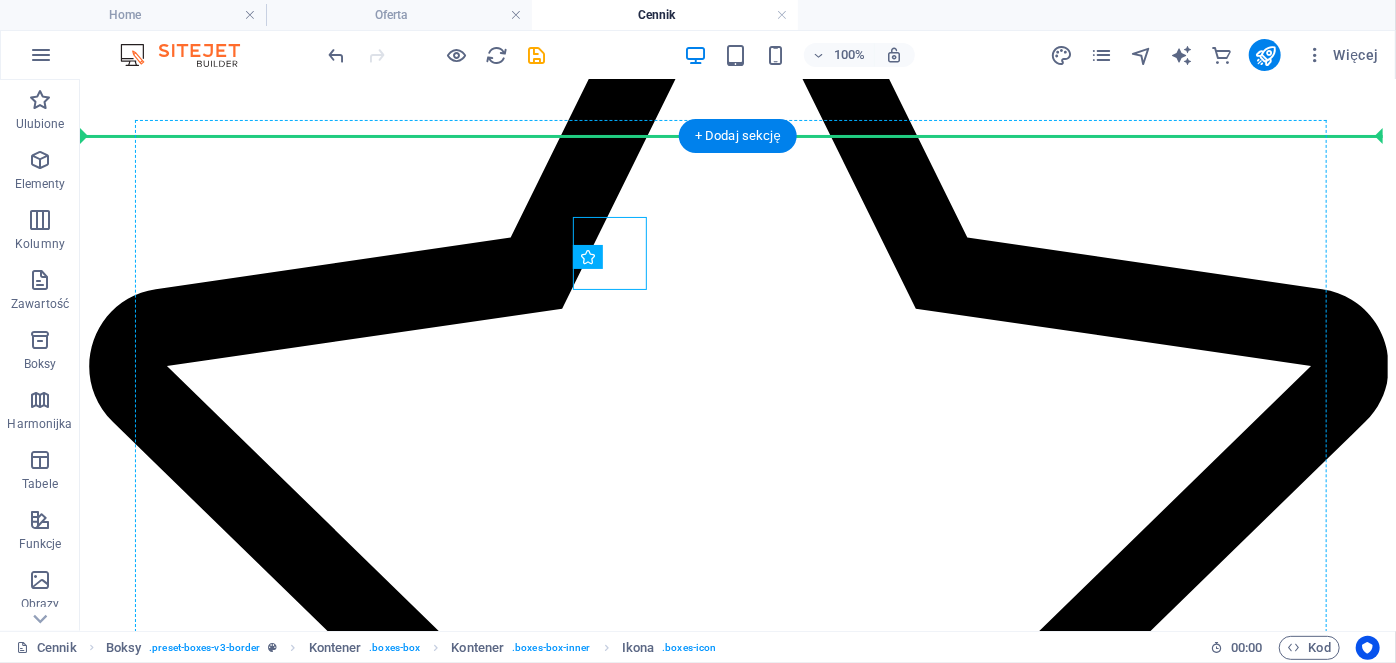 drag, startPoint x: 612, startPoint y: 278, endPoint x: 742, endPoint y: 267, distance: 130.46455 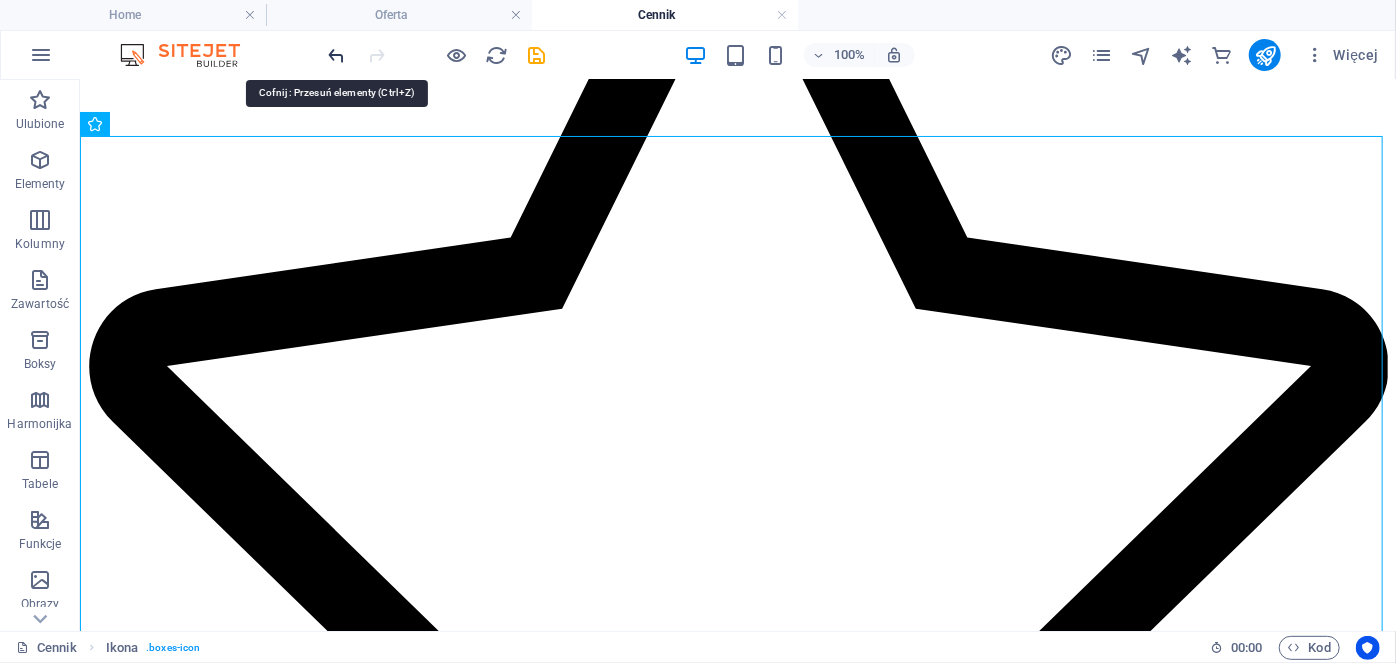 click at bounding box center [337, 55] 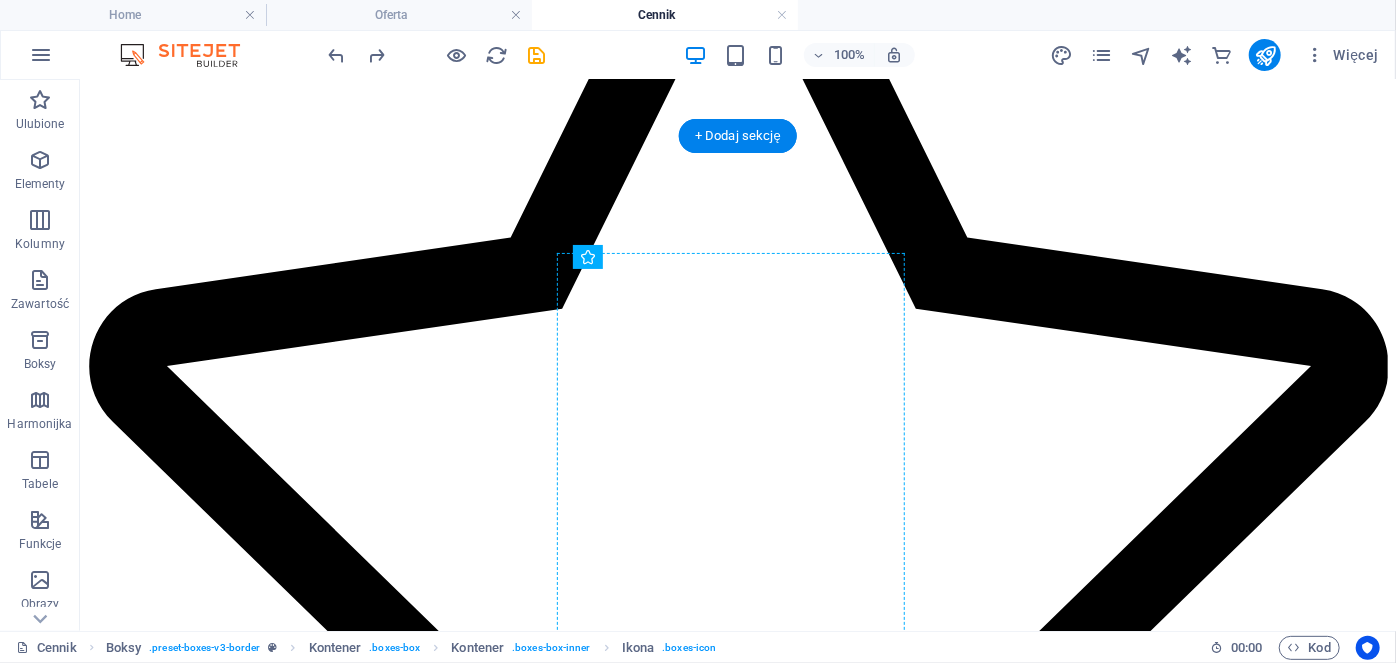 drag, startPoint x: 609, startPoint y: 283, endPoint x: 726, endPoint y: 289, distance: 117.15375 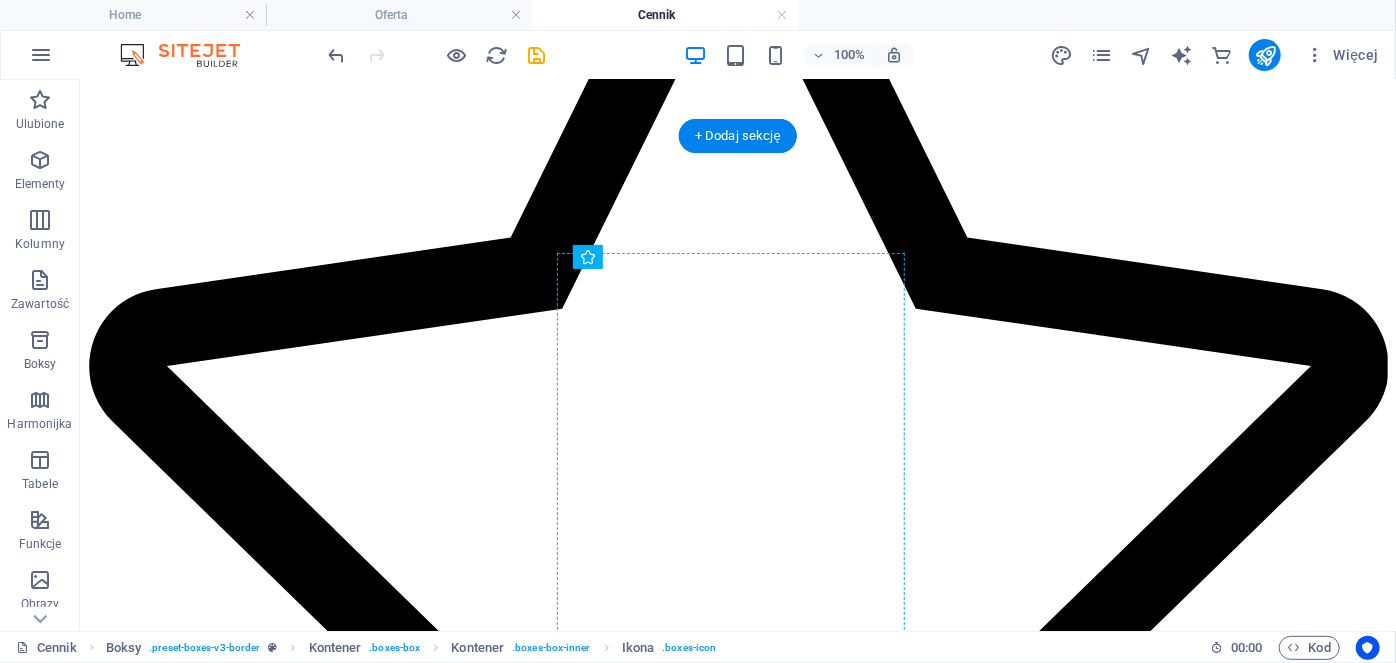 drag, startPoint x: 601, startPoint y: 386, endPoint x: 732, endPoint y: 271, distance: 174.31581 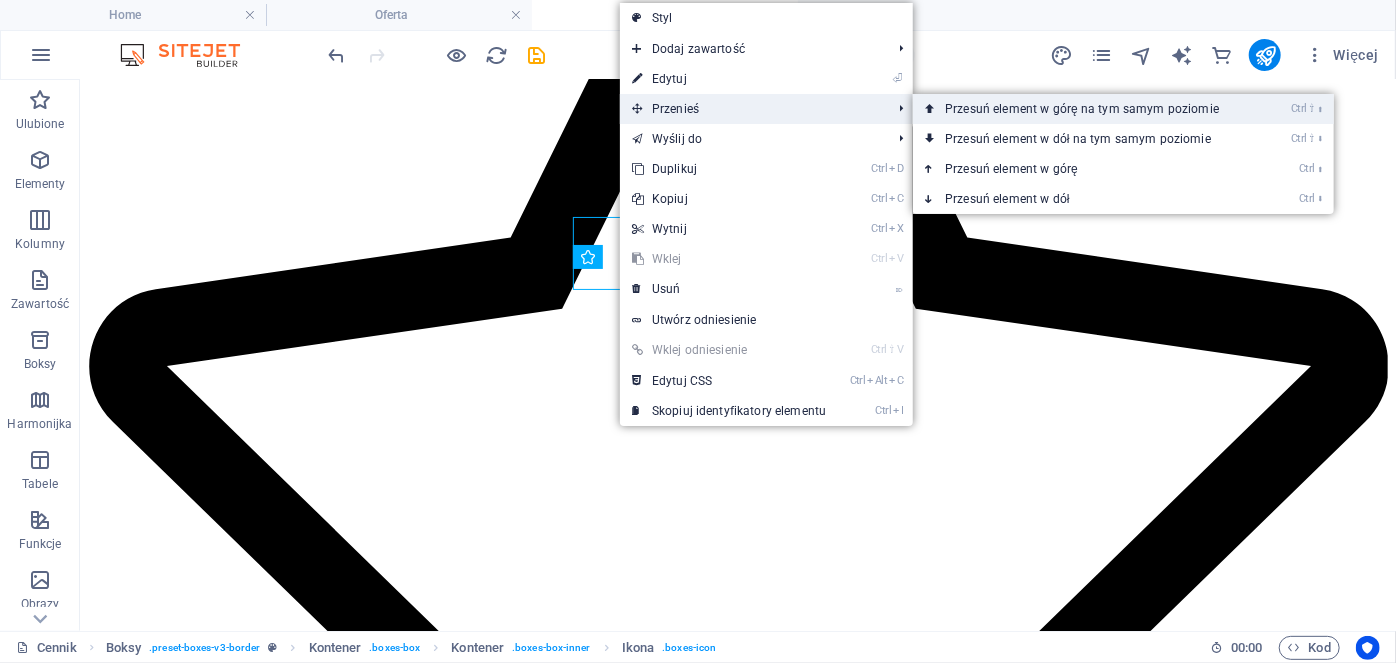 click on "Ctrl ⇧ ⬆  Przesuń element w górę na tym samym poziomie" at bounding box center [1086, 109] 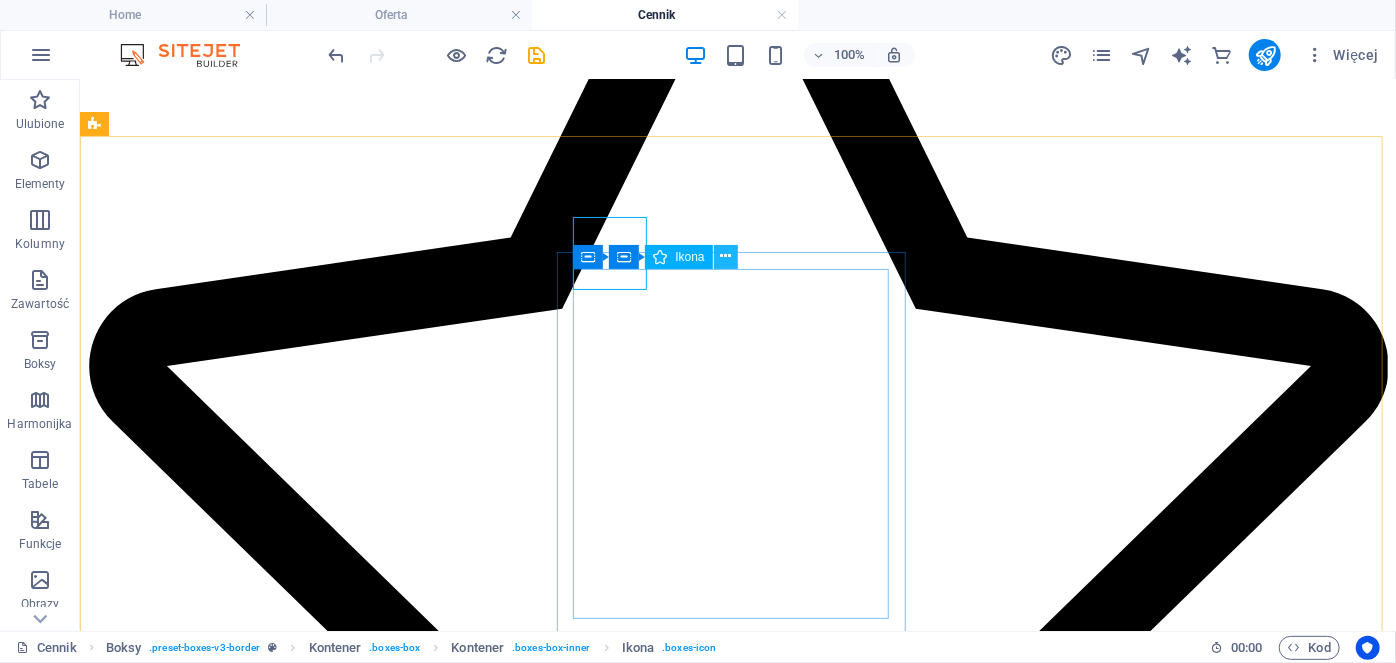 click at bounding box center (725, 256) 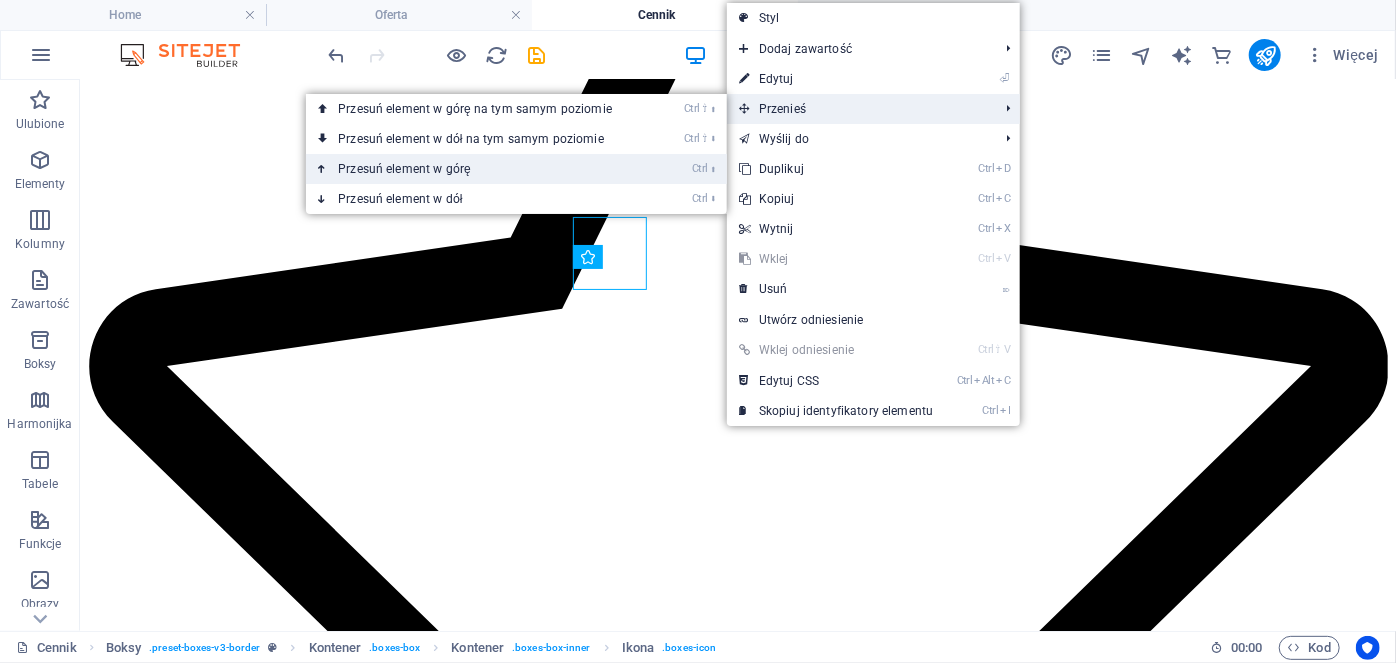 click on "Ctrl ⬆  Przesuń element w górę" at bounding box center (479, 169) 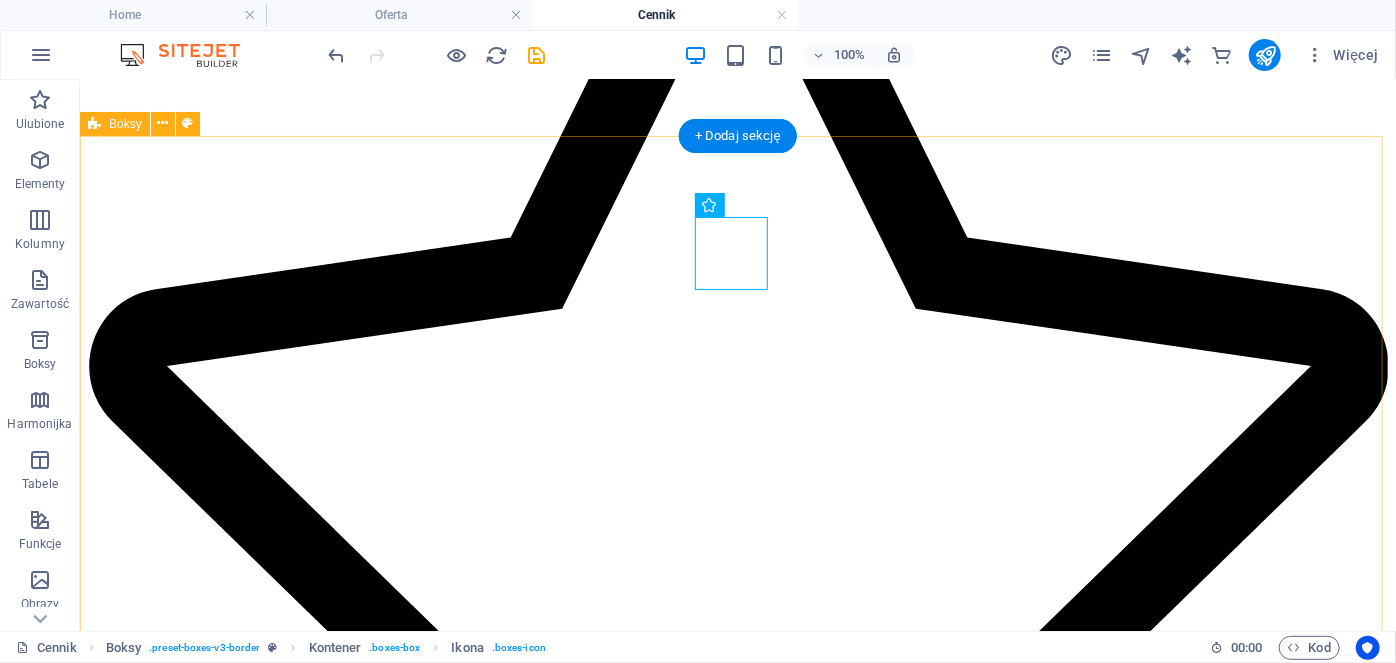 click on "Pick Up 3  dla dzieci 6 letnich 2 x w tygodniu po 45 minut licencjonowana metoda sensoryczne projekty autorskie materiały Kelly's corner  dla dzieci starszych Zajęcia z native speakerem w kameralnych grupach. Autorskie materiały. Intensywna i dynamiczna komunikacja w języku angielskim. Przygotowanie do dwujęzyczności. Pick Up 4  dla dzieci 7 letnich 2 x w tygodniu po 45 minut licencjonowana metoda sensoryczne projekty autorskie materiały" at bounding box center (737, 6290) 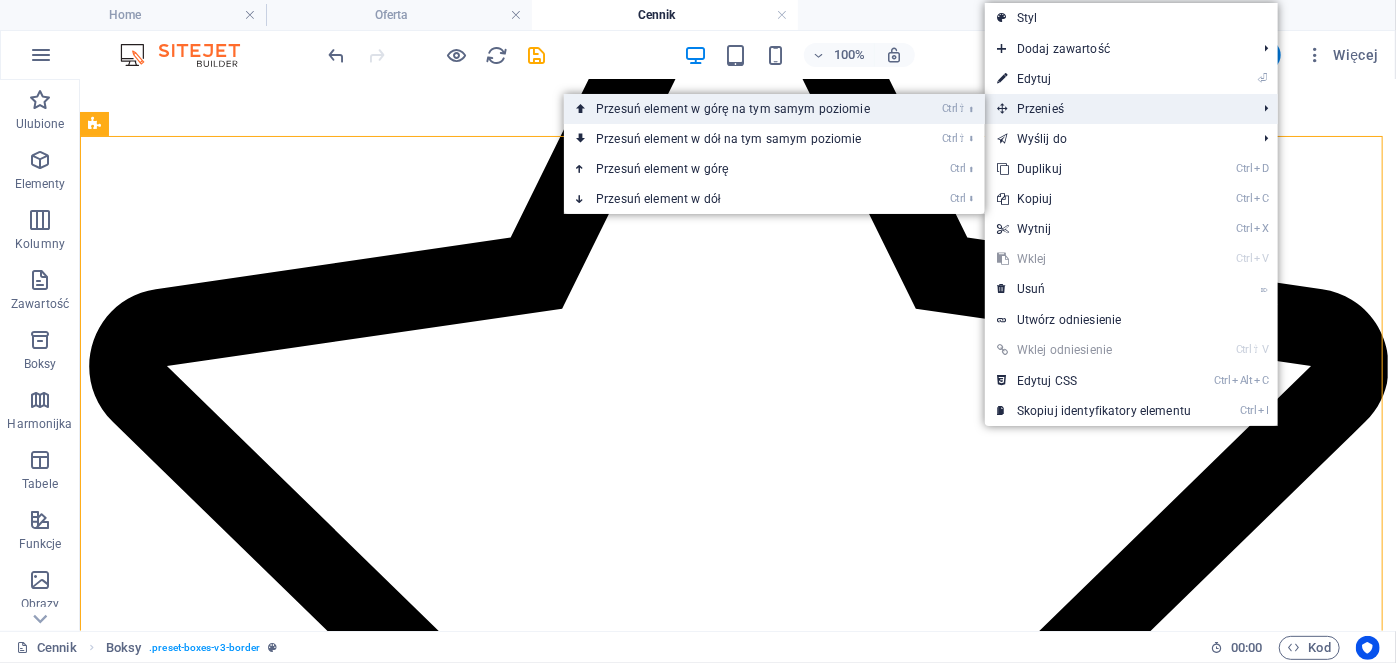 click on "Ctrl ⇧ ⬆  Przesuń element w górę na tym samym poziomie" at bounding box center (737, 109) 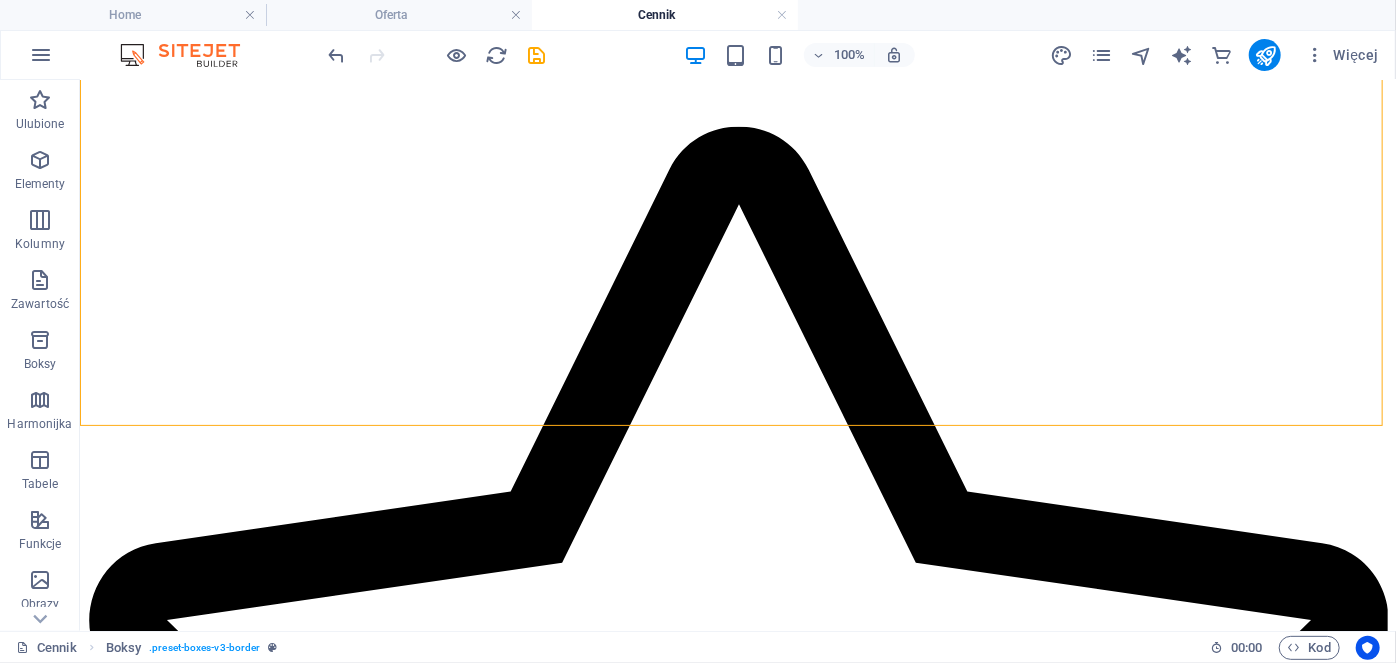 scroll, scrollTop: 1244, scrollLeft: 0, axis: vertical 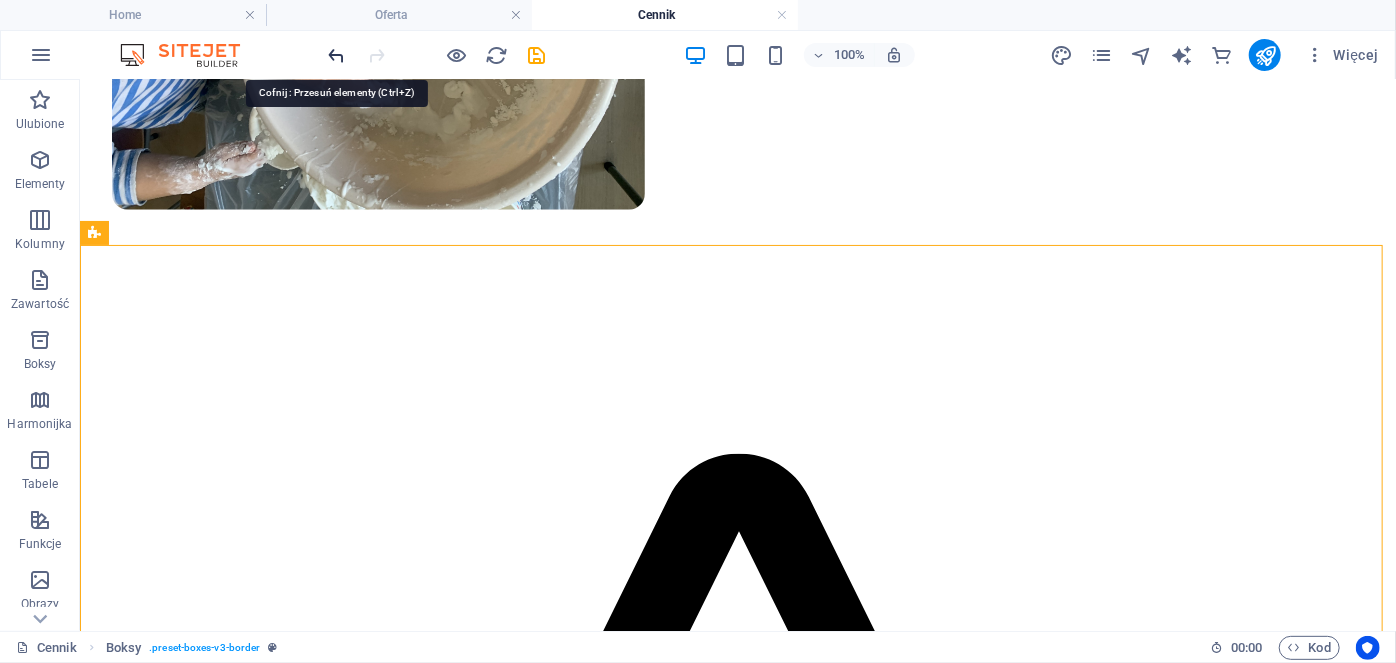 click at bounding box center (337, 55) 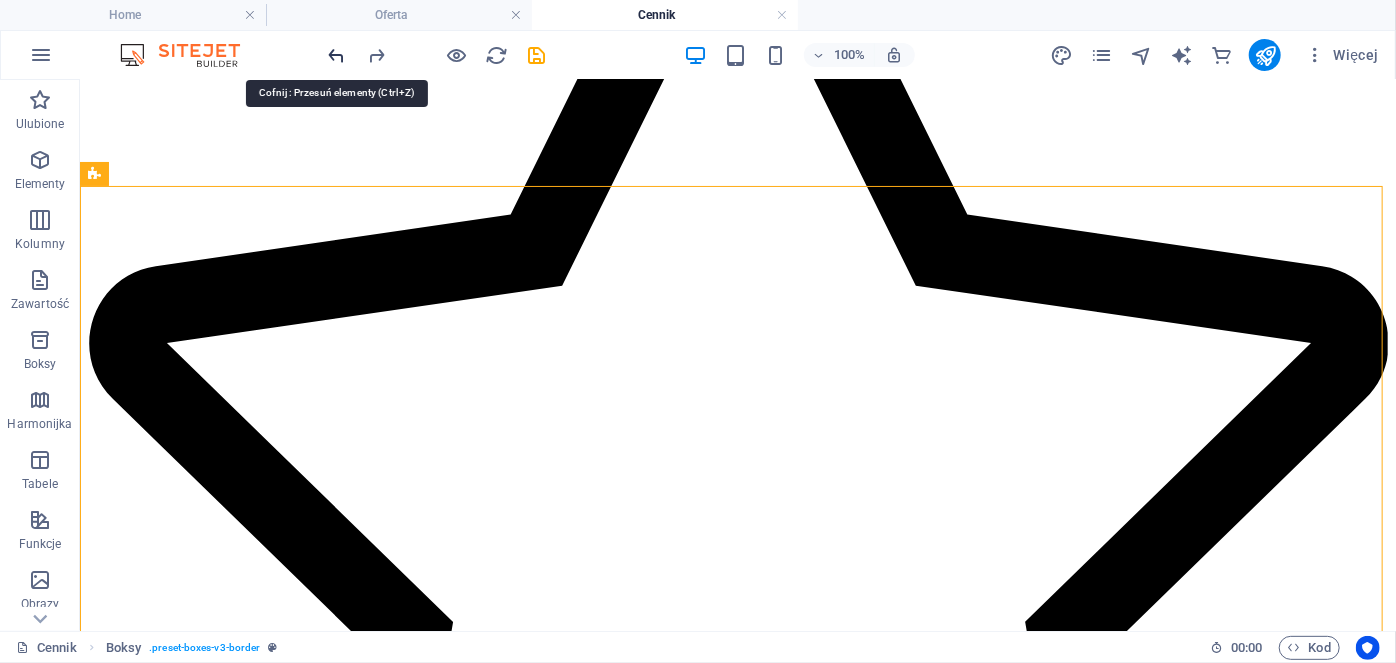 scroll, scrollTop: 1715, scrollLeft: 0, axis: vertical 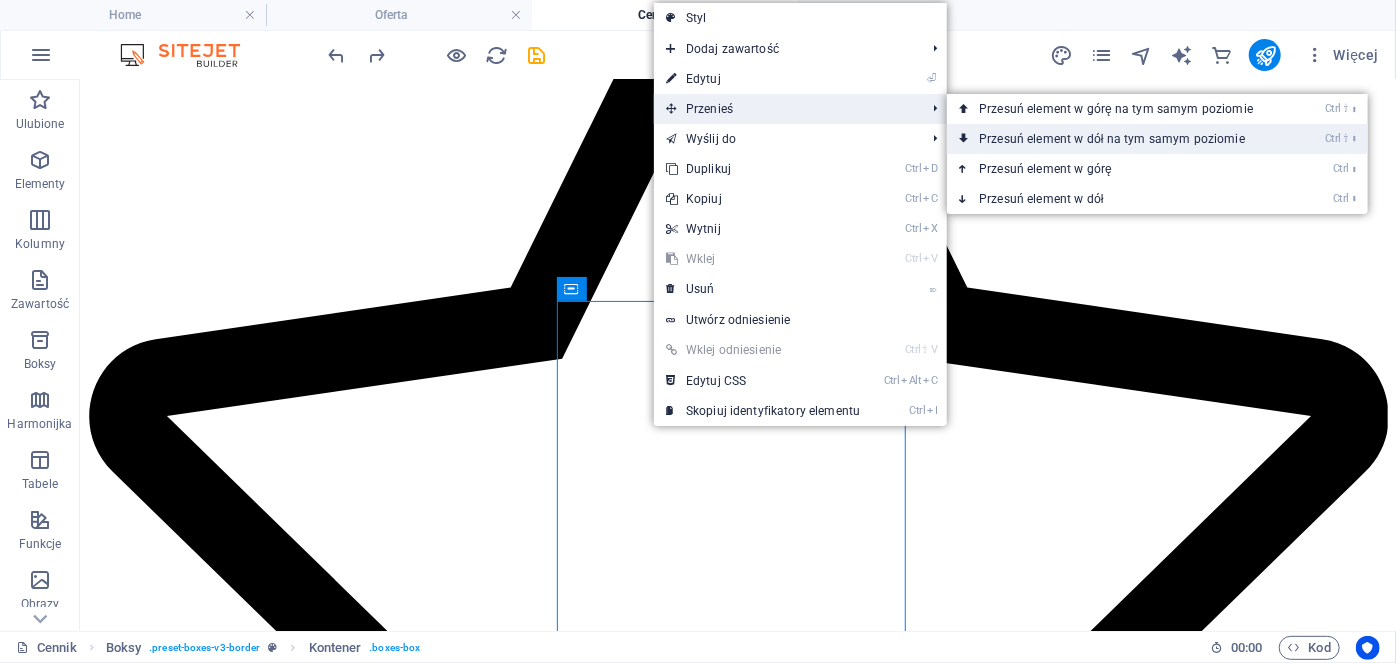 click on "Ctrl ⇧ ⬇  Przesuń element w dół na tym samym poziomie" at bounding box center (1120, 139) 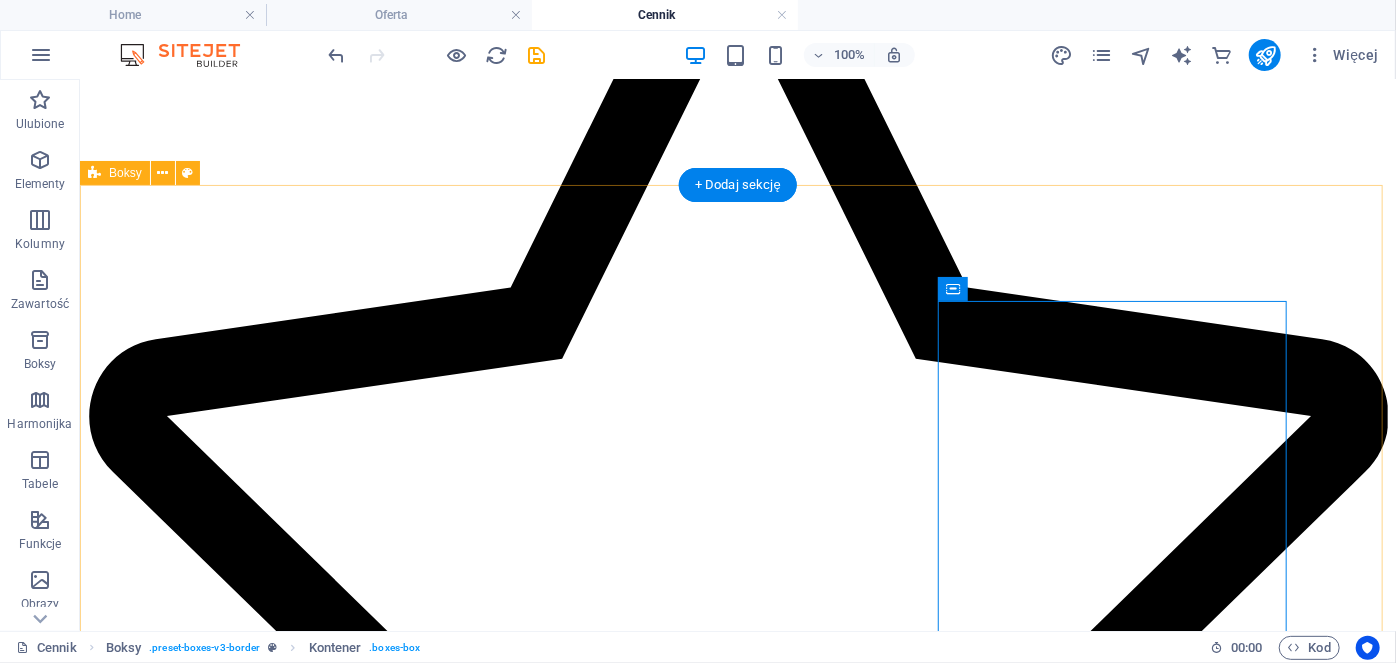 click on "Pick Up 3  dla dzieci 6 letnich 2 x w tygodniu po 45 minut licencjonowana metoda sensoryczne projekty autorskie materiały Pick Up 4  dla dzieci 7 letnich 2 x w tygodniu po 45 minut licencjonowana metoda sensoryczne projekty autorskie materiały Kelly's corner  dla dzieci starszych Zajęcia z native speakerem w kameralnych grupach. Autorskie materiały. Intensywna i dynamiczna komunikacja w języku angielskim. Przygotowanie do dwujęzyczności." at bounding box center (737, 6340) 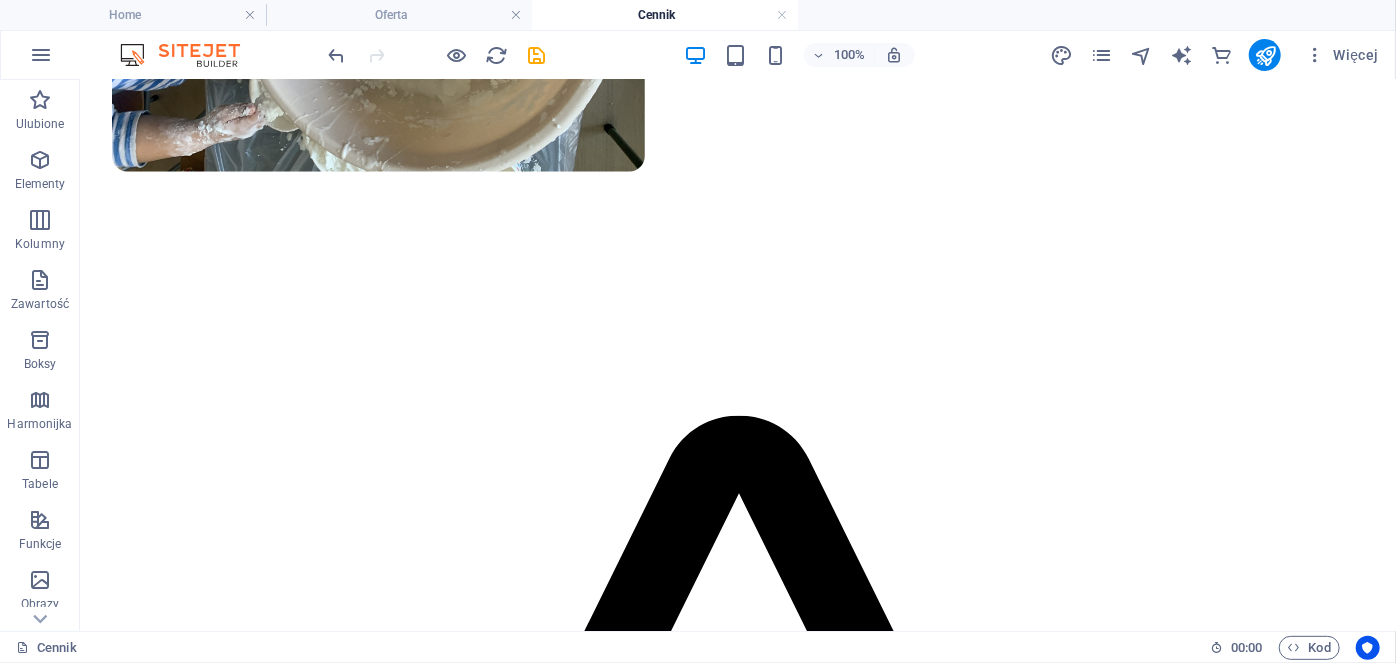 scroll, scrollTop: 1079, scrollLeft: 0, axis: vertical 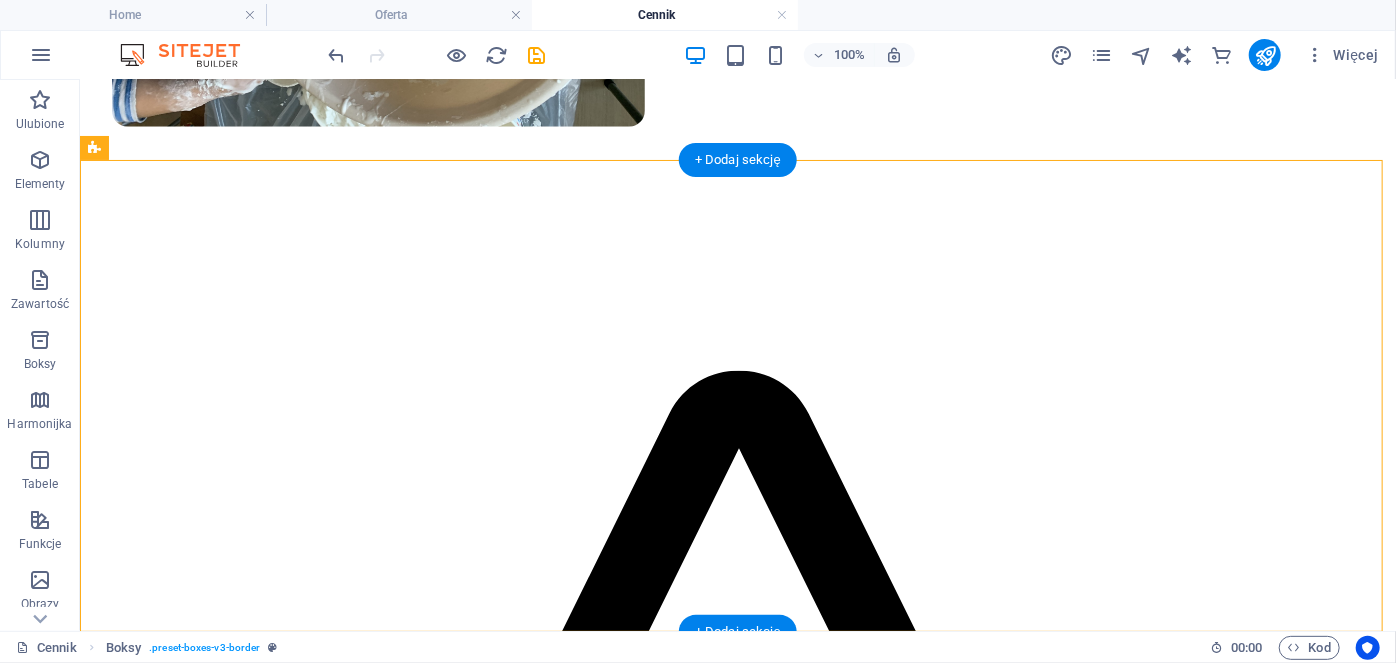 drag, startPoint x: 1120, startPoint y: 570, endPoint x: 1124, endPoint y: 553, distance: 17.464249 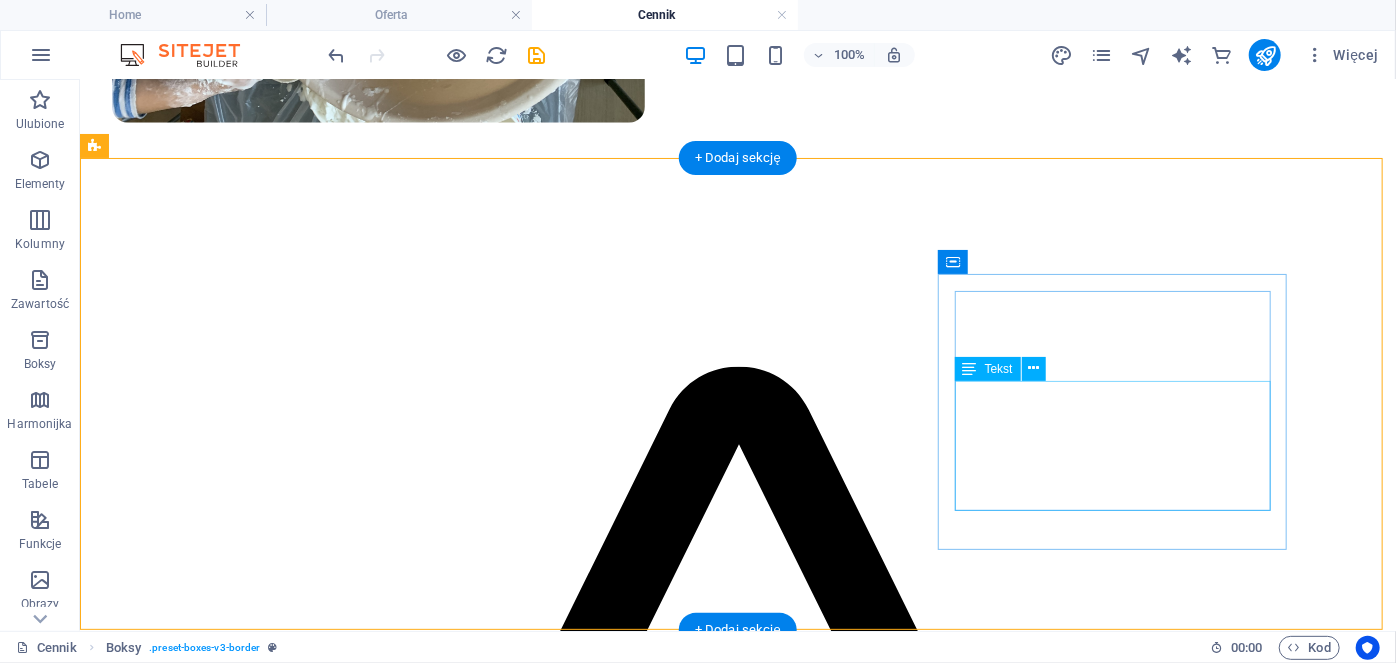 click on "1x w tygodniu 2 x 30 minut licencjonowana metoda sensoryczne projekty autorskie materiały" at bounding box center (737, 3318) 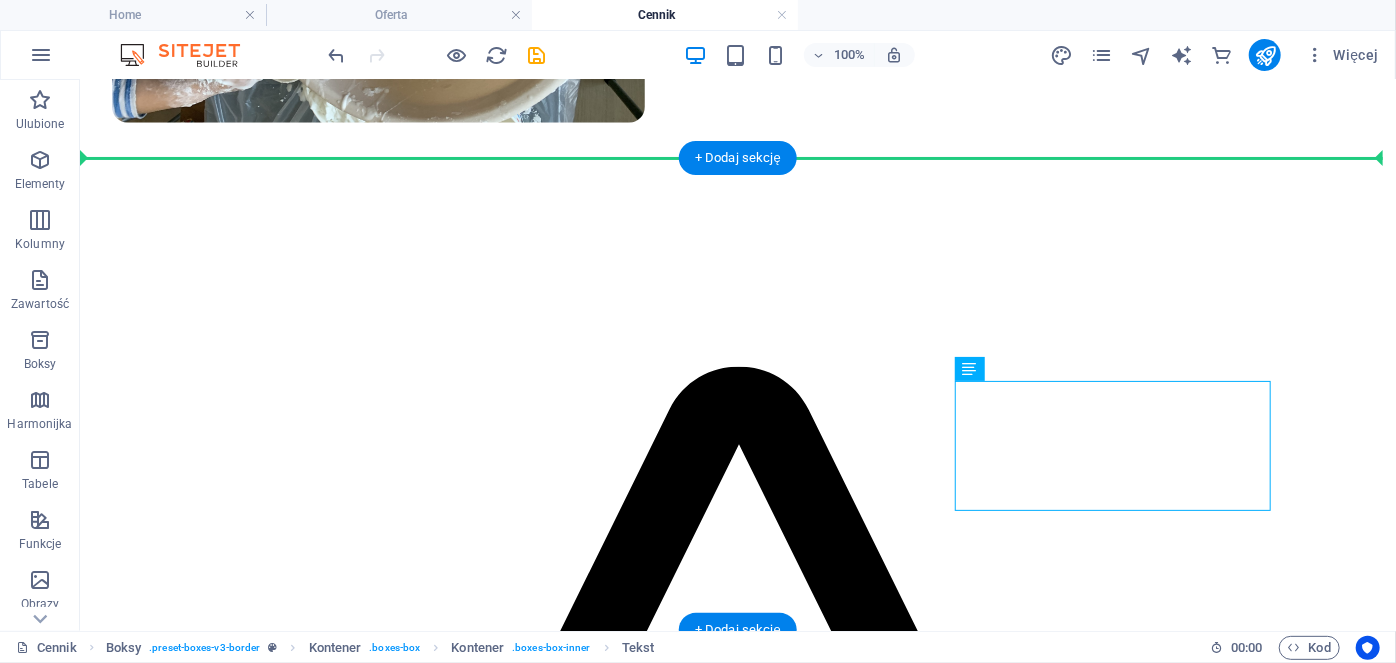 drag, startPoint x: 1116, startPoint y: 469, endPoint x: 1108, endPoint y: 261, distance: 208.1538 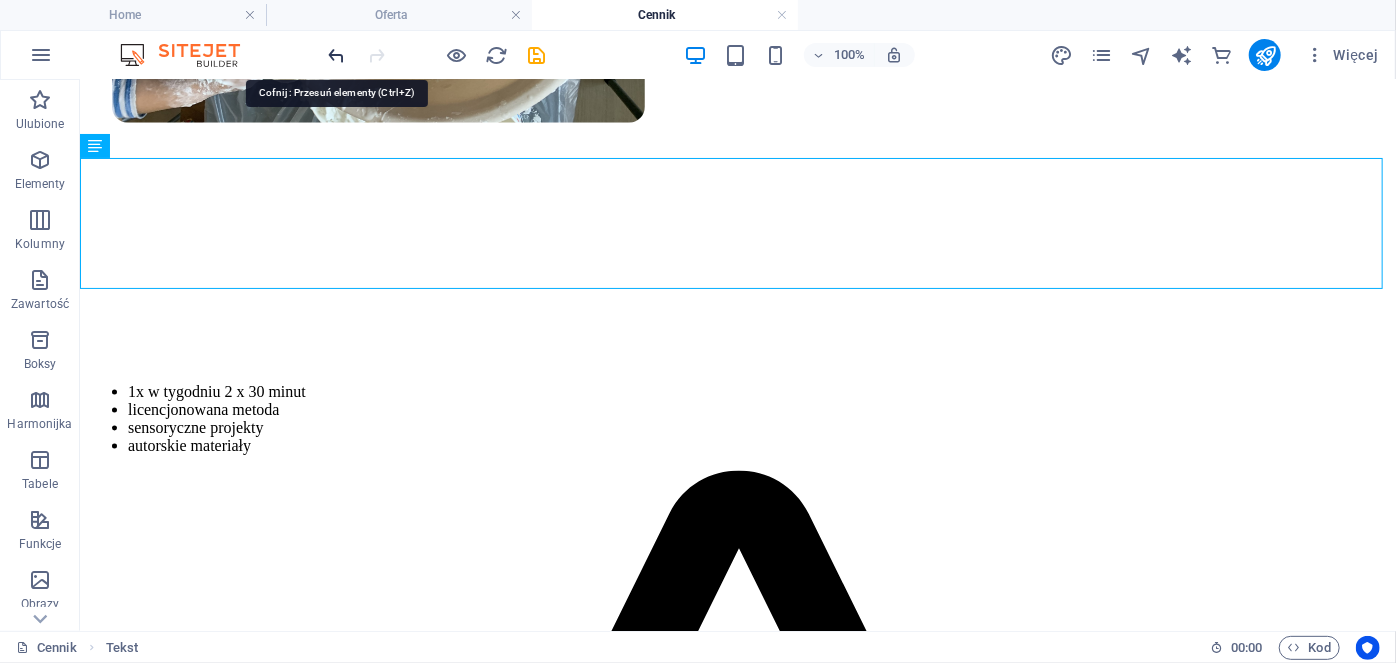 click at bounding box center [337, 55] 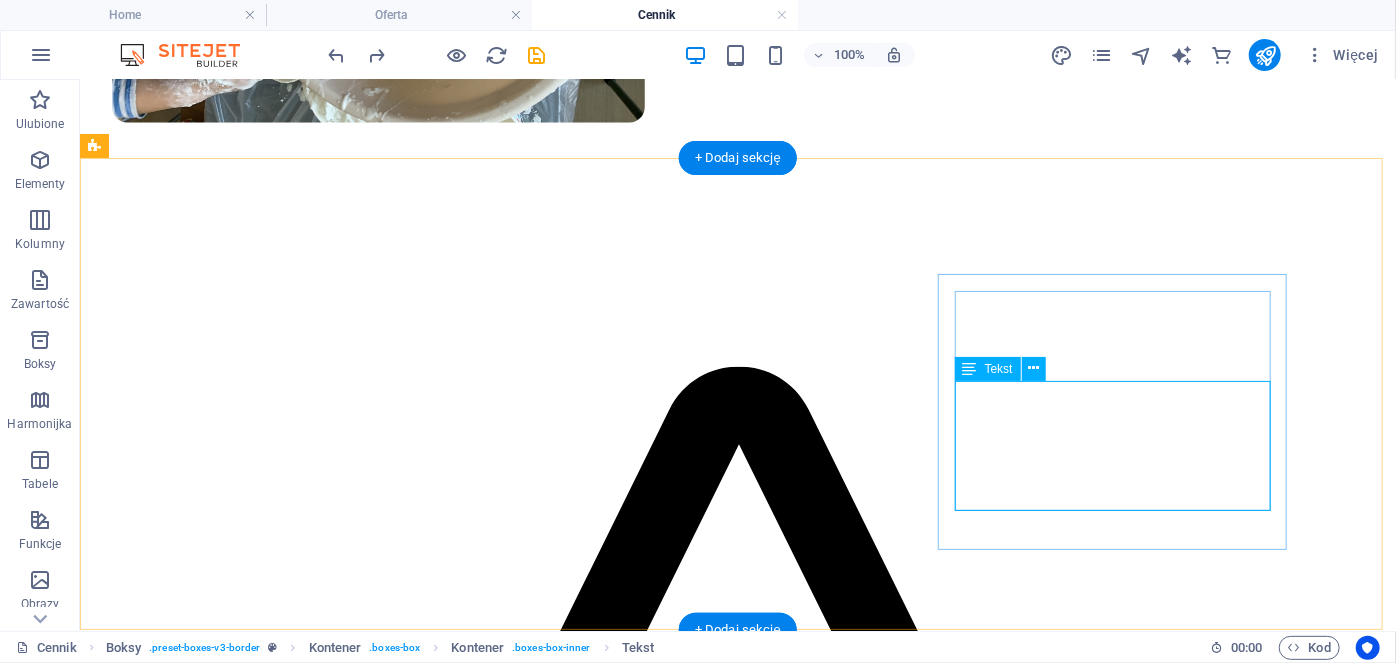 click on "1x w tygodniu 2 x 30 minut licencjonowana metoda sensoryczne projekty autorskie materiały" at bounding box center [737, 3318] 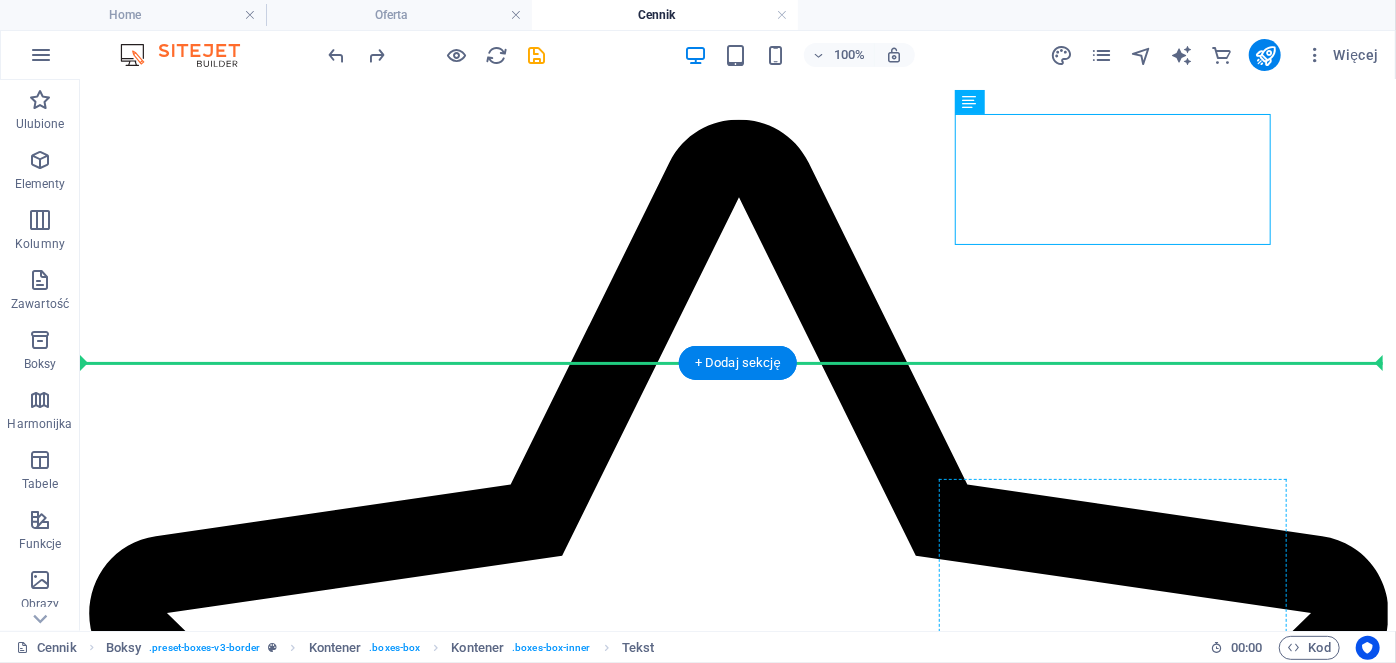 scroll, scrollTop: 1418, scrollLeft: 0, axis: vertical 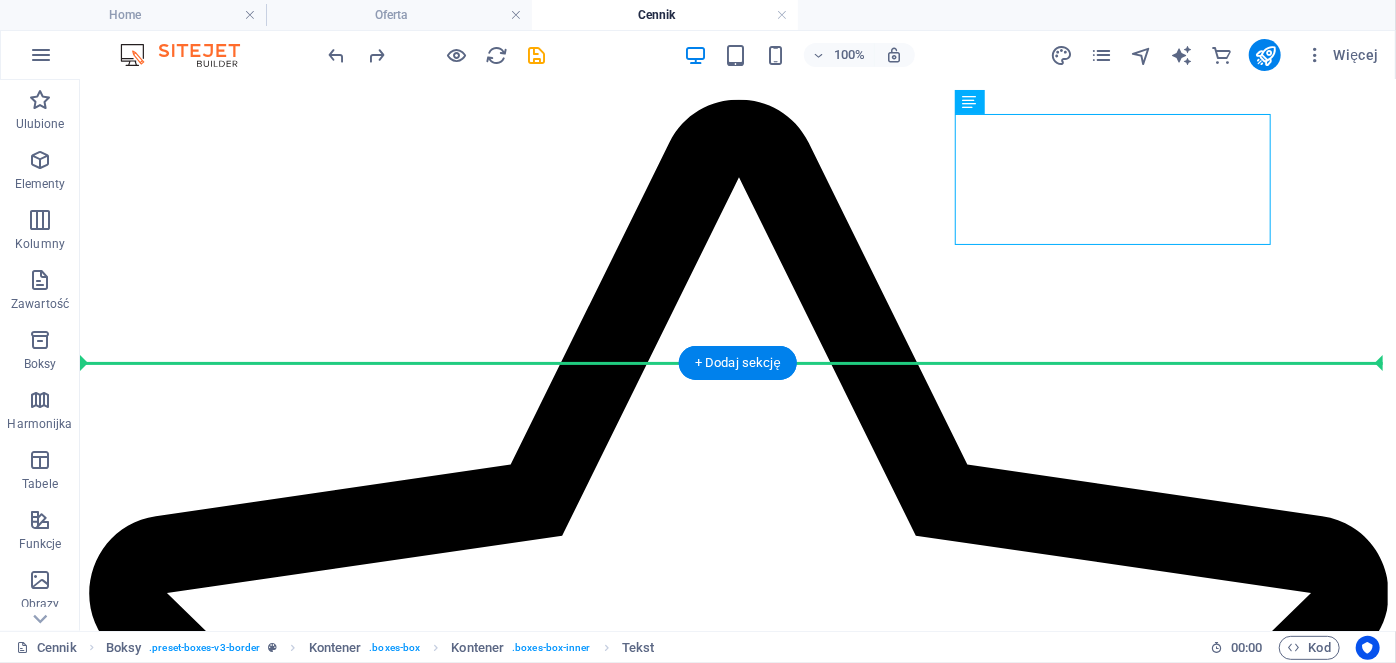 drag, startPoint x: 1122, startPoint y: 497, endPoint x: 1103, endPoint y: 290, distance: 207.87015 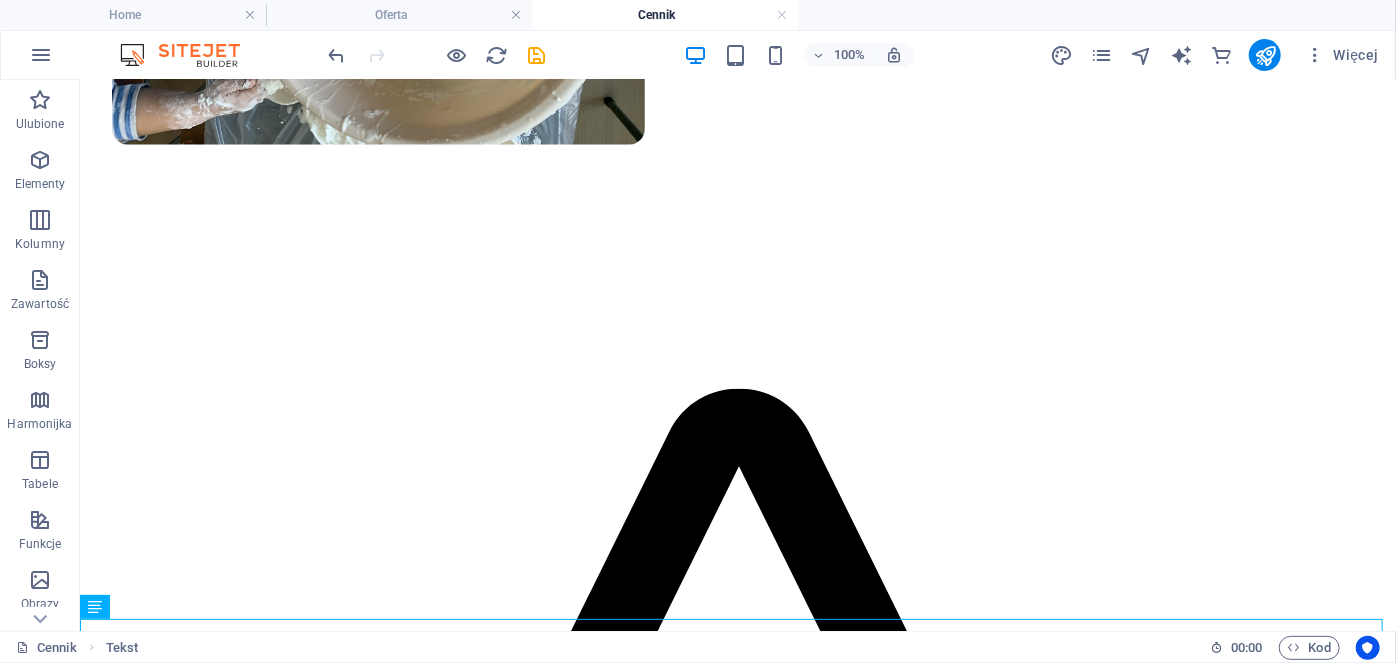 scroll, scrollTop: 1090, scrollLeft: 0, axis: vertical 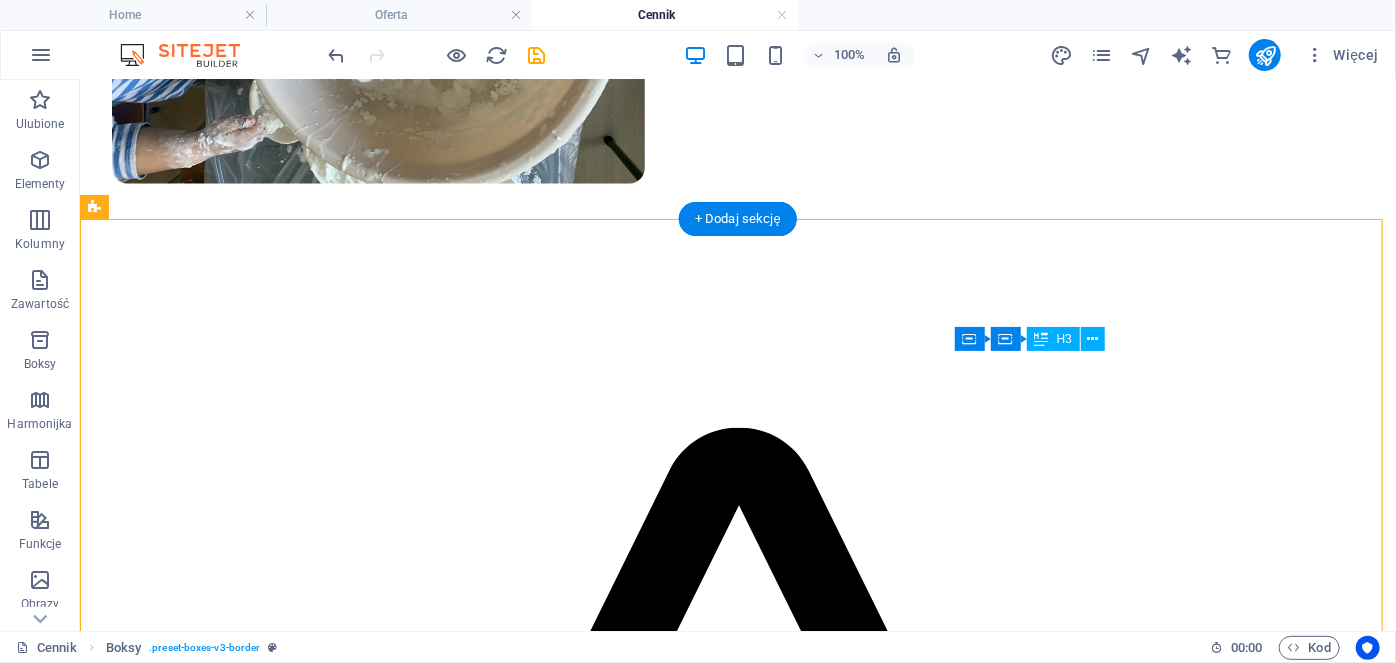 drag, startPoint x: 1111, startPoint y: 434, endPoint x: 1119, endPoint y: 346, distance: 88.362885 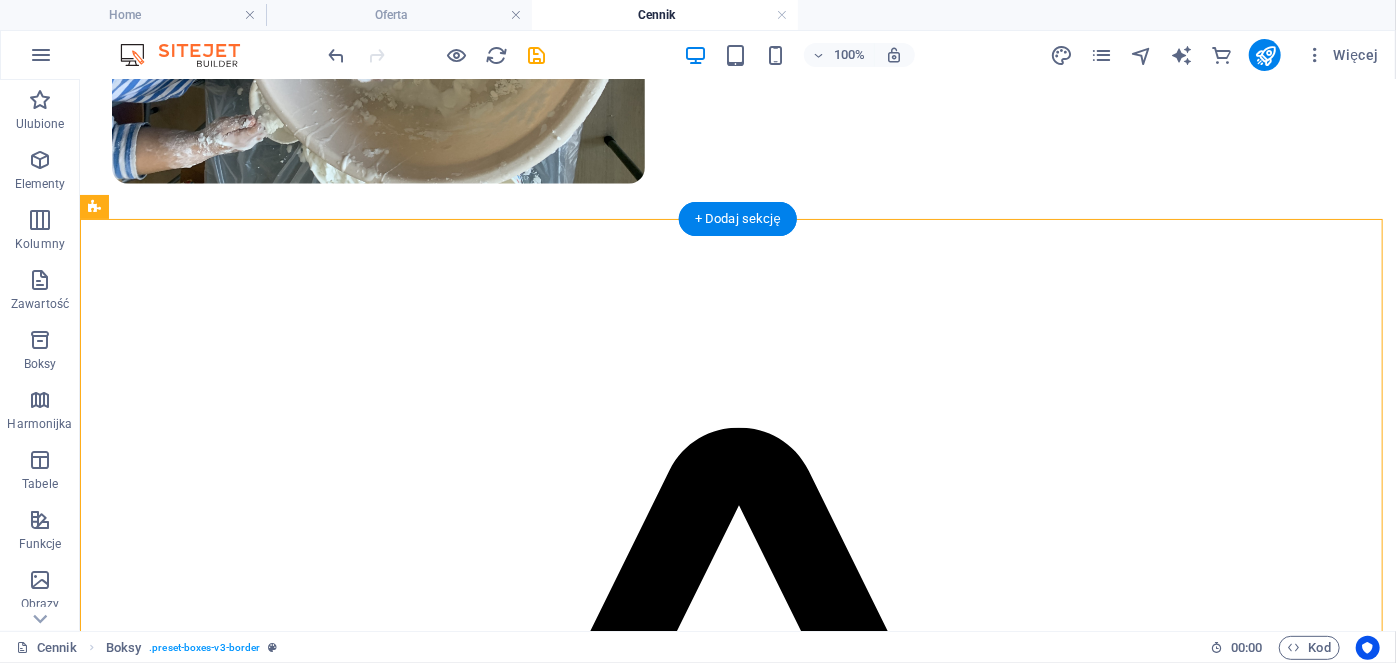 click on "Pick Up 2 dla dzieci 4/5" at bounding box center (737, 3927) 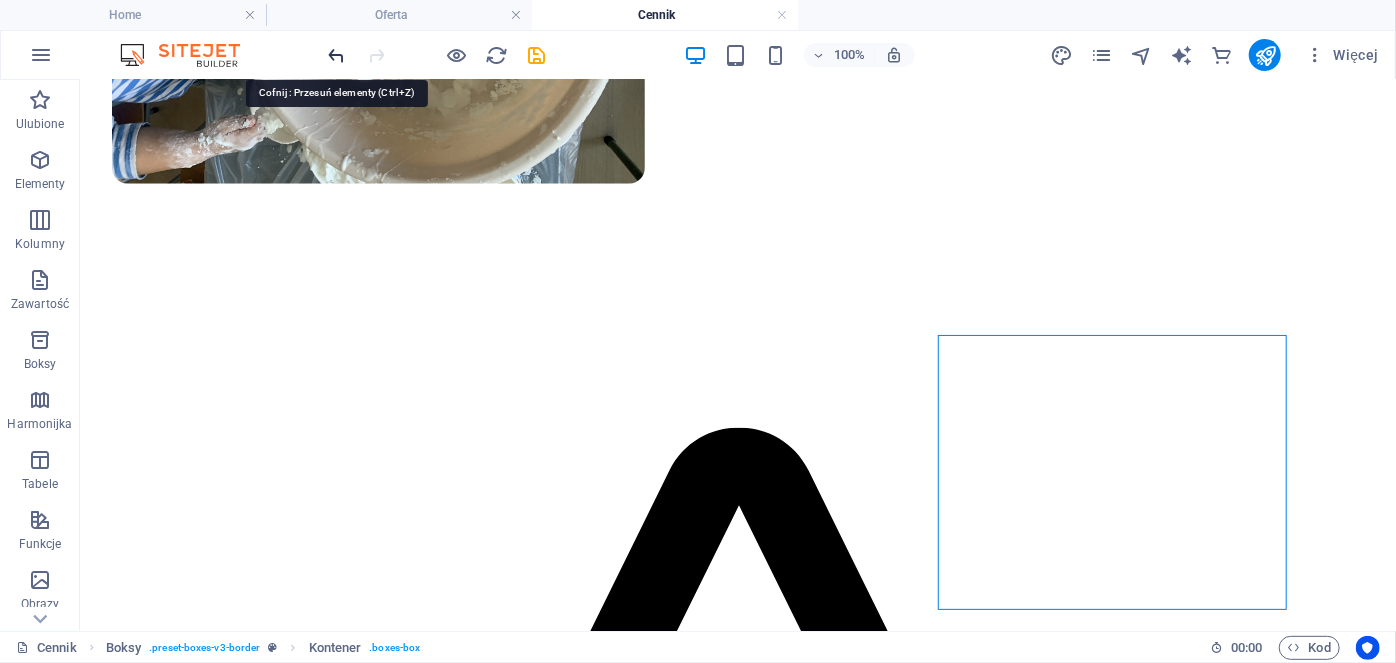 click at bounding box center (337, 55) 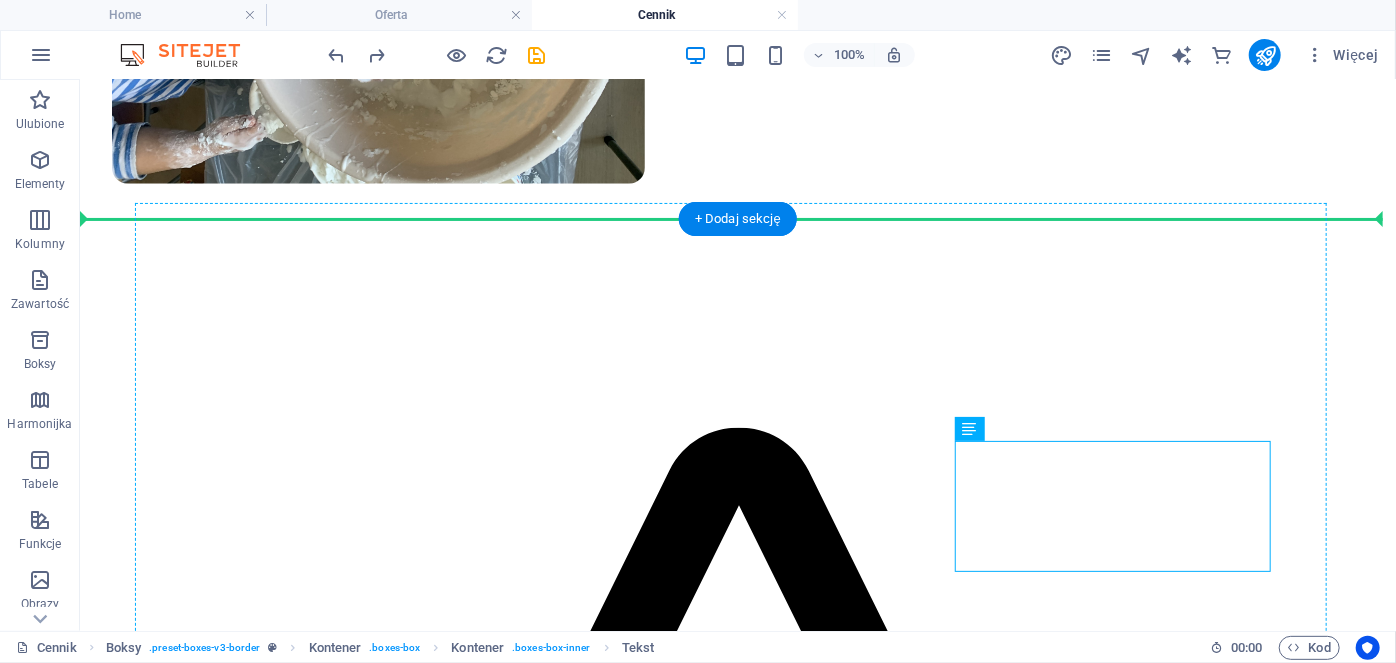 drag, startPoint x: 1095, startPoint y: 547, endPoint x: 1094, endPoint y: 335, distance: 212.00237 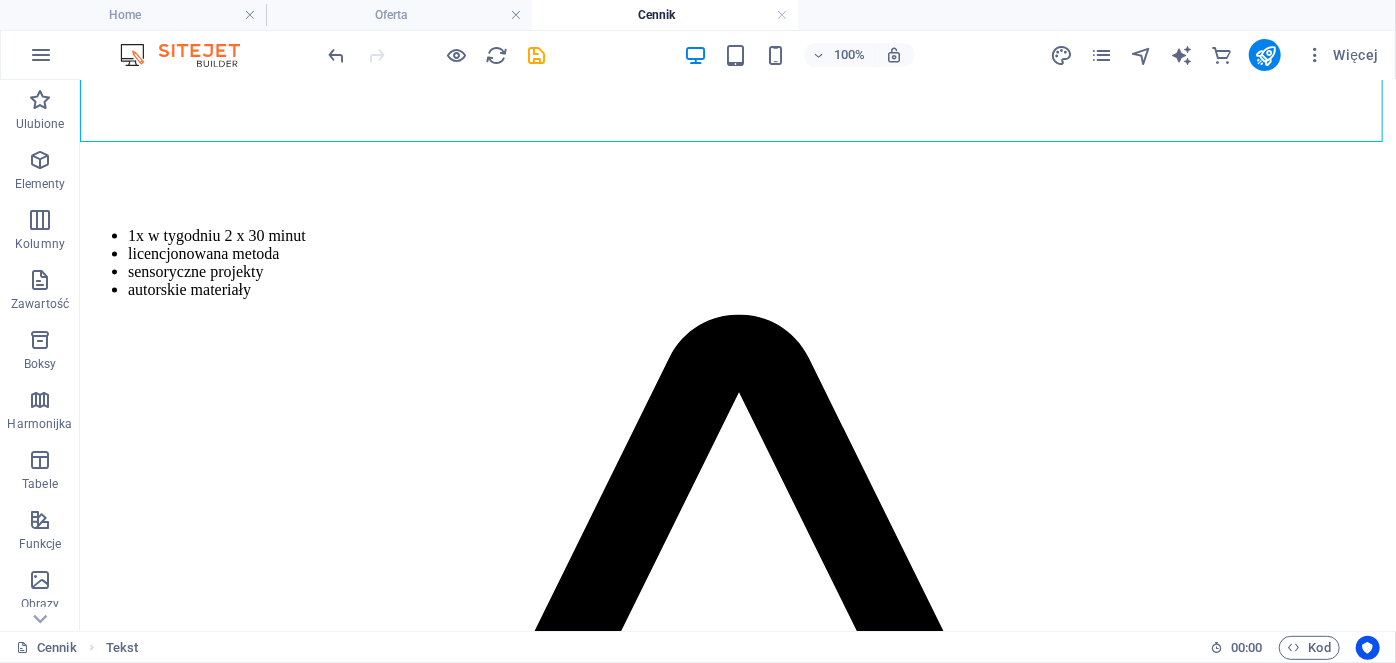 scroll, scrollTop: 1298, scrollLeft: 0, axis: vertical 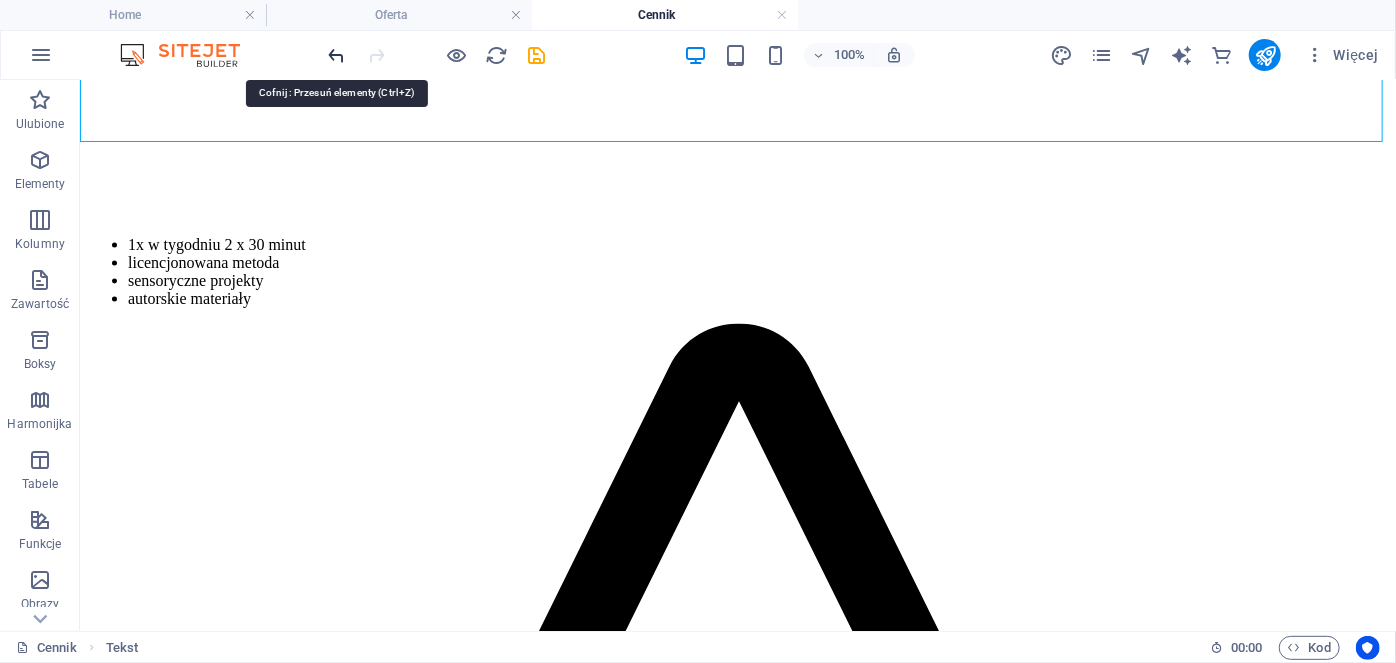 click at bounding box center [337, 55] 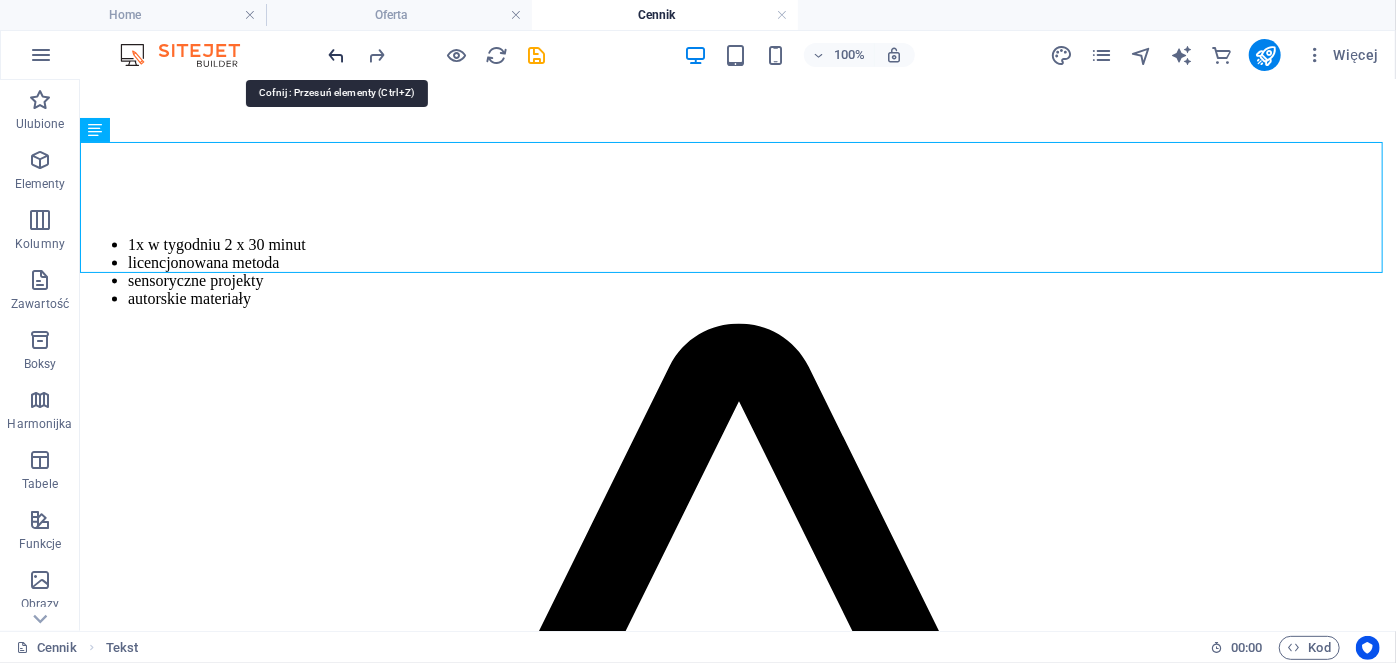 scroll, scrollTop: 1167, scrollLeft: 0, axis: vertical 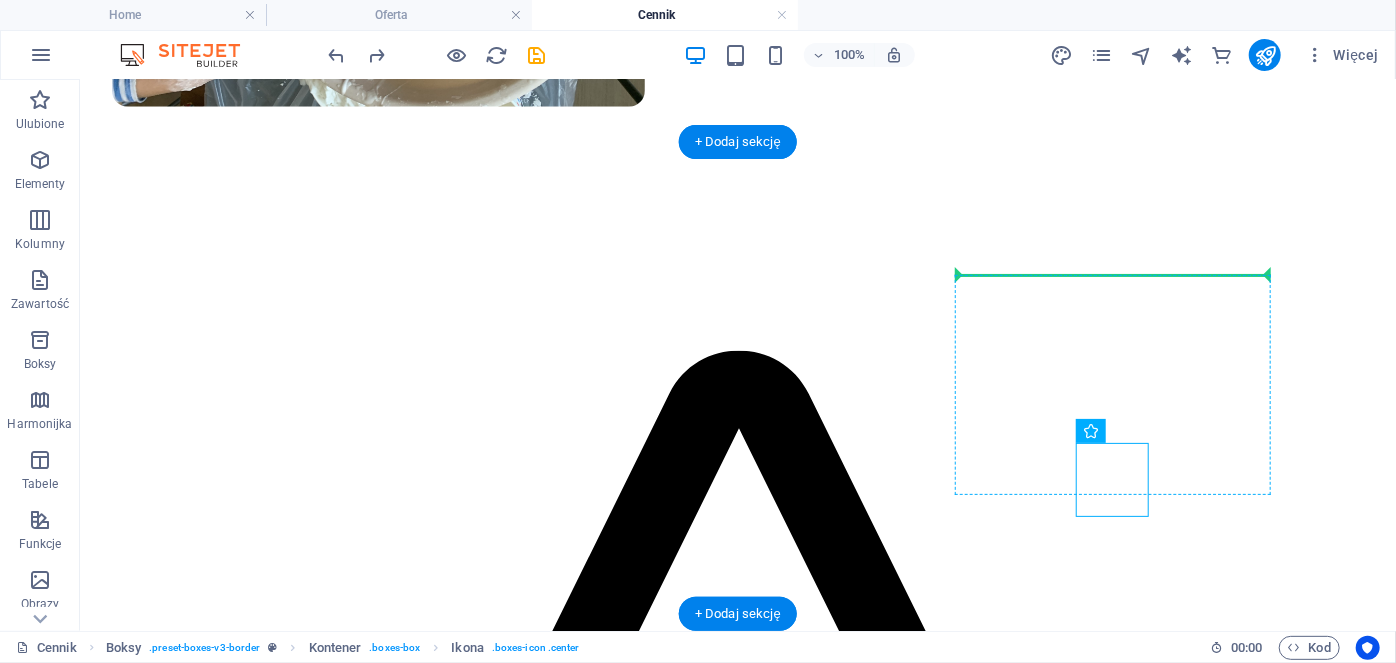 drag, startPoint x: 1109, startPoint y: 502, endPoint x: 1102, endPoint y: 275, distance: 227.10791 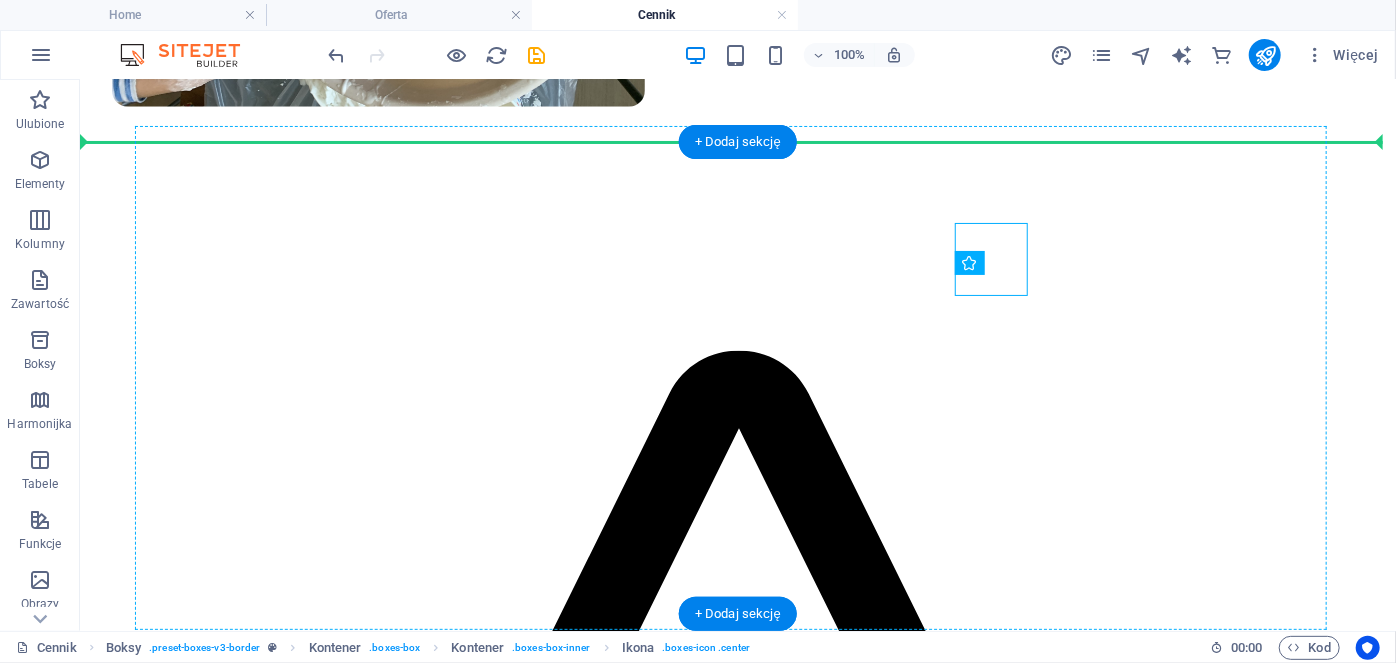 drag, startPoint x: 1005, startPoint y: 281, endPoint x: 1102, endPoint y: 267, distance: 98.005104 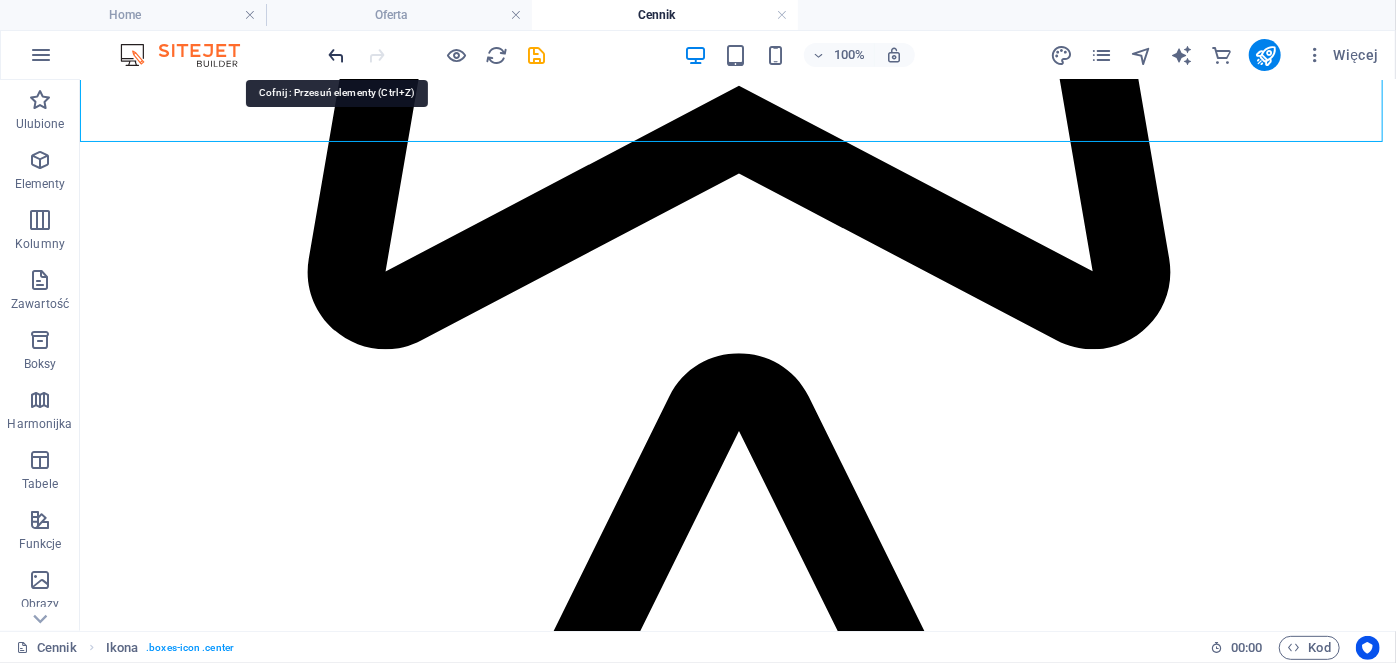 click at bounding box center (337, 55) 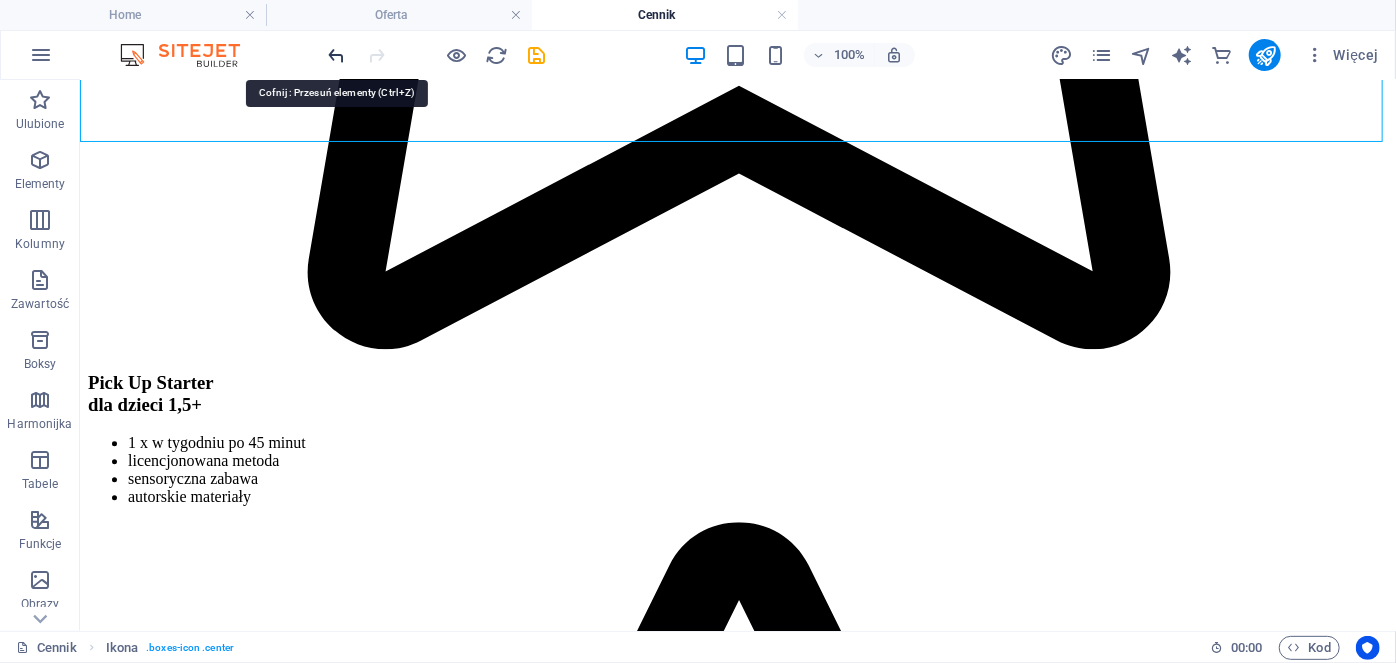 scroll, scrollTop: 1167, scrollLeft: 0, axis: vertical 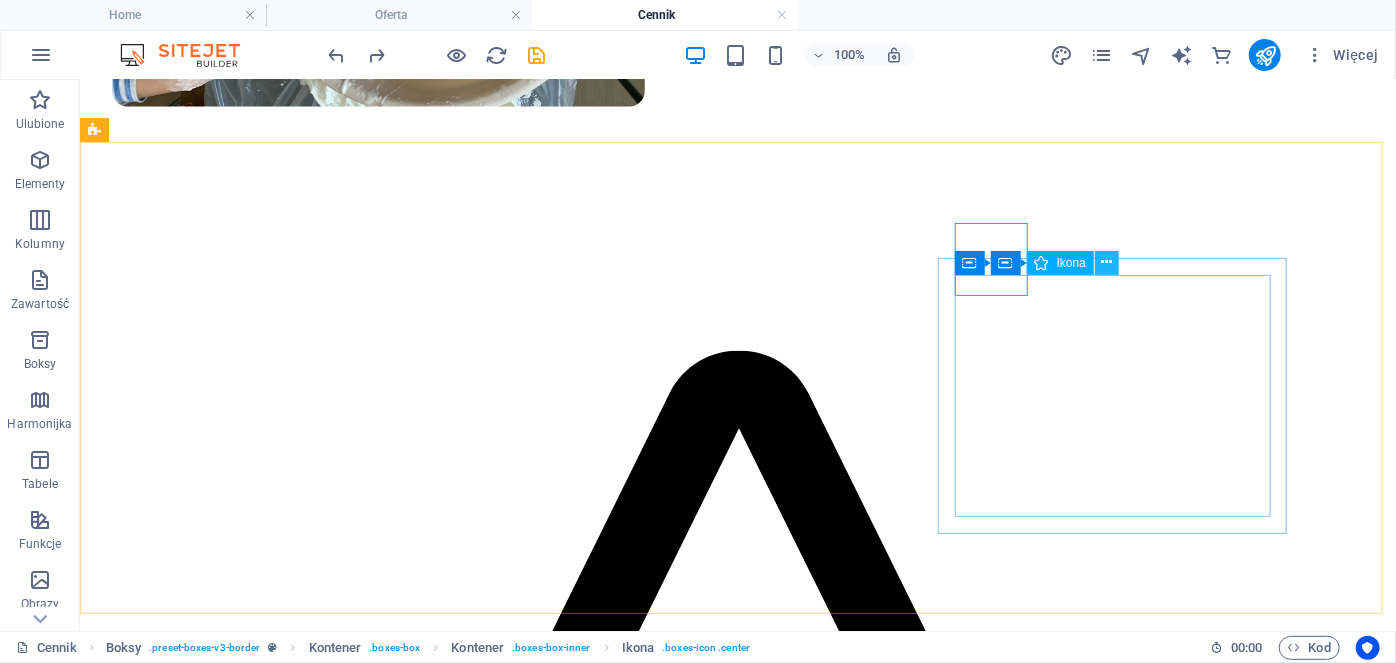 click at bounding box center (1107, 262) 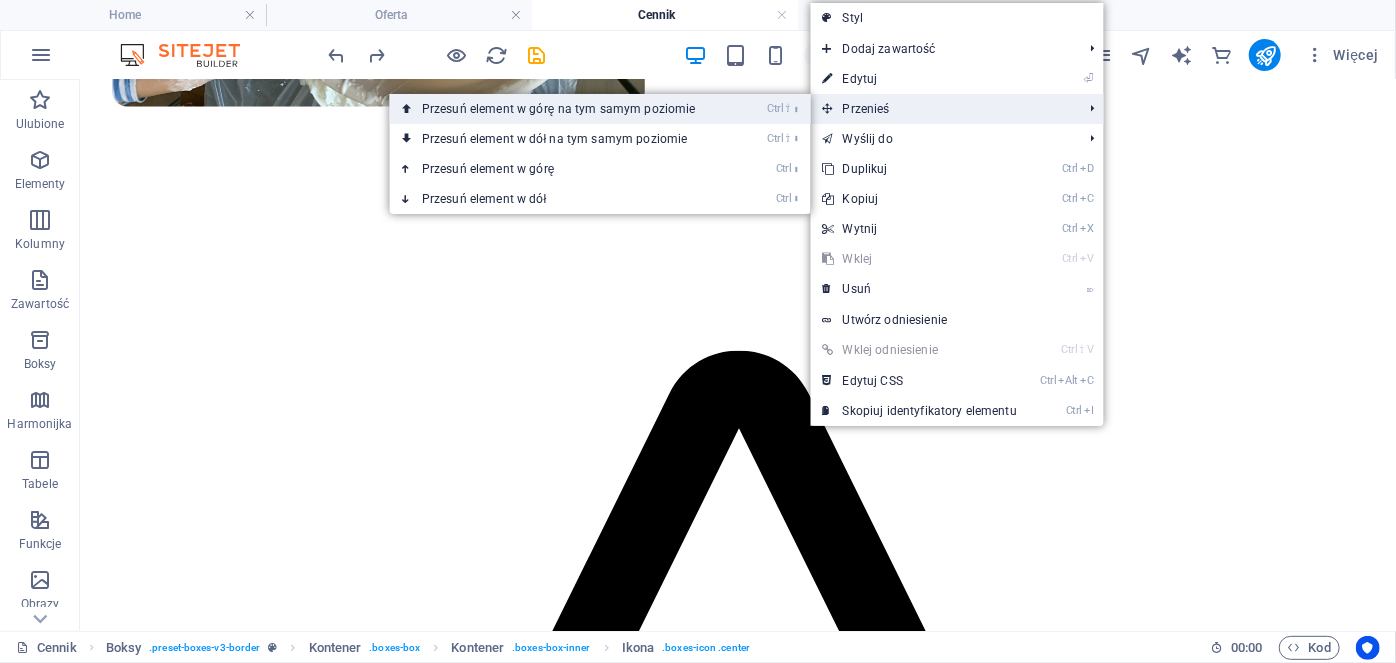 click on "Ctrl ⇧ ⬆  Przesuń element w górę na tym samym poziomie" at bounding box center (600, 109) 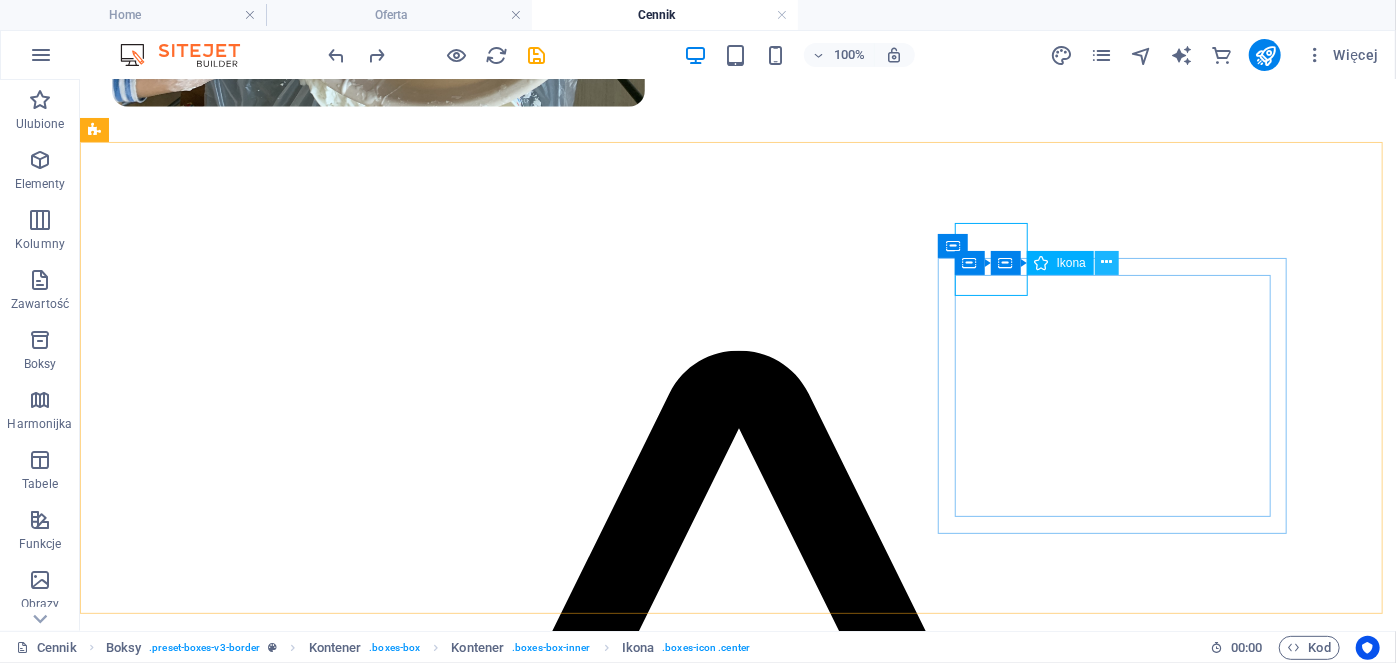 click at bounding box center [1107, 262] 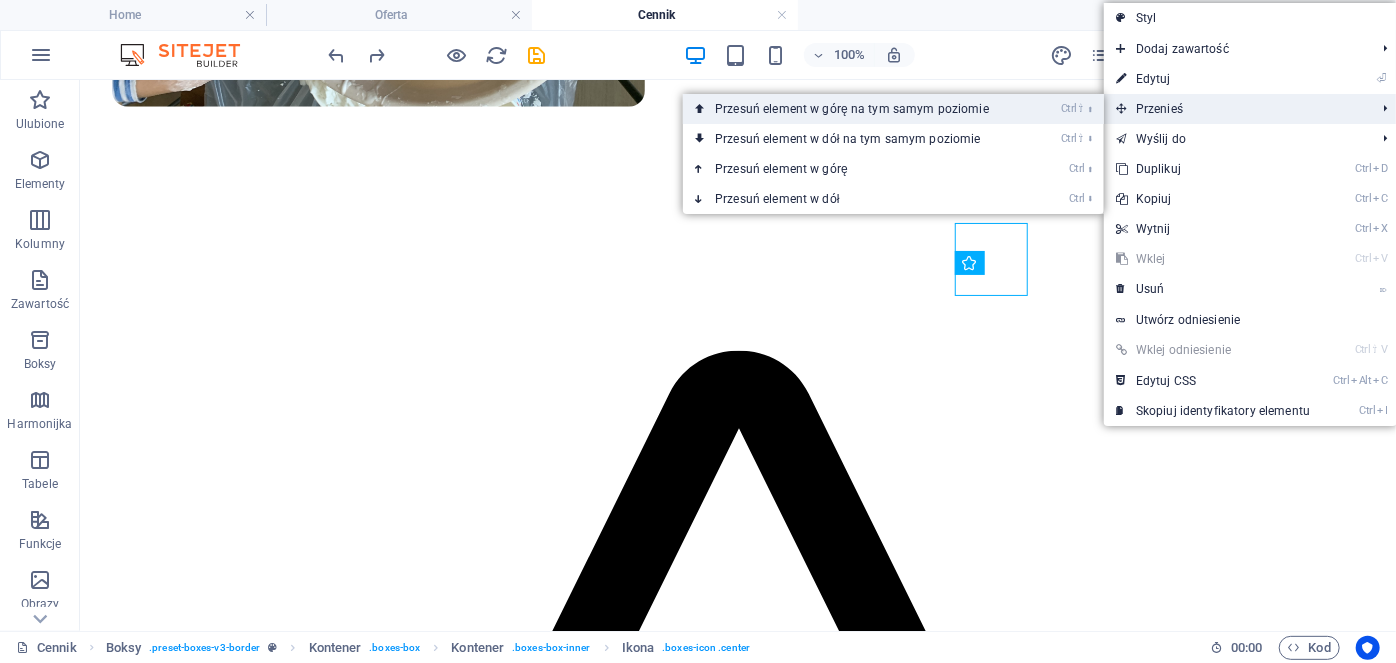 click on "Ctrl ⇧ ⬆  Przesuń element w górę na tym samym poziomie" at bounding box center (856, 109) 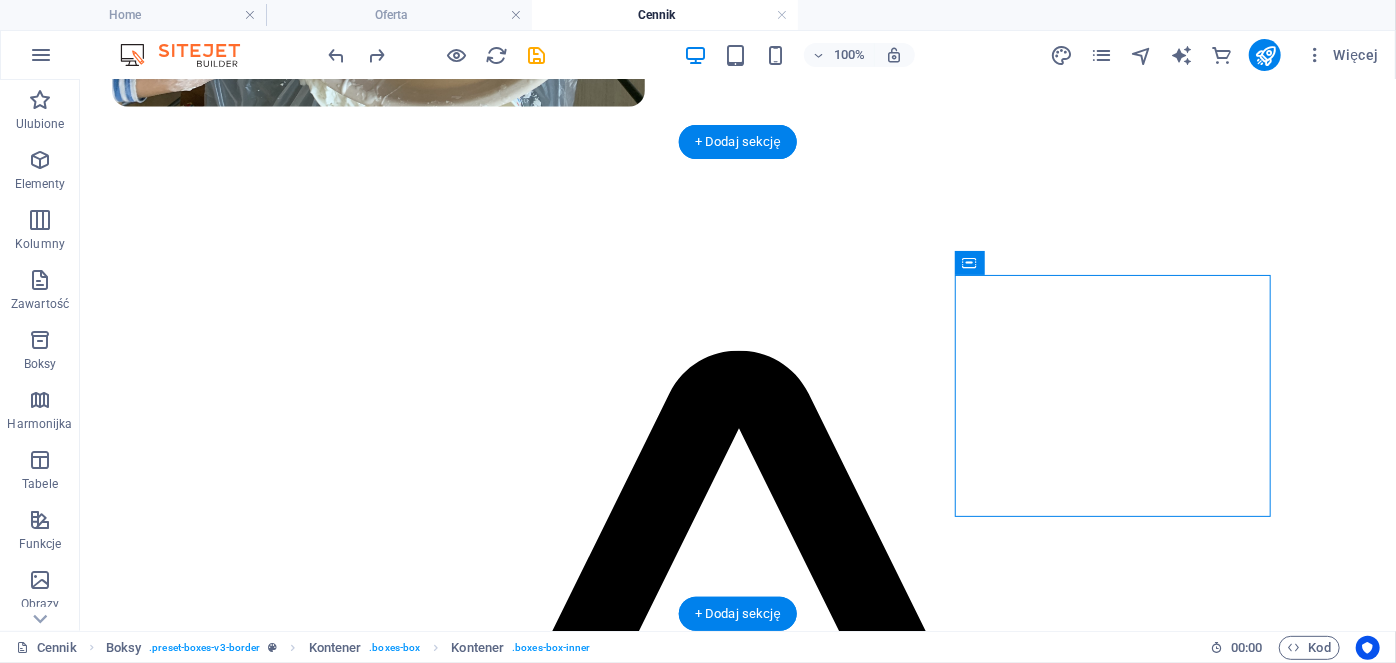 drag, startPoint x: 1006, startPoint y: 292, endPoint x: 1130, endPoint y: 284, distance: 124.2578 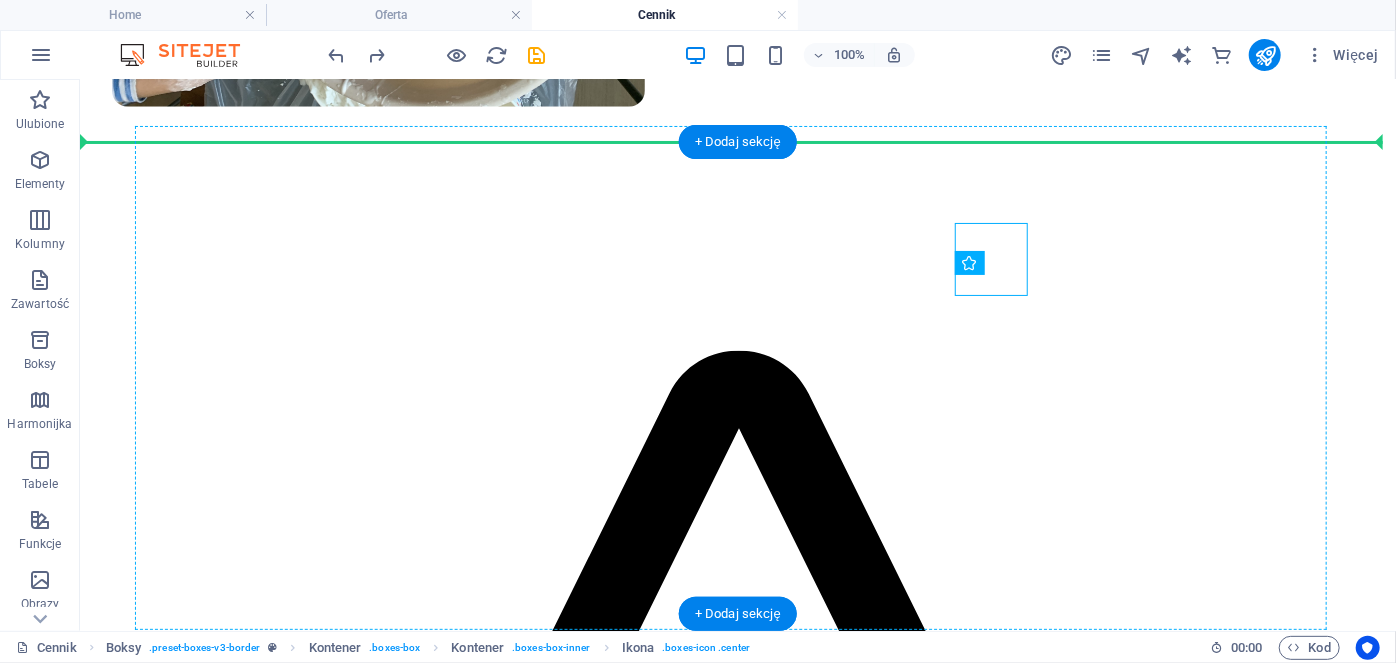 drag, startPoint x: 991, startPoint y: 279, endPoint x: 1091, endPoint y: 266, distance: 100.84146 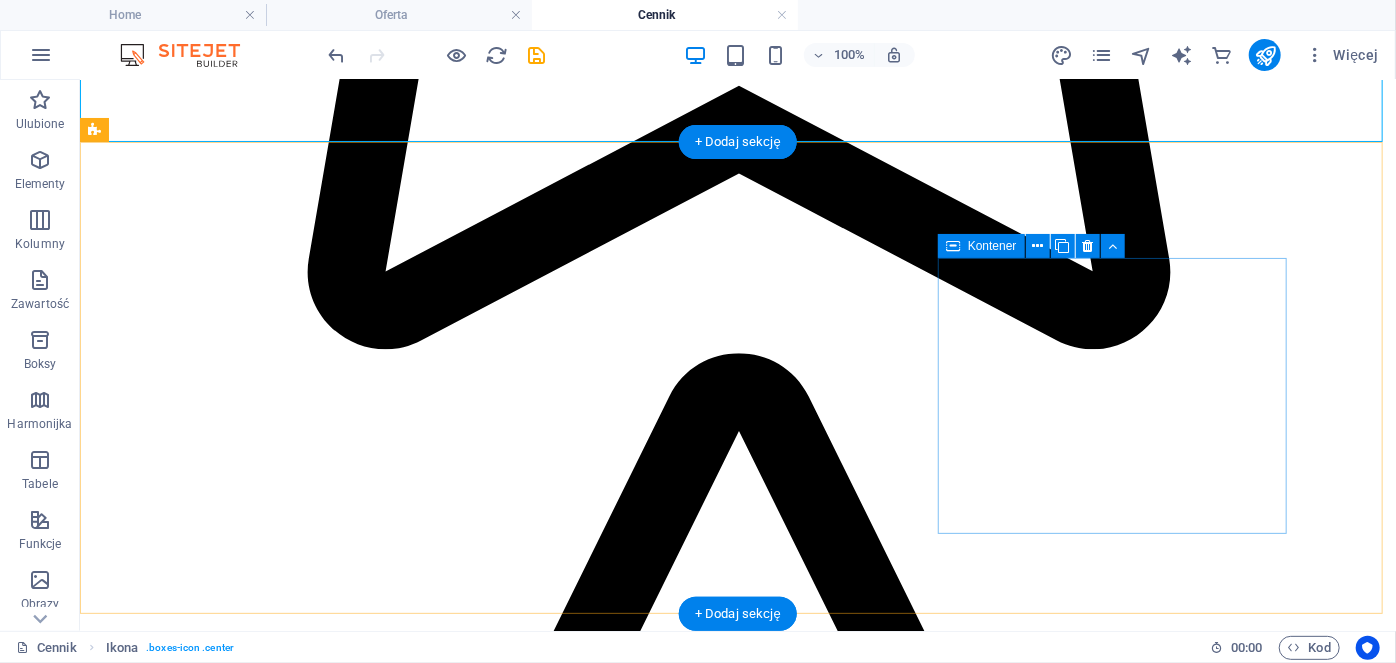click on "Pick Up 2 dla dzieci 4/5 1x w tygodniu 2 x 30 minut licencjonowana metoda sensoryczne projekty autorskie materiały" at bounding box center (737, 3271) 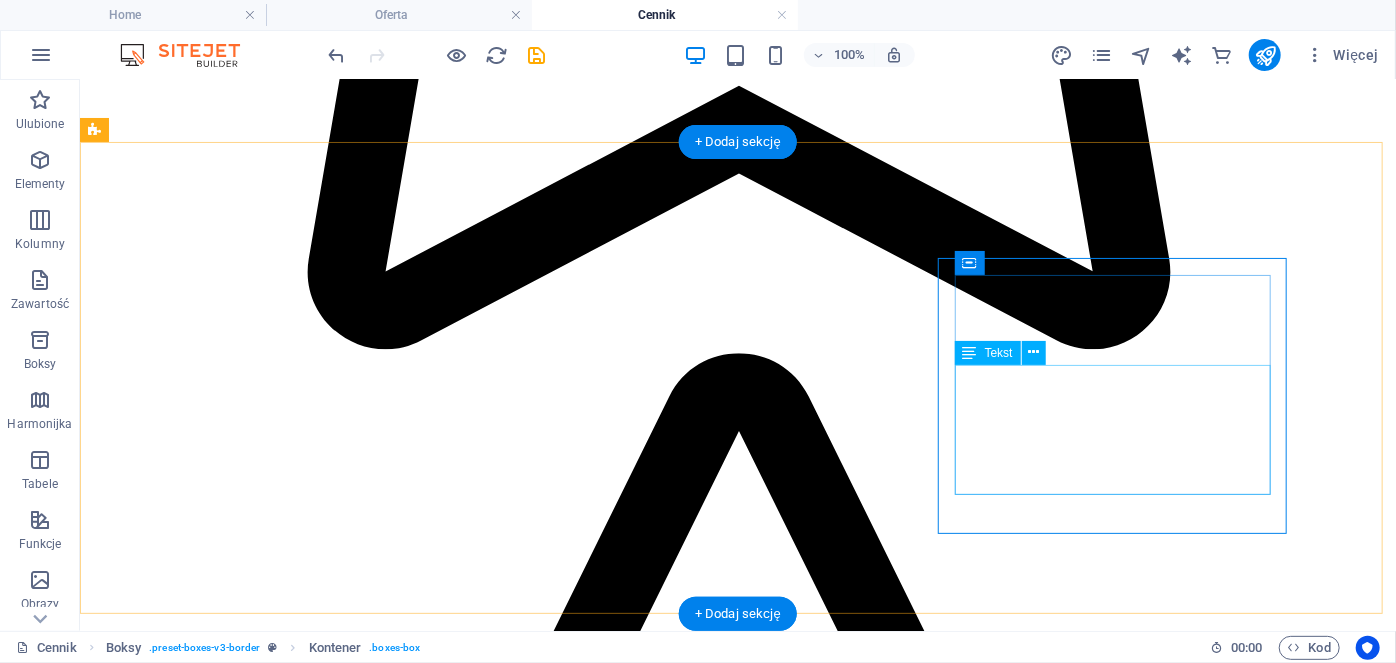drag, startPoint x: 1068, startPoint y: 481, endPoint x: 772, endPoint y: 204, distance: 405.39487 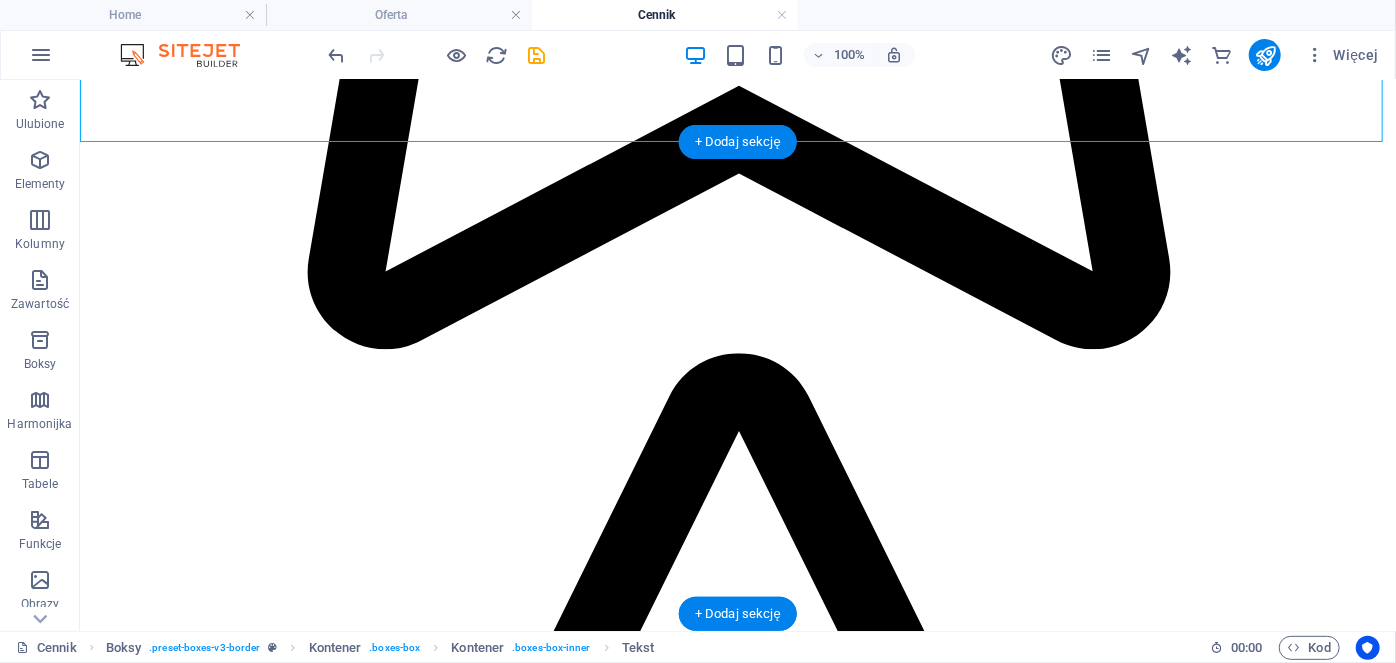 scroll, scrollTop: 2544, scrollLeft: 0, axis: vertical 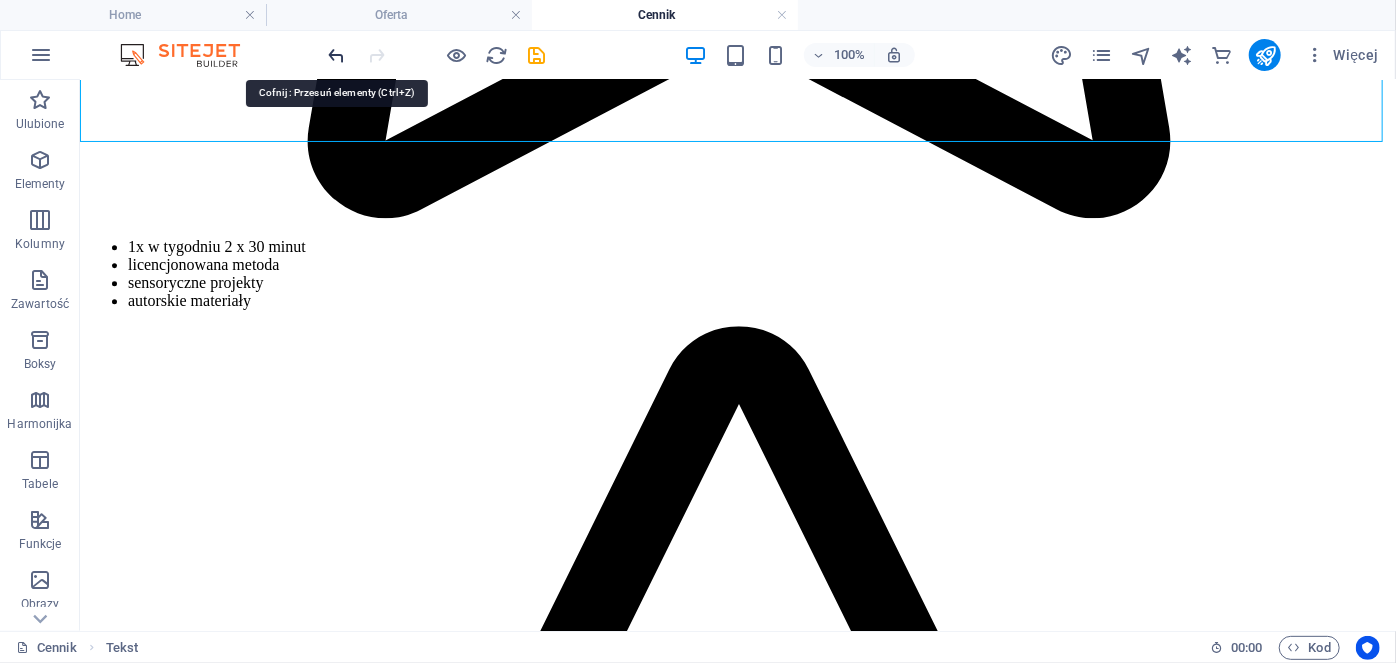 click at bounding box center (337, 55) 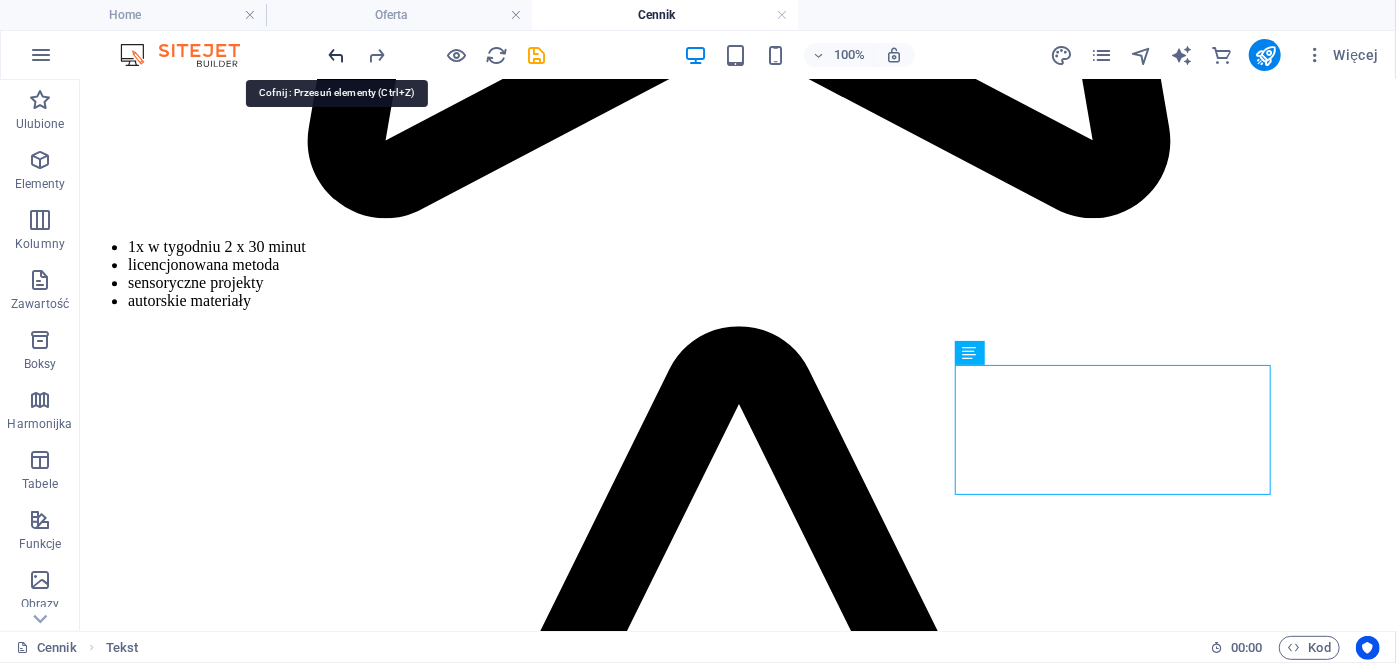 scroll, scrollTop: 2413, scrollLeft: 0, axis: vertical 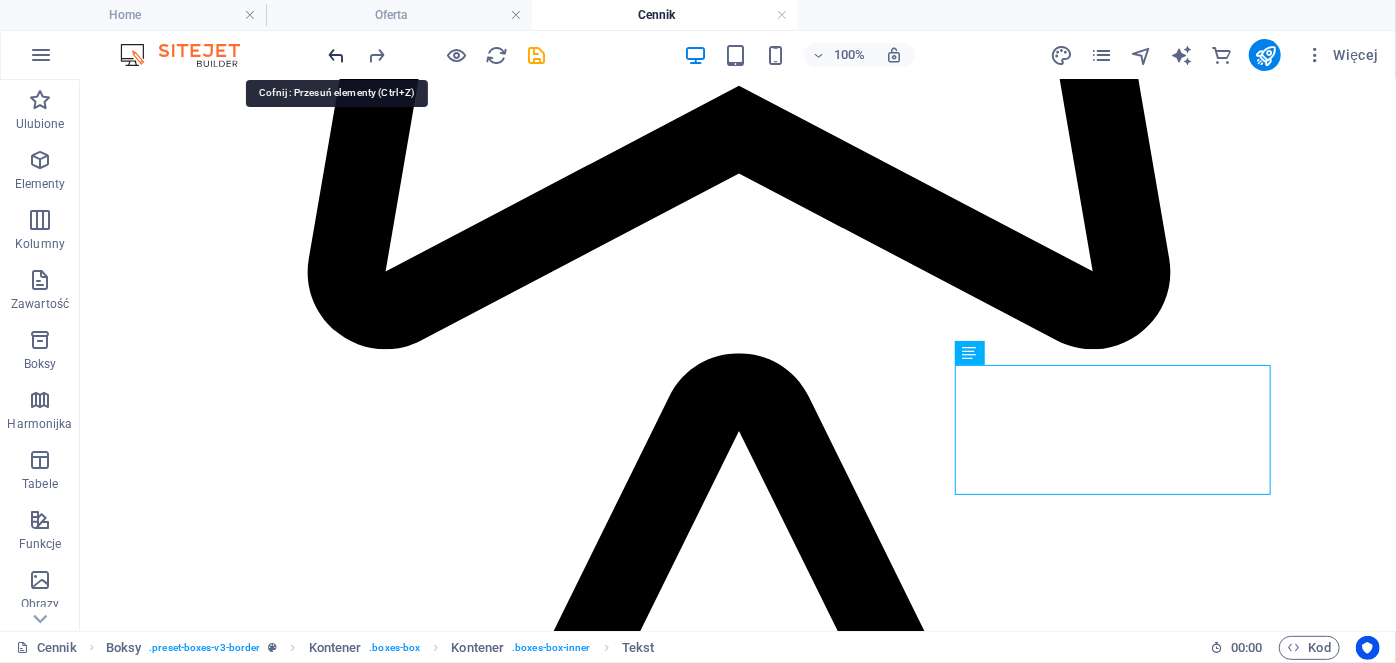 click at bounding box center [337, 55] 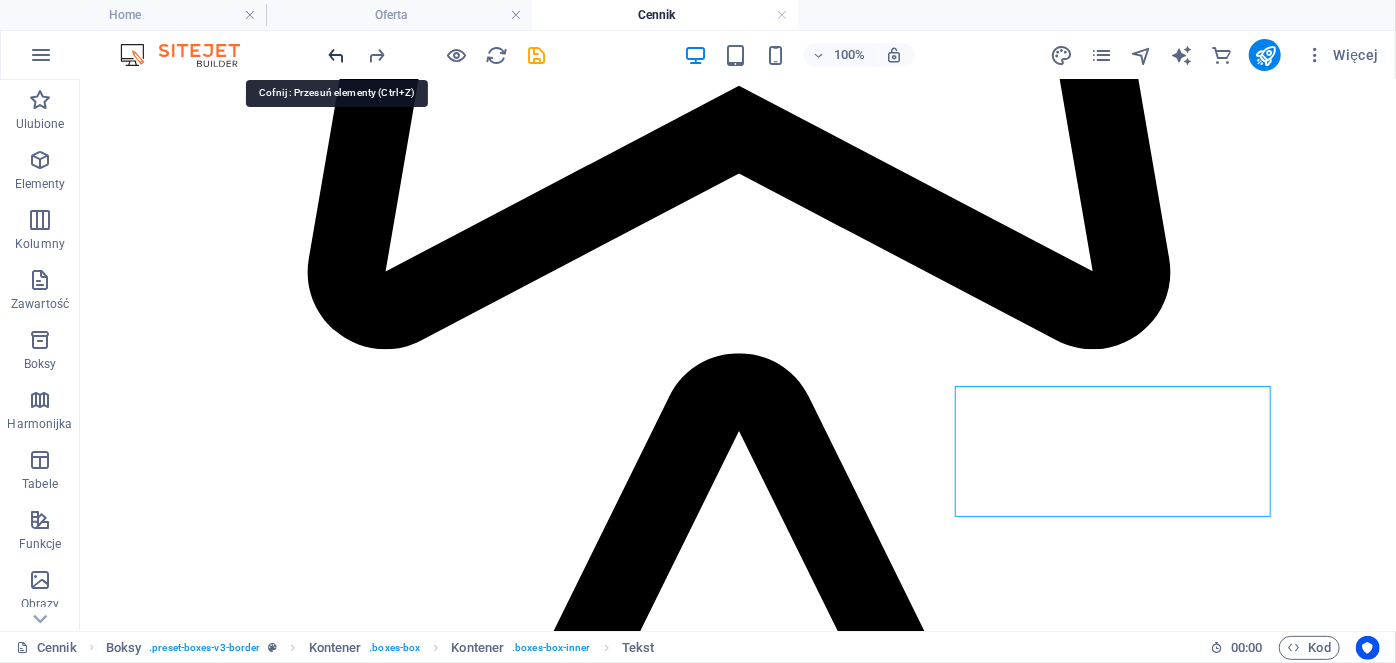 scroll, scrollTop: 1167, scrollLeft: 0, axis: vertical 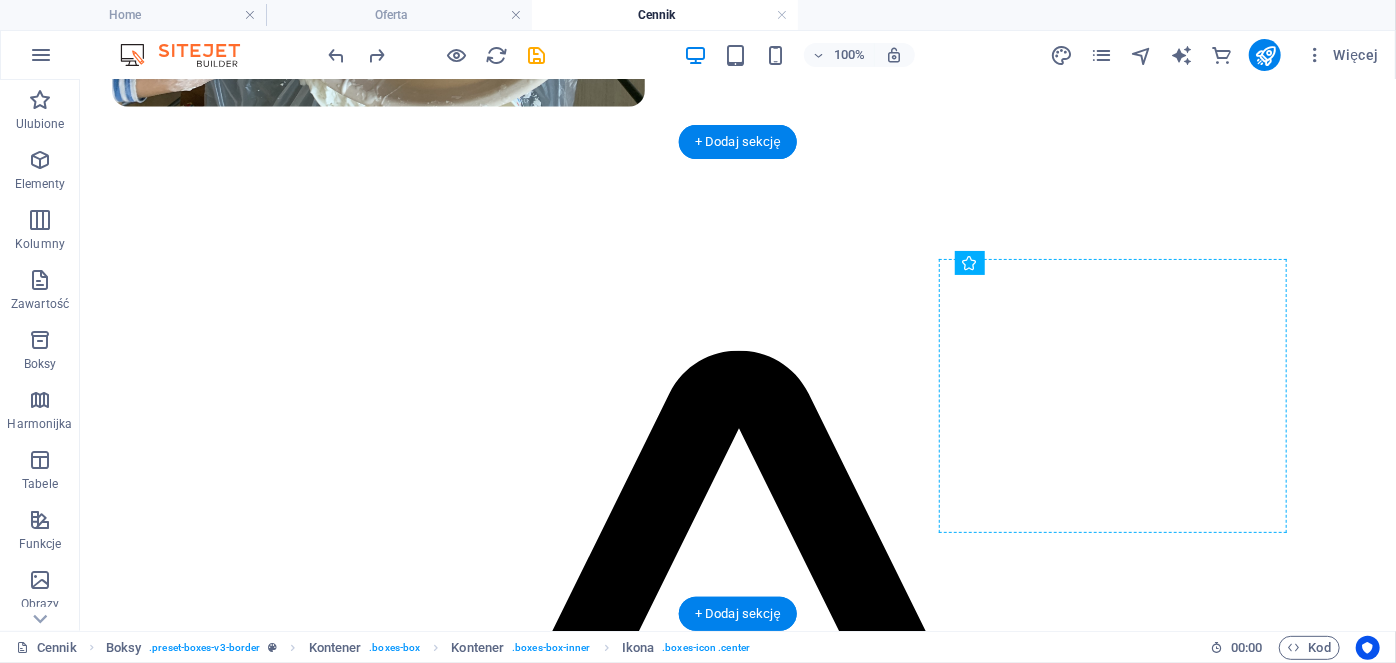drag, startPoint x: 991, startPoint y: 288, endPoint x: 1034, endPoint y: 313, distance: 49.73932 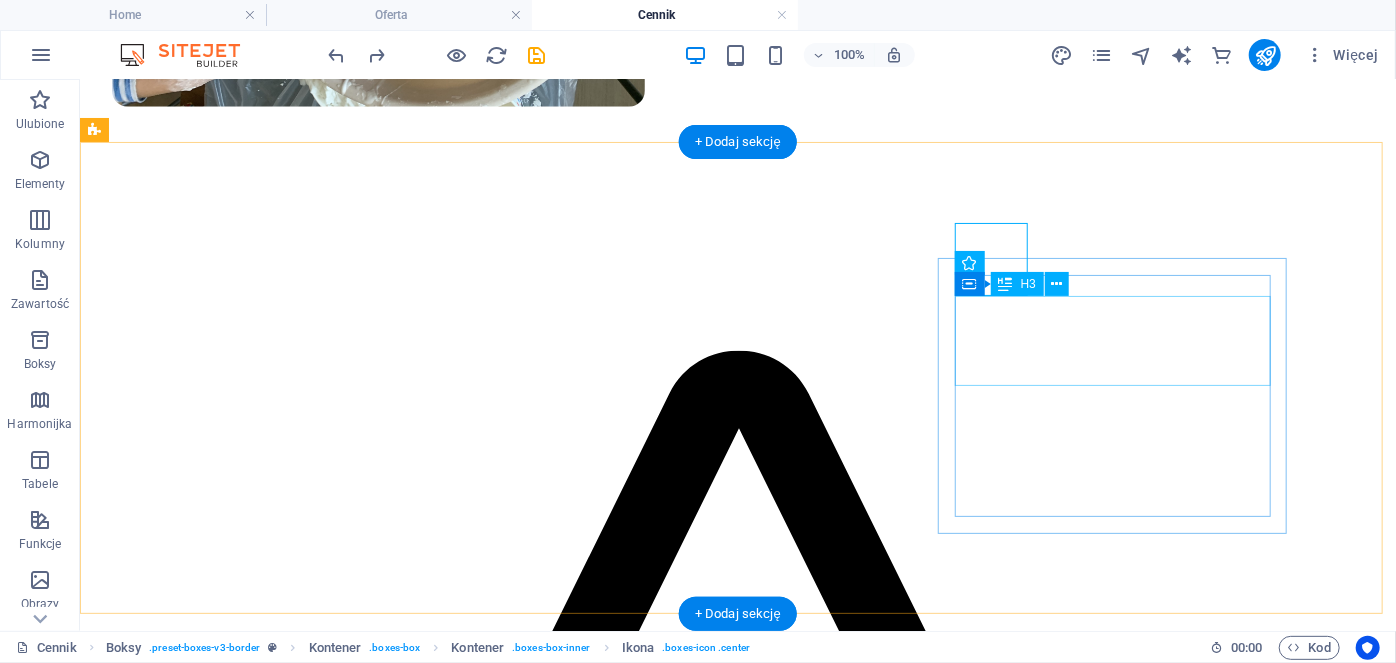 drag, startPoint x: 996, startPoint y: 284, endPoint x: 1000, endPoint y: 322, distance: 38.209946 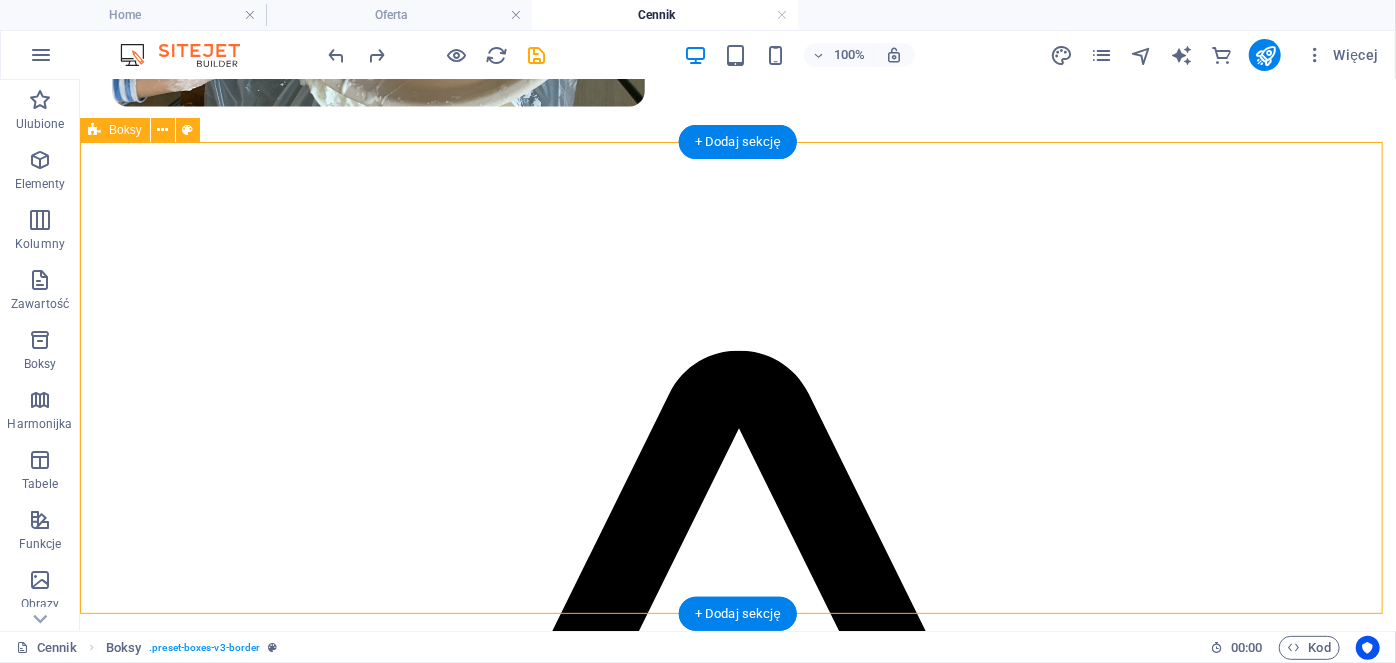 drag, startPoint x: 996, startPoint y: 229, endPoint x: 1111, endPoint y: 231, distance: 115.01739 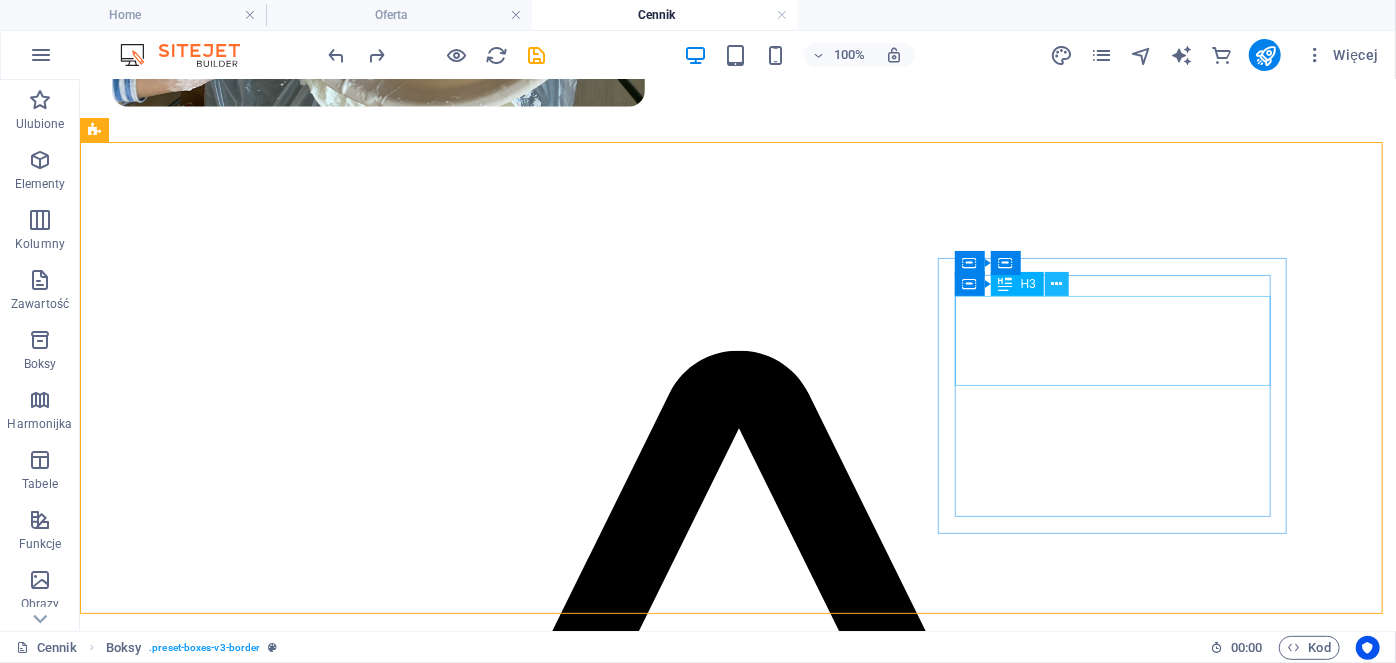 click at bounding box center (1057, 284) 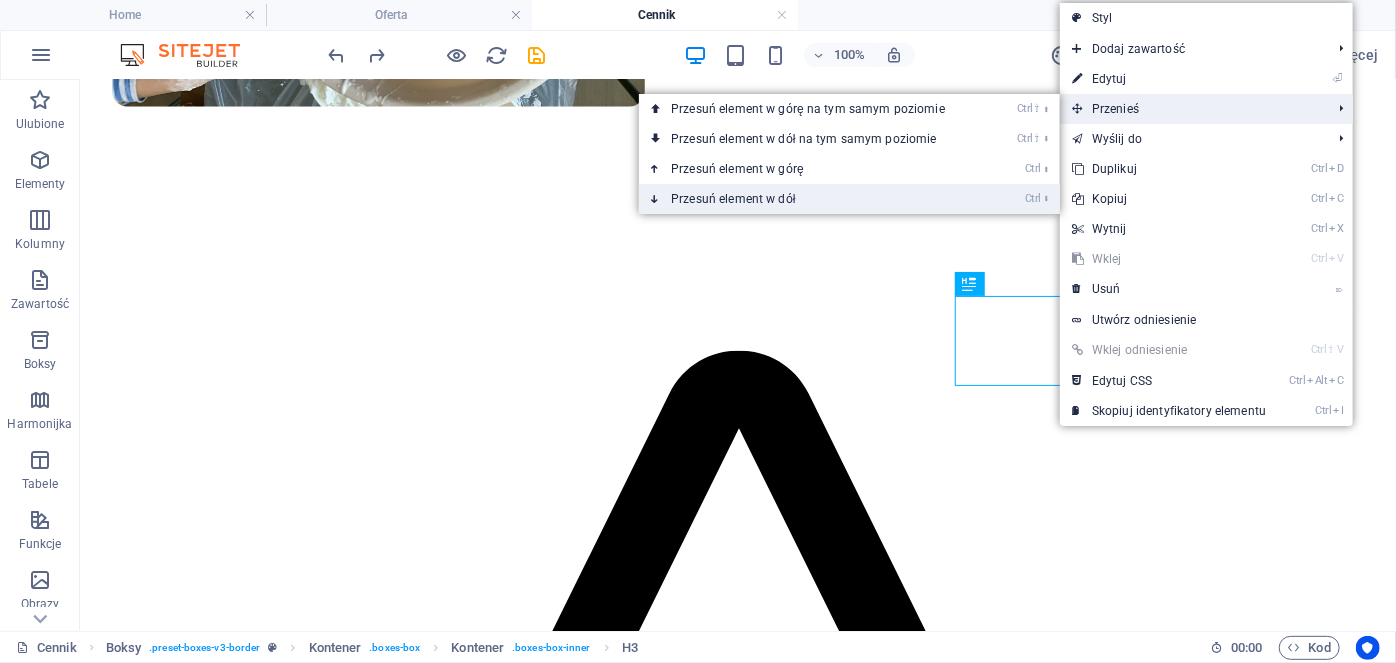 click on "Ctrl ⬇  Przesuń element w dół" at bounding box center [812, 199] 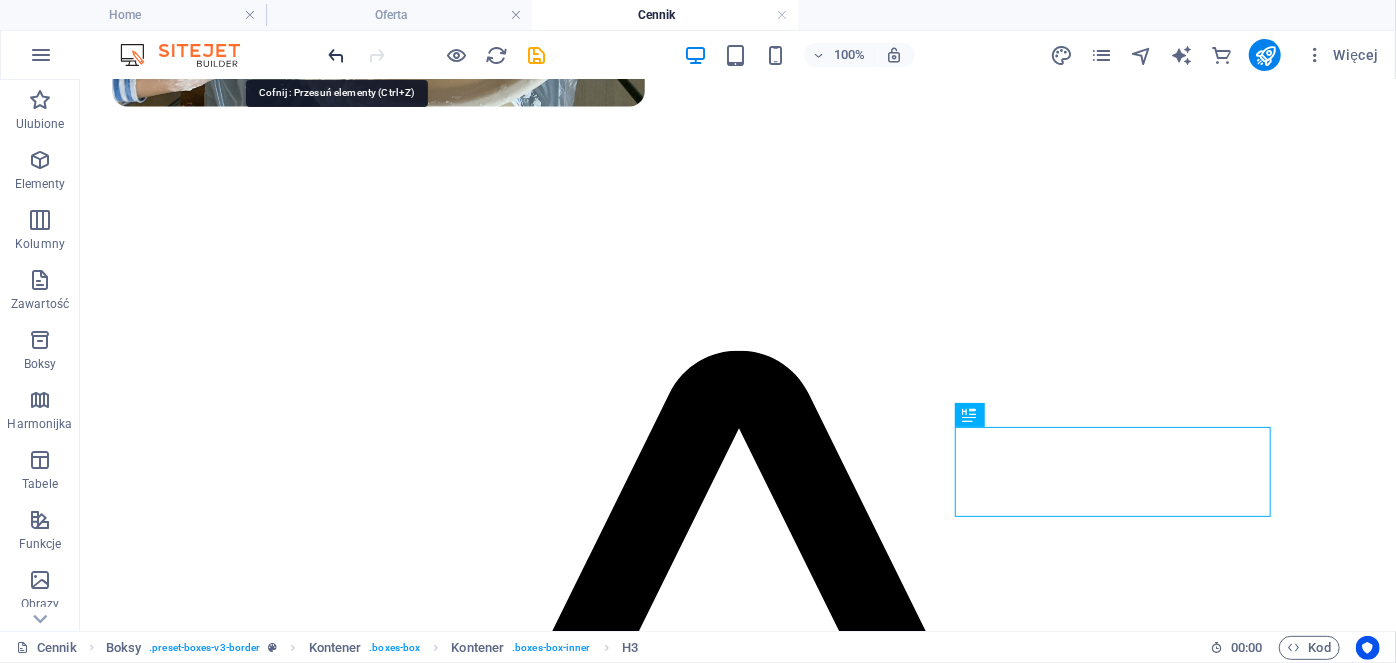 click at bounding box center (337, 55) 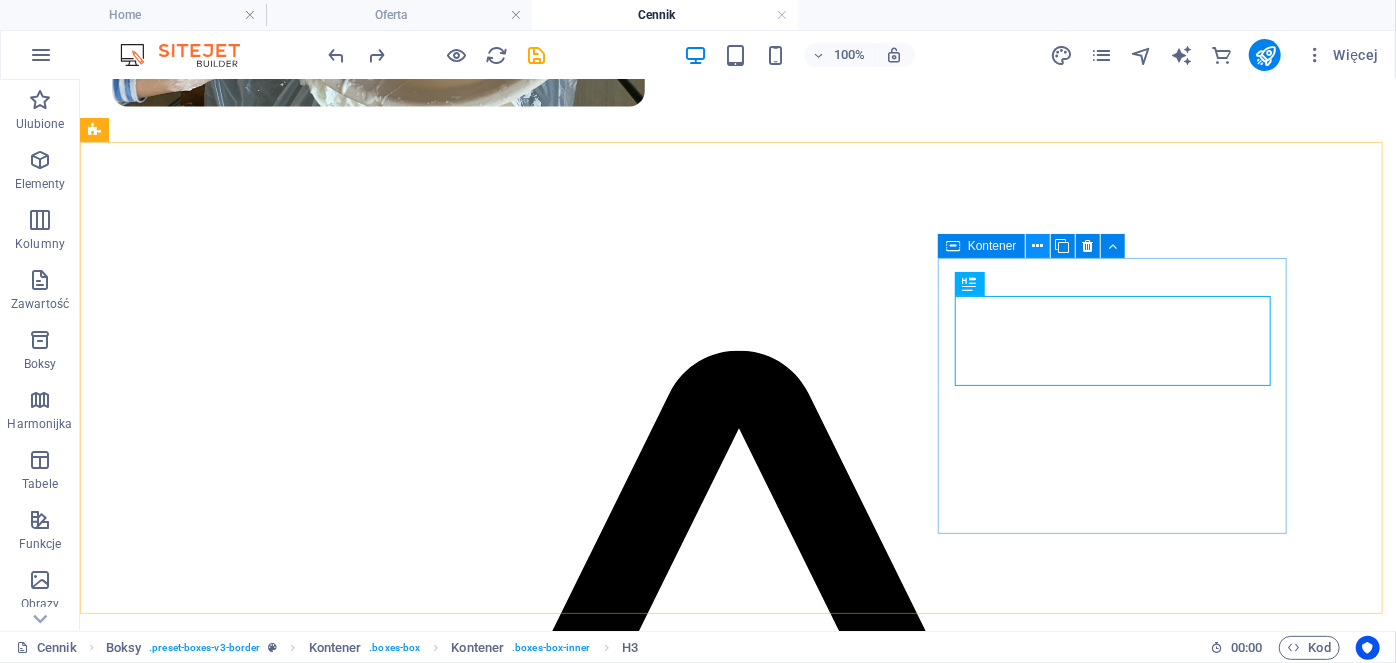 click at bounding box center [1037, 246] 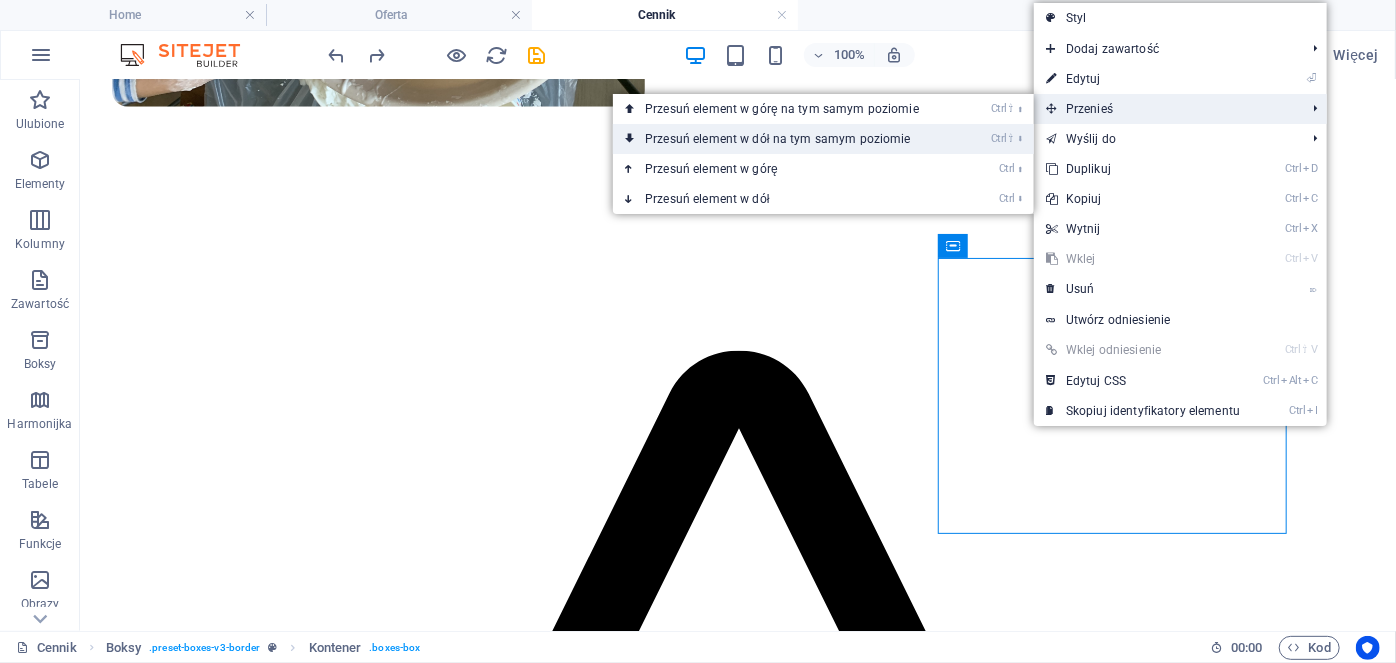 click on "Ctrl ⇧ ⬇  Przesuń element w dół na tym samym poziomie" at bounding box center [786, 139] 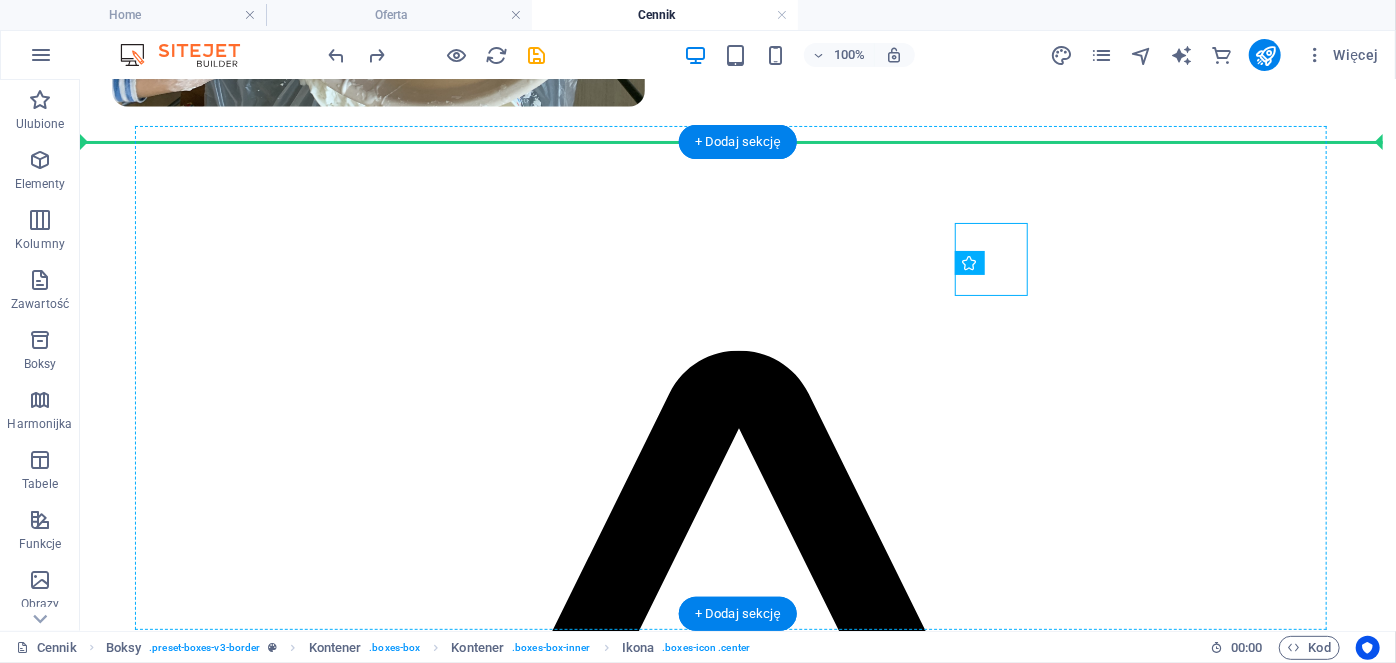 drag, startPoint x: 988, startPoint y: 284, endPoint x: 1108, endPoint y: 272, distance: 120.59851 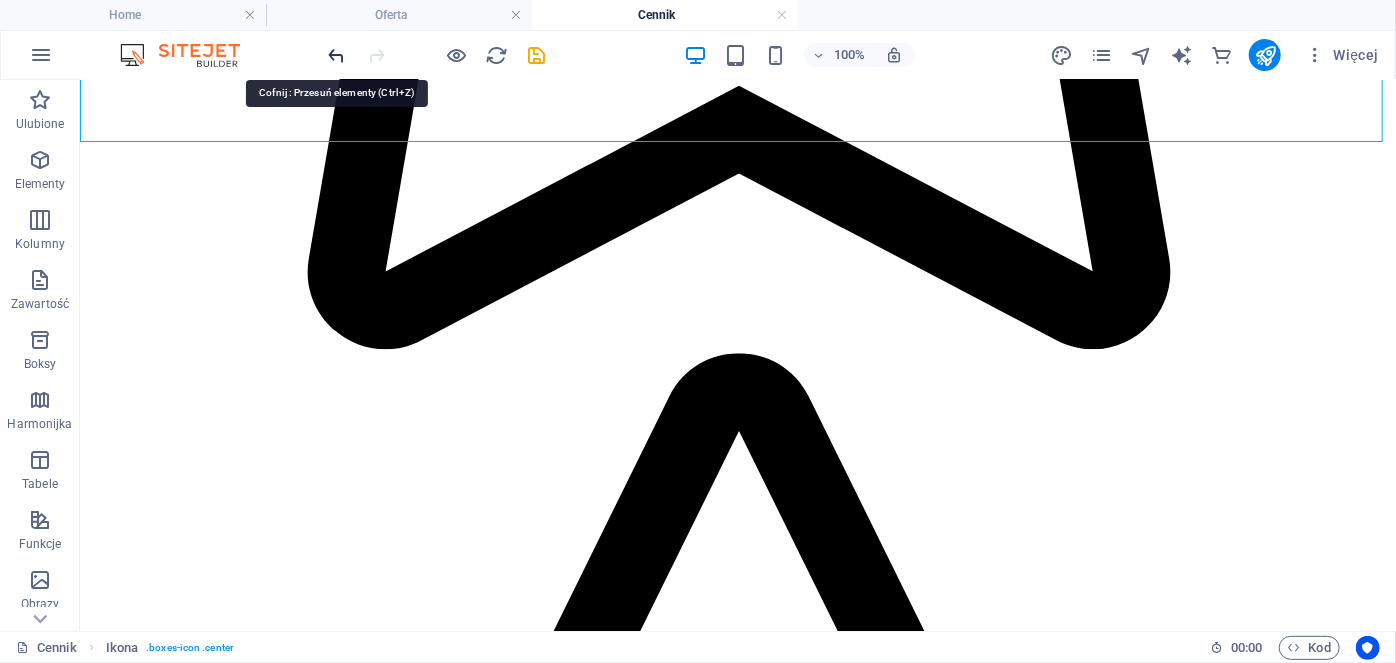 click at bounding box center (337, 55) 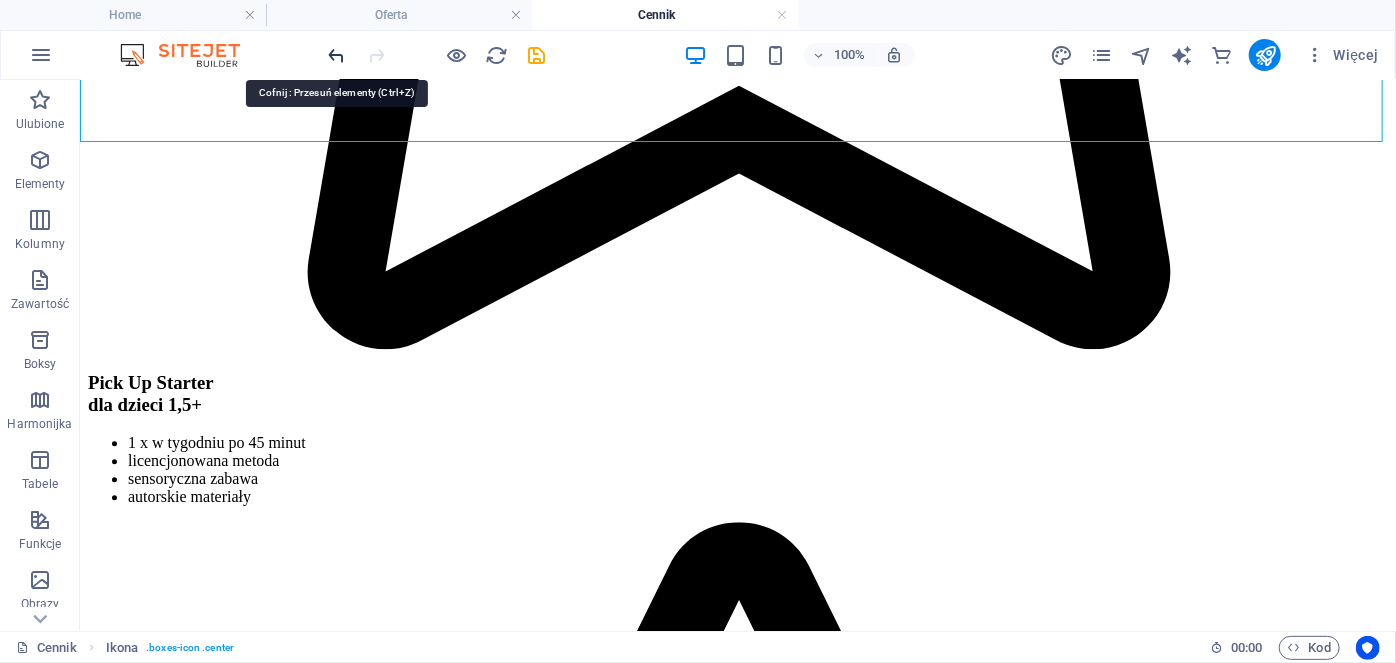 scroll, scrollTop: 1167, scrollLeft: 0, axis: vertical 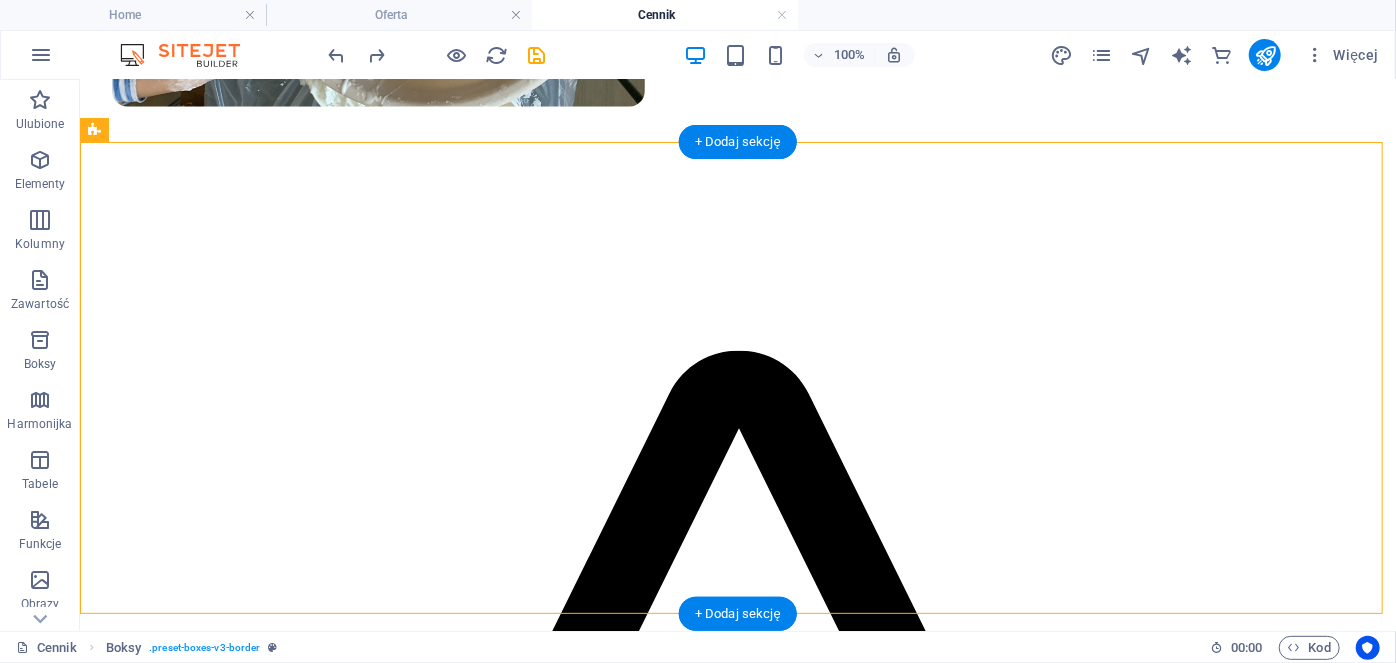 drag, startPoint x: 975, startPoint y: 226, endPoint x: 1108, endPoint y: 253, distance: 135.71294 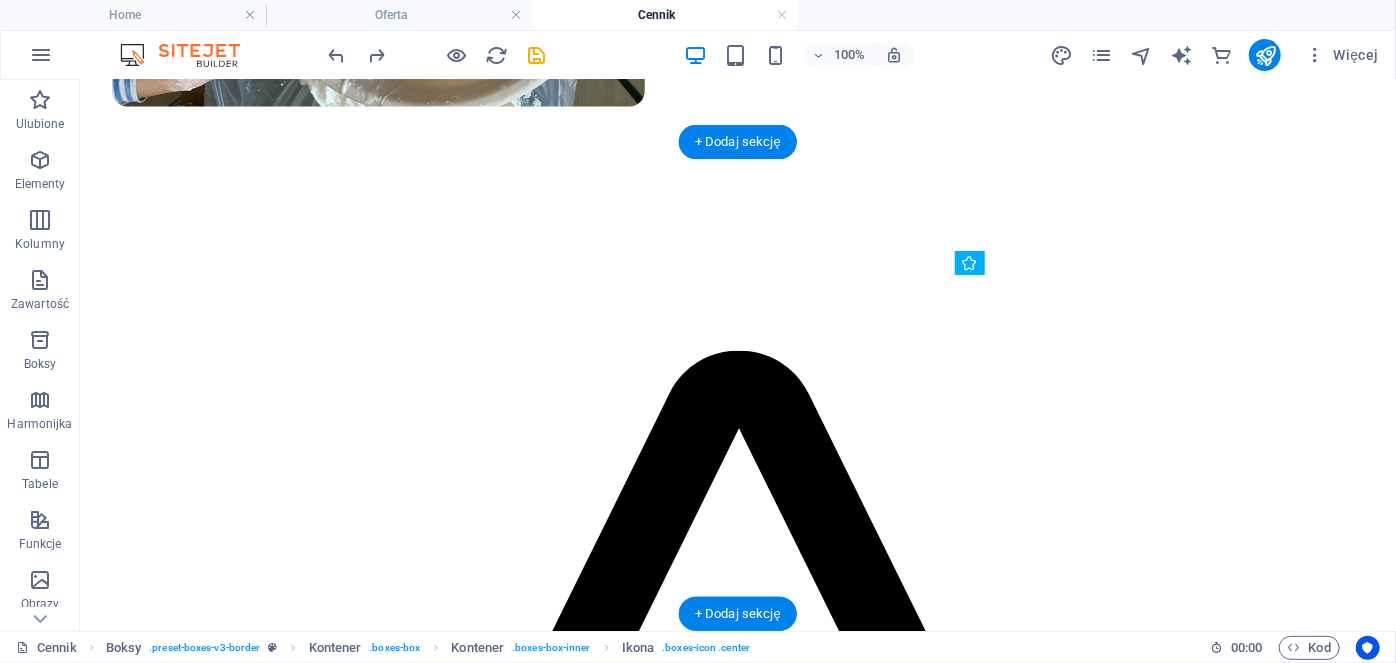 drag, startPoint x: 992, startPoint y: 285, endPoint x: 1067, endPoint y: 320, distance: 82.764725 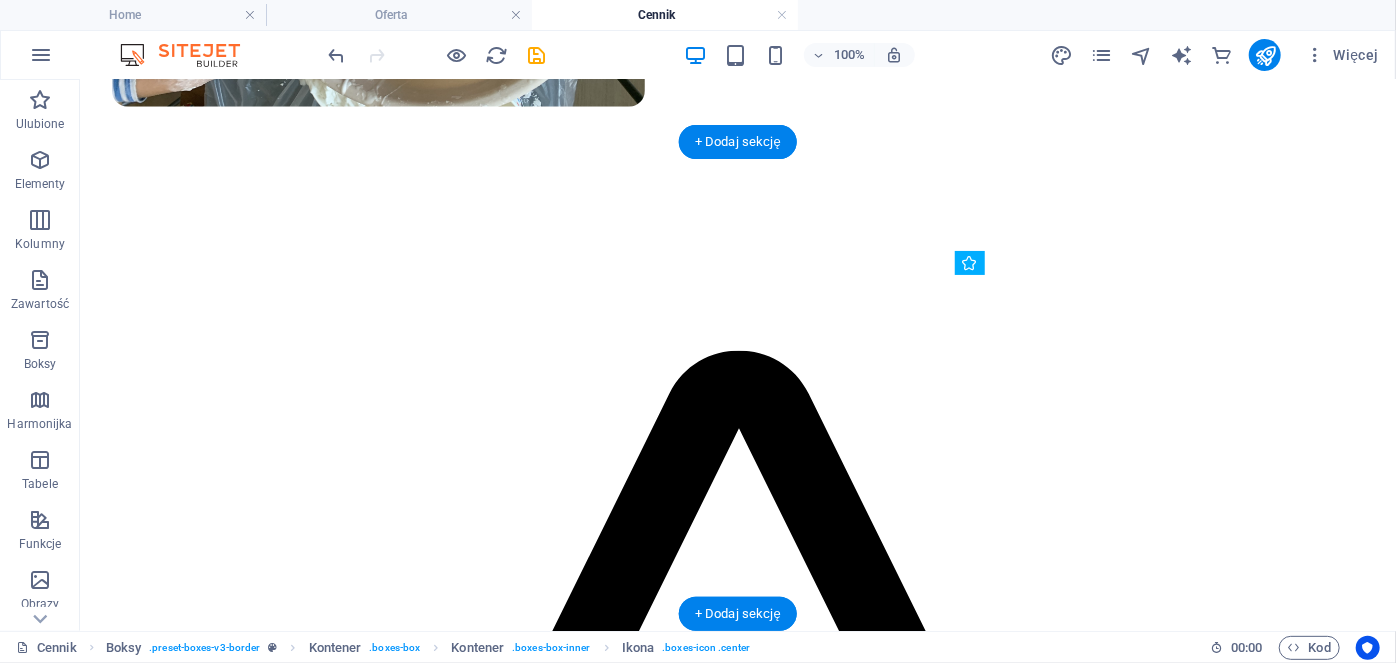 drag, startPoint x: 1007, startPoint y: 349, endPoint x: 984, endPoint y: 278, distance: 74.63243 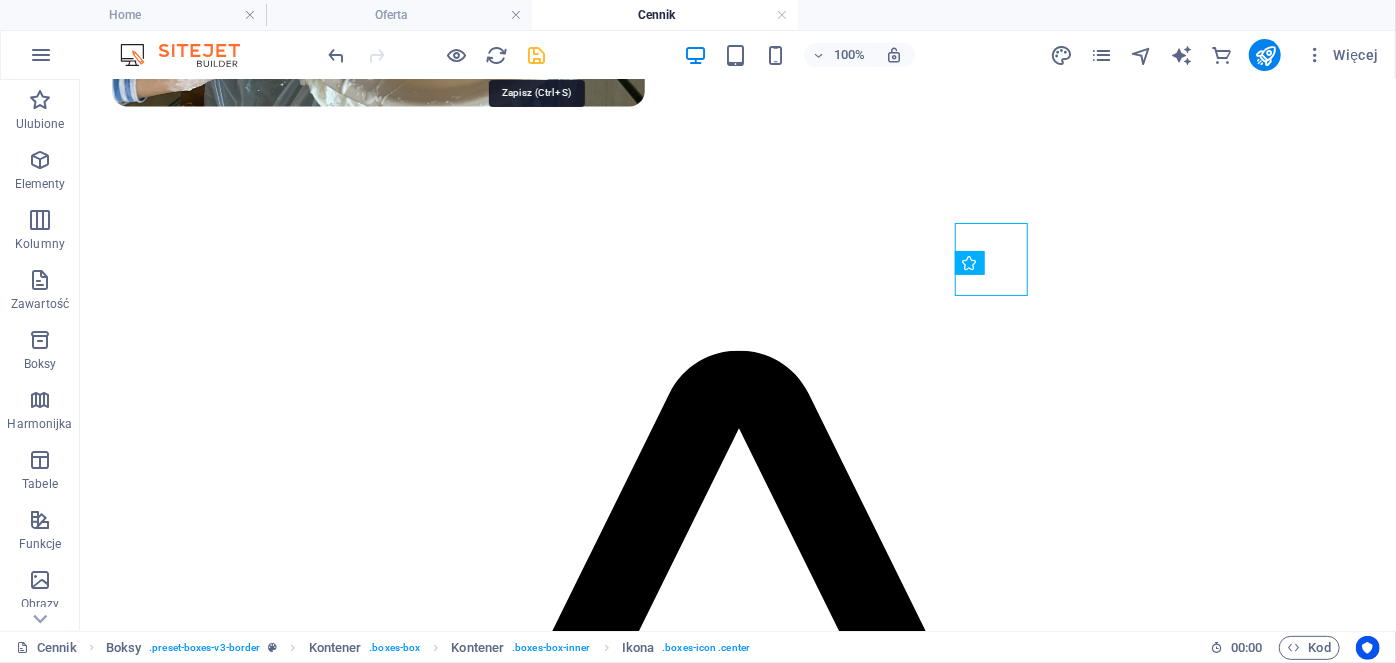 click at bounding box center (537, 55) 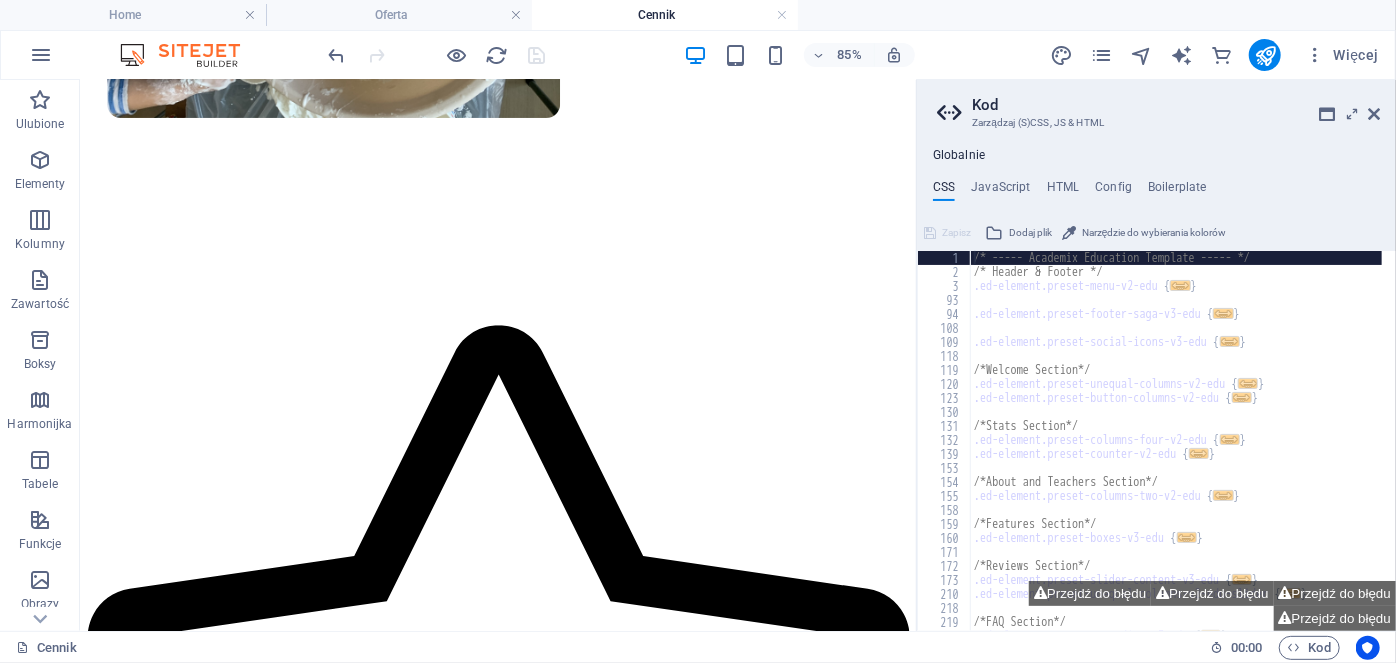 scroll, scrollTop: 1335, scrollLeft: 0, axis: vertical 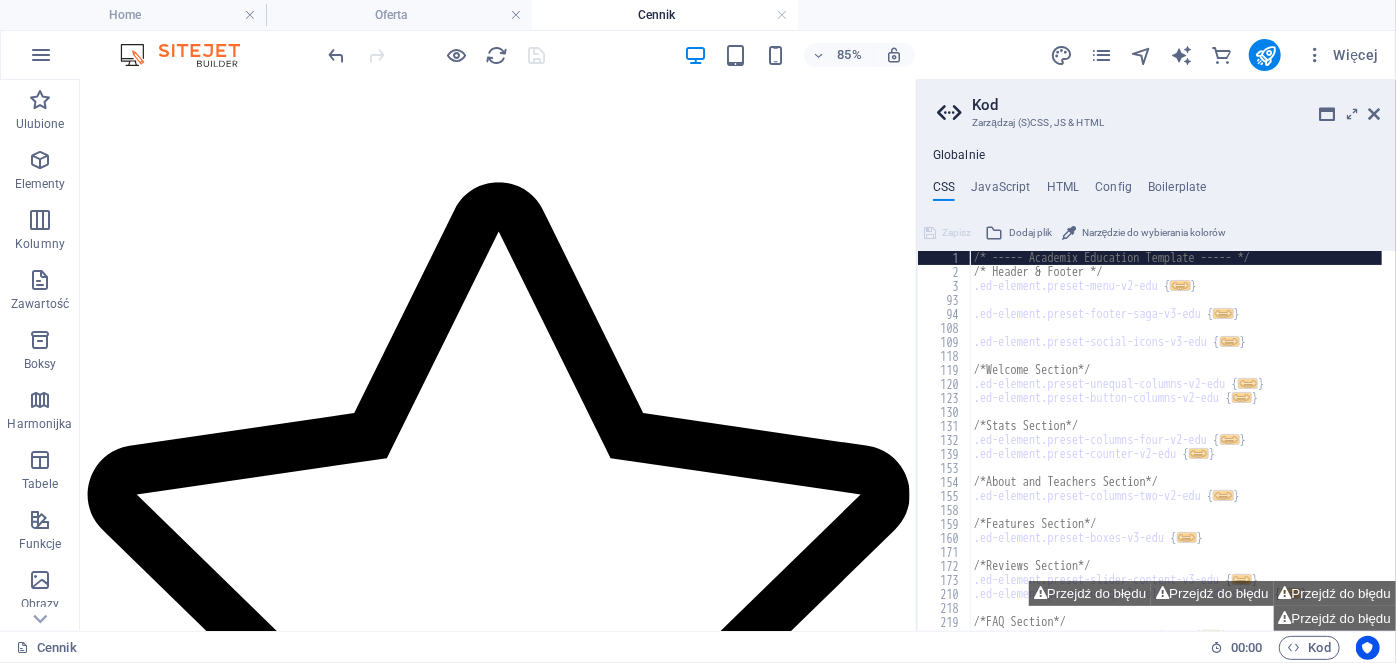 click on "Kod Zarządzaj (S)CSS, JS & HTML Globalnie CSS JavaScript HTML Config Boilerplate /* ----- Academix Education Template ----- */ 1 2 3 93 94 108 109 118 119 120 123 130 131 132 139 153 154 155 158 159 160 171 172 173 210 218 219 220 /* ----- Academix Education Template ----- */ /* Header & Footer */ .ed-element.preset-menu-v2-edu   { ... } .ed-element.preset-footer-saga-v3-edu   { ... } .ed-element.preset-social-icons-v3-edu   { ... } /*Welcome Section*/ .ed-element.preset-unequal-columns-v2-edu   { ... } .ed-element.preset-button-columns-v2-edu   { ... } /*Stats Section*/ .ed-element.preset-columns-four-v2-edu   { ... } .ed-element.preset-counter-v2-edu   { ... } /*About and Teachers Section*/ .ed-element.preset-columns-two-v2-edu   { ... } /*Features Section*/ .ed-element.preset-boxes-v3-edu   { ... } /*Reviews Section*/ .ed-element.preset-slider-content-v3-edu   { ... } .ed-element.preset-unequal-columns-v2-edu-slider   { ... } /*FAQ Section*/ .ed-element.preset-accordion-v3-edu   { ... }     Zapisz" at bounding box center [1156, 355] 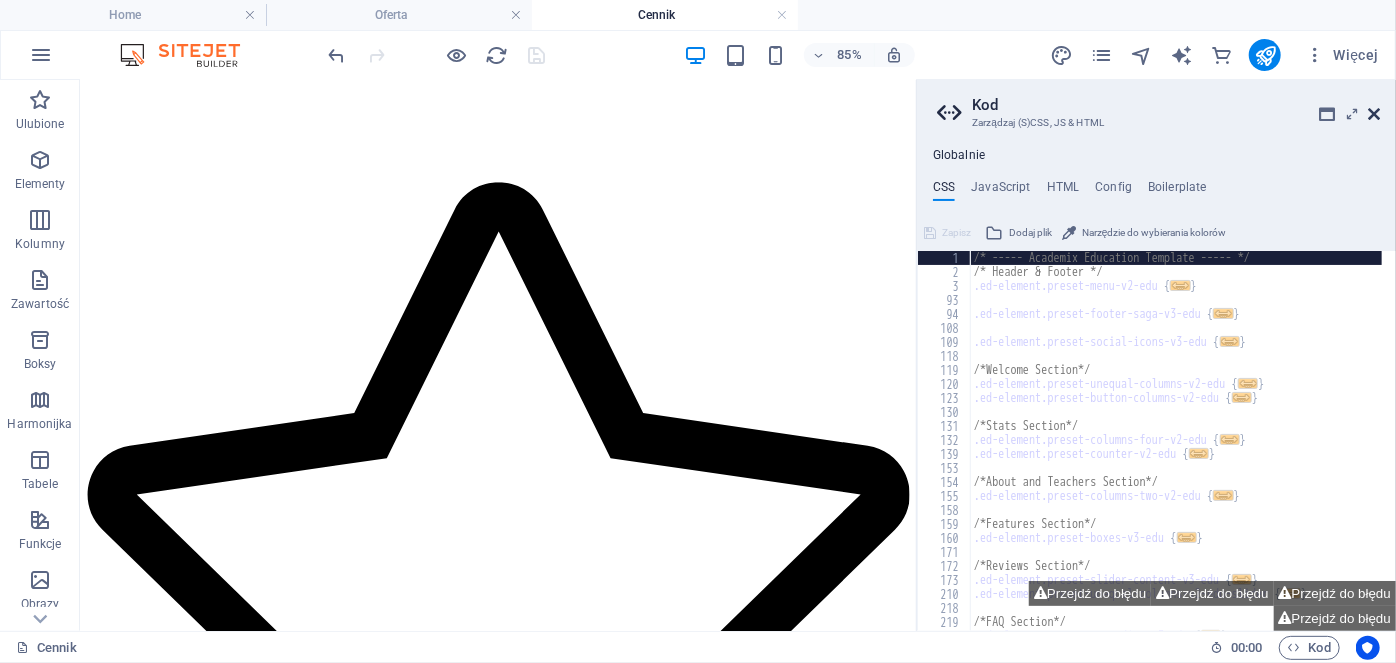 click at bounding box center (1374, 114) 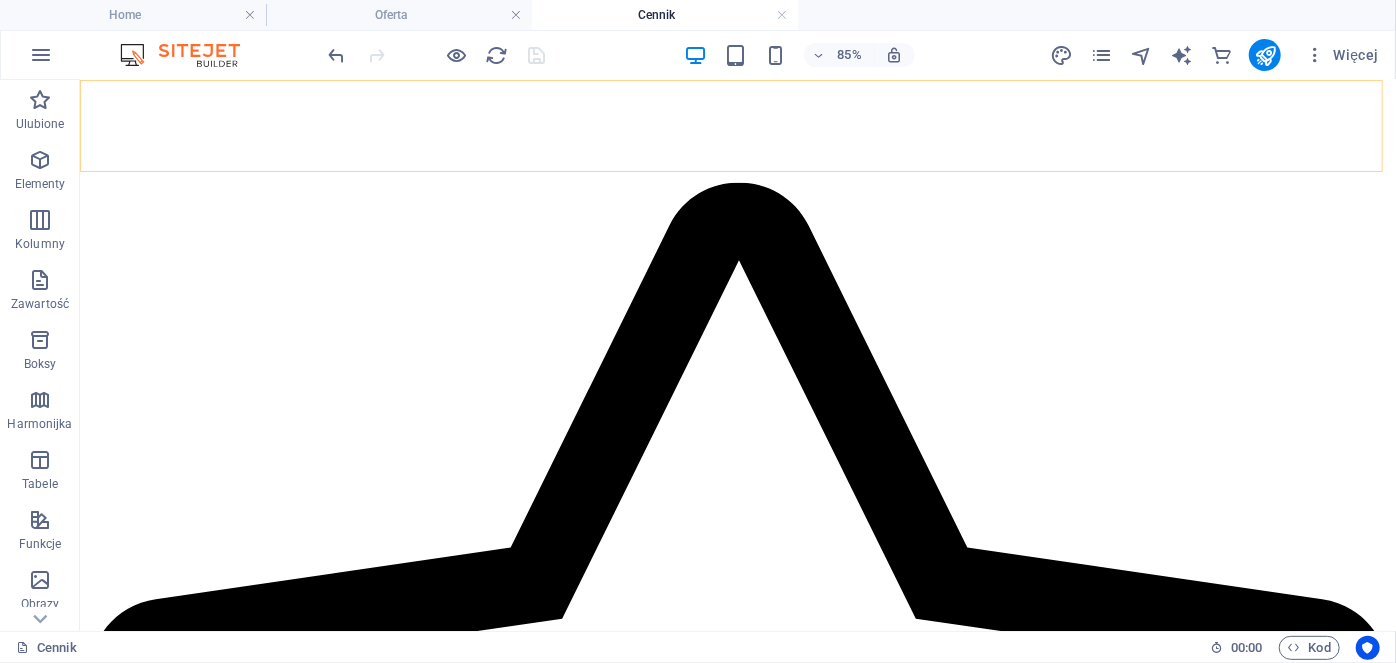 scroll, scrollTop: 1167, scrollLeft: 0, axis: vertical 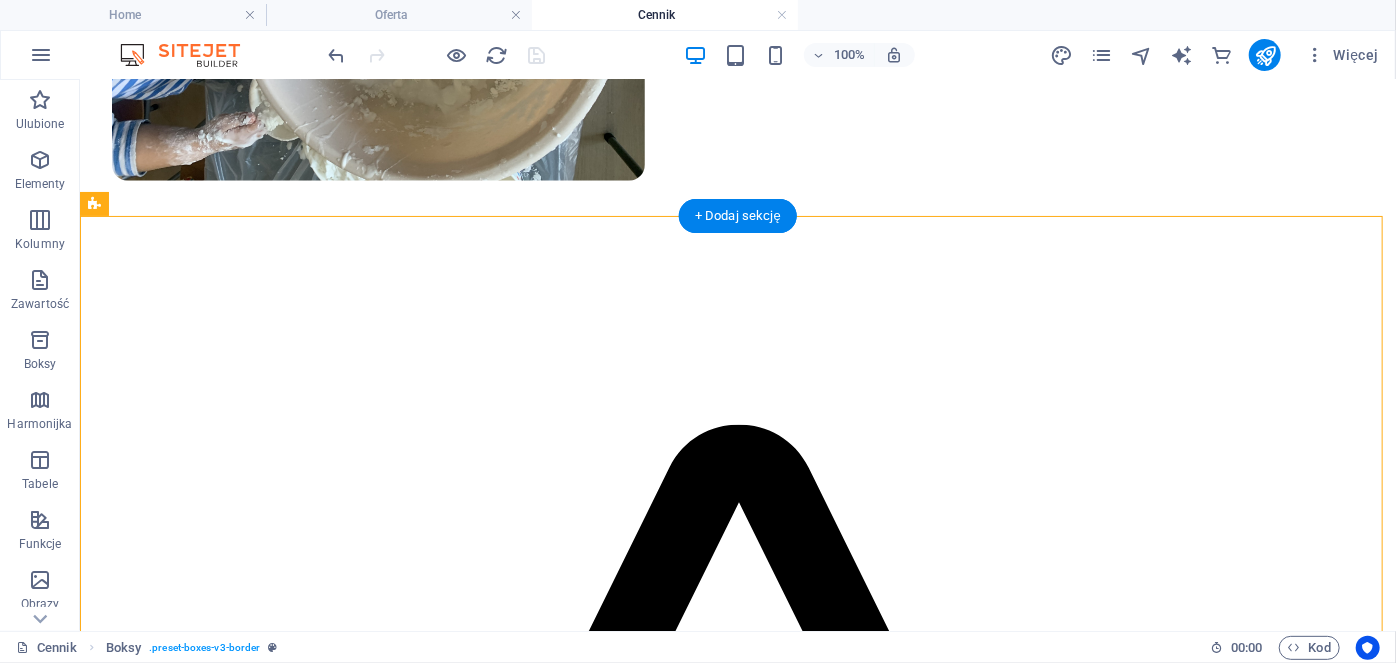 drag, startPoint x: 996, startPoint y: 357, endPoint x: 1106, endPoint y: 351, distance: 110.16351 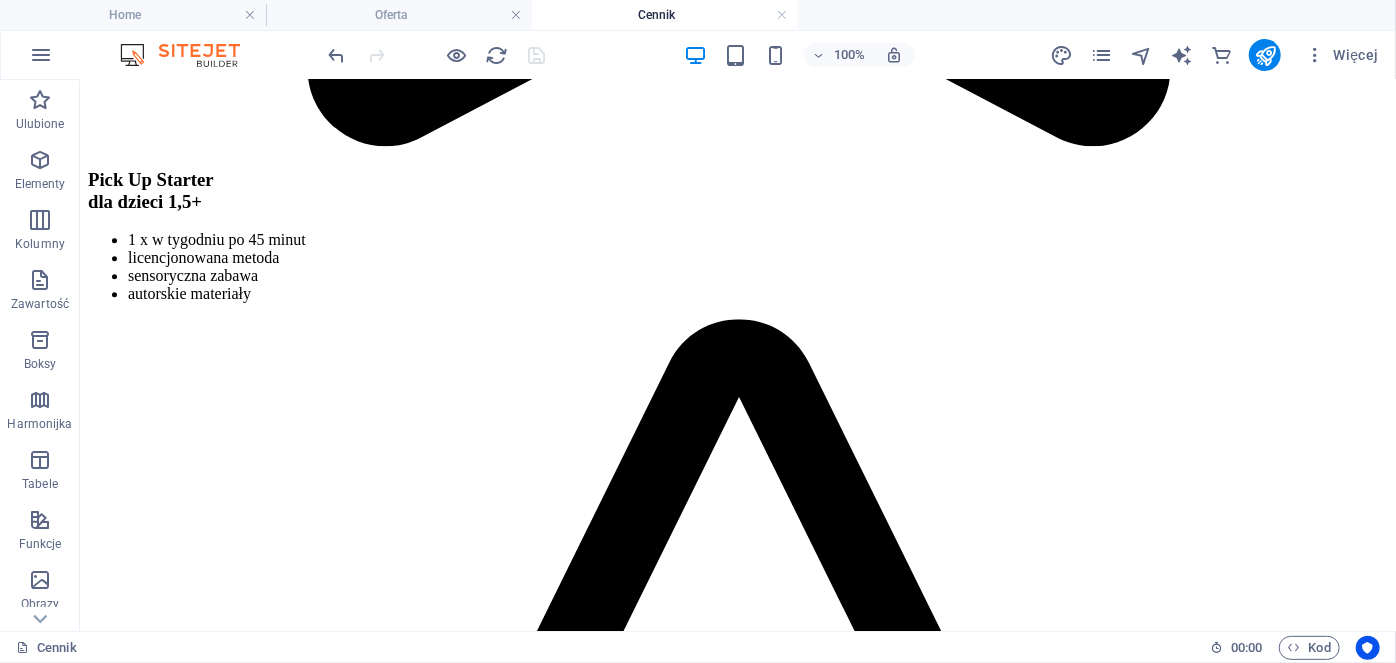 scroll, scrollTop: 2703, scrollLeft: 0, axis: vertical 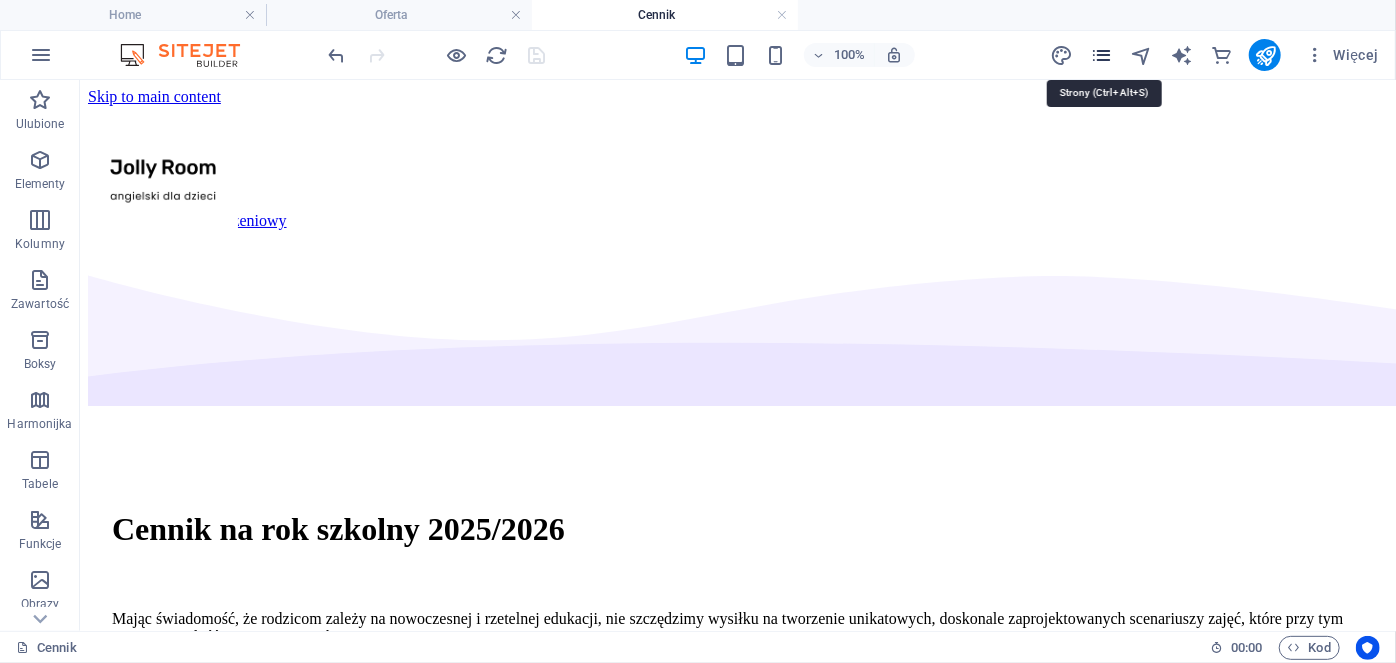 click at bounding box center (1101, 55) 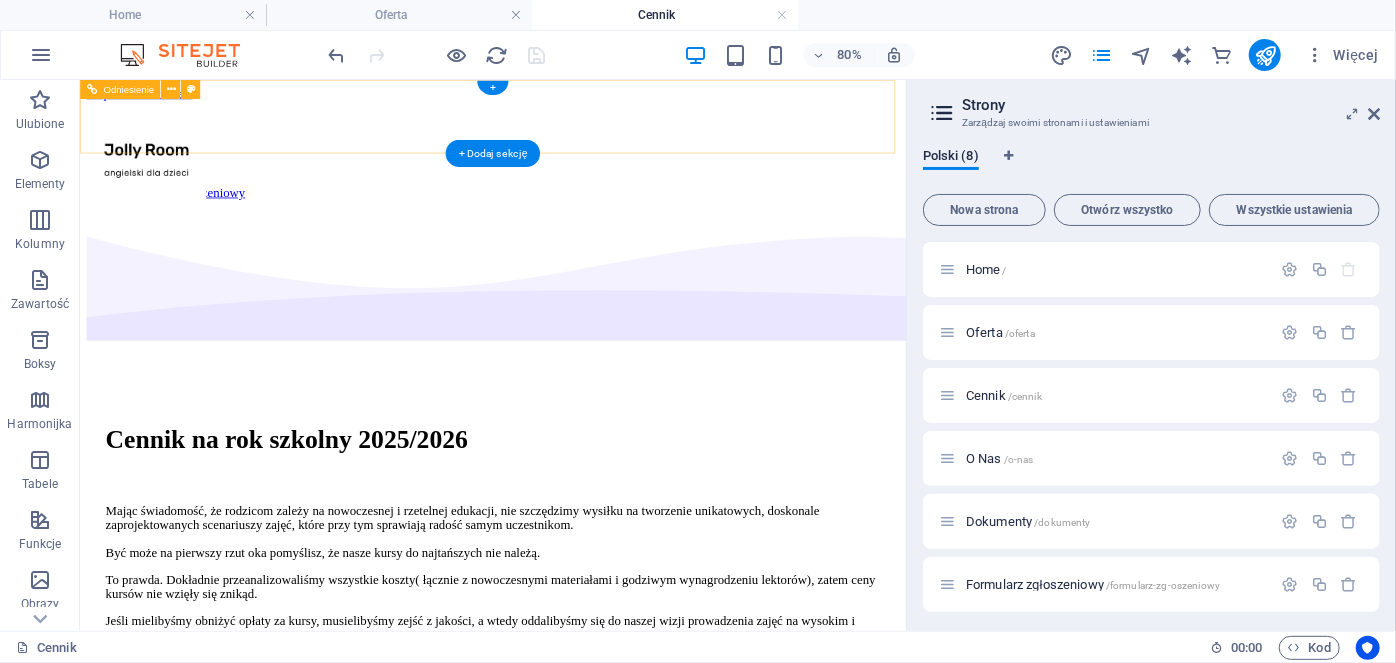 click on "Home Oferta Cennik O Nas Dokumenty Formularz zgłoszeniowy" at bounding box center (595, 167) 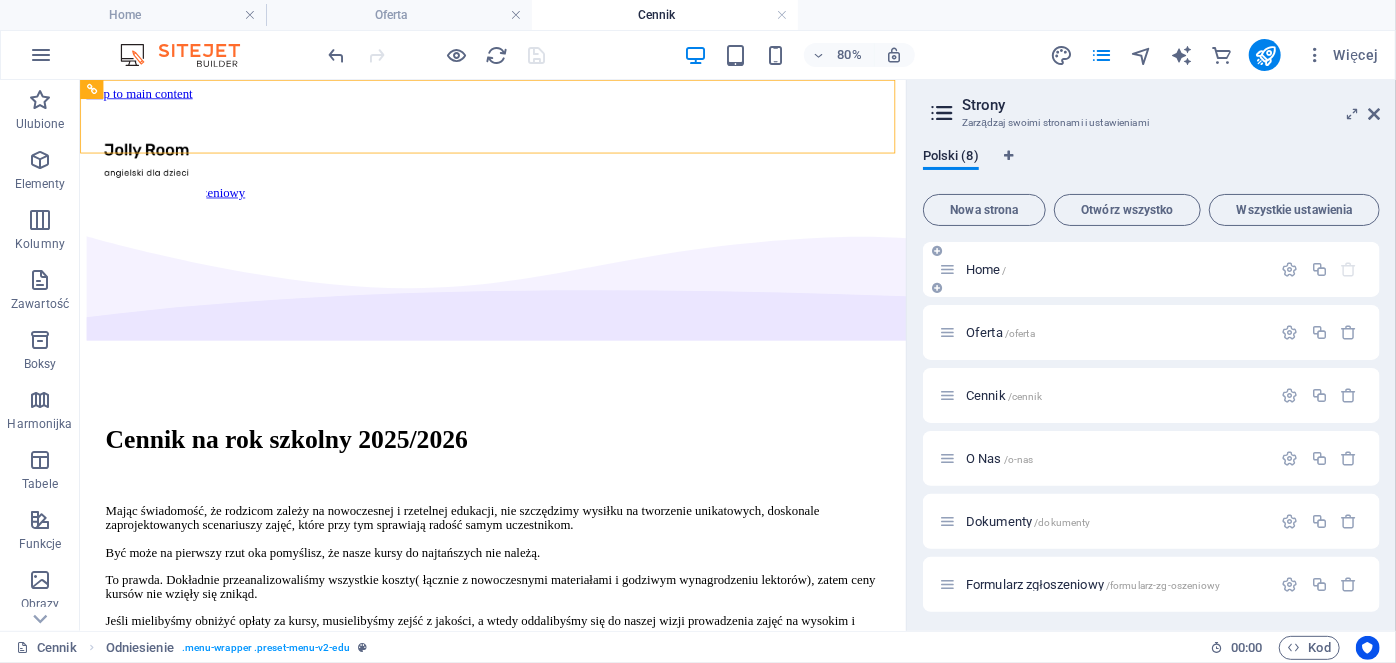 click on "Home /" at bounding box center [986, 269] 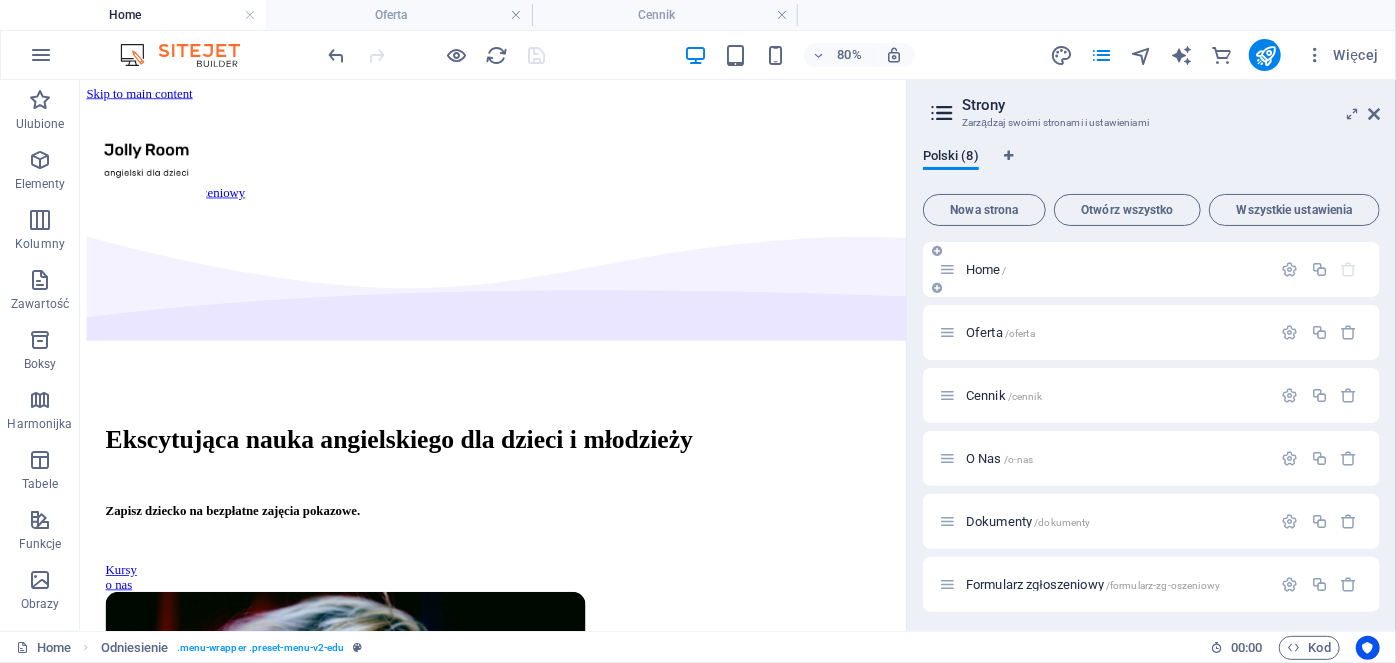 scroll, scrollTop: 3623, scrollLeft: 0, axis: vertical 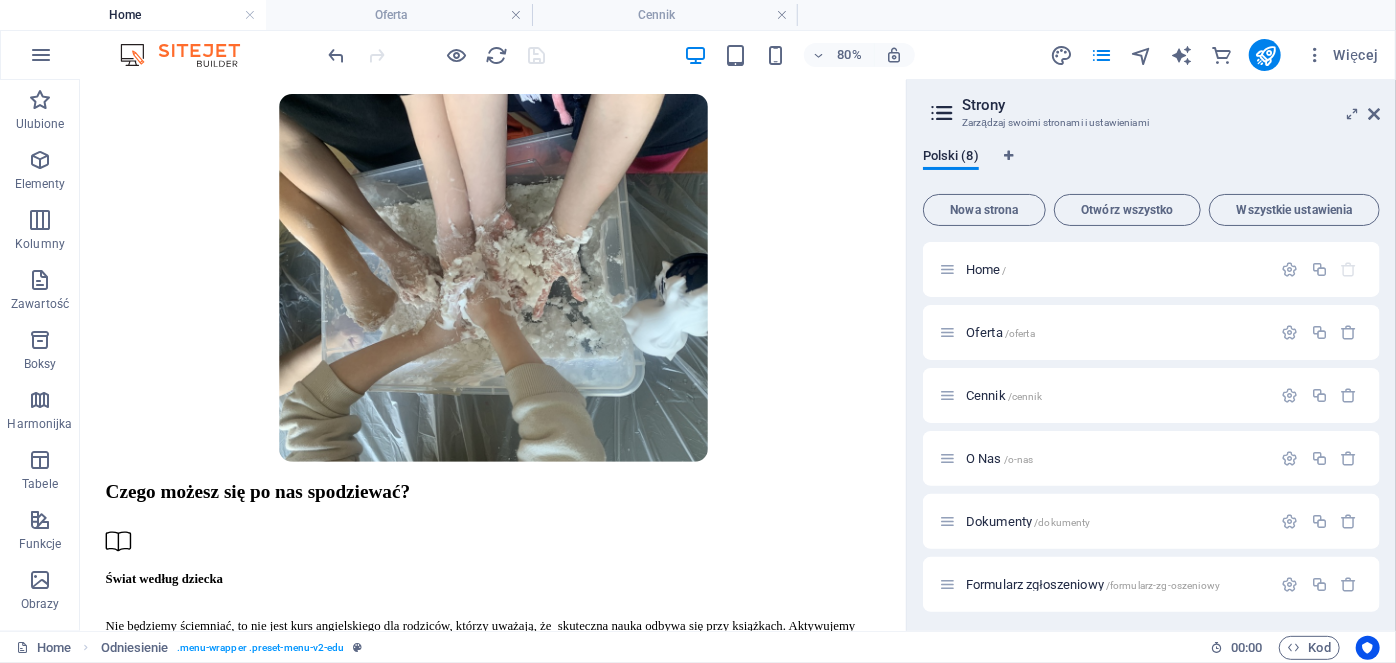 drag, startPoint x: 911, startPoint y: 287, endPoint x: 910, endPoint y: 345, distance: 58.00862 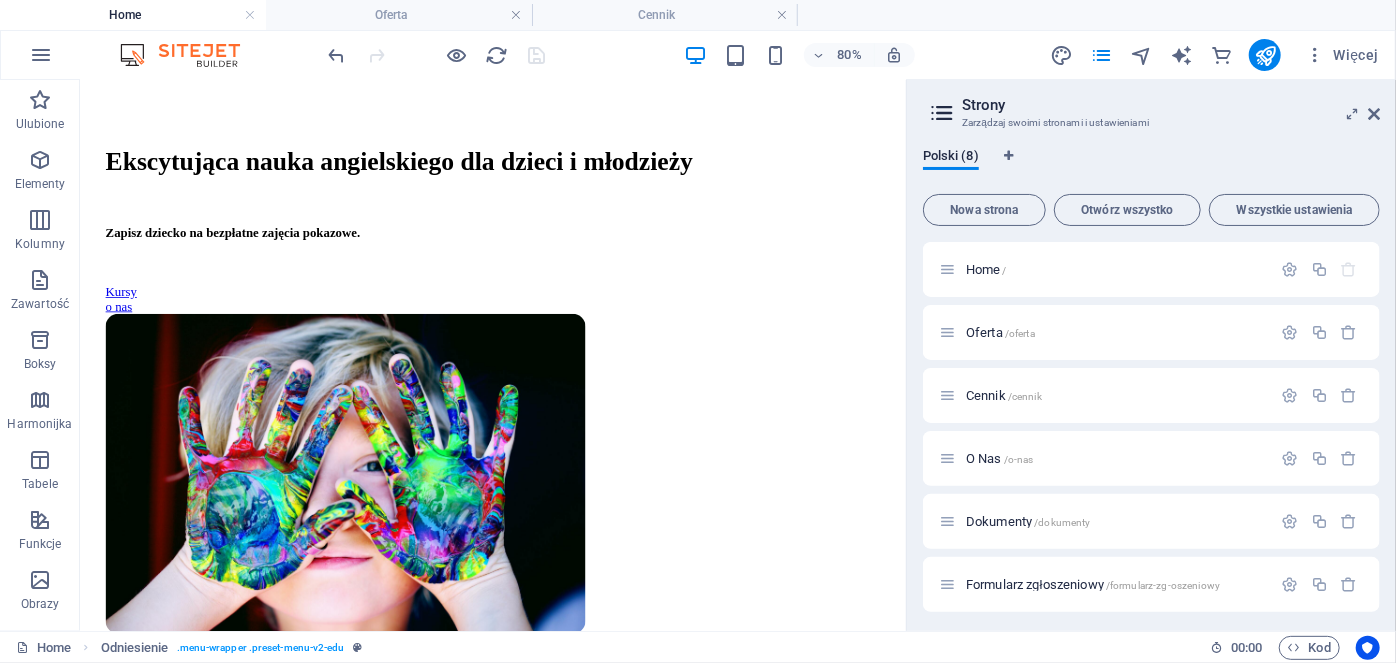 scroll, scrollTop: 340, scrollLeft: 0, axis: vertical 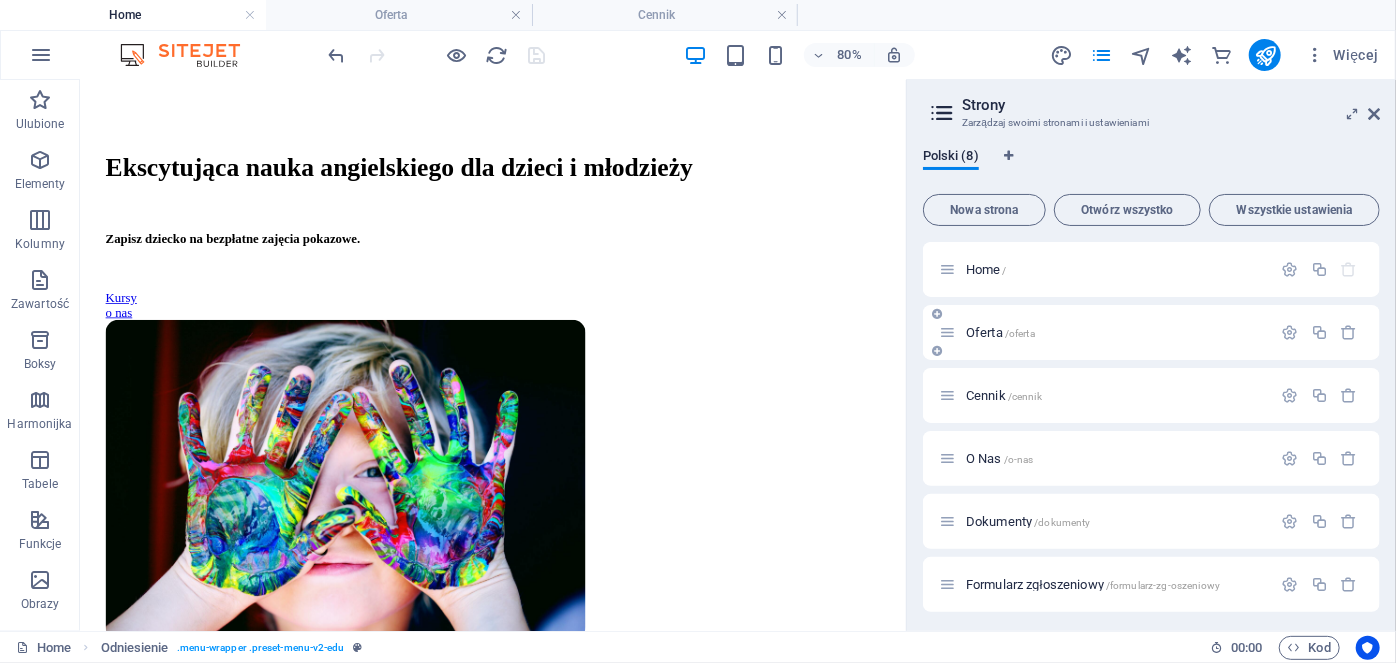 click on "Oferta /oferta" at bounding box center [1000, 332] 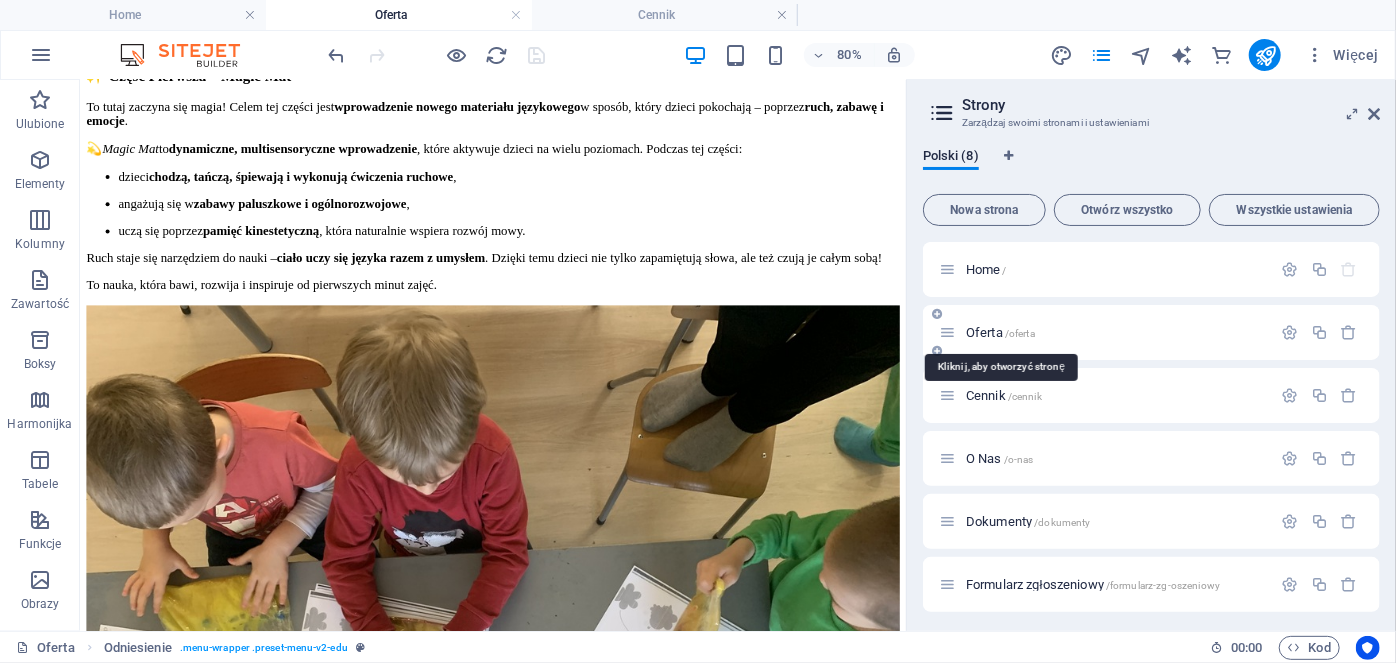 scroll, scrollTop: 0, scrollLeft: 0, axis: both 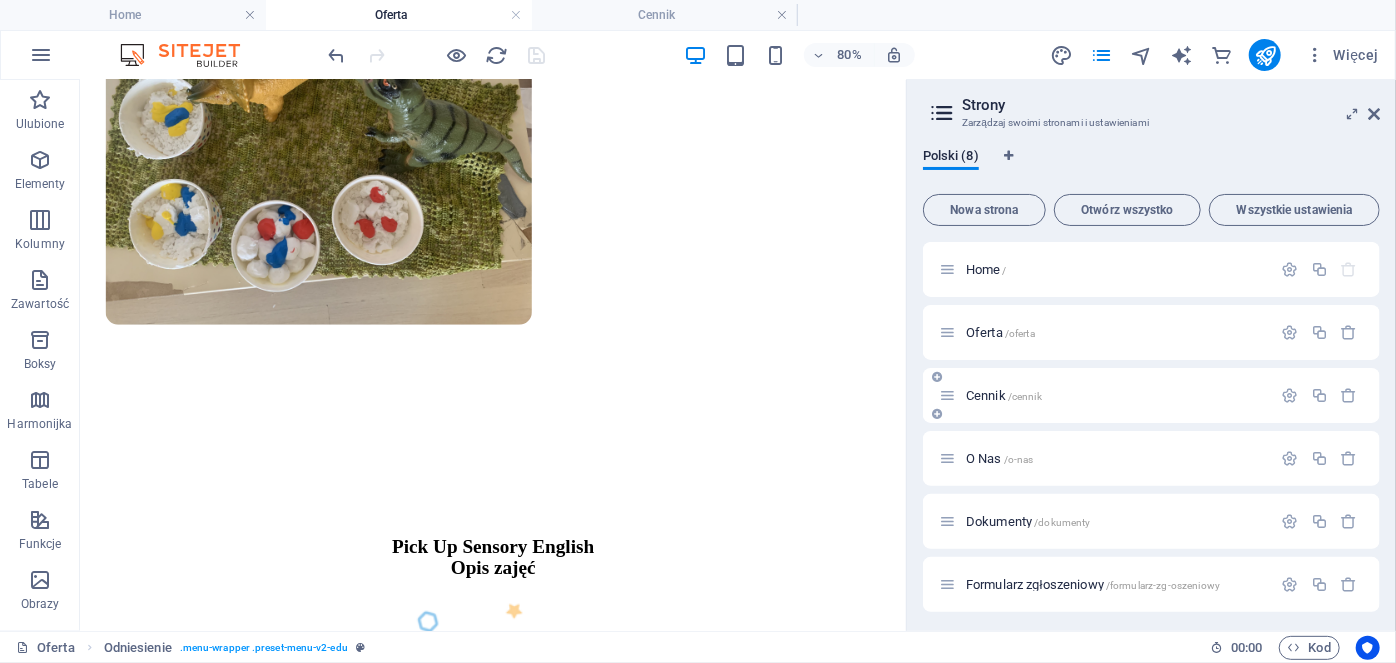 click on "Cennik /cennik" at bounding box center [1004, 395] 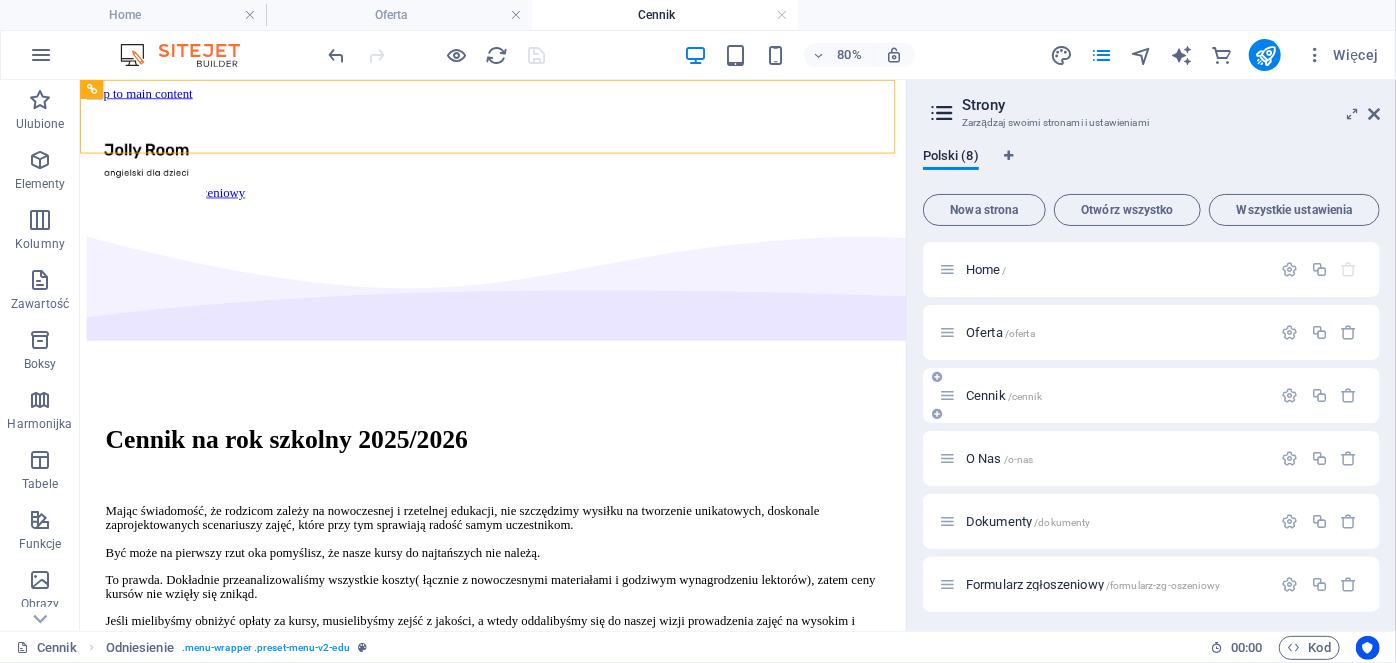 scroll, scrollTop: 0, scrollLeft: 0, axis: both 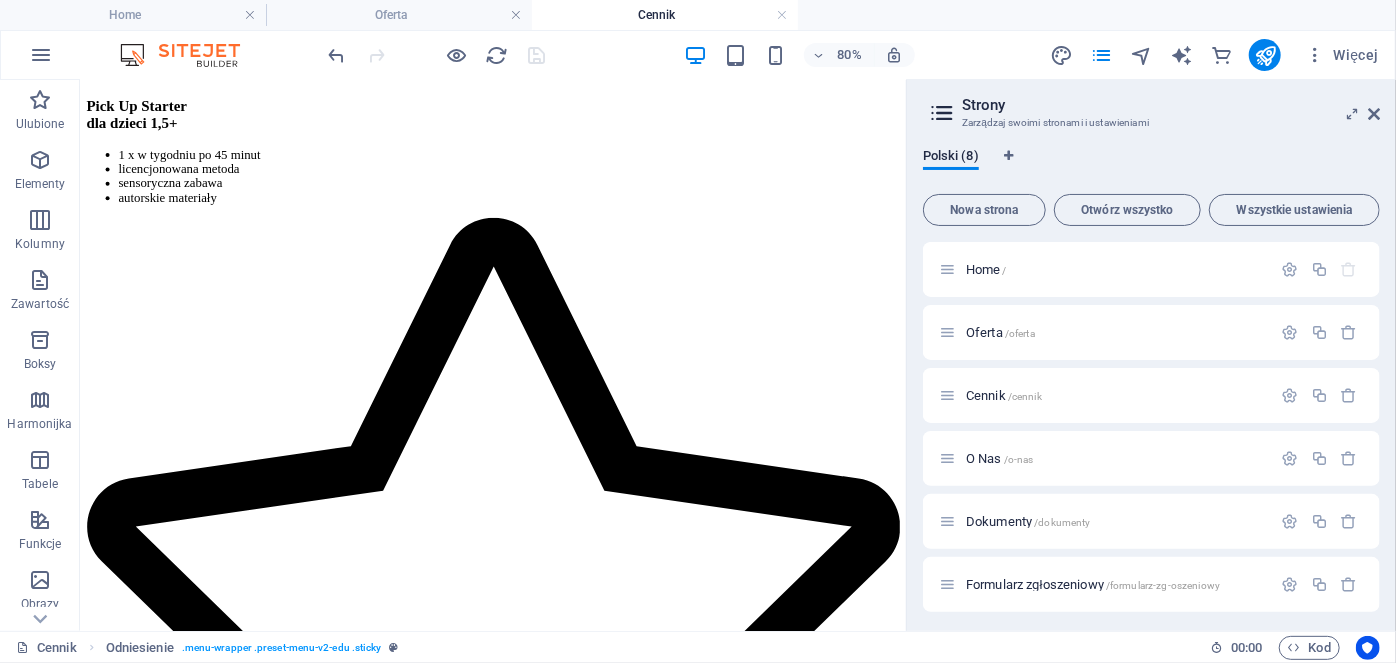drag, startPoint x: 1104, startPoint y: 465, endPoint x: 1000, endPoint y: 559, distance: 140.1856 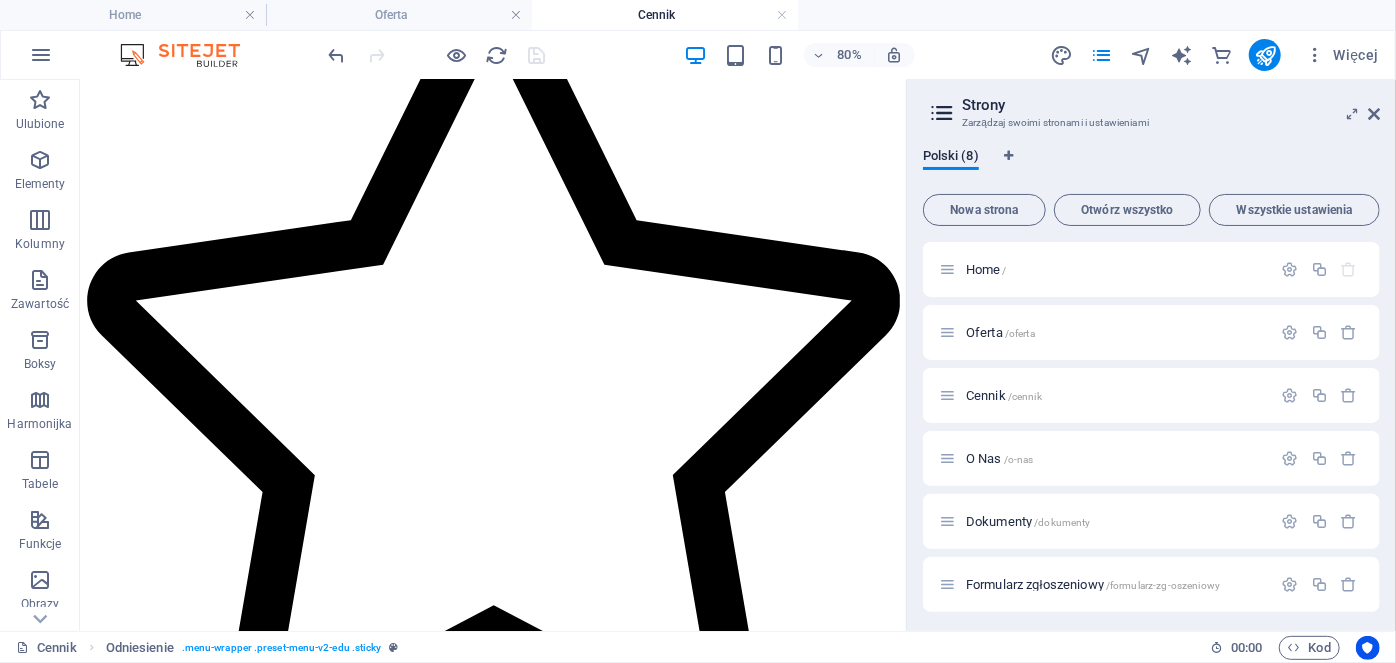 scroll, scrollTop: 2850, scrollLeft: 0, axis: vertical 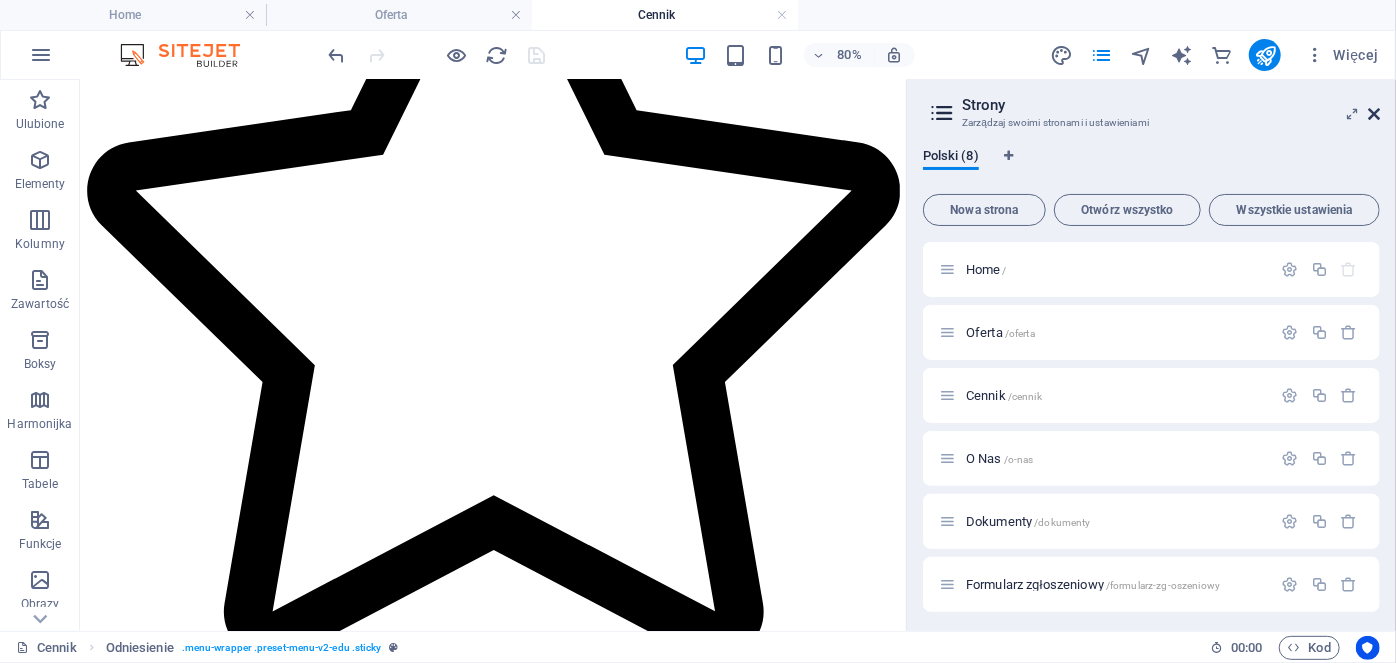 click at bounding box center (1374, 114) 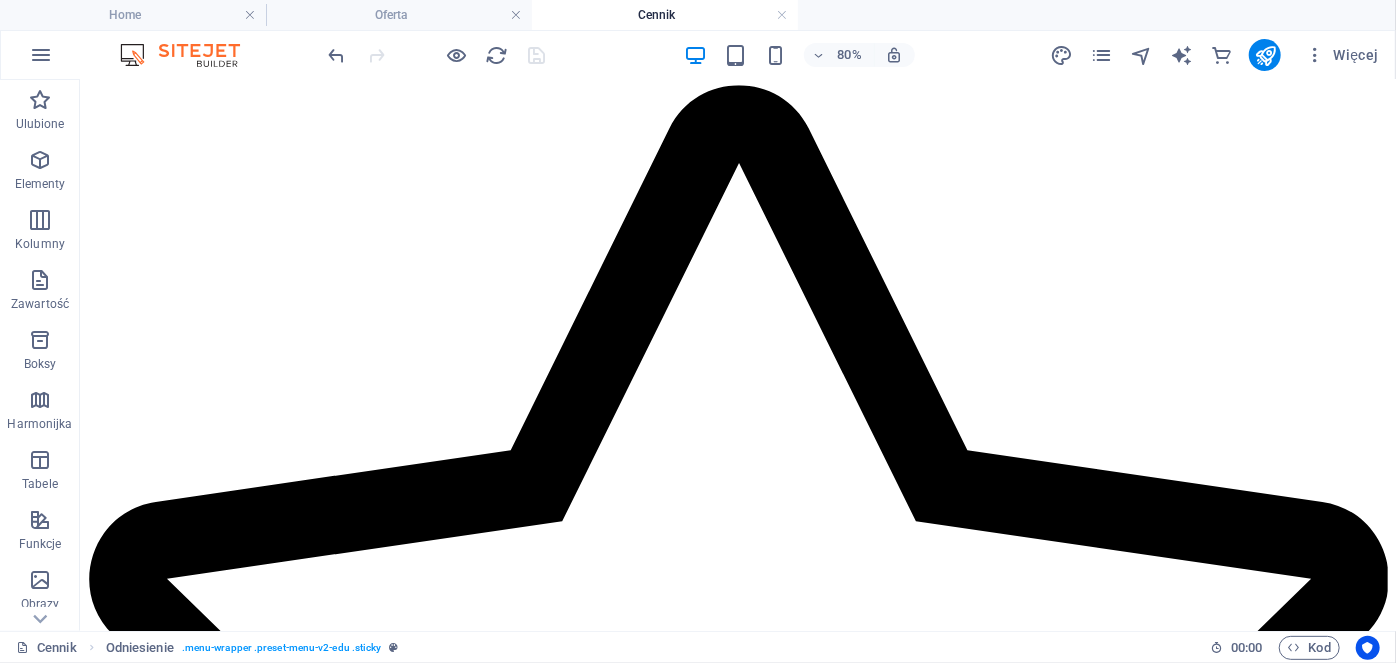 scroll, scrollTop: 2650, scrollLeft: 0, axis: vertical 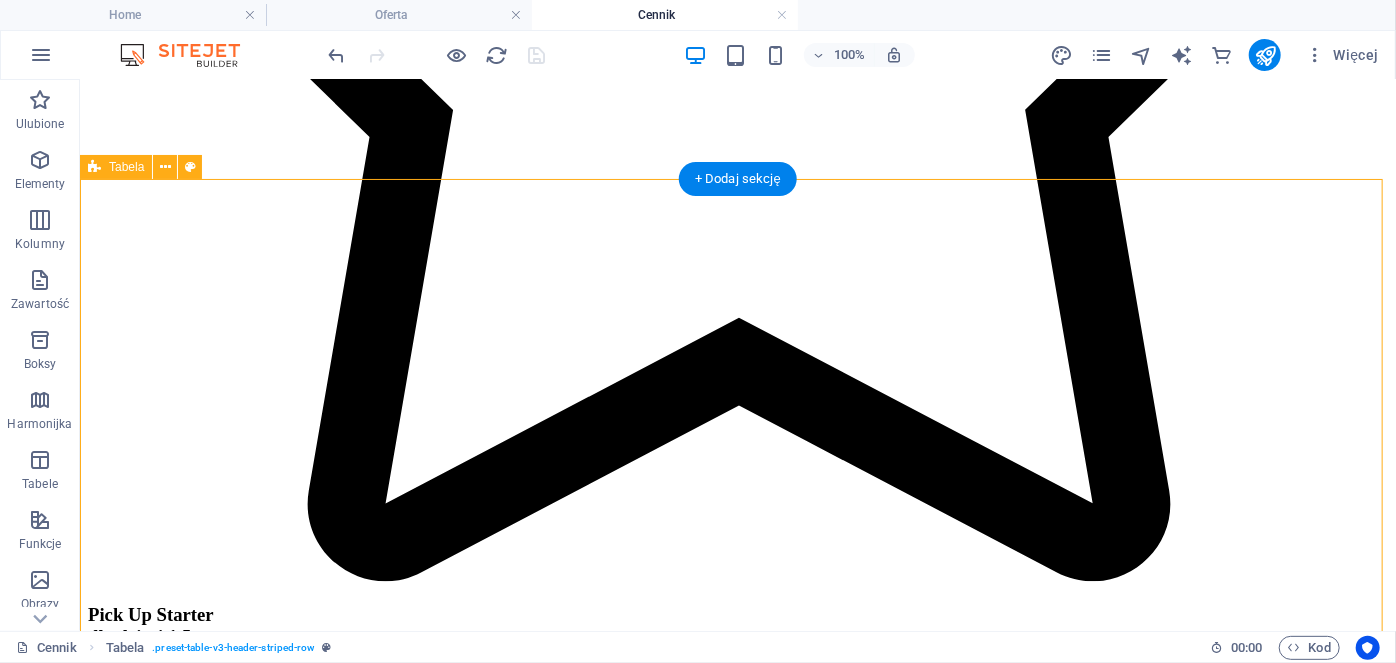 drag, startPoint x: 1378, startPoint y: 466, endPoint x: 1378, endPoint y: 490, distance: 24 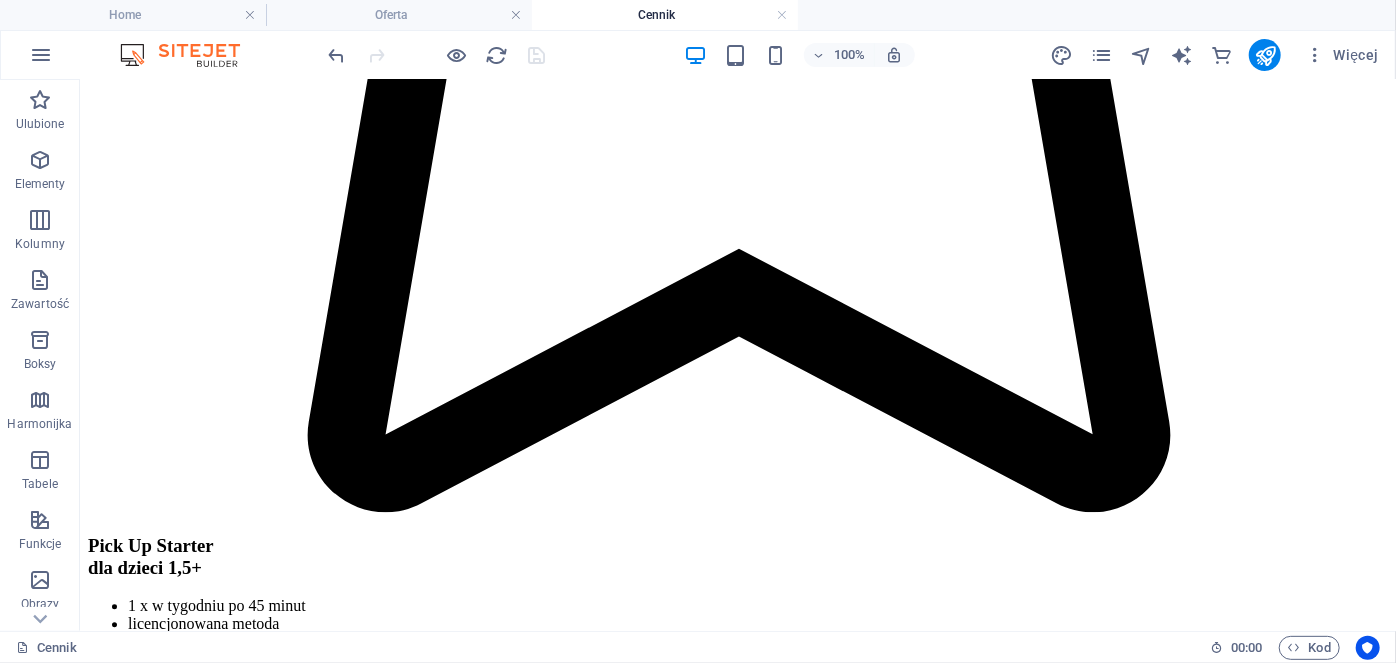 scroll, scrollTop: 2245, scrollLeft: 0, axis: vertical 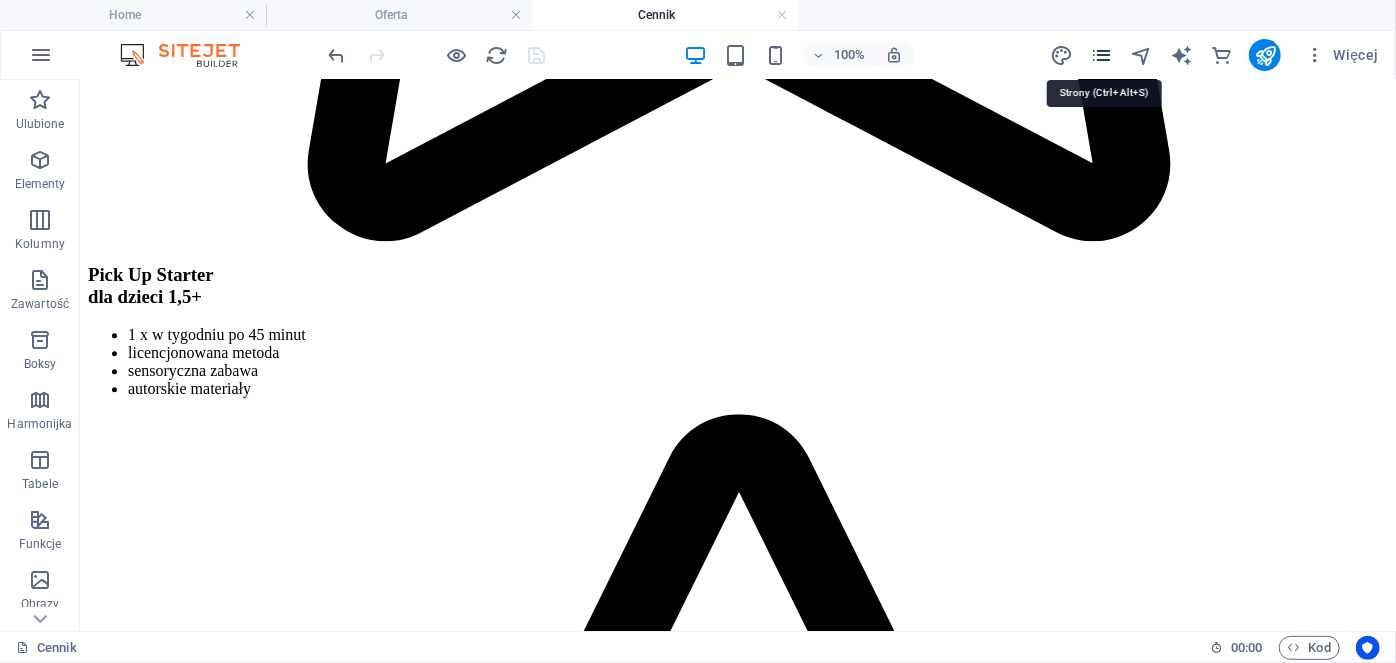 click at bounding box center (1101, 55) 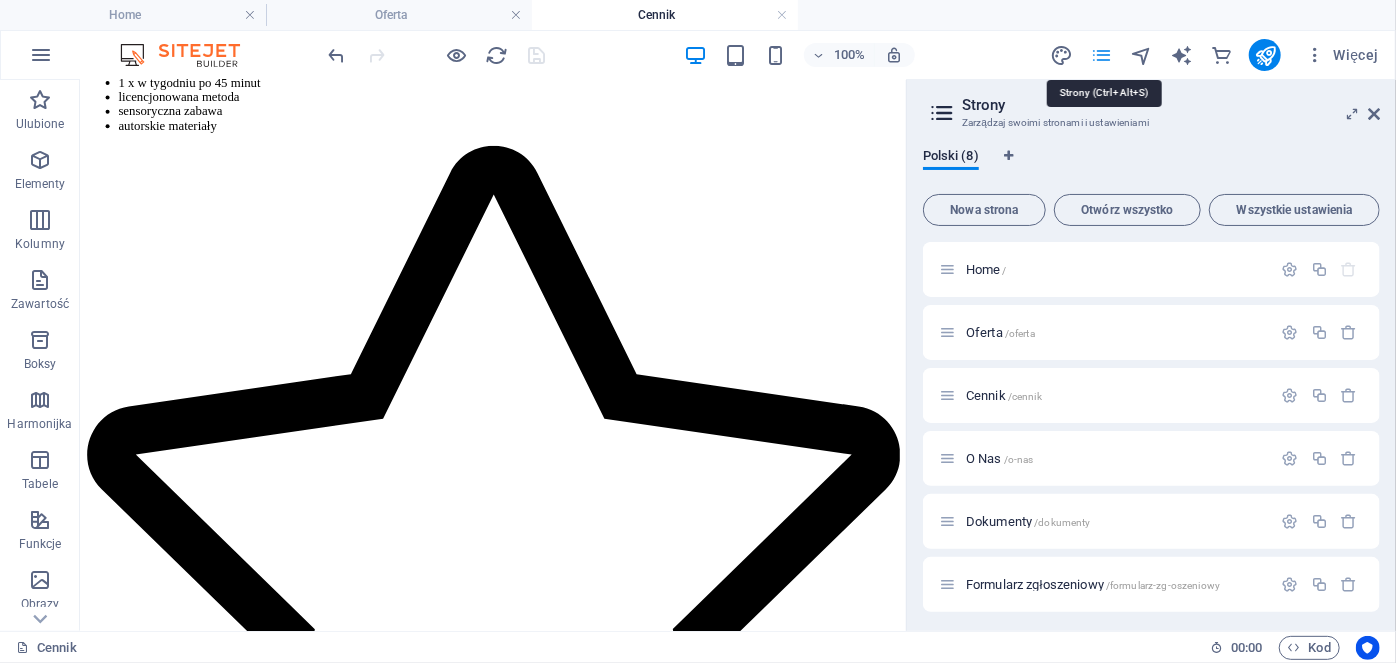 scroll, scrollTop: 2721, scrollLeft: 0, axis: vertical 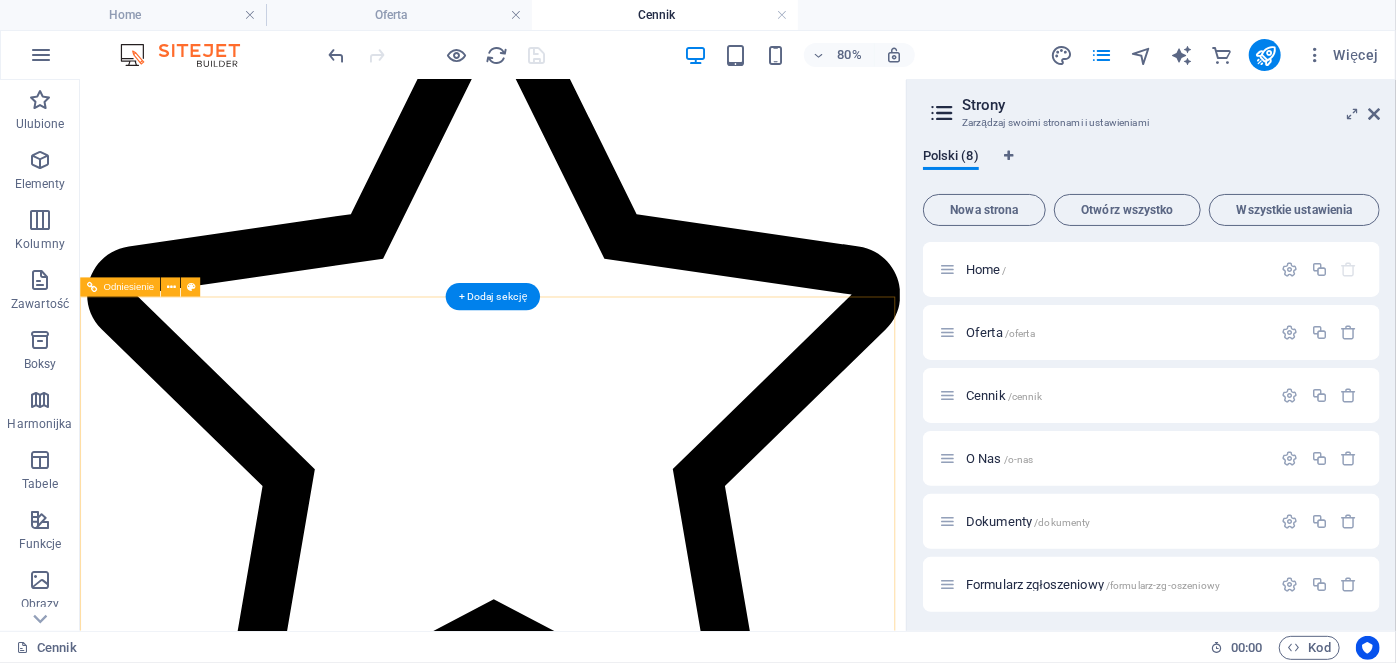 click on "0e69b3abb1b34a31c55de8db700adf@cpanel.local" at bounding box center [595, 11657] 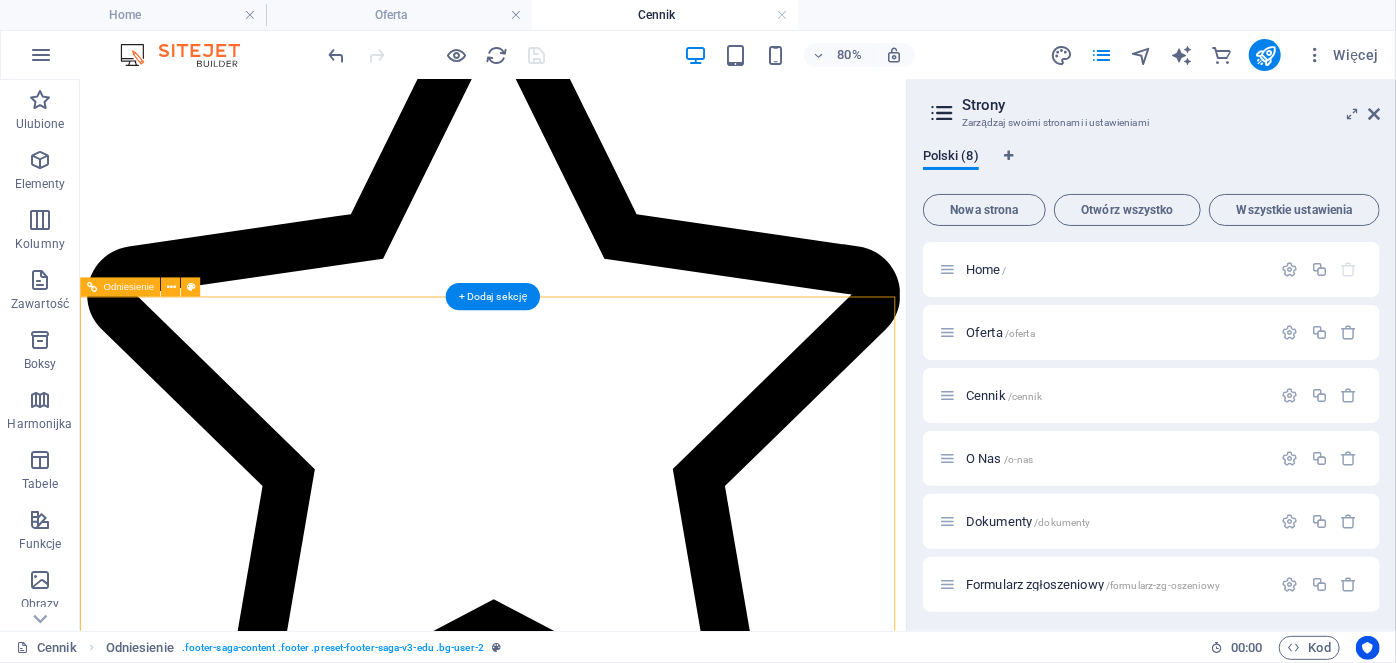 click on "0e69b3abb1b34a31c55de8db700adf@cpanel.local" at bounding box center (595, 11657) 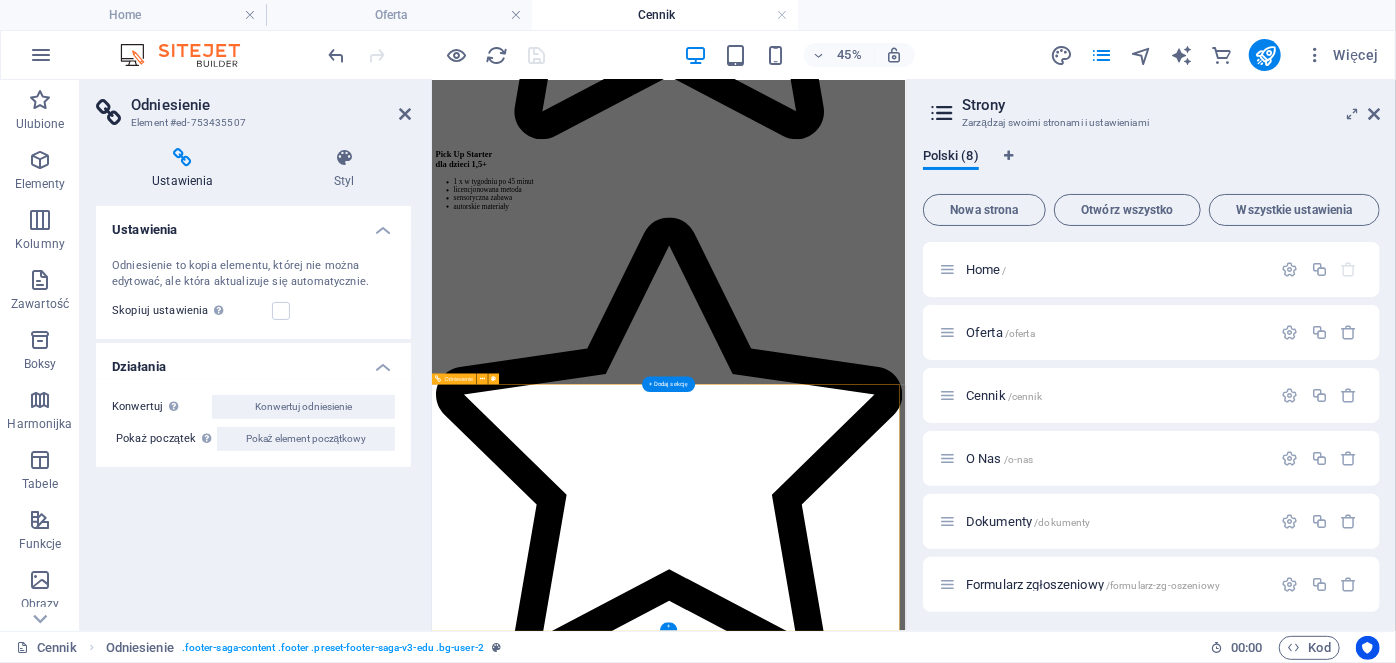 click on "0e69b3abb1b34a31c55de8db700adf@cpanel.local" at bounding box center [957, 12271] 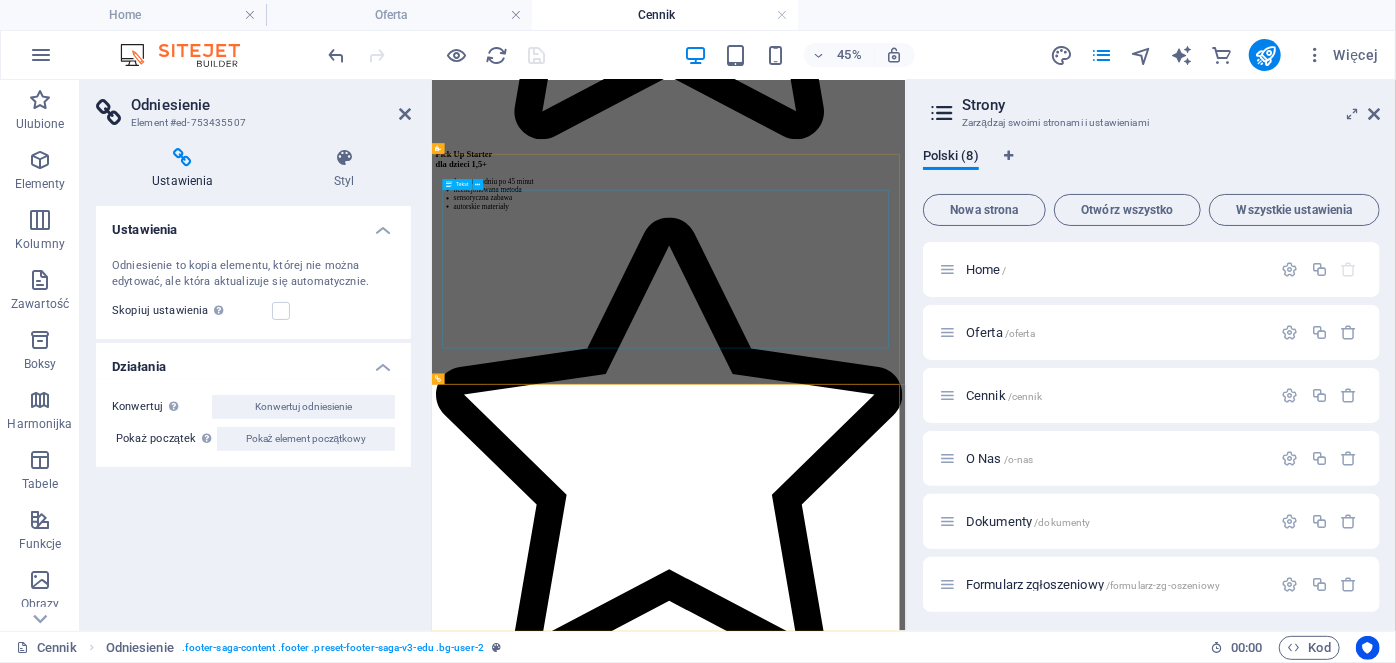 click on "Nazwa kursu Cena za m-c 1 Pick Up Starter  -  2 + lat 280 zł 2 Pick Up 1 - 3 latki 300 zł 3 Pick Up 2 - 4/5 latki 320 zł 4 Pick Up 3  - 6 latki 350 zł 5 Pick Up 4 - 7 latki 350 zł 6 Kelly's corner dzieci starsze - Native Speaker 390 zł" at bounding box center [957, 6360] 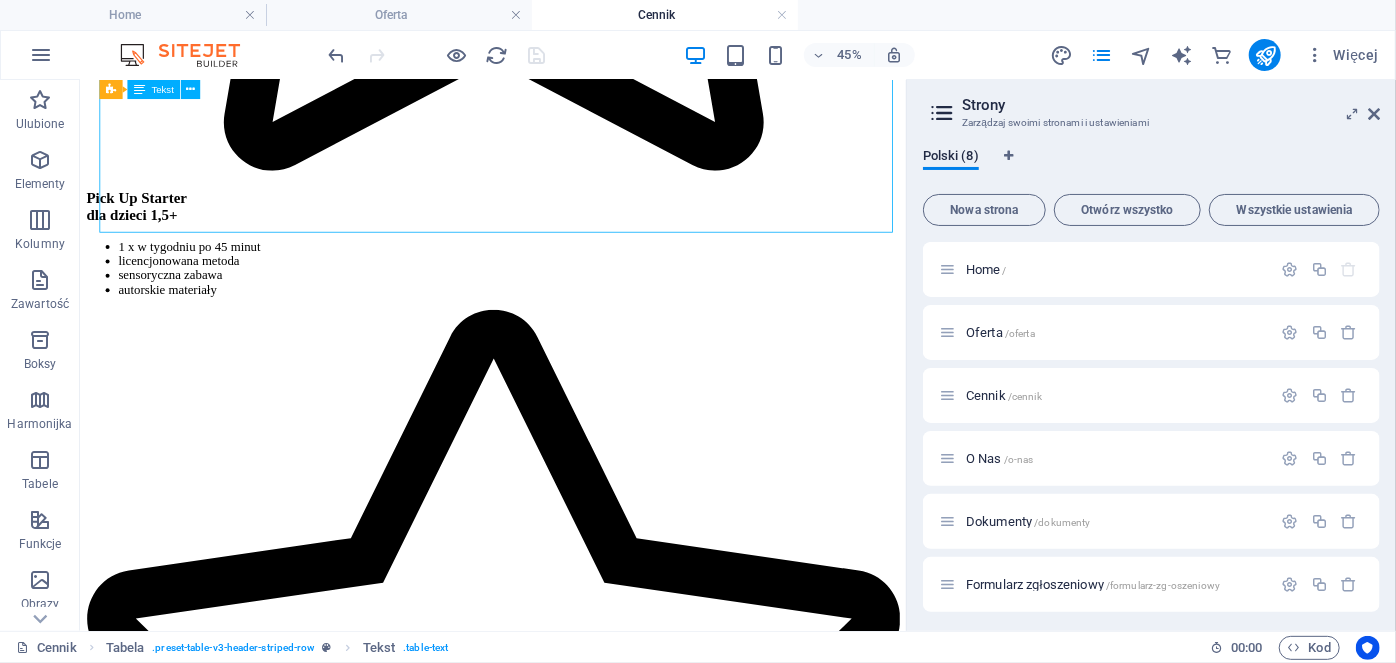 scroll, scrollTop: 2721, scrollLeft: 0, axis: vertical 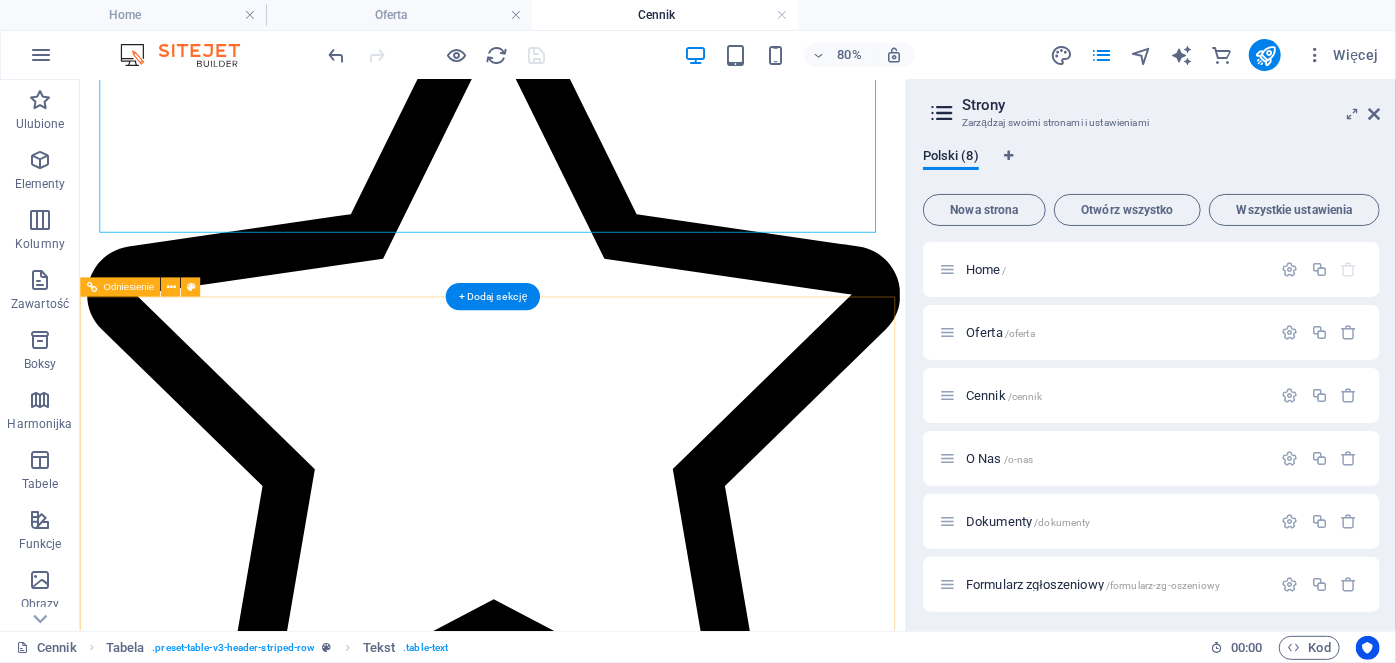 click on "0e69b3abb1b34a31c55de8db700adf@cpanel.local" at bounding box center [595, 11657] 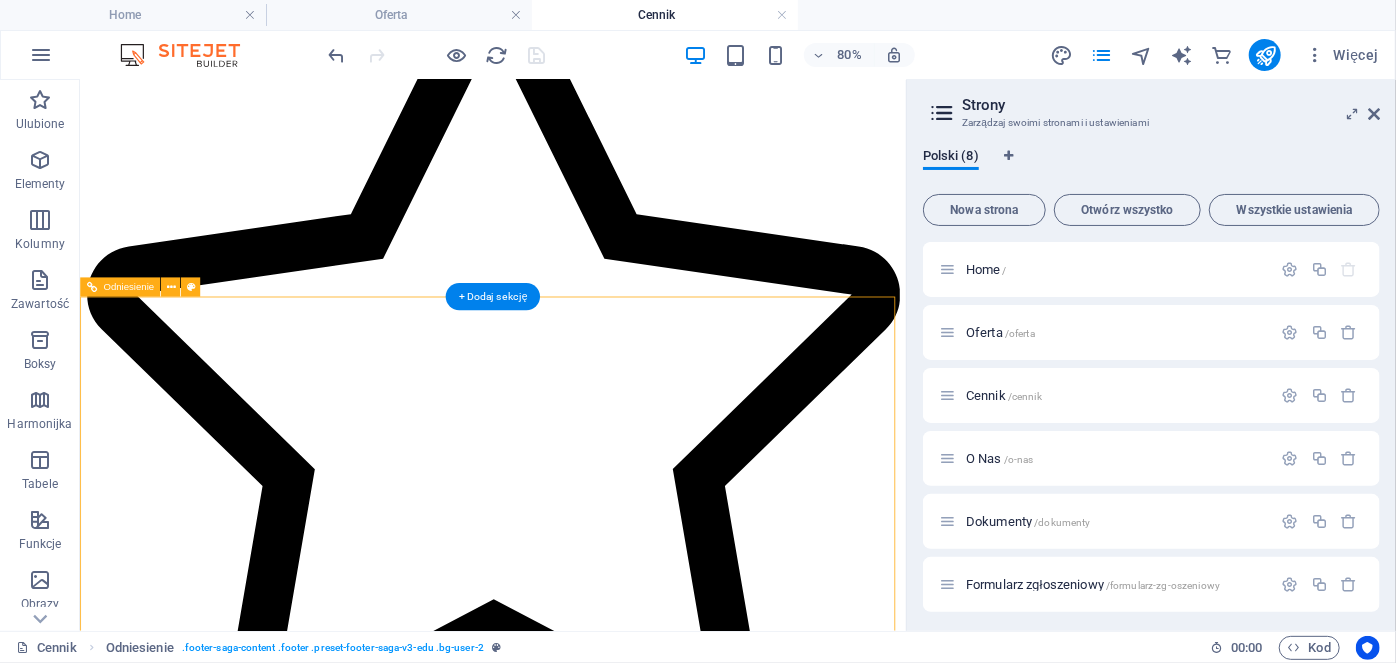 click on "0e69b3abb1b34a31c55de8db700adf@cpanel.local" at bounding box center (595, 11657) 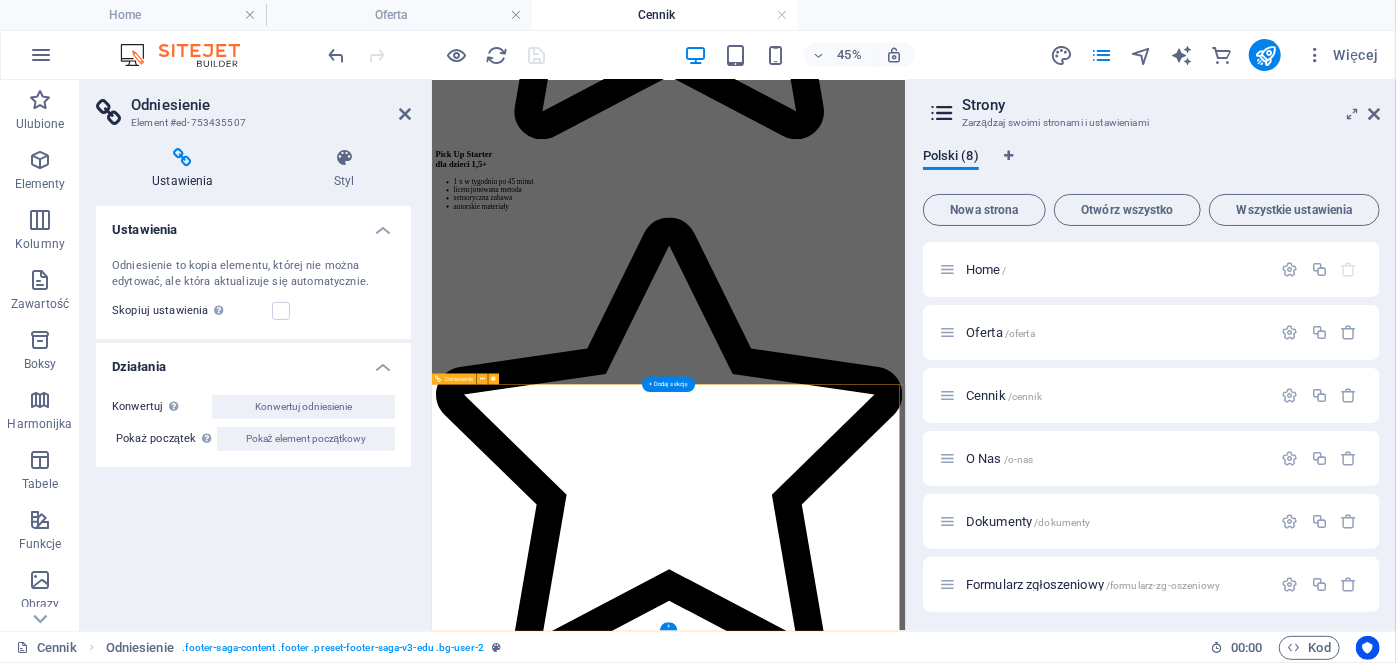 drag, startPoint x: 1320, startPoint y: 583, endPoint x: 1229, endPoint y: 976, distance: 403.39807 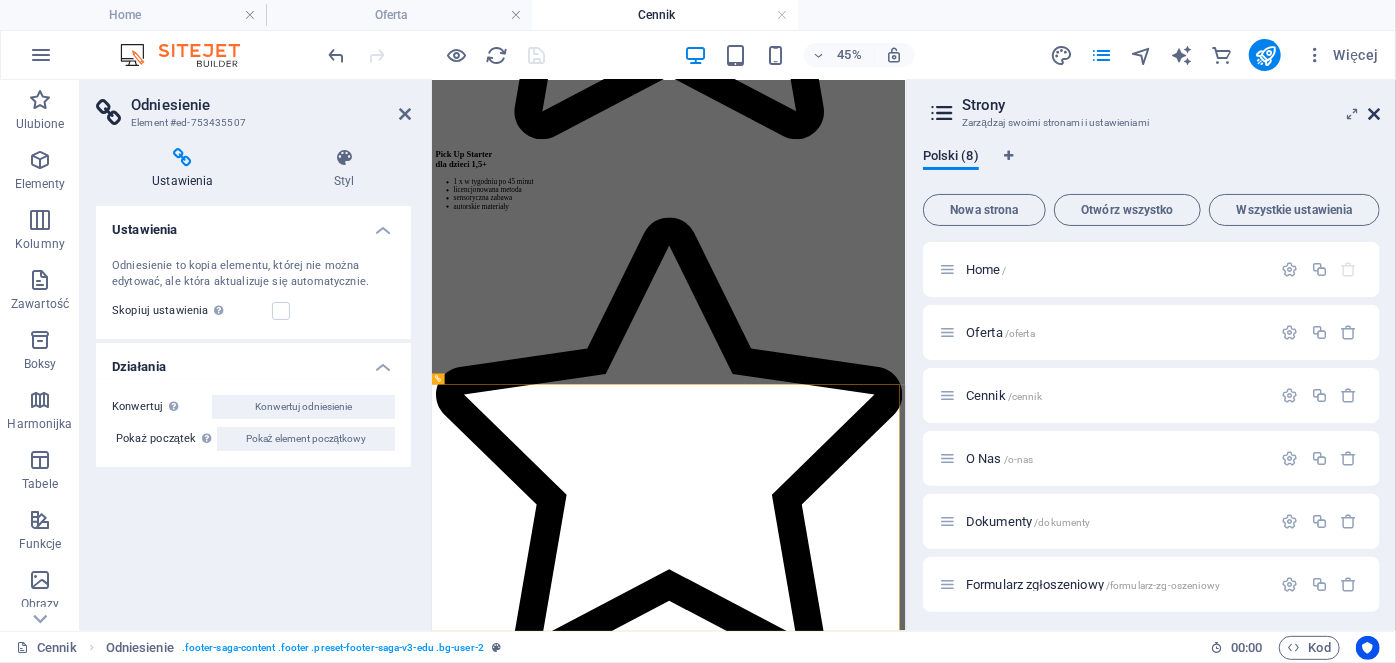 click at bounding box center (1374, 114) 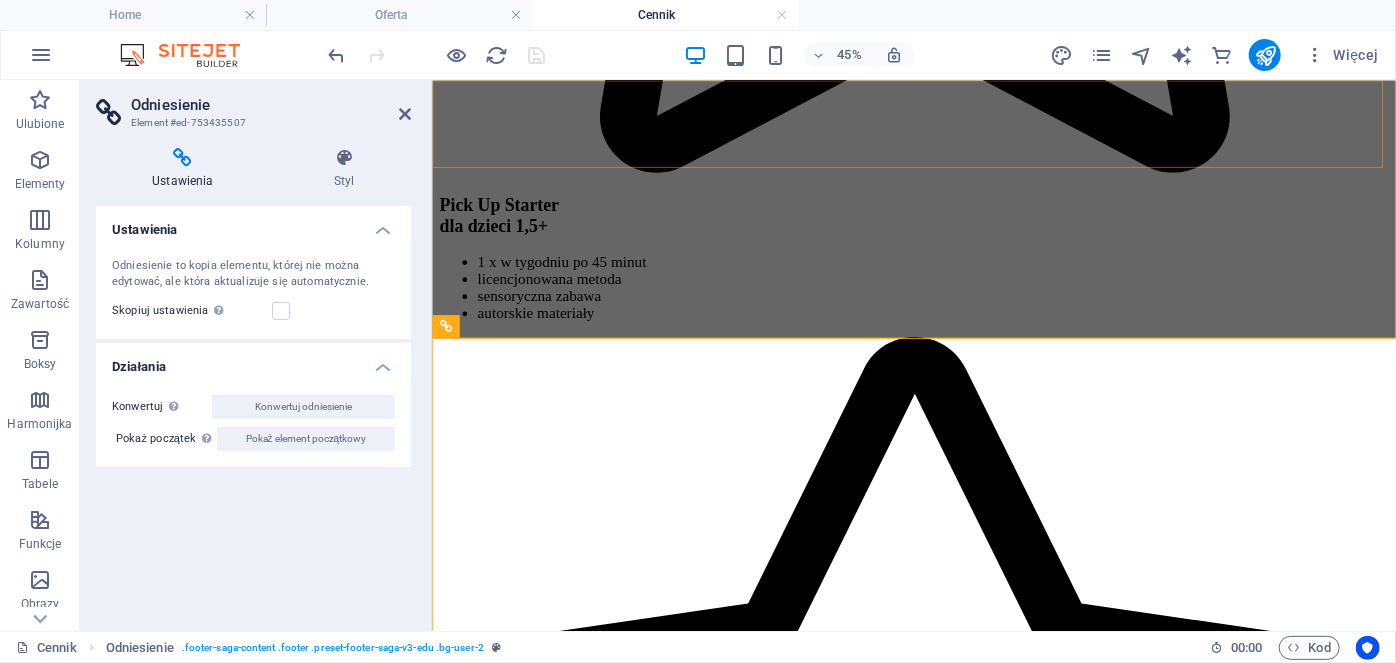 scroll, scrollTop: 2721, scrollLeft: 0, axis: vertical 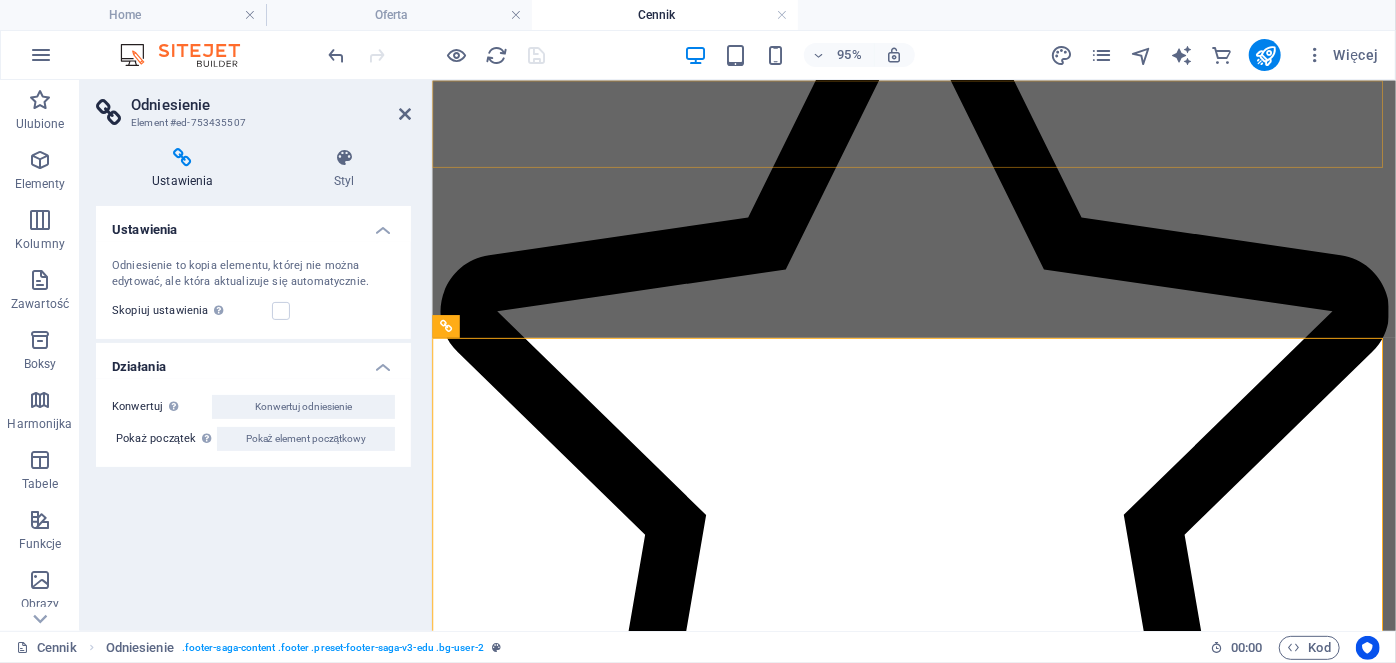 click on "Home Oferta Cennik O Nas Dokumenty Formularz zgłoszeniowy" at bounding box center [938, -2553] 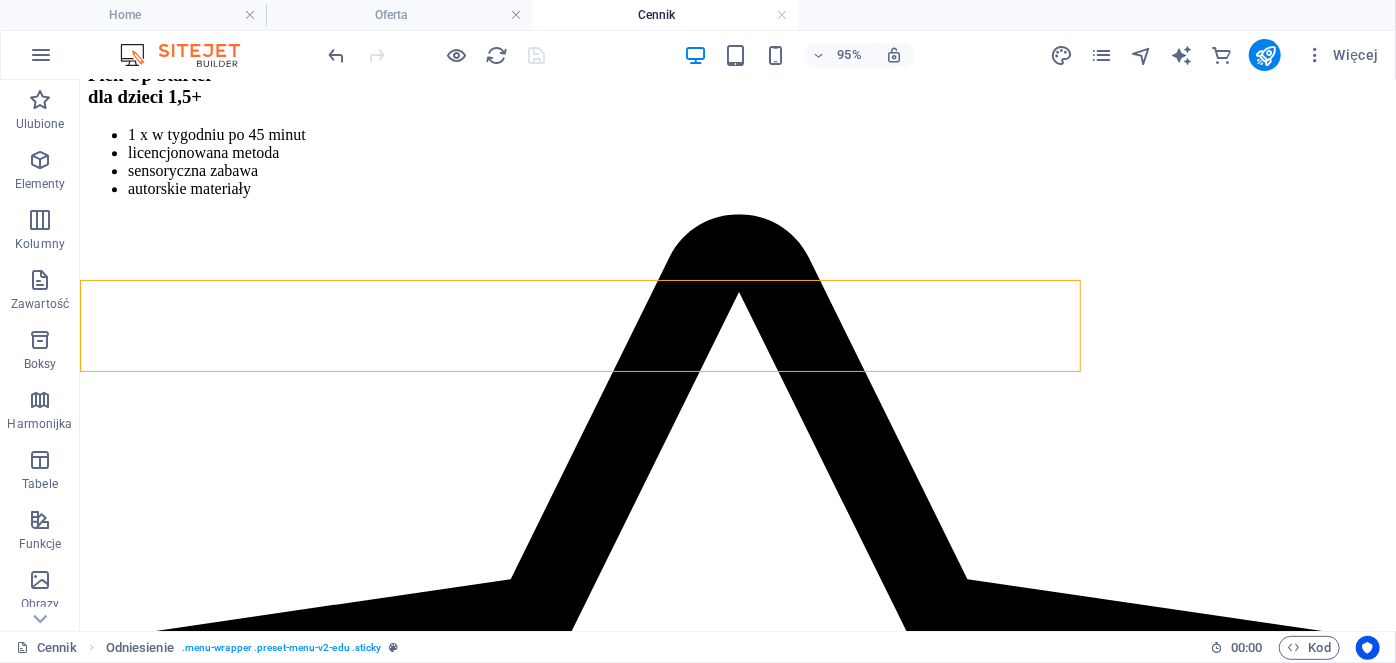 scroll, scrollTop: 2521, scrollLeft: 0, axis: vertical 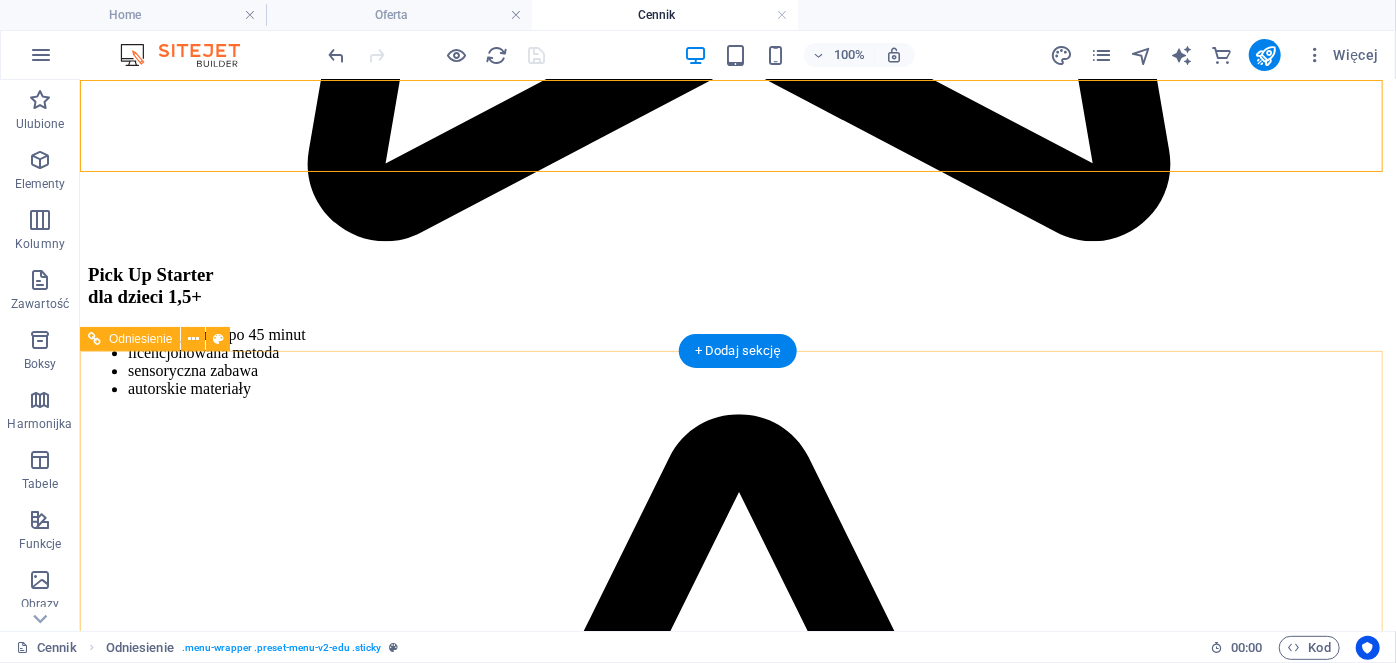 click on "0e69b3abb1b34a31c55de8db700adf@cpanel.local" at bounding box center [737, 14787] 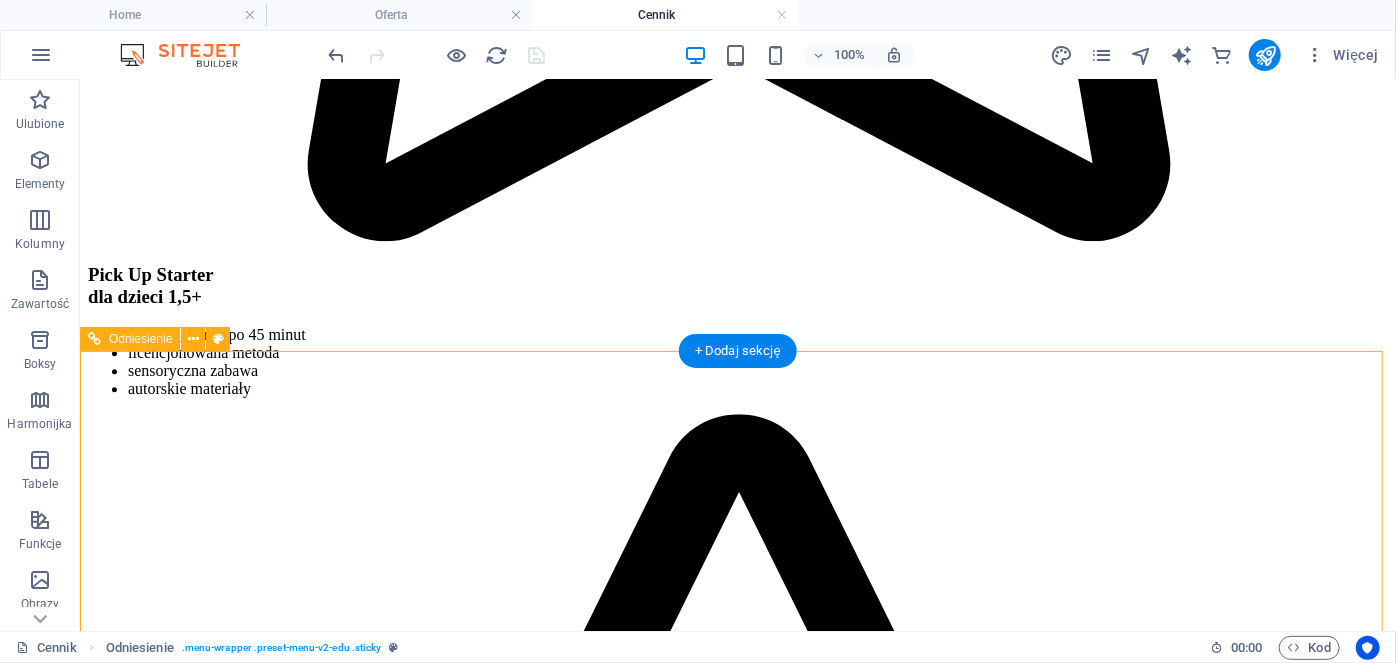 click on "0e69b3abb1b34a31c55de8db700adf@cpanel.local" at bounding box center (737, 14787) 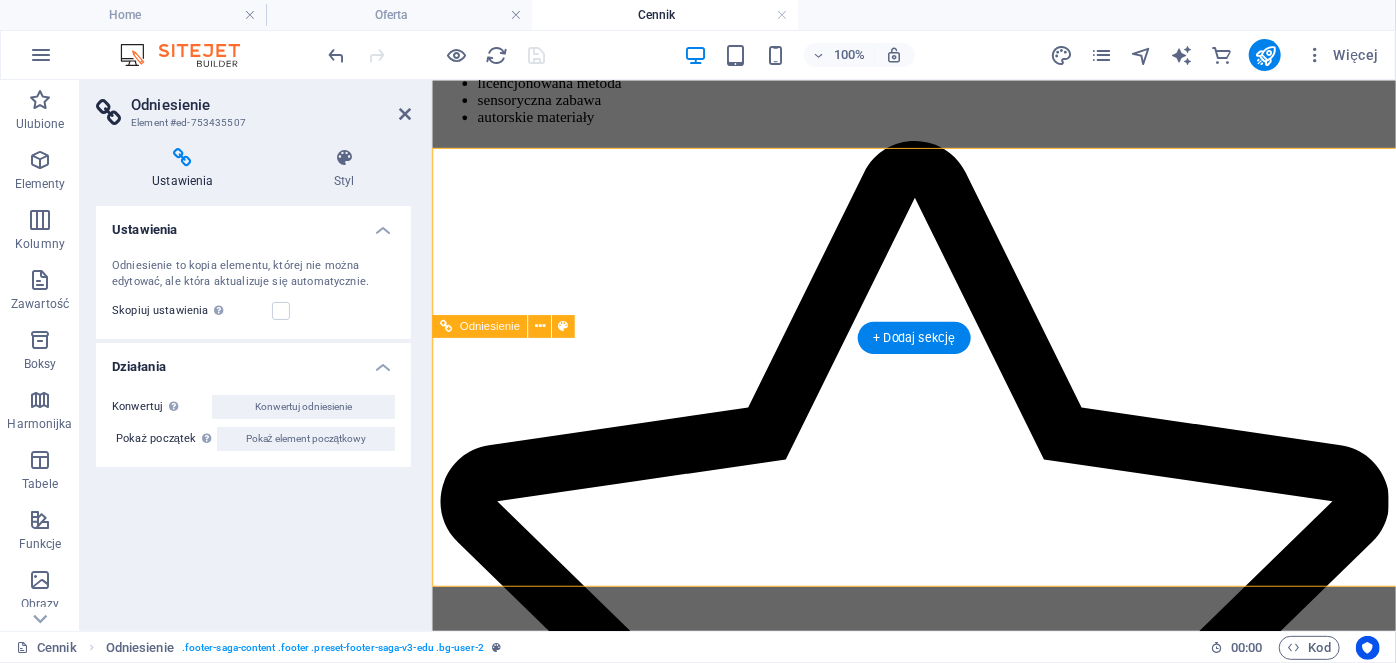 scroll, scrollTop: 2721, scrollLeft: 0, axis: vertical 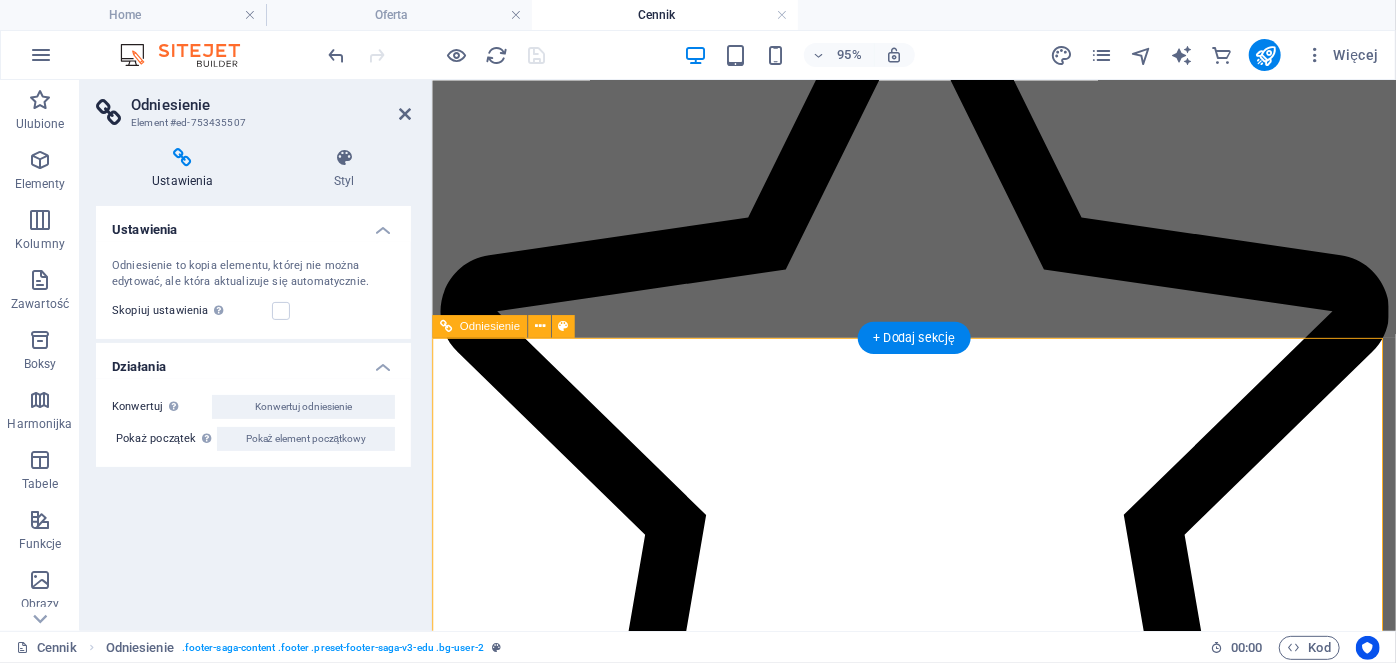 click at bounding box center (938, 11513) 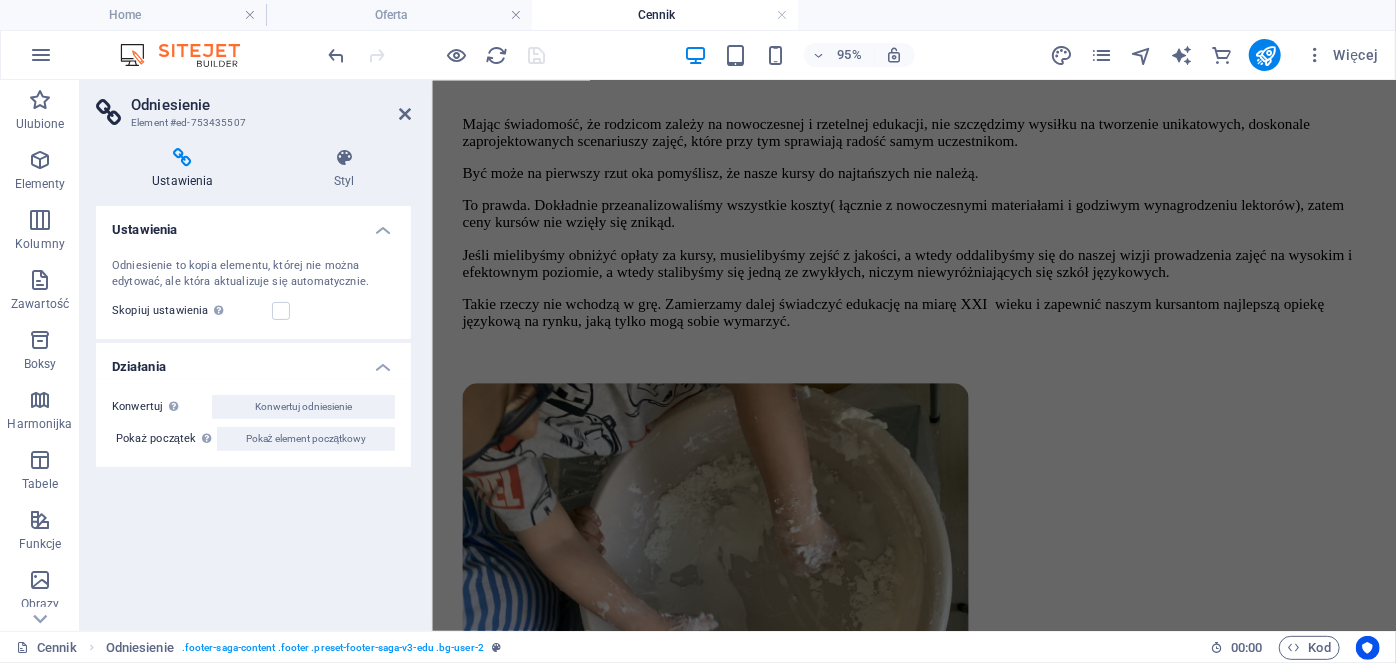 scroll, scrollTop: 494, scrollLeft: 0, axis: vertical 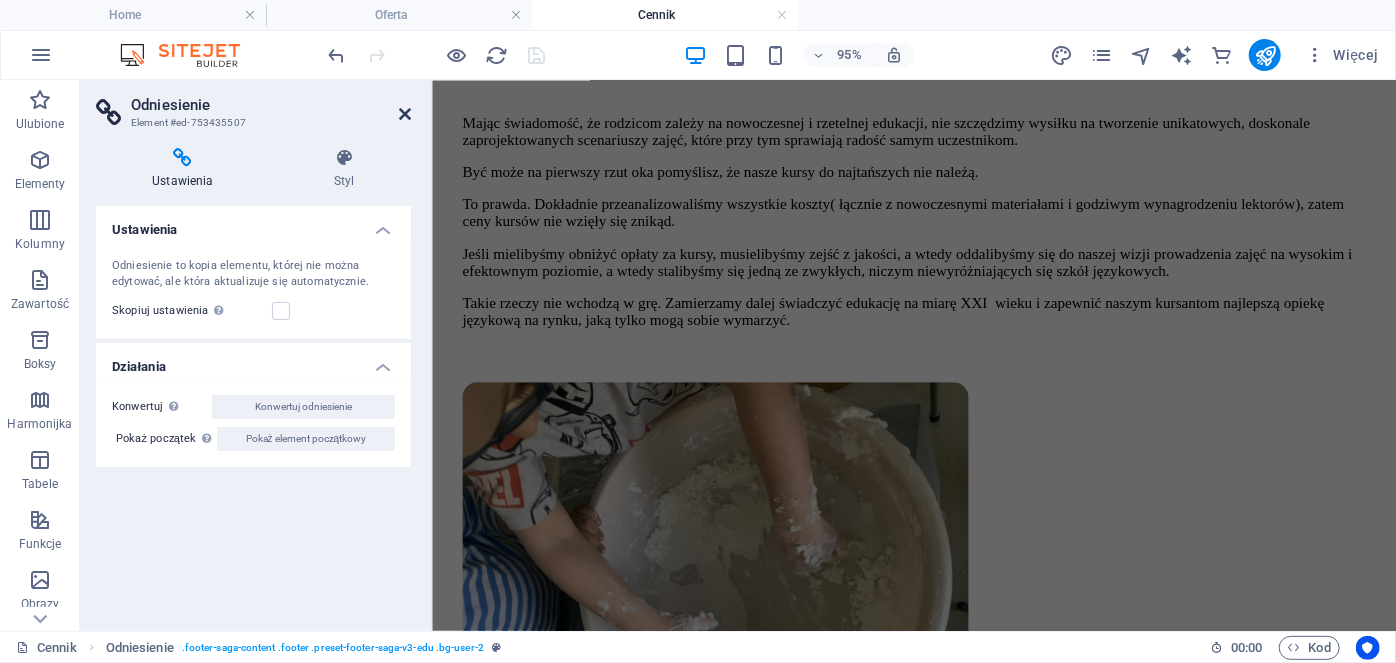 click at bounding box center (405, 114) 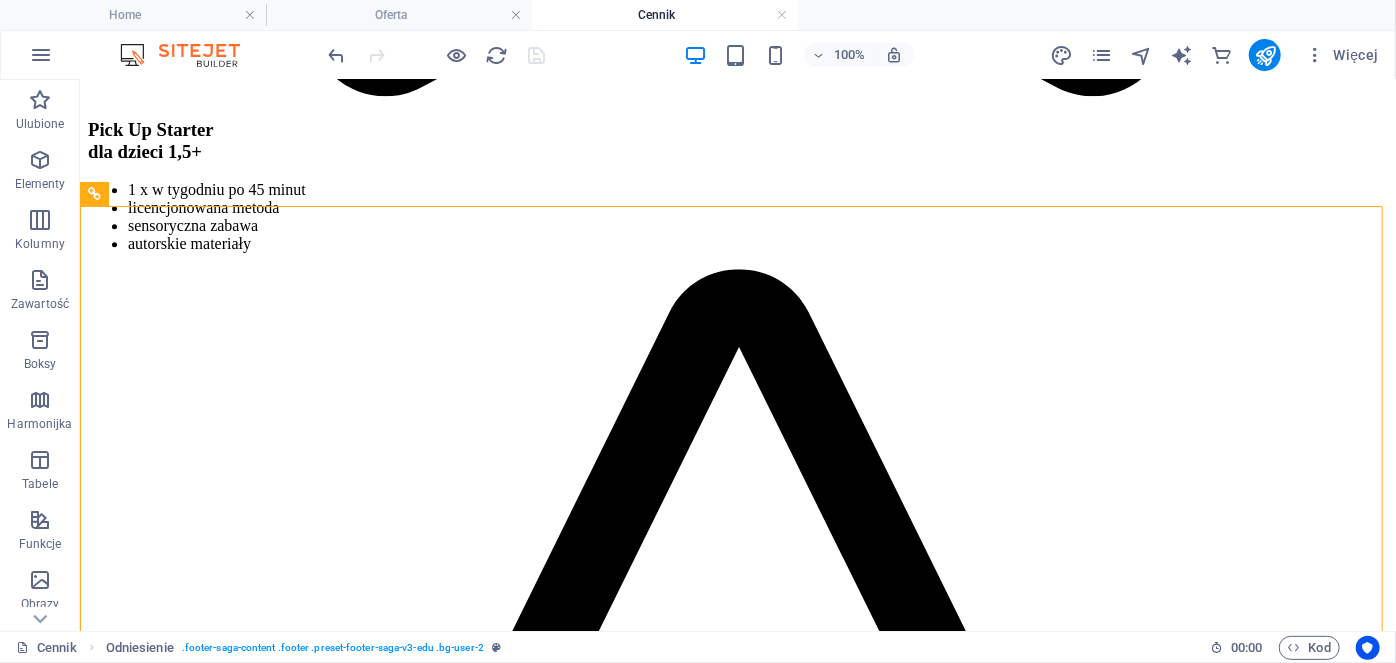 scroll, scrollTop: 2594, scrollLeft: 0, axis: vertical 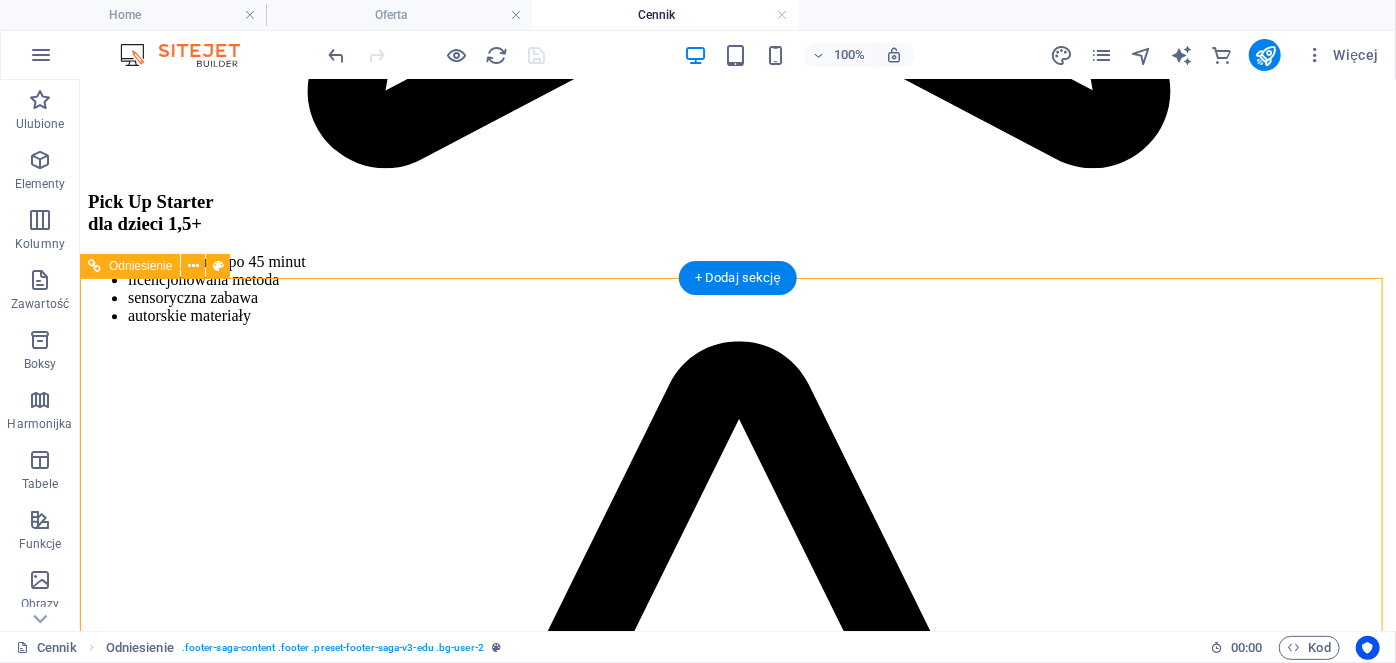 click on "Privacy Policy" at bounding box center [767, 14373] 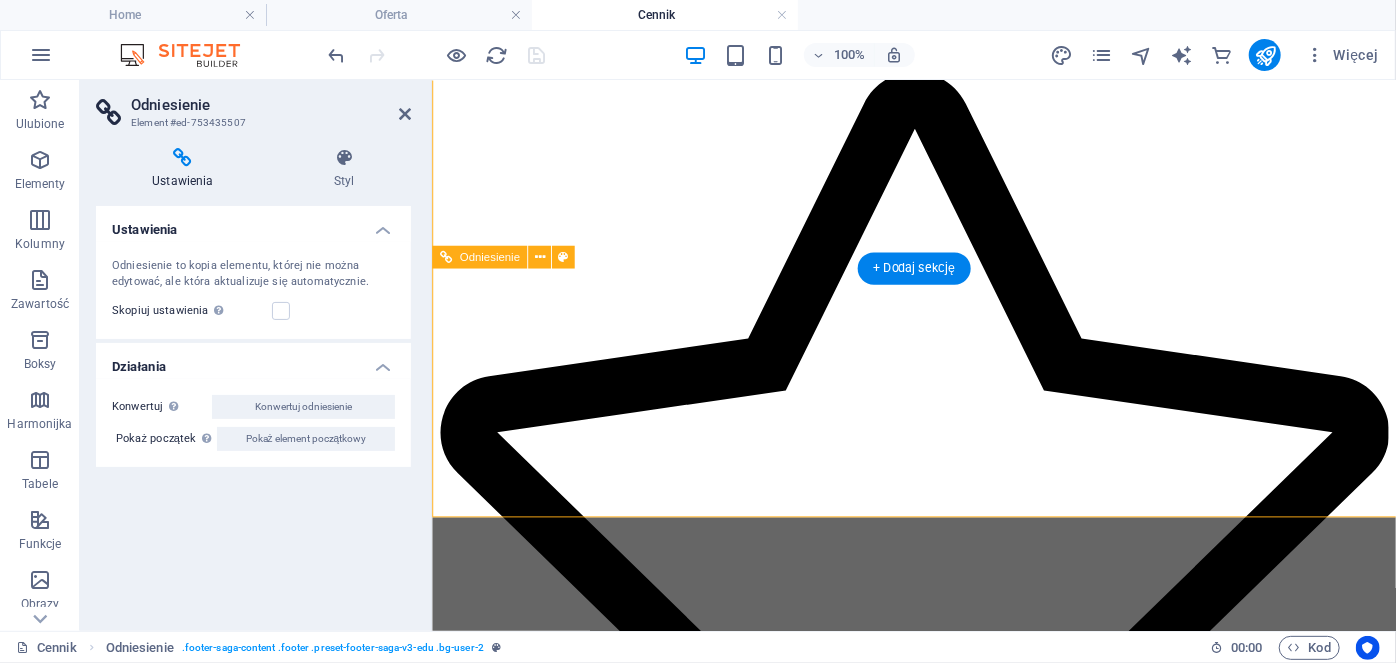 scroll, scrollTop: 2794, scrollLeft: 0, axis: vertical 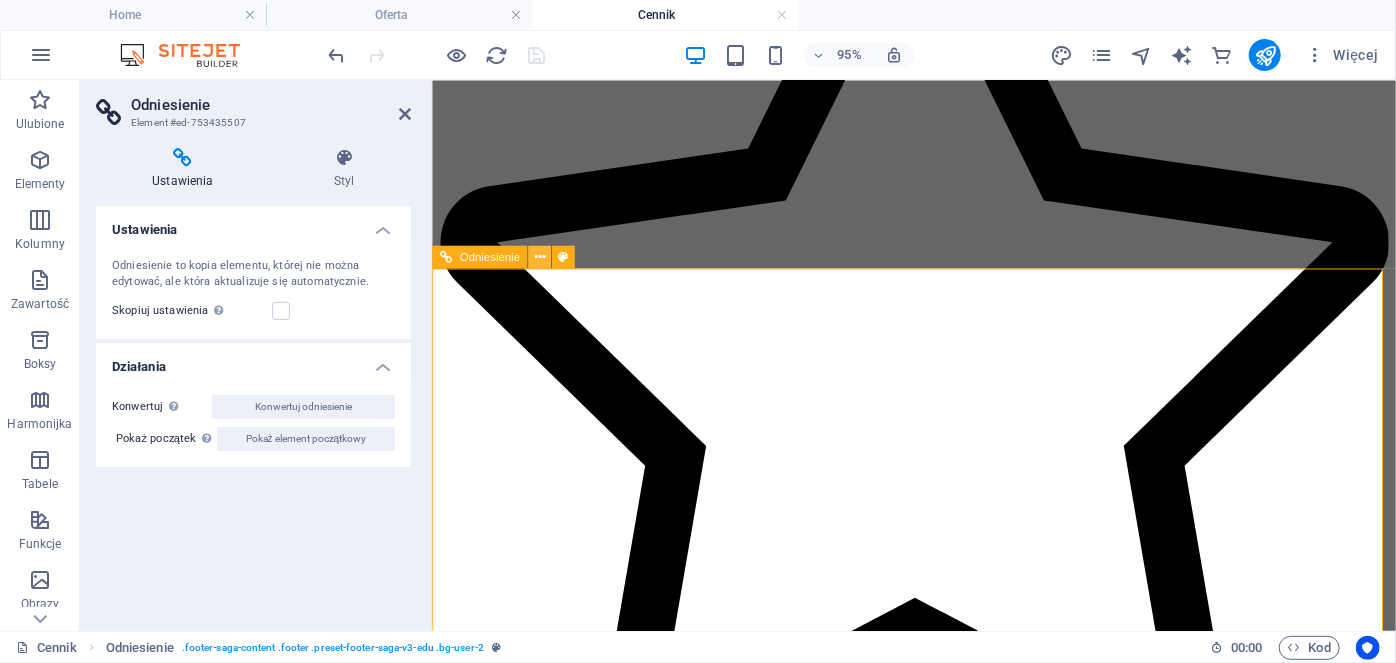 click at bounding box center [539, 257] 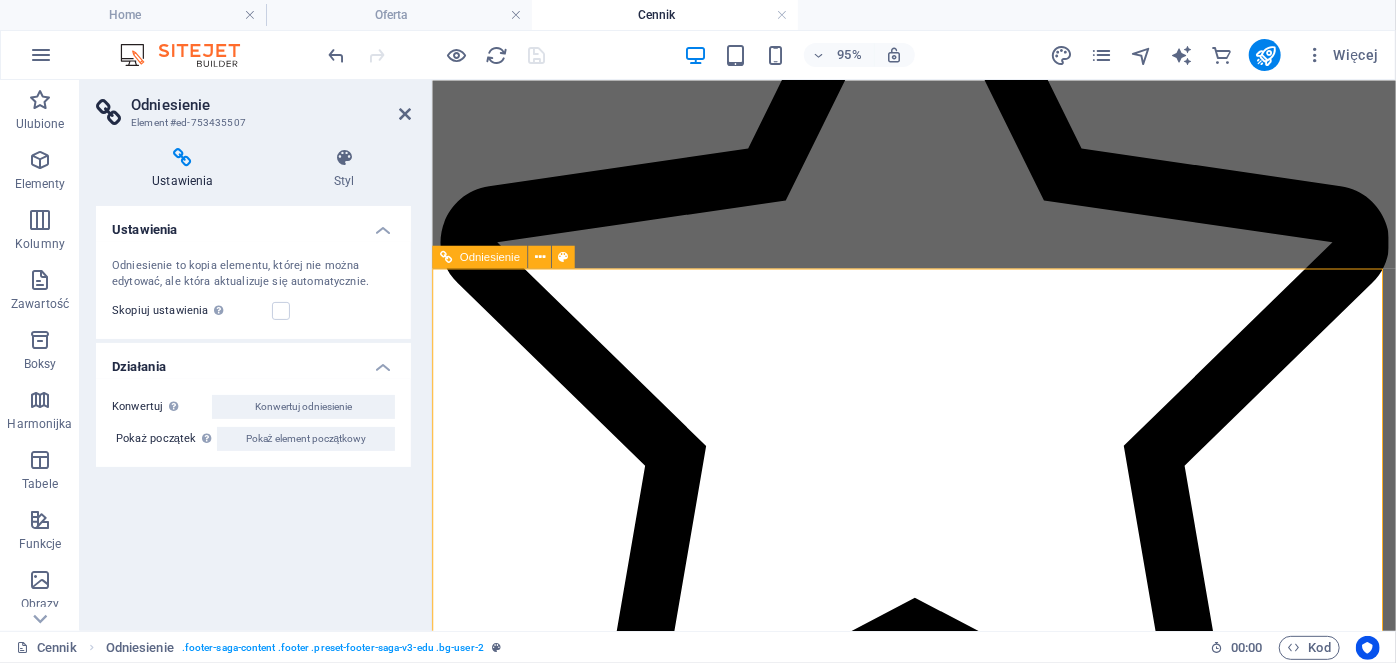 click on "Empowering learning for curious minds Szybkie linki Home Kursy Cennik O nas Kontakt Szczegóły Legal Notice Privacy Policy Wszystkie prawa   zastrzeżone. Kontakt 739563960 0e69b3abb1b34a31c55de8db700adf@cpanel.local 15:00 - 19:00" at bounding box center [938, 8681] 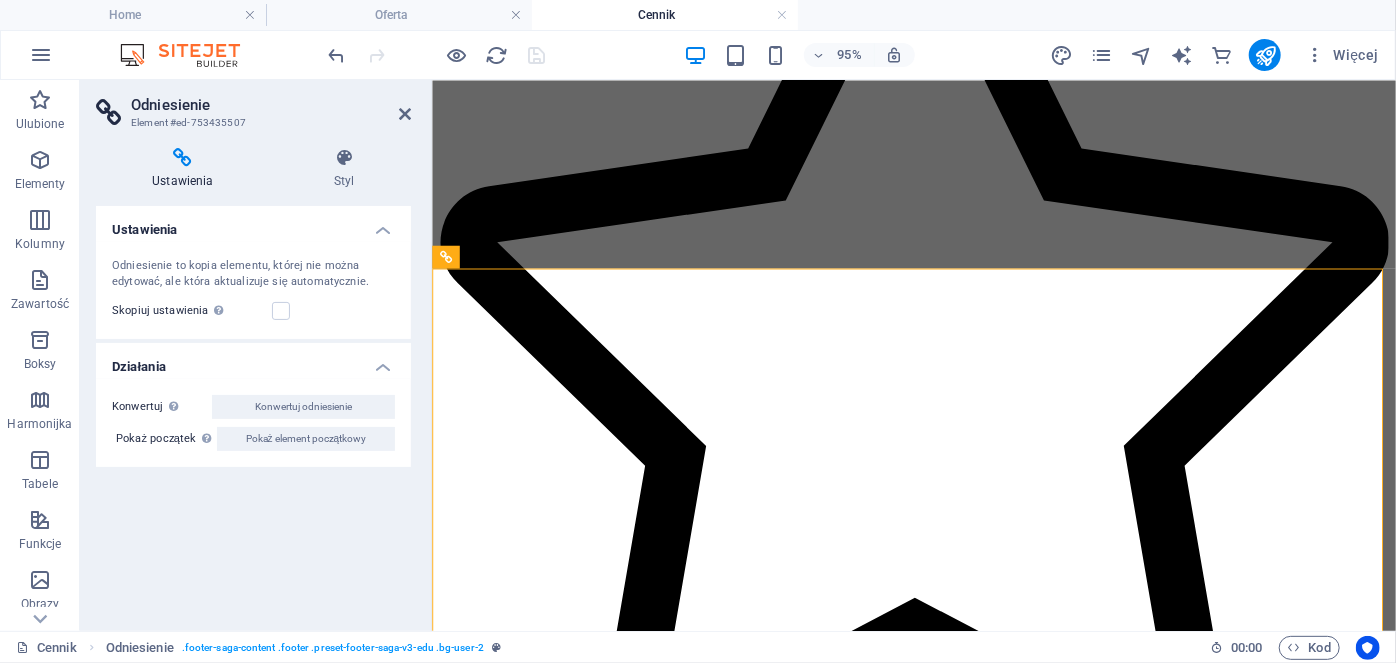 click on "Odniesienie Element #ed-753435507" at bounding box center (253, 106) 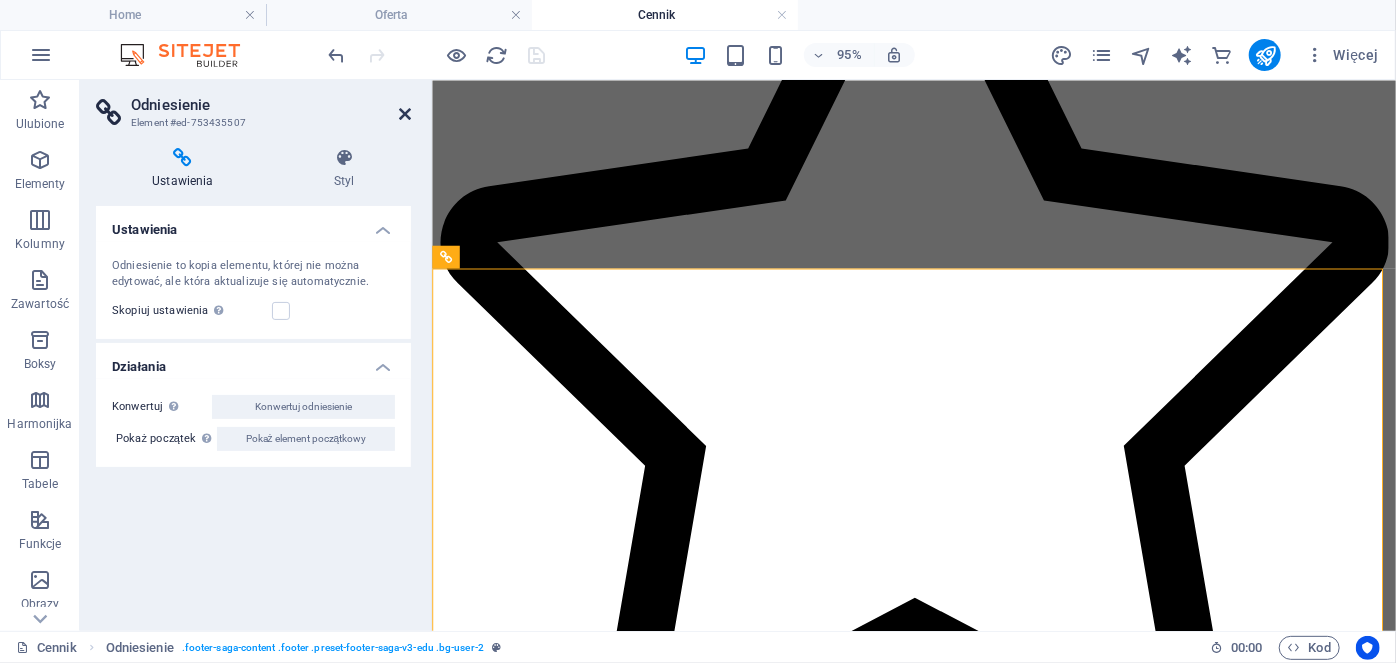 click at bounding box center [405, 114] 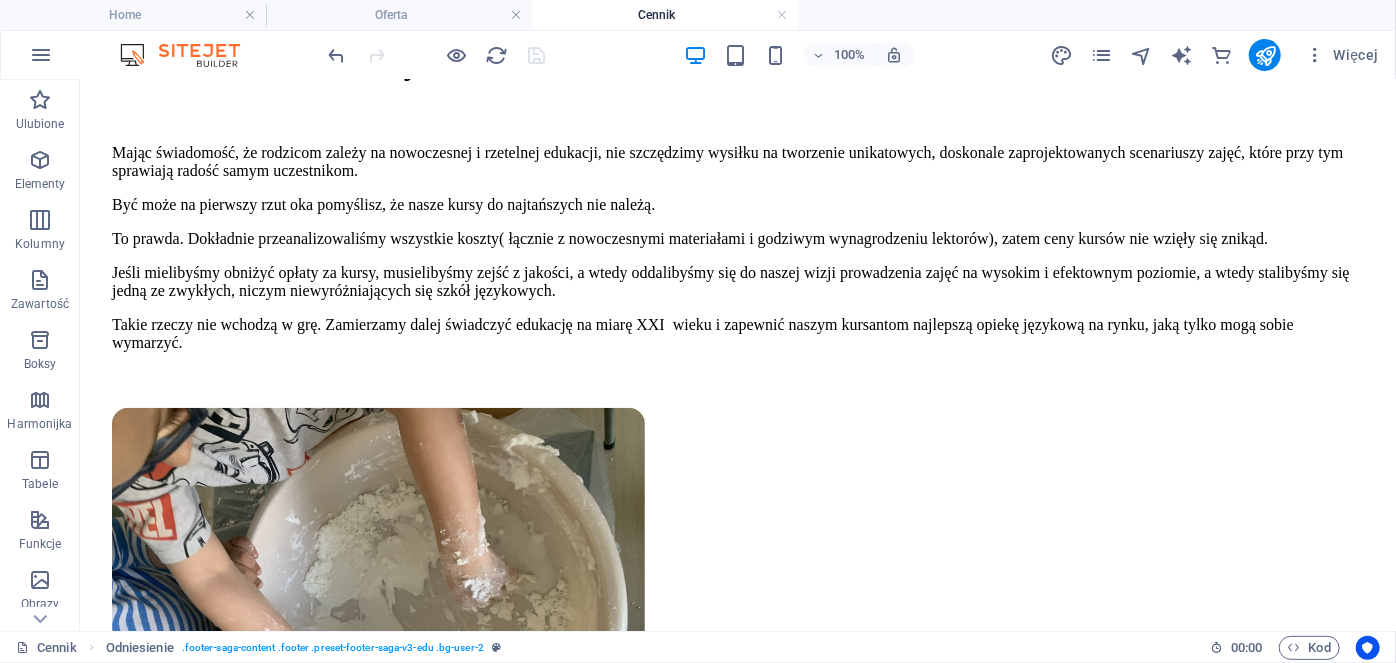 scroll, scrollTop: 0, scrollLeft: 0, axis: both 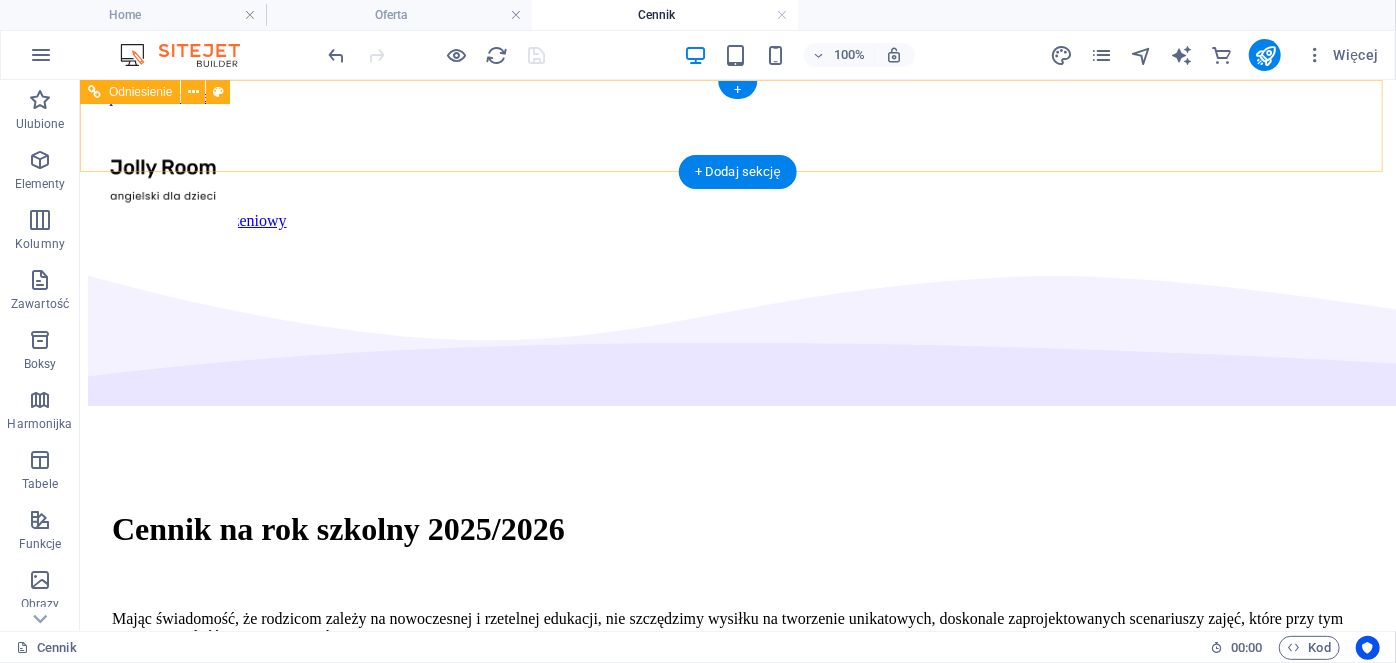 click on "Home Oferta Cennik O Nas Dokumenty Formularz zgłoszeniowy" at bounding box center [737, 175] 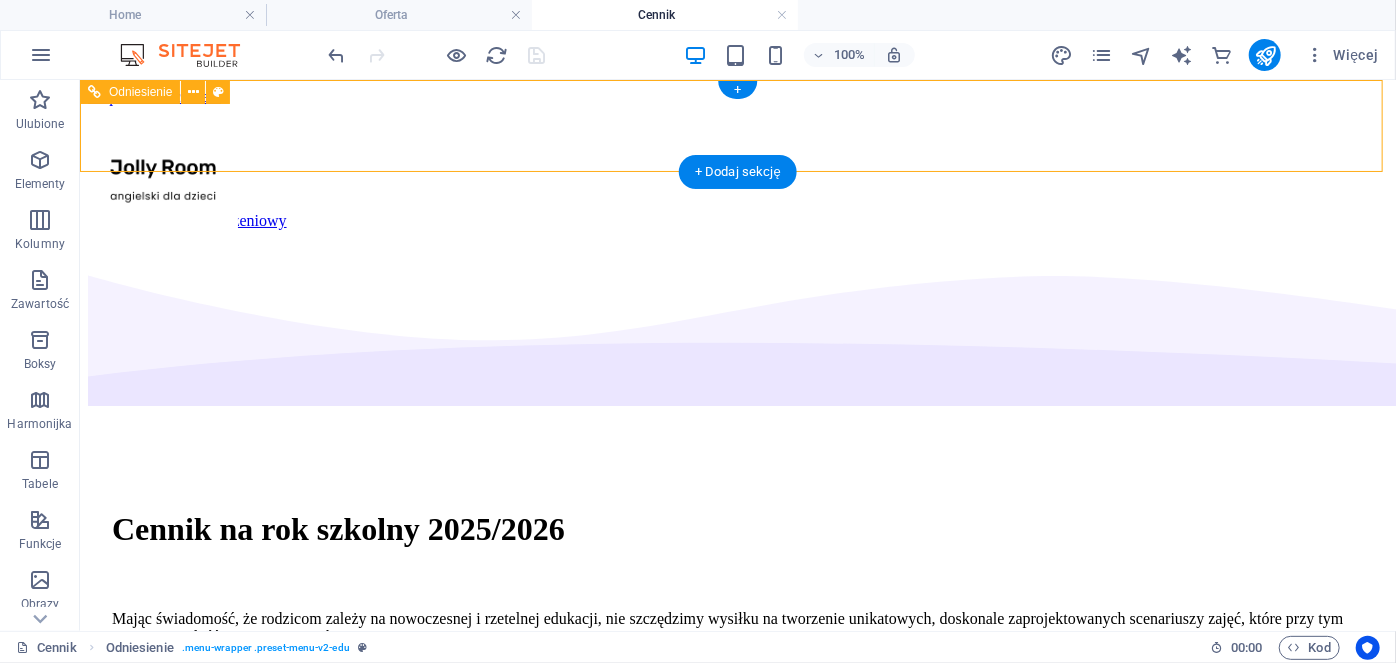 click on "Home Oferta Cennik O Nas Dokumenty Formularz zgłoszeniowy" at bounding box center (737, 175) 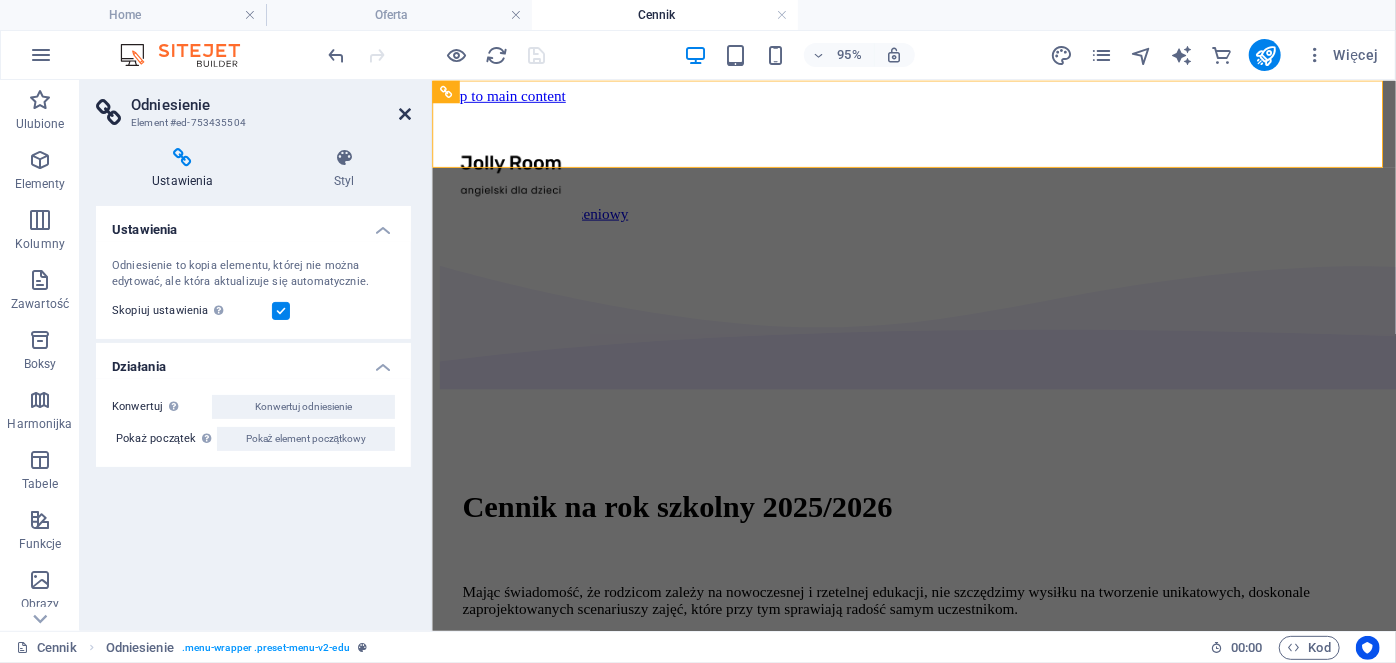 click at bounding box center (405, 114) 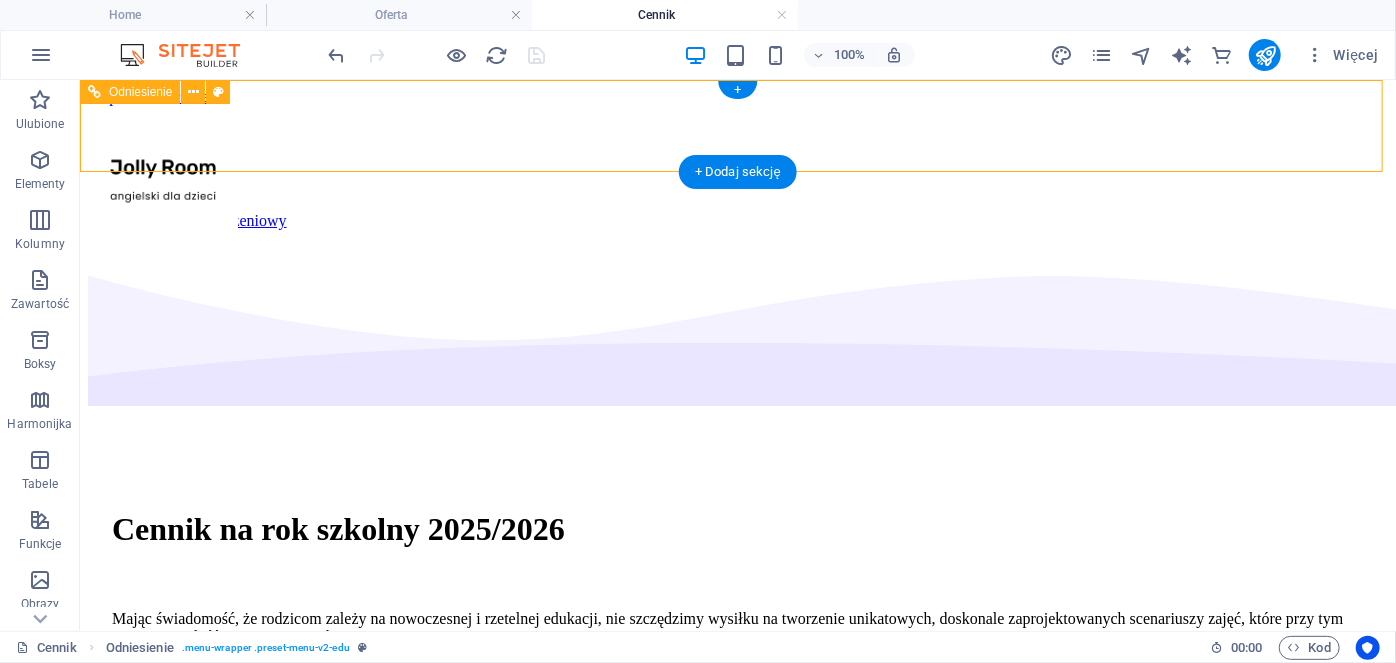 click on "Home Oferta Cennik O Nas Dokumenty Formularz zgłoszeniowy" at bounding box center (737, 175) 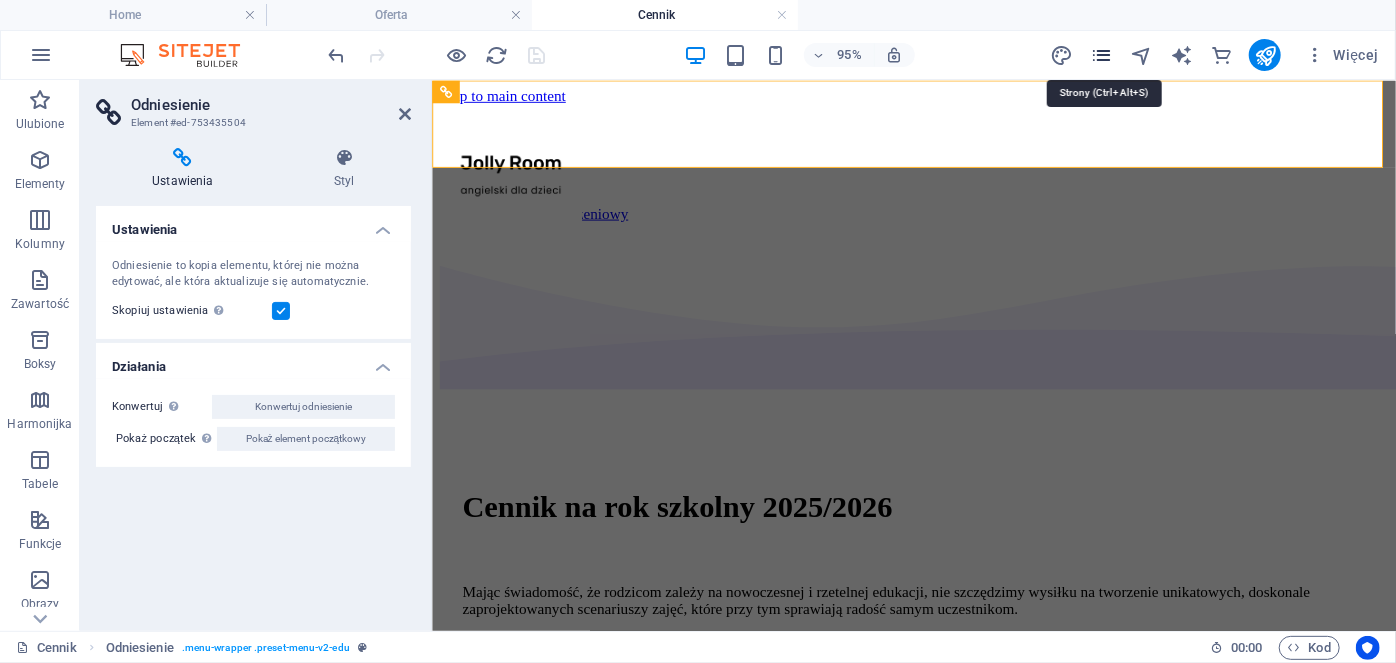 click at bounding box center [1101, 55] 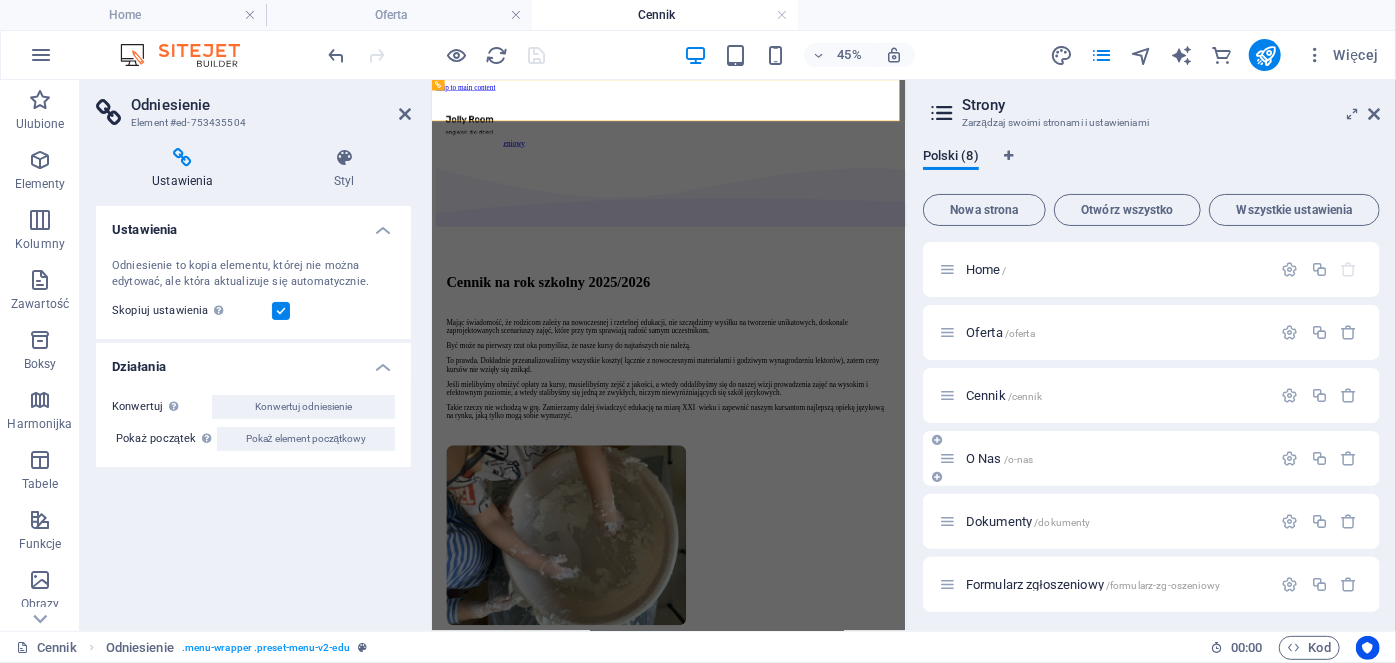 click on "O Nas /o-nas" at bounding box center (1000, 458) 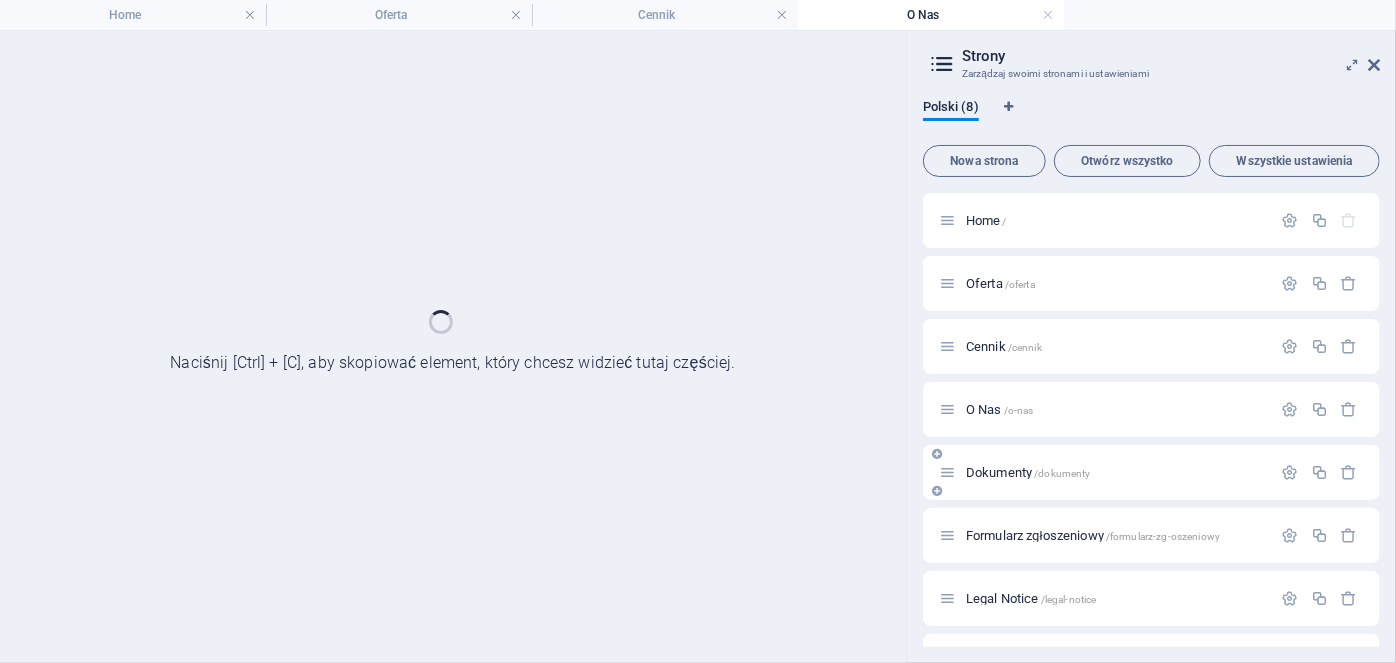 click on "Dokumenty /dokumenty" at bounding box center (1105, 472) 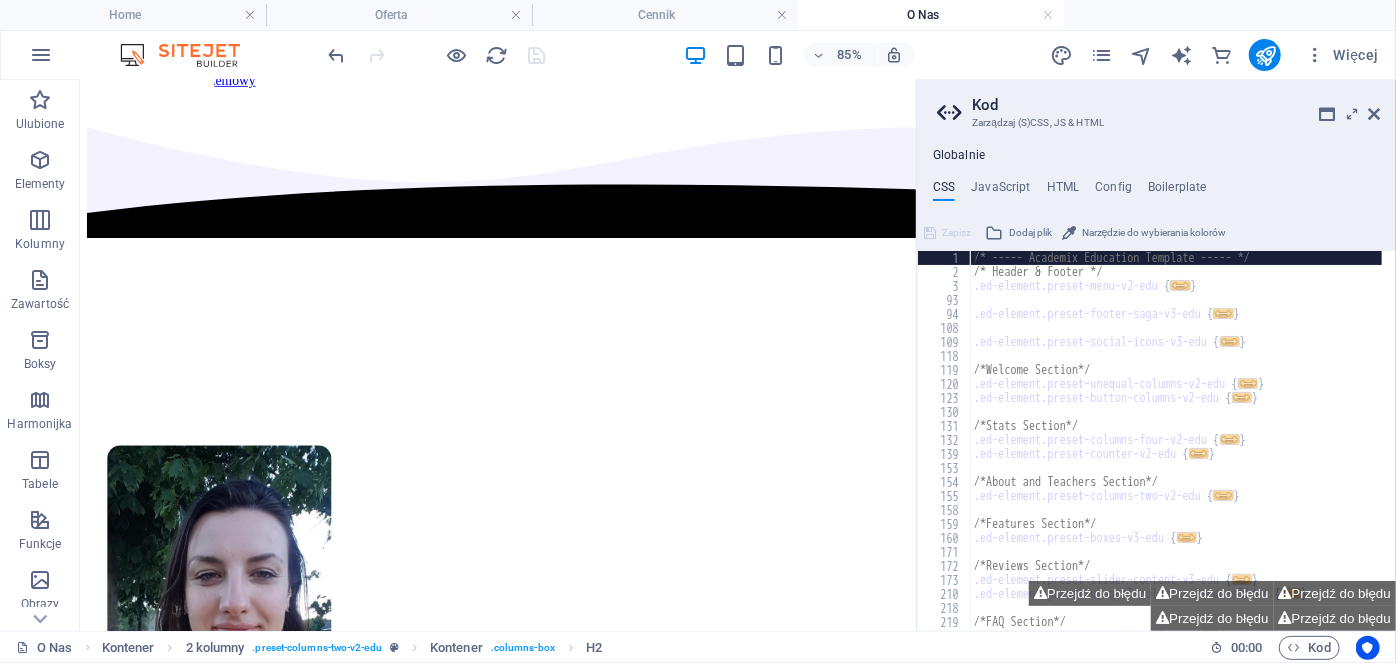 scroll, scrollTop: 140, scrollLeft: 0, axis: vertical 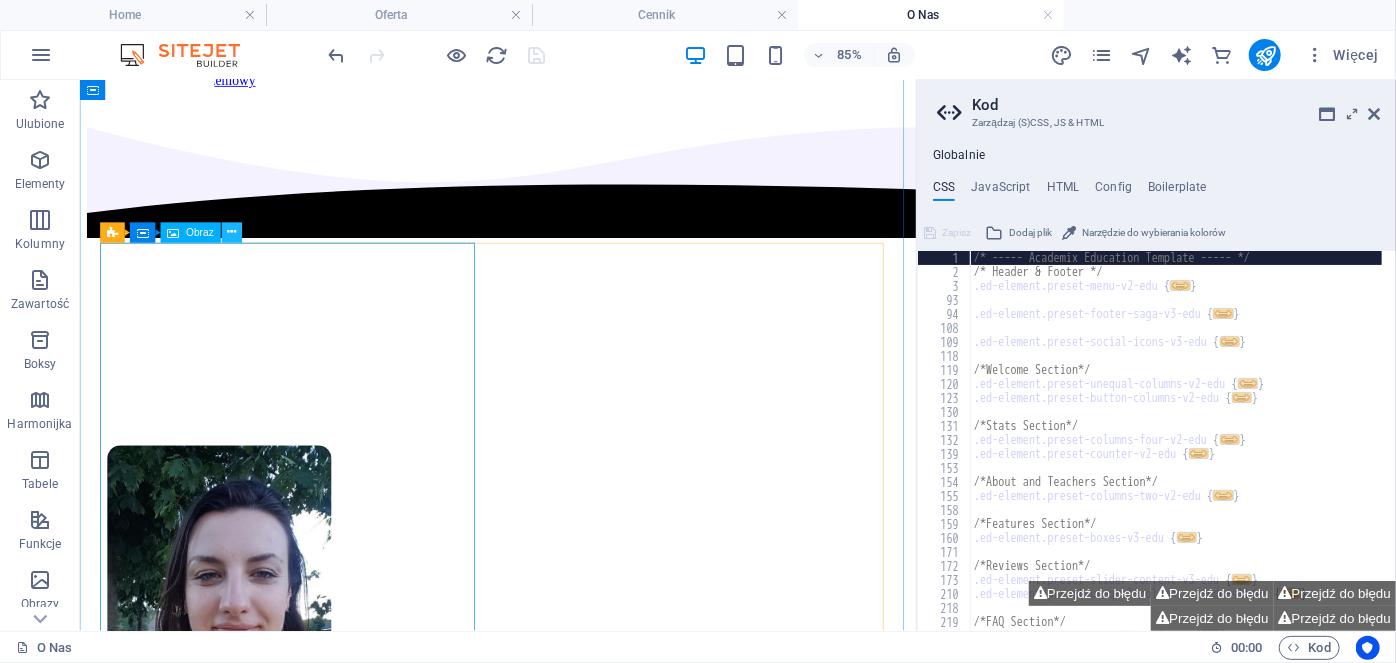 click at bounding box center [231, 233] 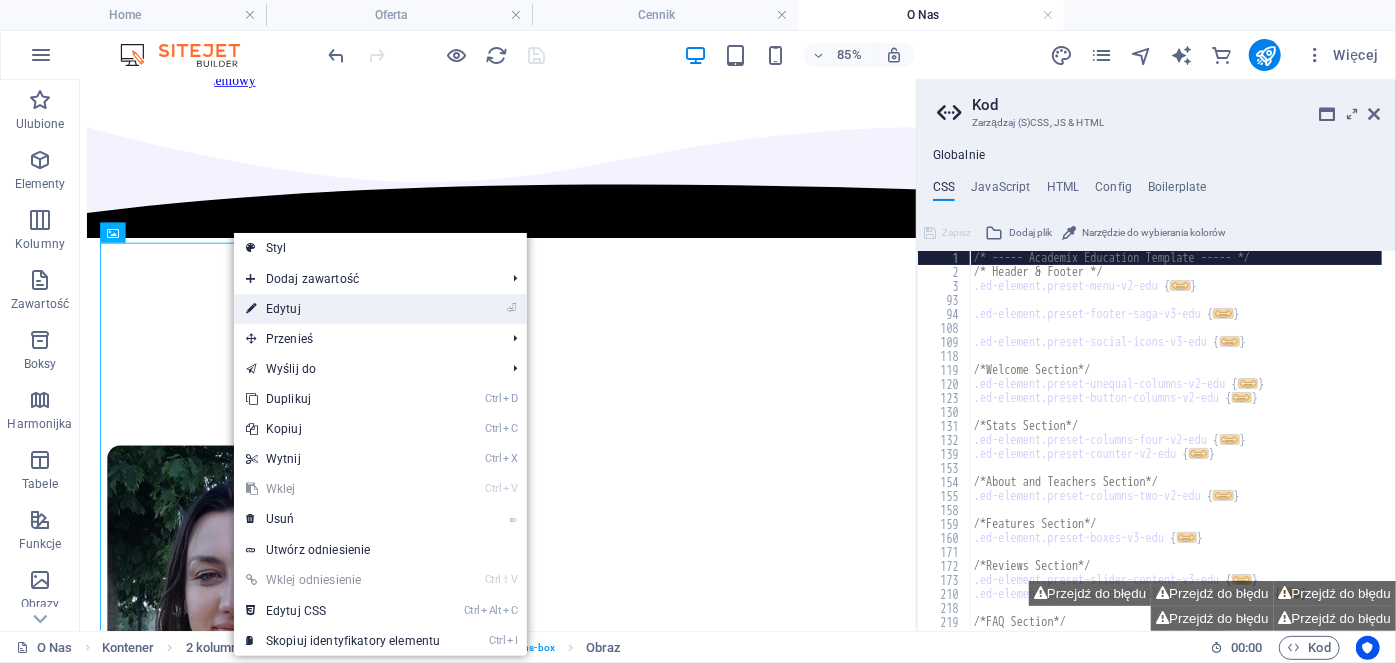 click on "⏎  Edytuj" at bounding box center (343, 309) 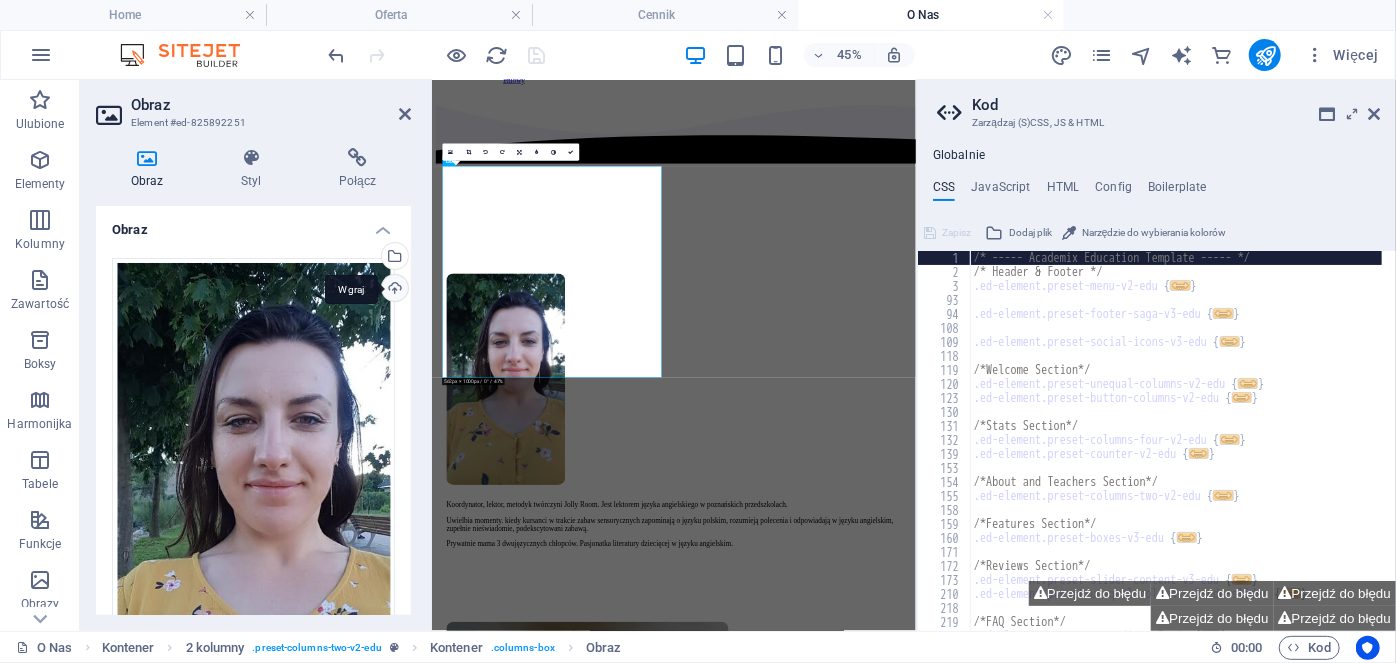 click on "Wgraj" at bounding box center [393, 290] 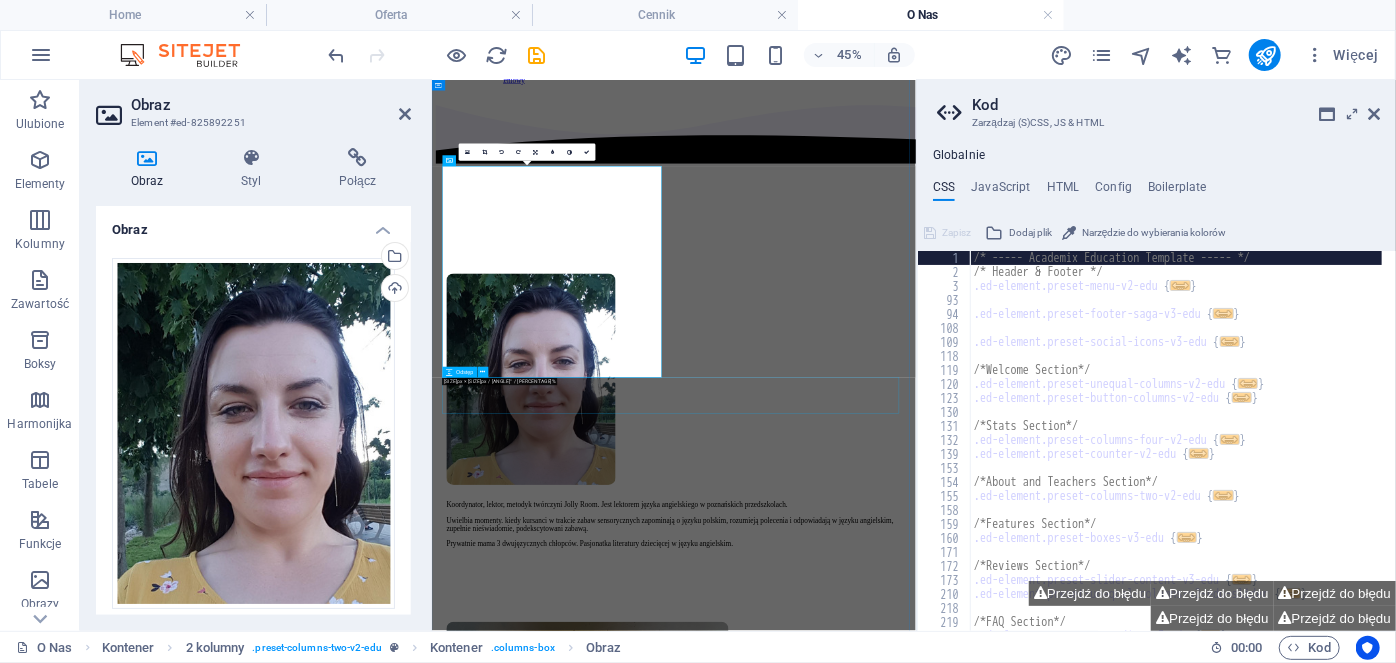 click at bounding box center (969, 1243) 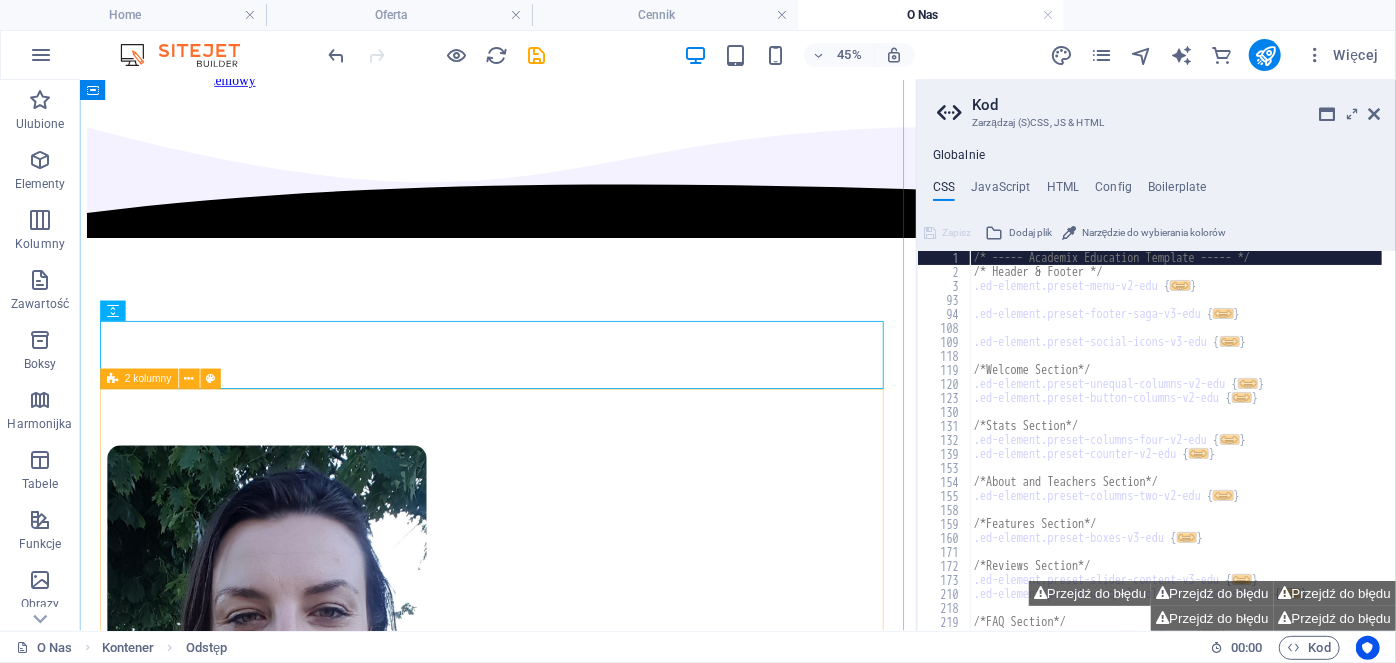 scroll, scrollTop: 517, scrollLeft: 0, axis: vertical 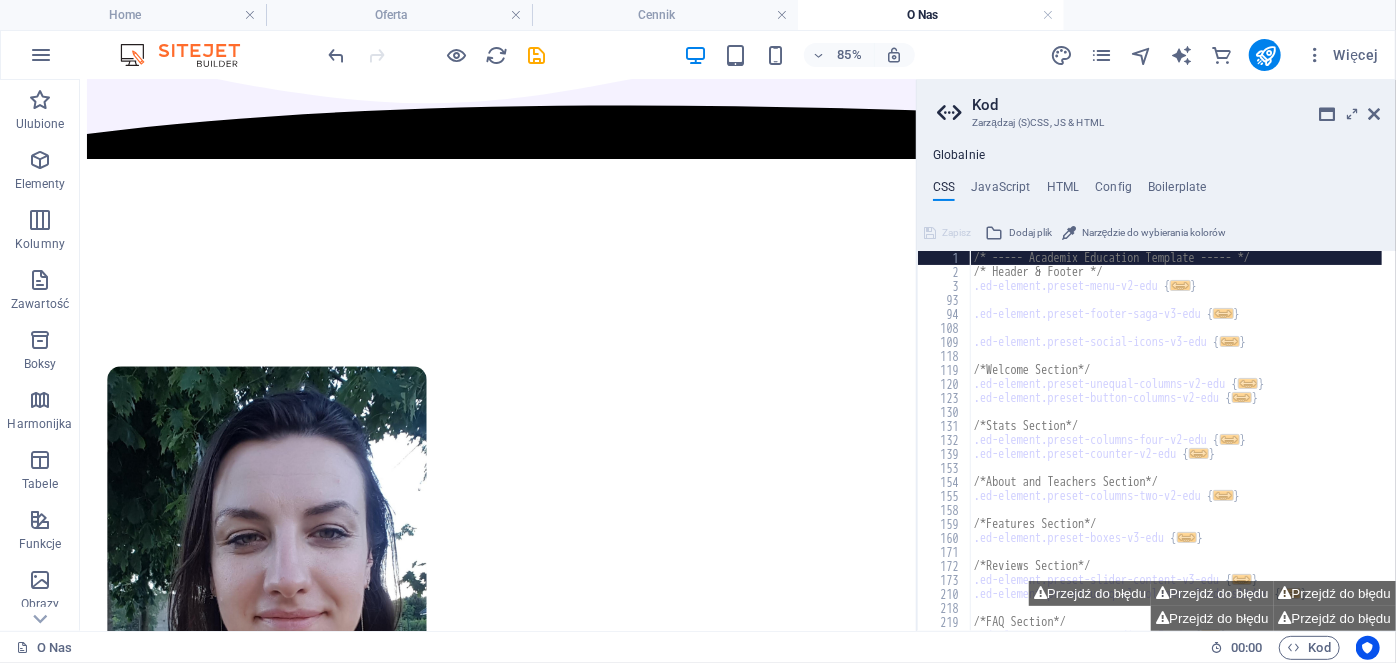 drag, startPoint x: 1057, startPoint y: 264, endPoint x: 1015, endPoint y: 320, distance: 70 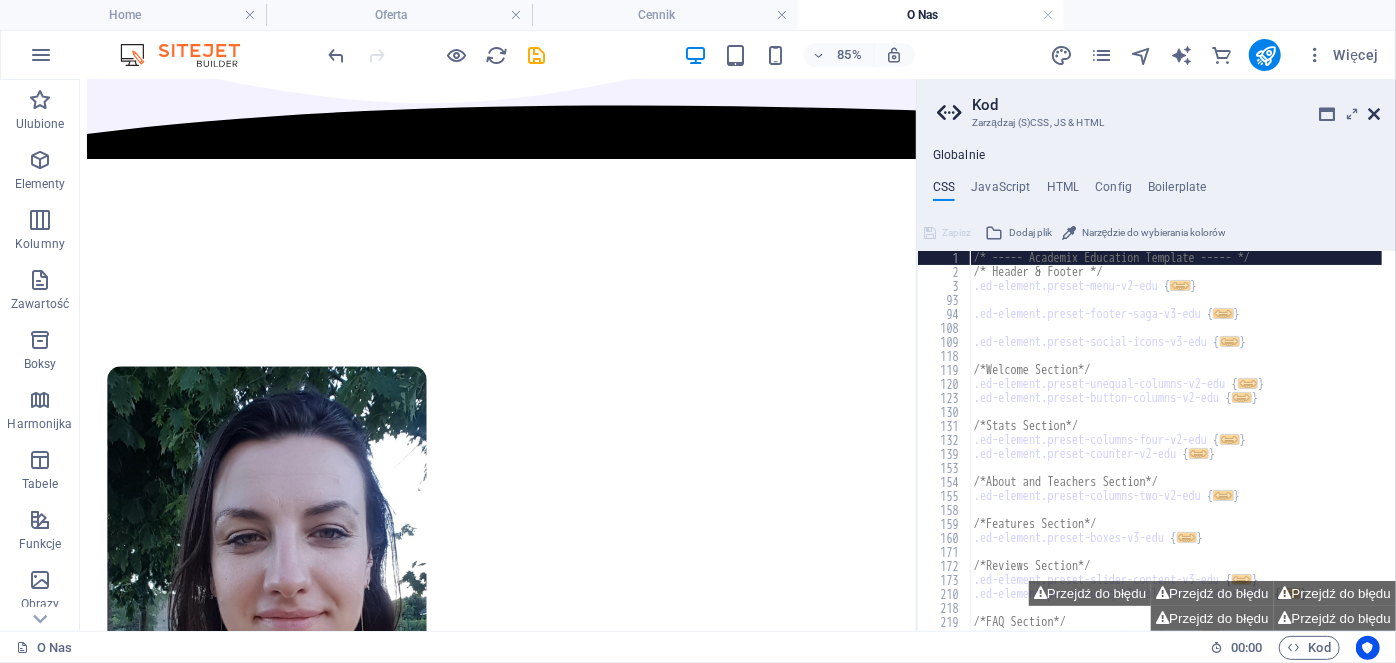 click at bounding box center (1374, 114) 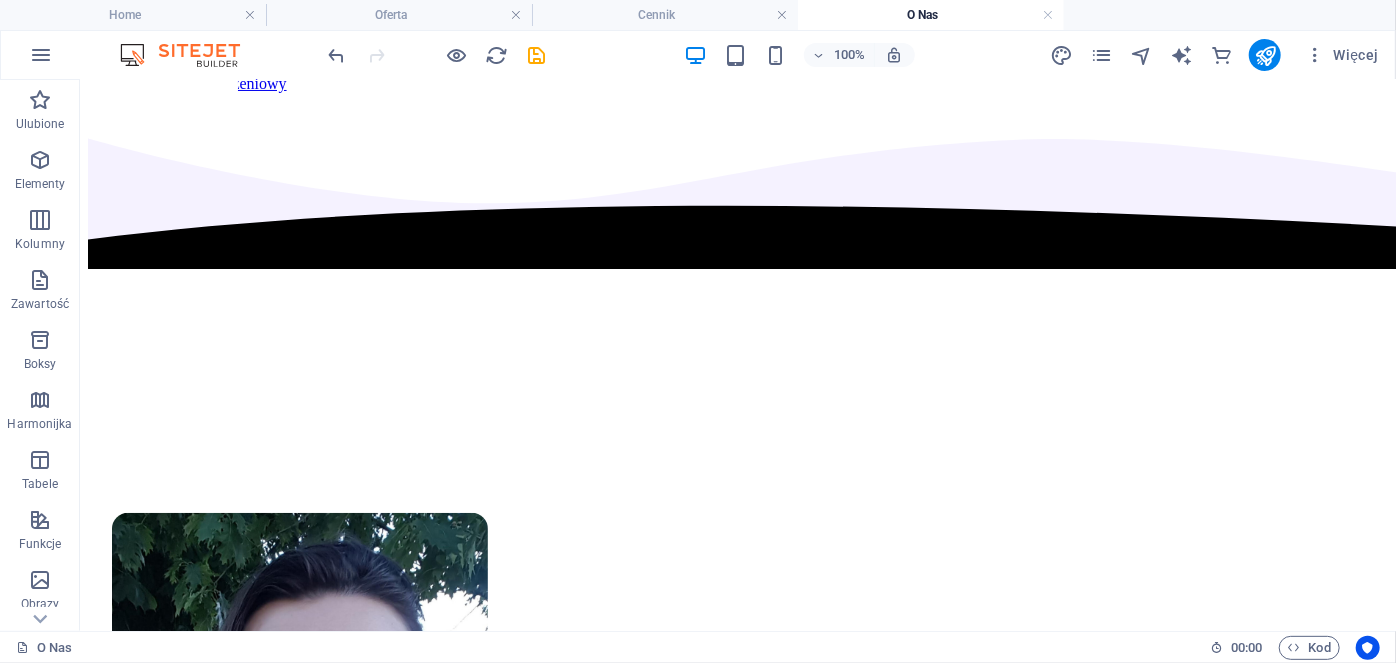 scroll, scrollTop: 0, scrollLeft: 0, axis: both 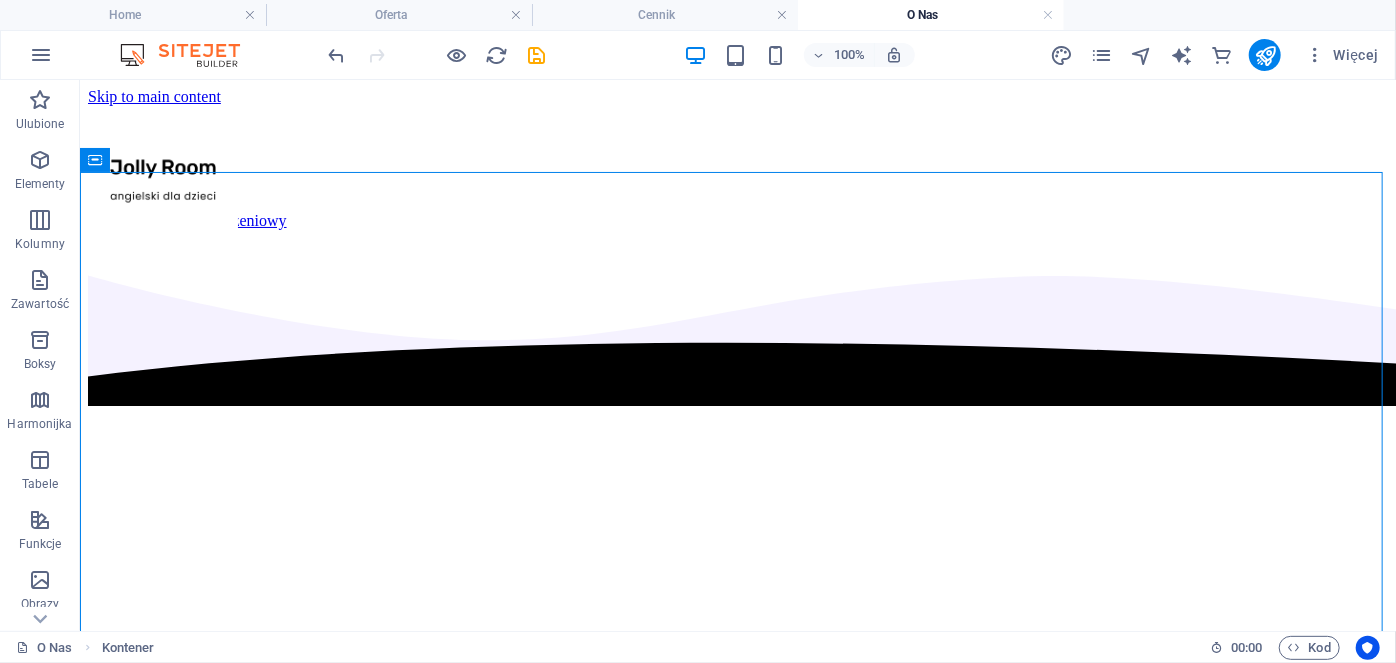 drag, startPoint x: 1391, startPoint y: 293, endPoint x: 886, endPoint y: 301, distance: 505.06335 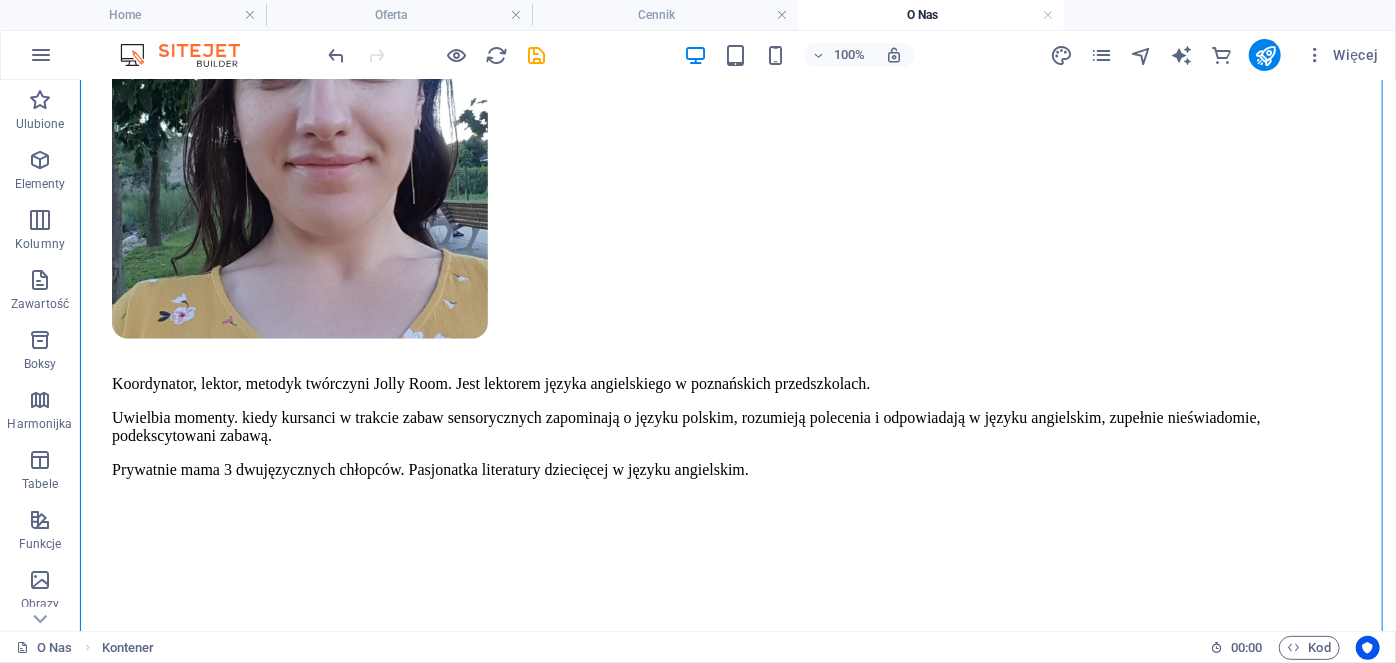 scroll, scrollTop: 773, scrollLeft: 0, axis: vertical 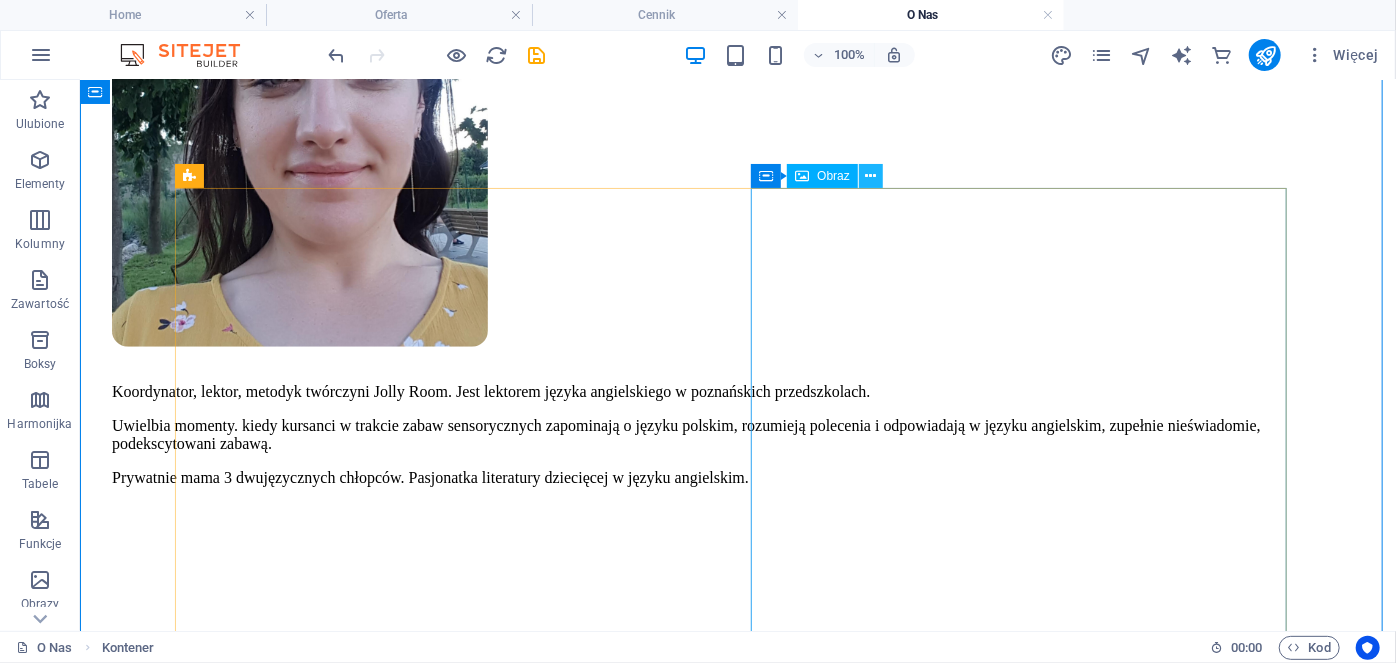 click at bounding box center (870, 176) 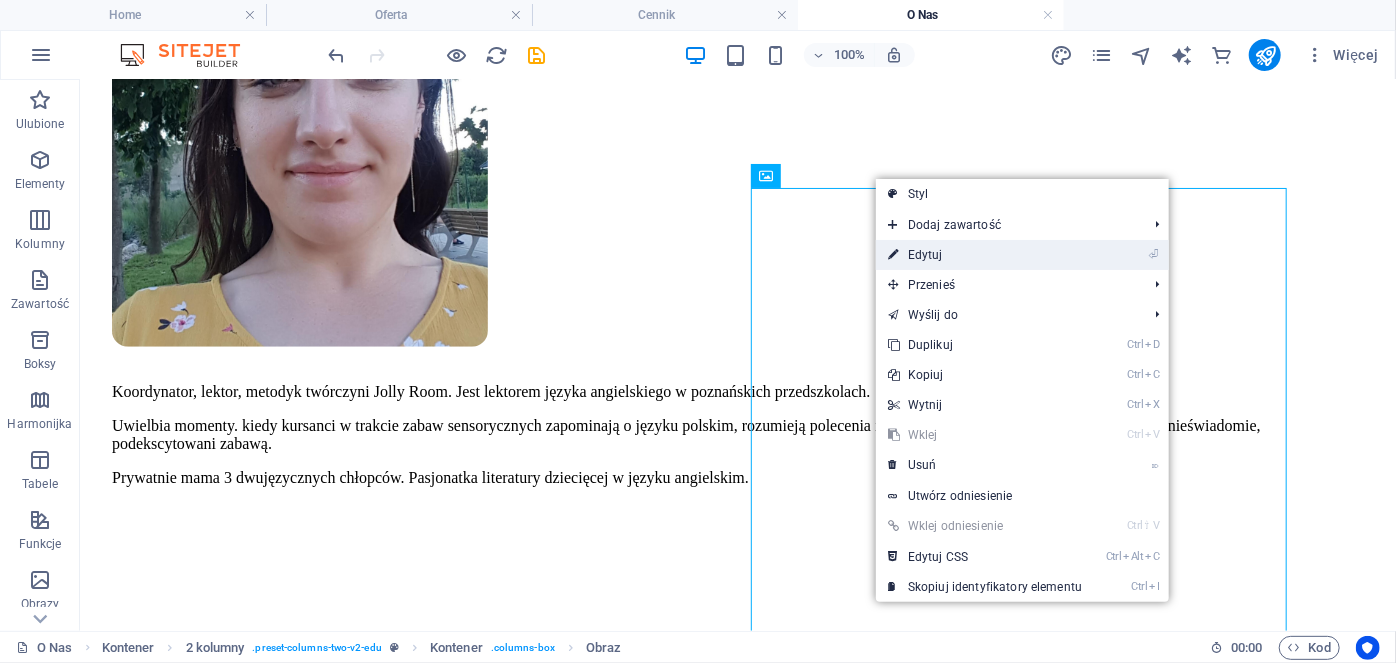 click on "⏎  Edytuj" at bounding box center [985, 255] 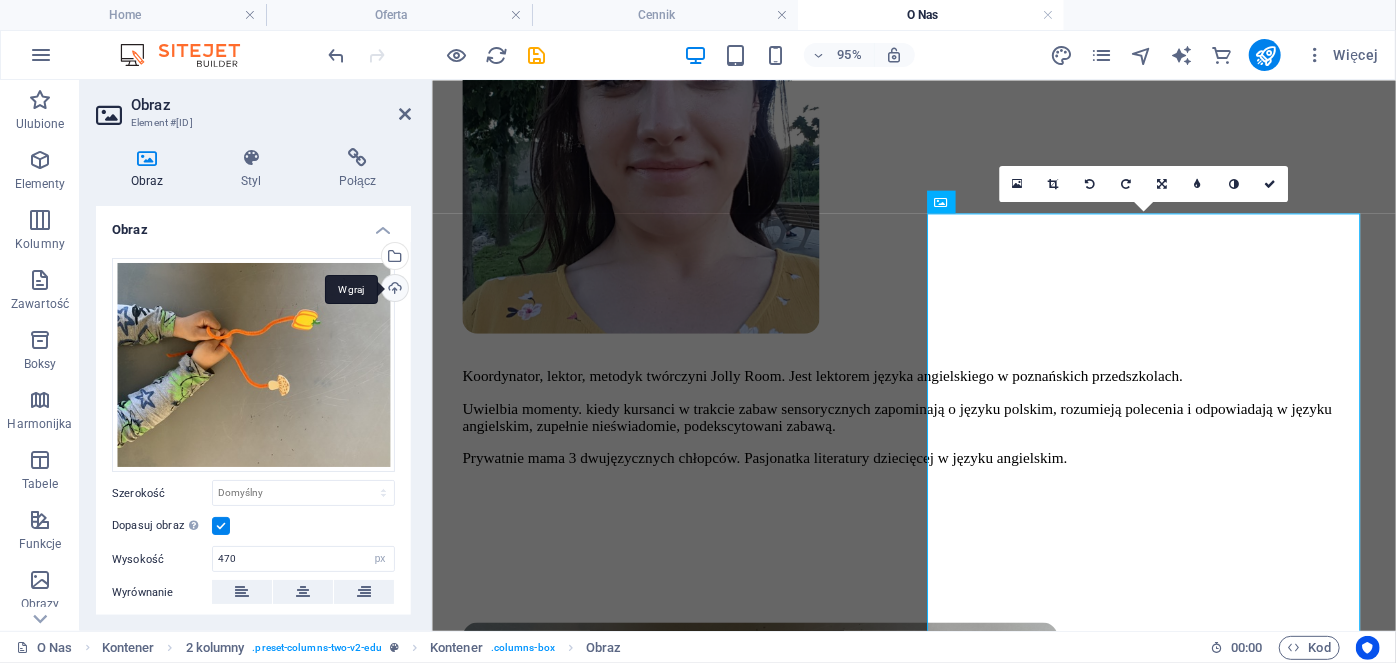 click on "Wgraj" at bounding box center [393, 290] 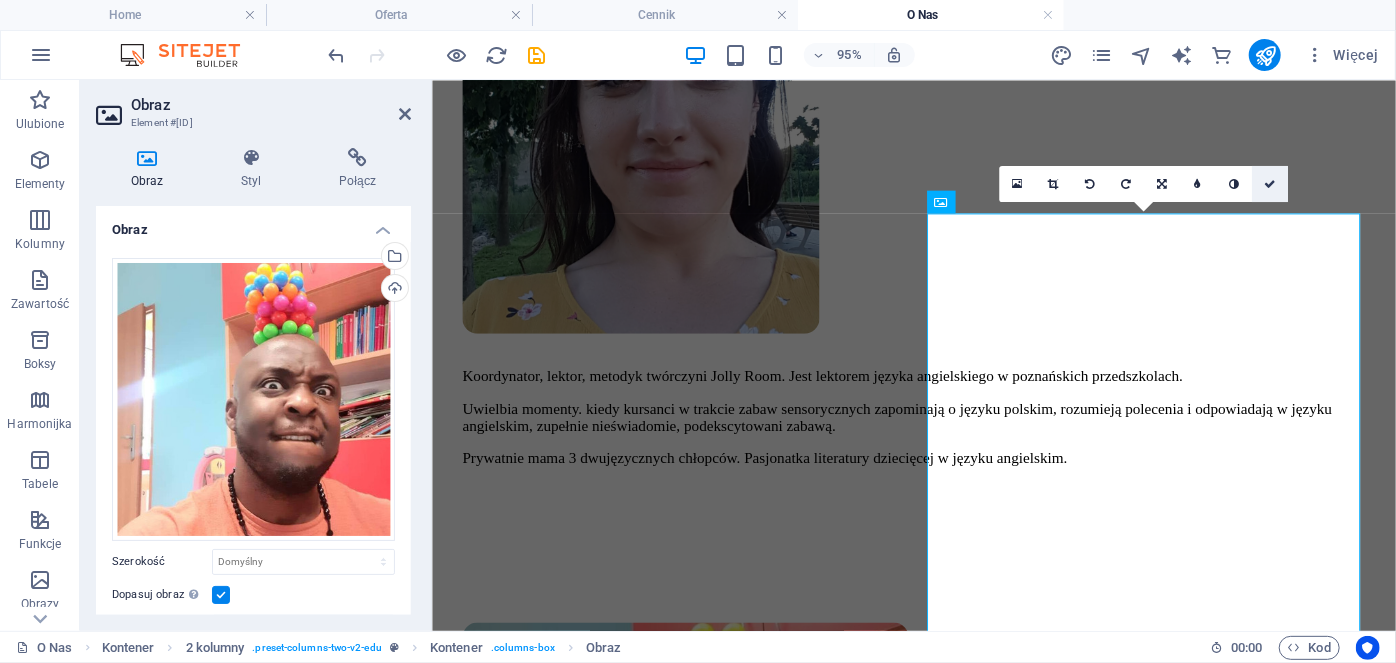 click at bounding box center (1270, 183) 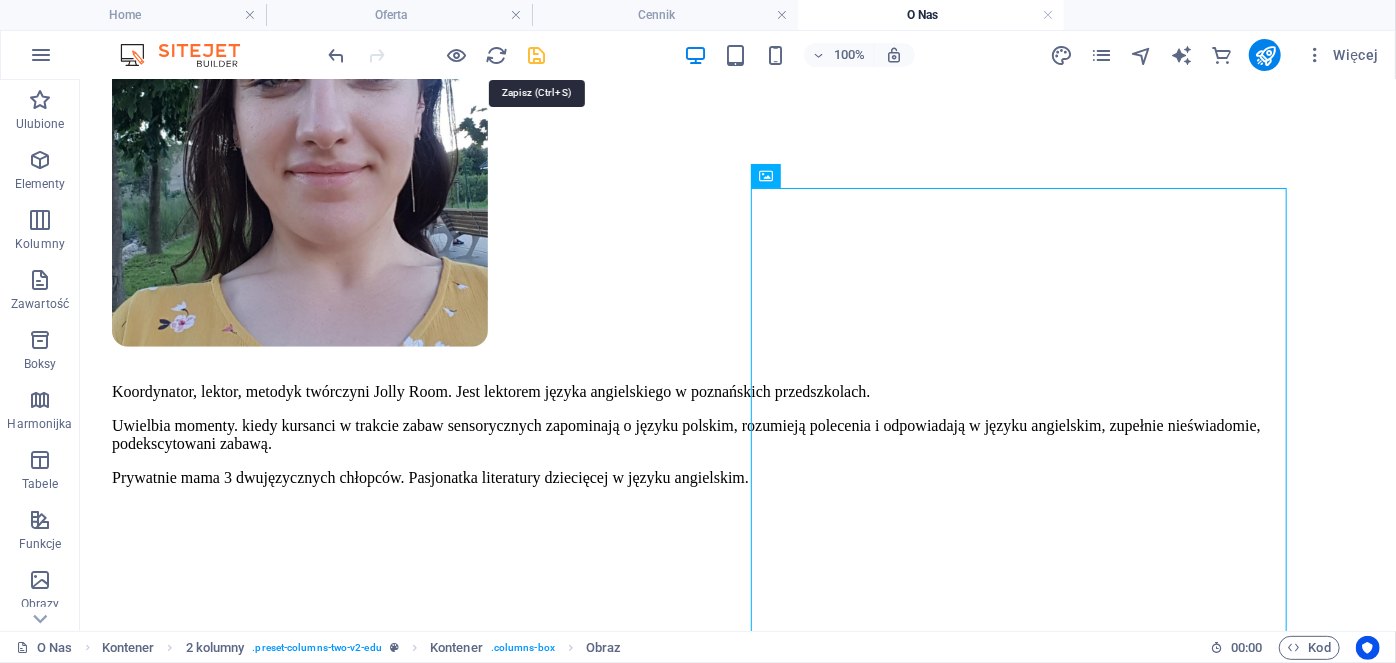 click at bounding box center (537, 55) 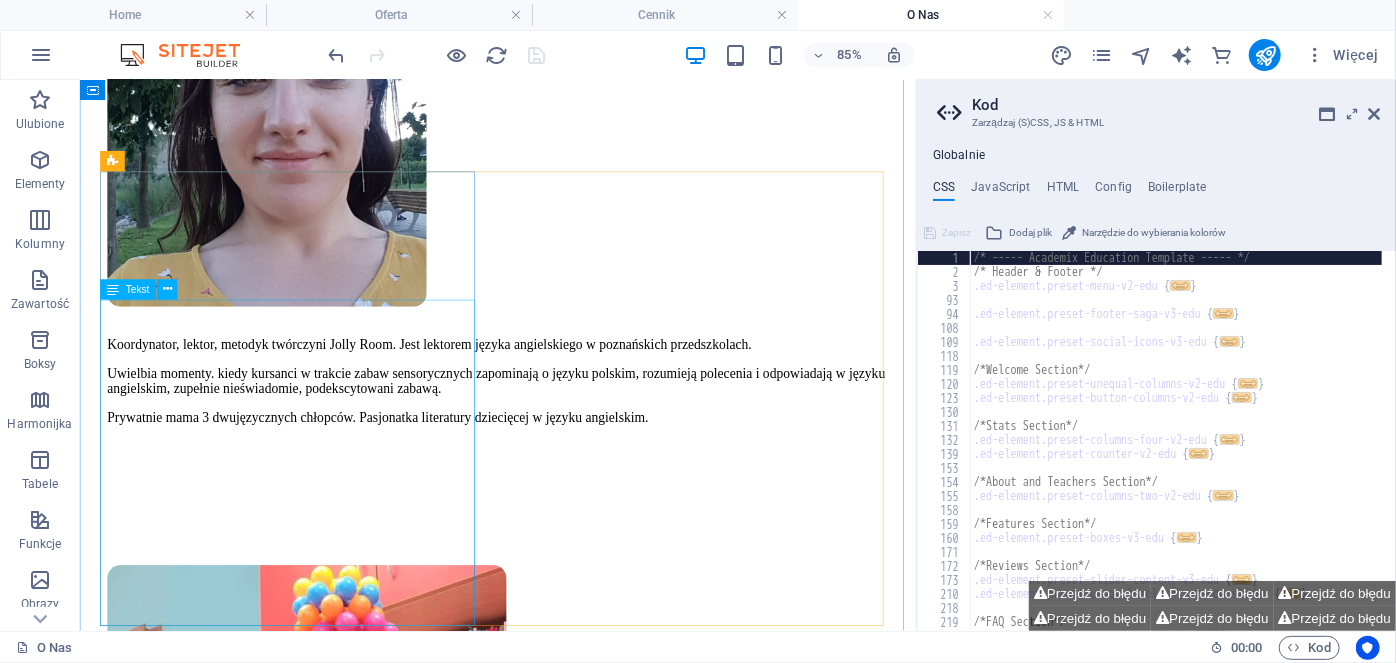 click on "Wesoły, z unikatowym poczuciem humoru wujek Kelly jest duszą Jolly Room. Nie ma dziecka, które pod jego skrzydłami nie zaczęłoby mówić w języku angielskim. Na jego zajęciach króluje dynamizm, szalone zabawy na dywanie. Fun kolorowych kapeluszy i okularów bez szkieł. Ponadto nauczyciel, native speaker, mentor, autor projektu Kelly Room dla dzieci starszych.  Od ponad kilkunastu lat uczy dzieci języka angielskiego w poznańskich przedszkolach." at bounding box center (572, 1311) 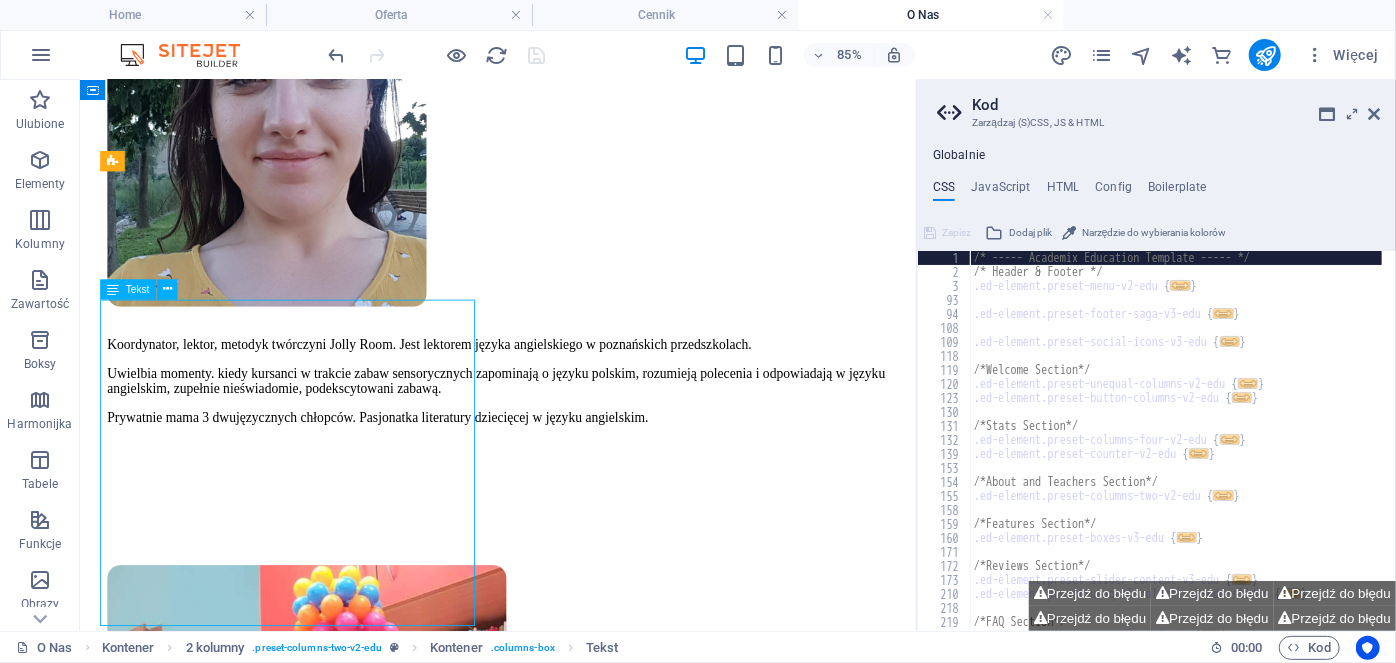 click on "Wesoły, z unikatowym poczuciem humoru wujek Kelly jest duszą Jolly Room. Nie ma dziecka, które pod jego skrzydłami nie zaczęłoby mówić w języku angielskim. Na jego zajęciach króluje dynamizm, szalone zabawy na dywanie. Fun kolorowych kapeluszy i okularów bez szkieł. Ponadto nauczyciel, native speaker, mentor, autor projektu Kelly Room dla dzieci starszych.  Od ponad kilkunastu lat uczy dzieci języka angielskiego w poznańskich przedszkolach." at bounding box center (572, 1311) 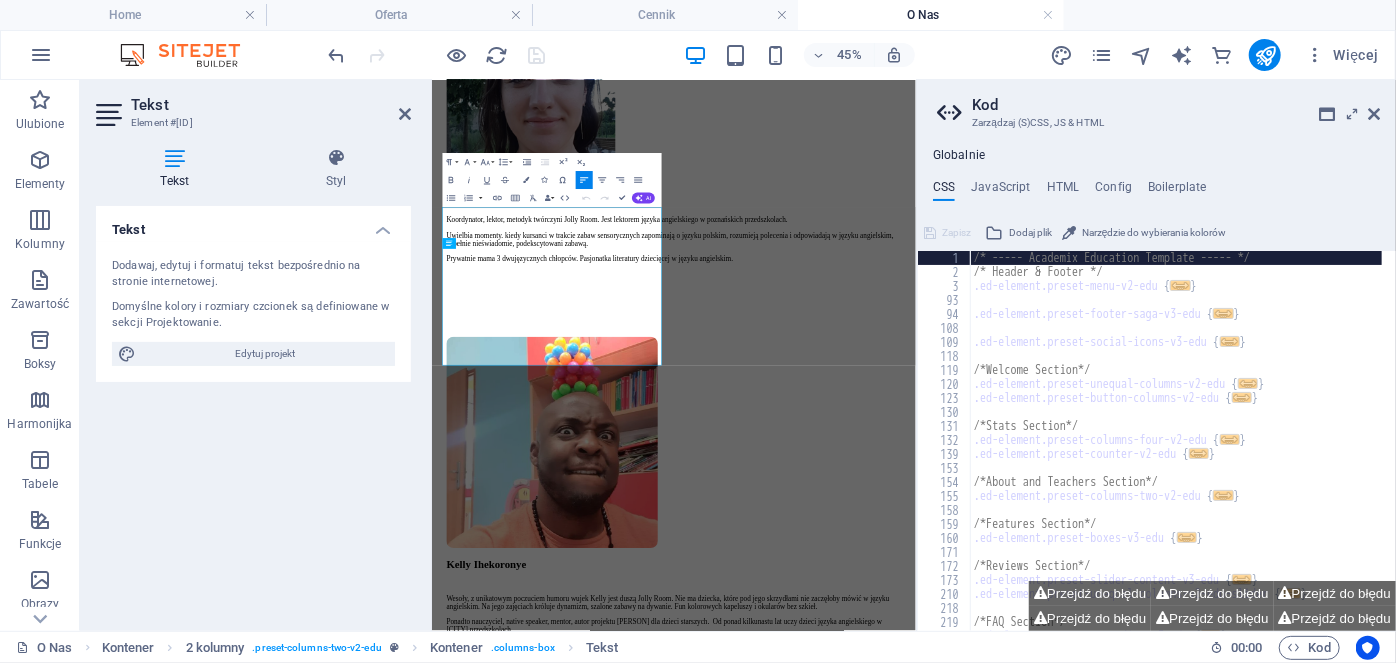 scroll, scrollTop: 699, scrollLeft: 0, axis: vertical 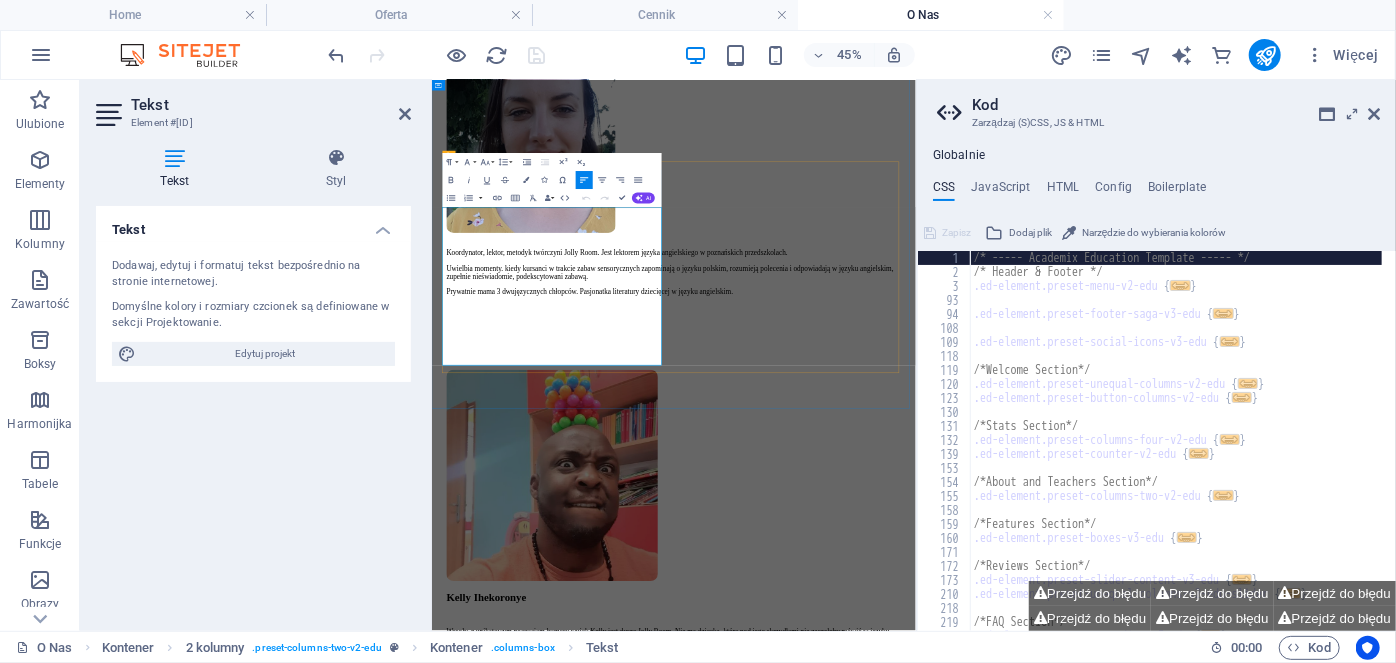 click on "Ponadto nauczyciel, native speaker, mentor, autor projektu Kelly Room dla dzieci starszych.  Od ponad kilkunastu lat uczy dzieci języka angielskiego w poznańskich przedszkolach." at bounding box center [969, 1367] 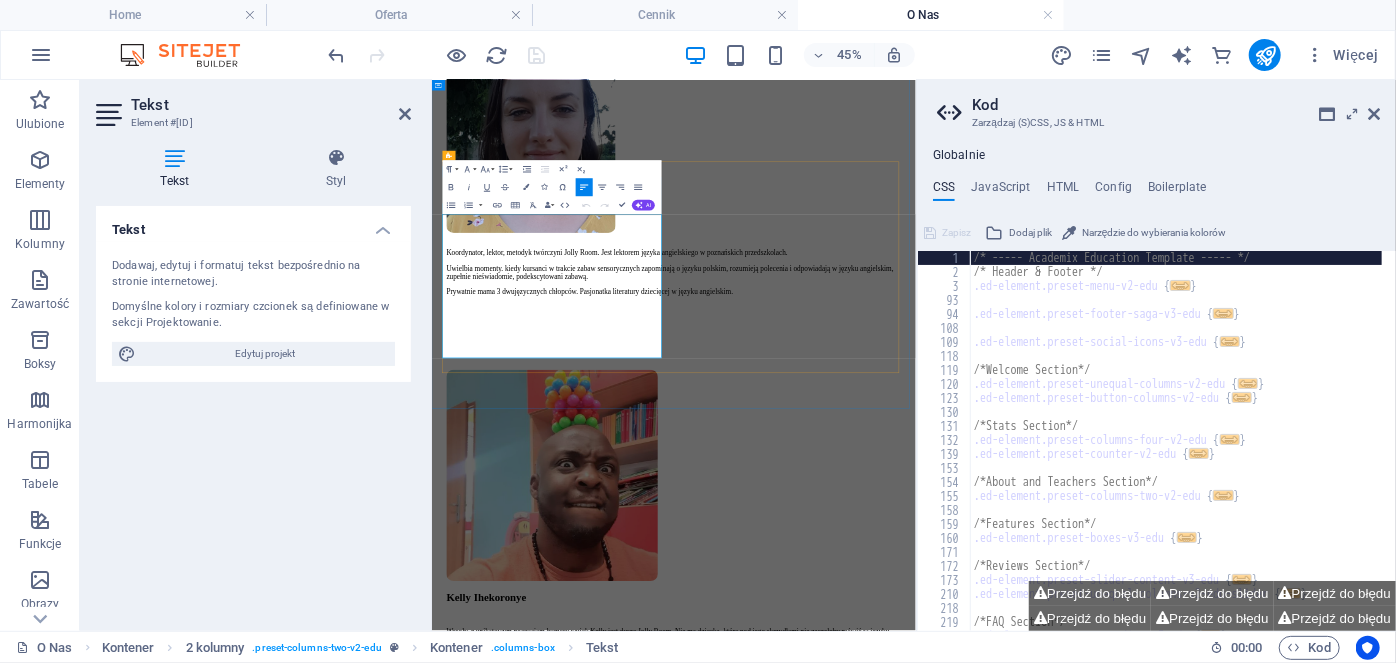 click on "Ponadto nauczyciel, native speaker, mentor, autor projektu Kelly Ro dla dzieci starszych.  Od ponad kilkunastu lat uczy dzieci języka angielskiego w poznańskich przedszkolach." at bounding box center (969, 1367) 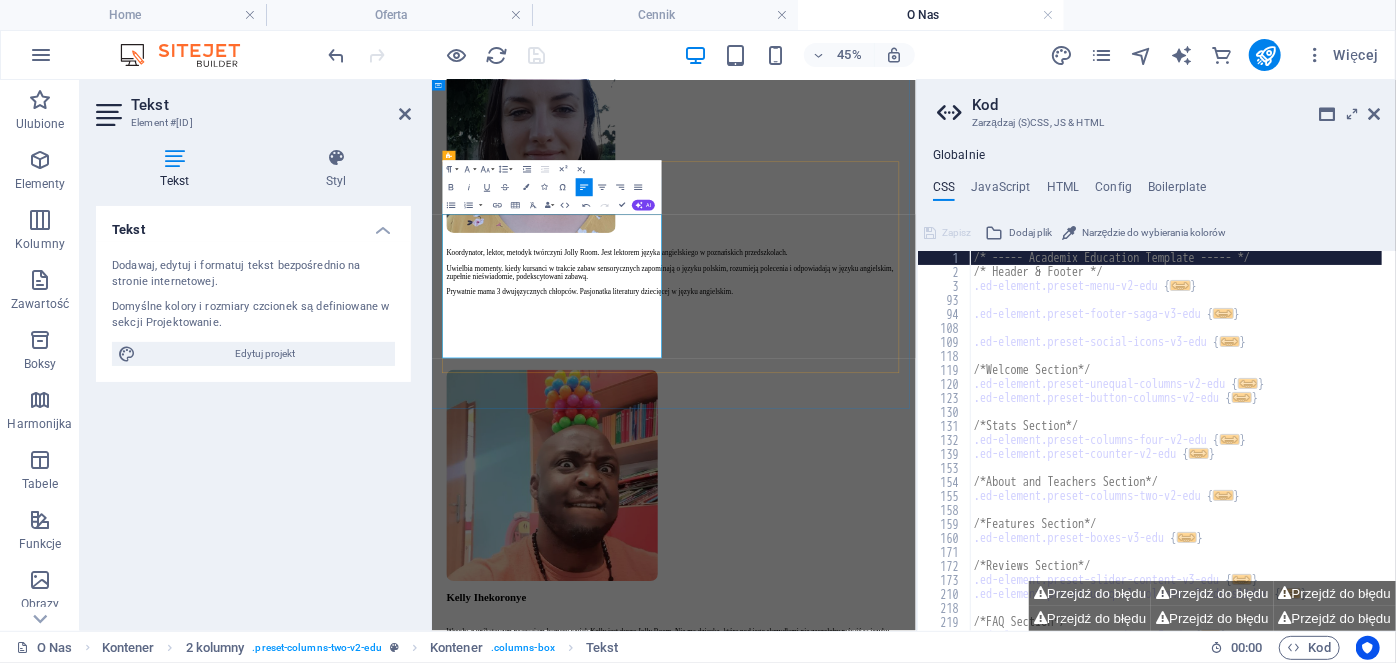 type 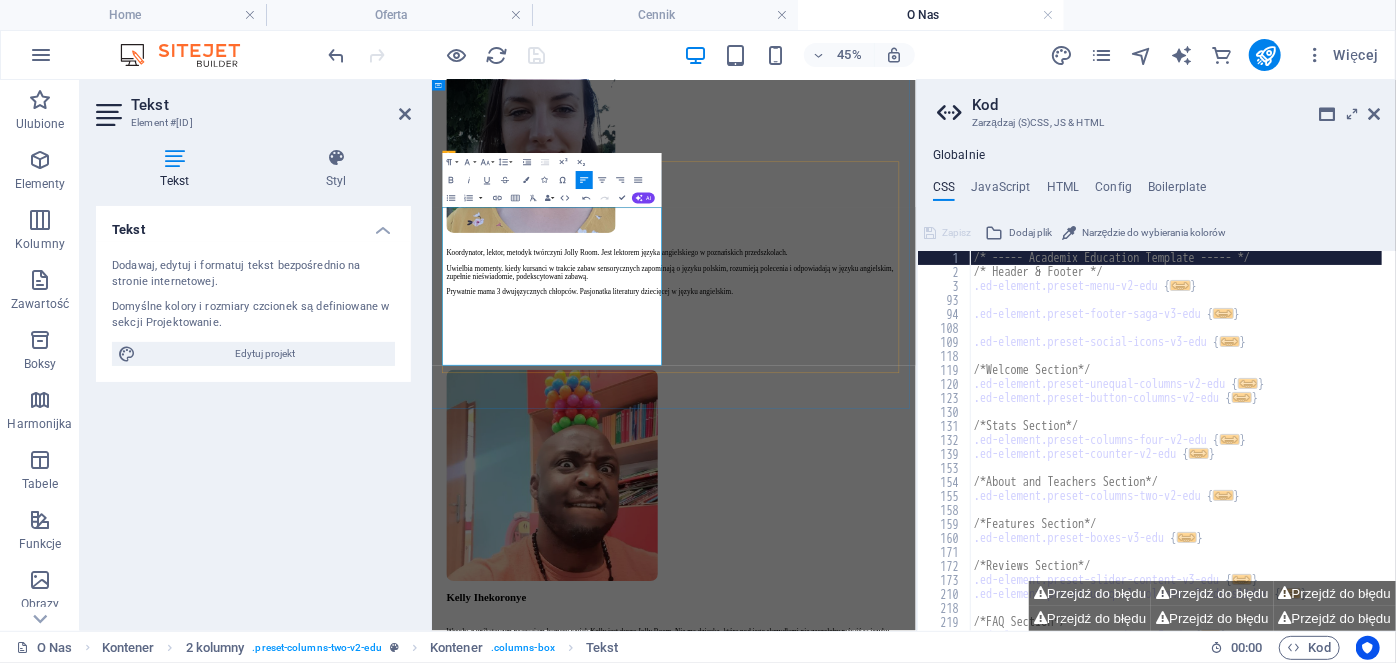 click on "Ponadto nauczyciel, native speaker, mentor, autor projektu Kelly's corner  a dzieci starszych.  Od ponad kilkunastu lat uczy dzieci języka angielskiego w poznańskich przedszkolach." at bounding box center (969, 1367) 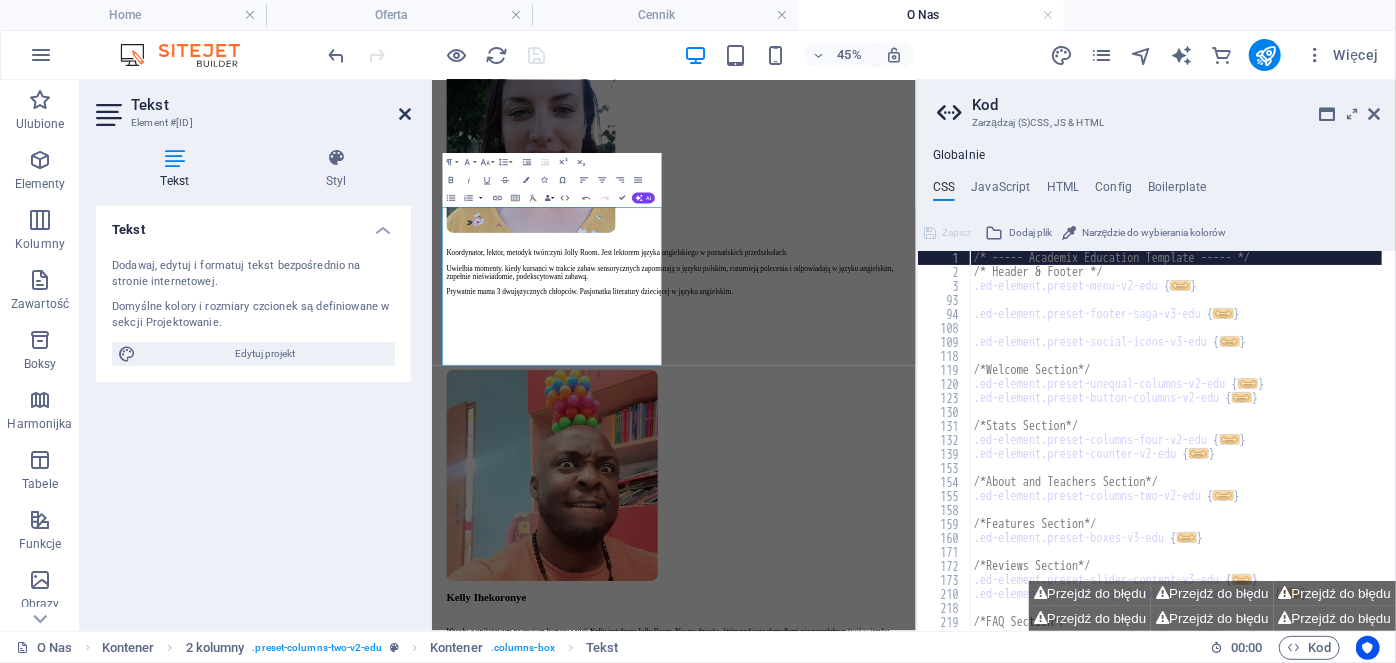 click at bounding box center (405, 114) 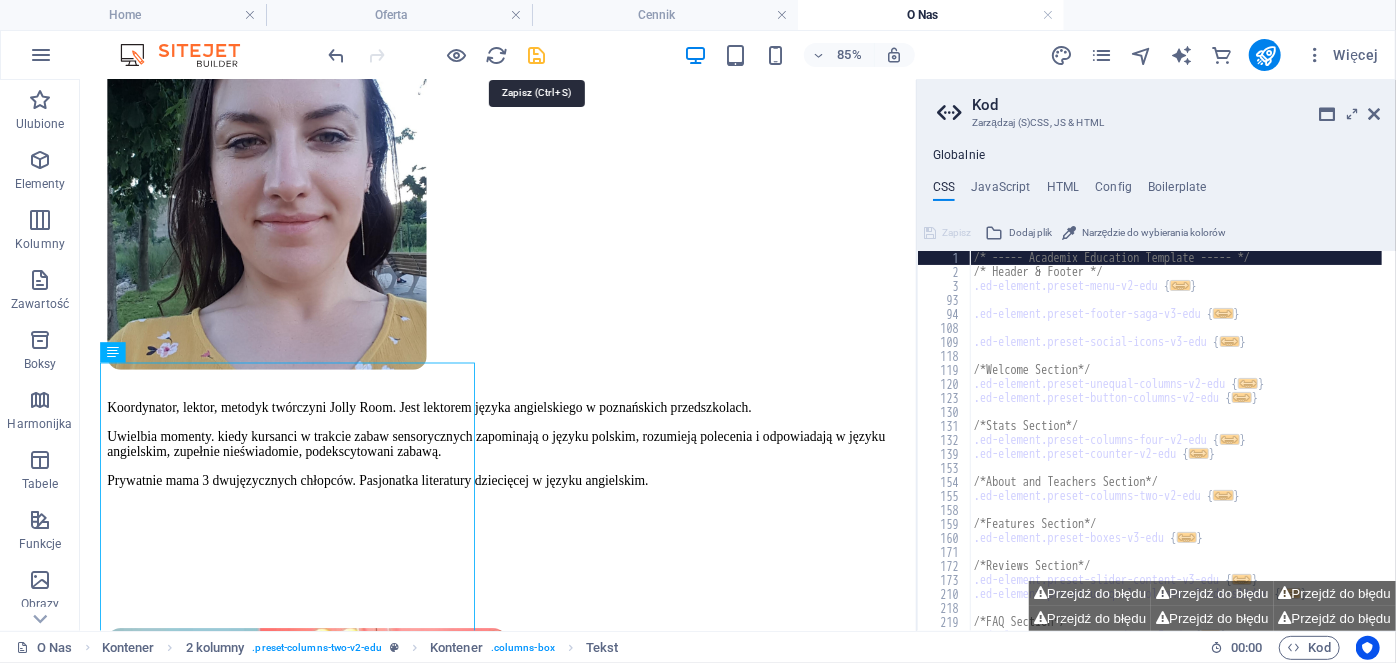click at bounding box center [537, 55] 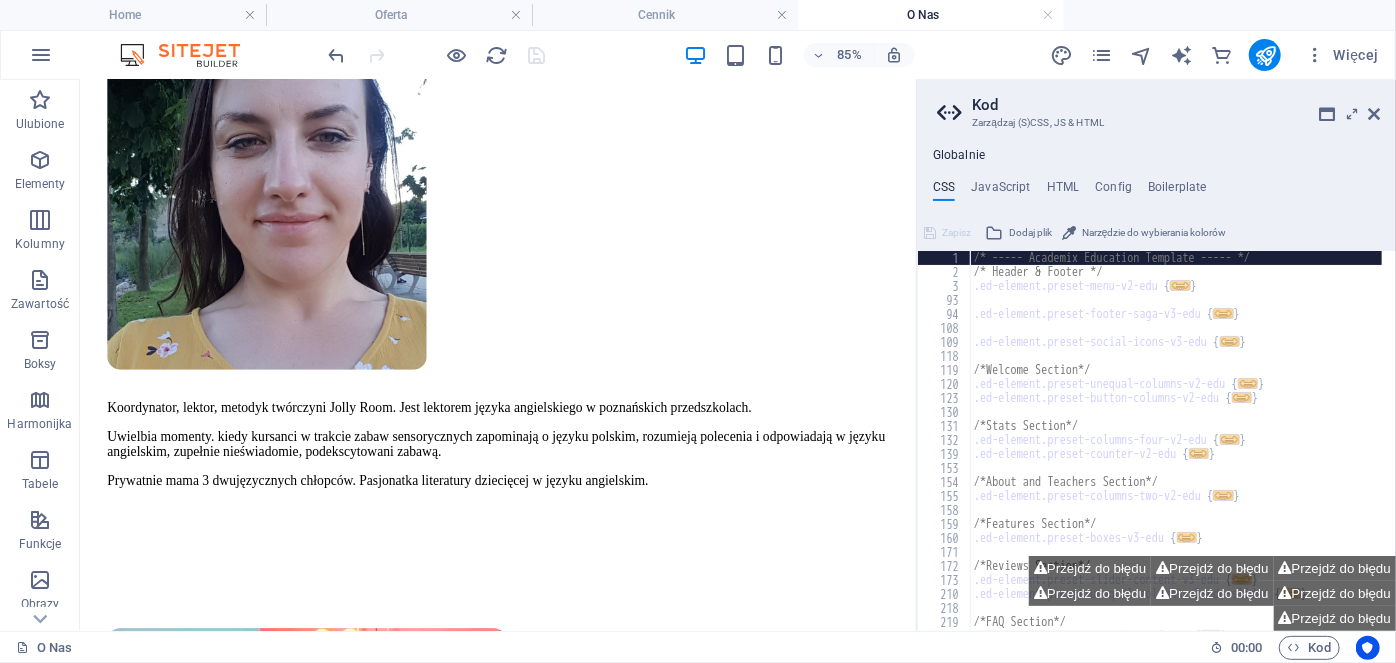 click on "Kod Zarządzaj (S)CSS, JS & HTML" at bounding box center (1158, 106) 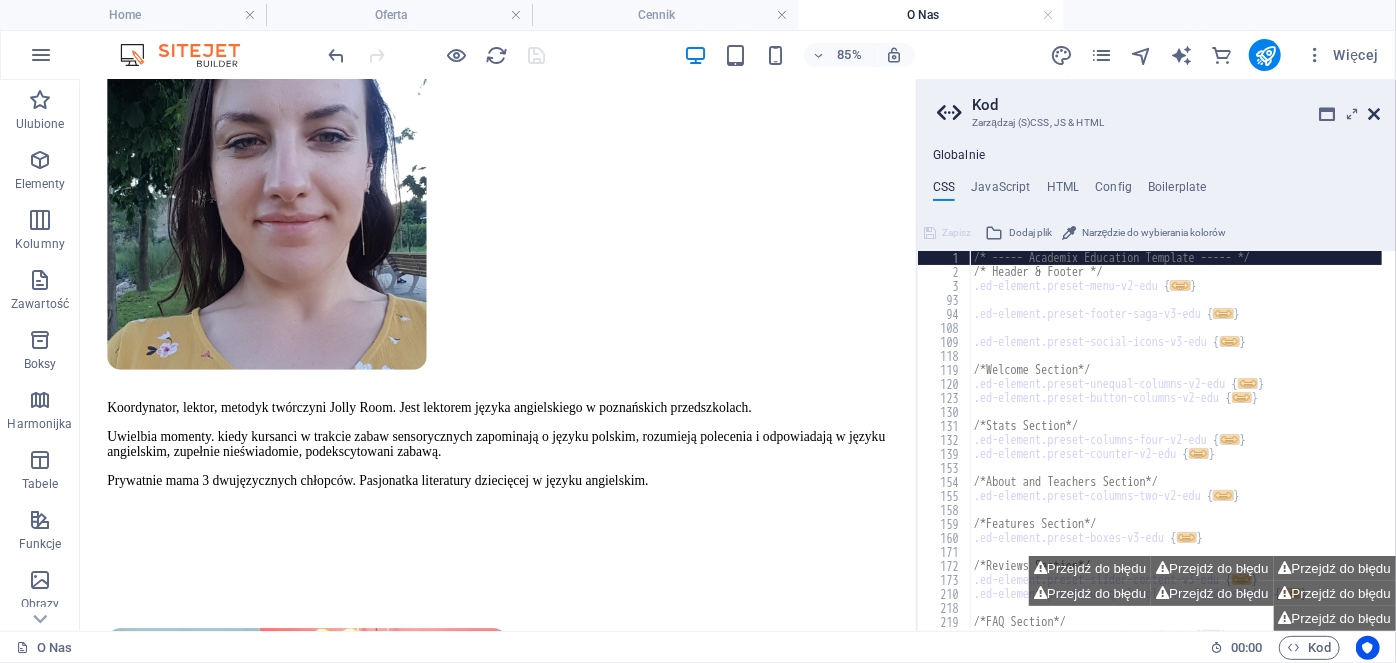 click at bounding box center [1374, 114] 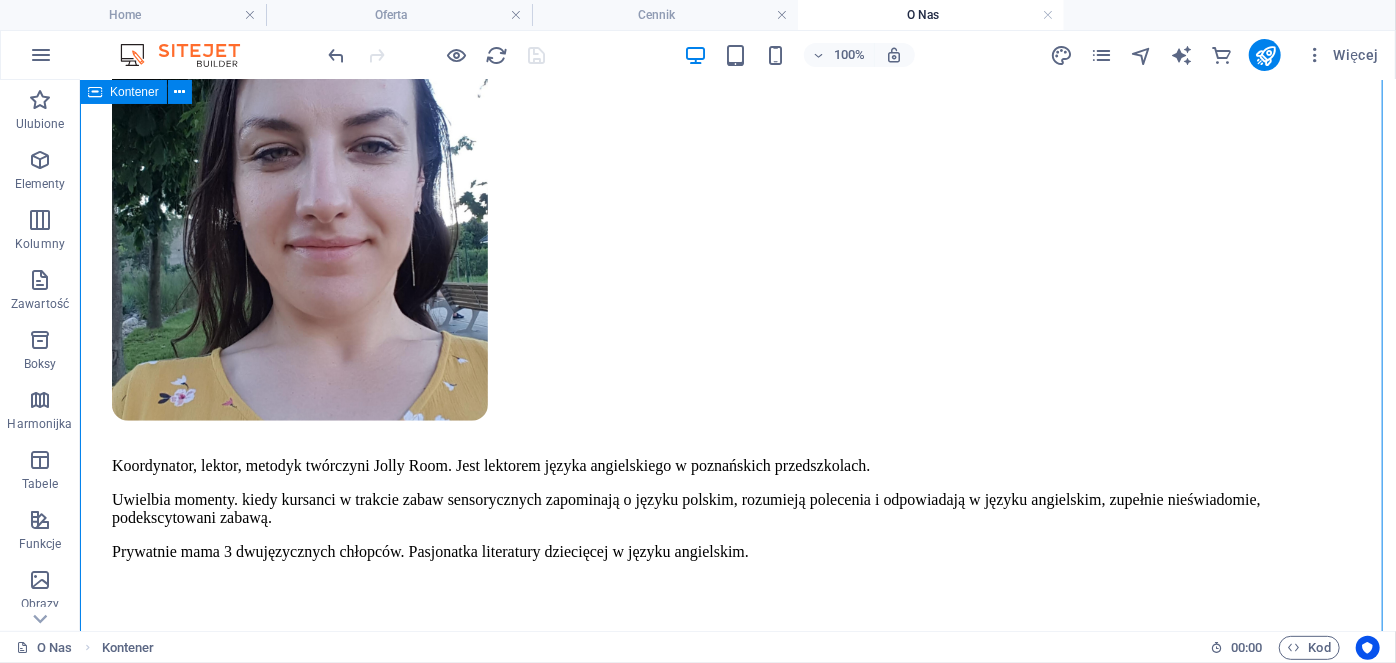 drag, startPoint x: 1387, startPoint y: 413, endPoint x: 1335, endPoint y: 539, distance: 136.30847 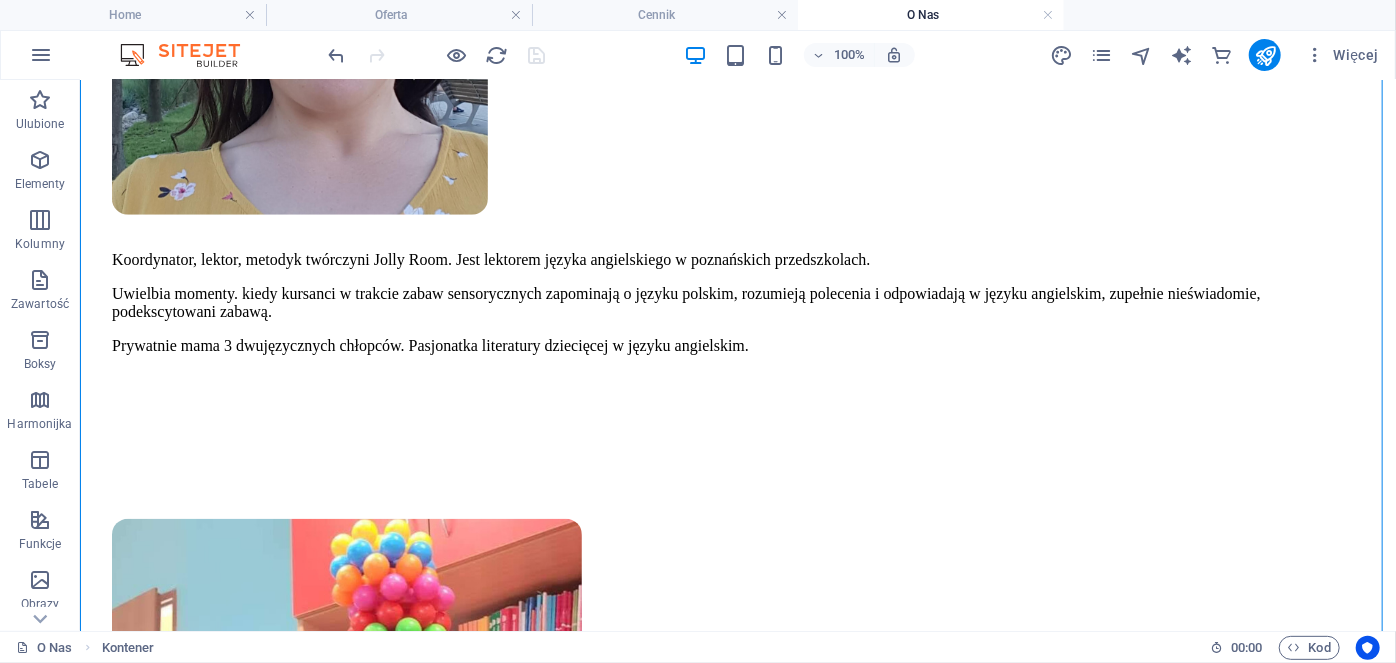 scroll, scrollTop: 965, scrollLeft: 0, axis: vertical 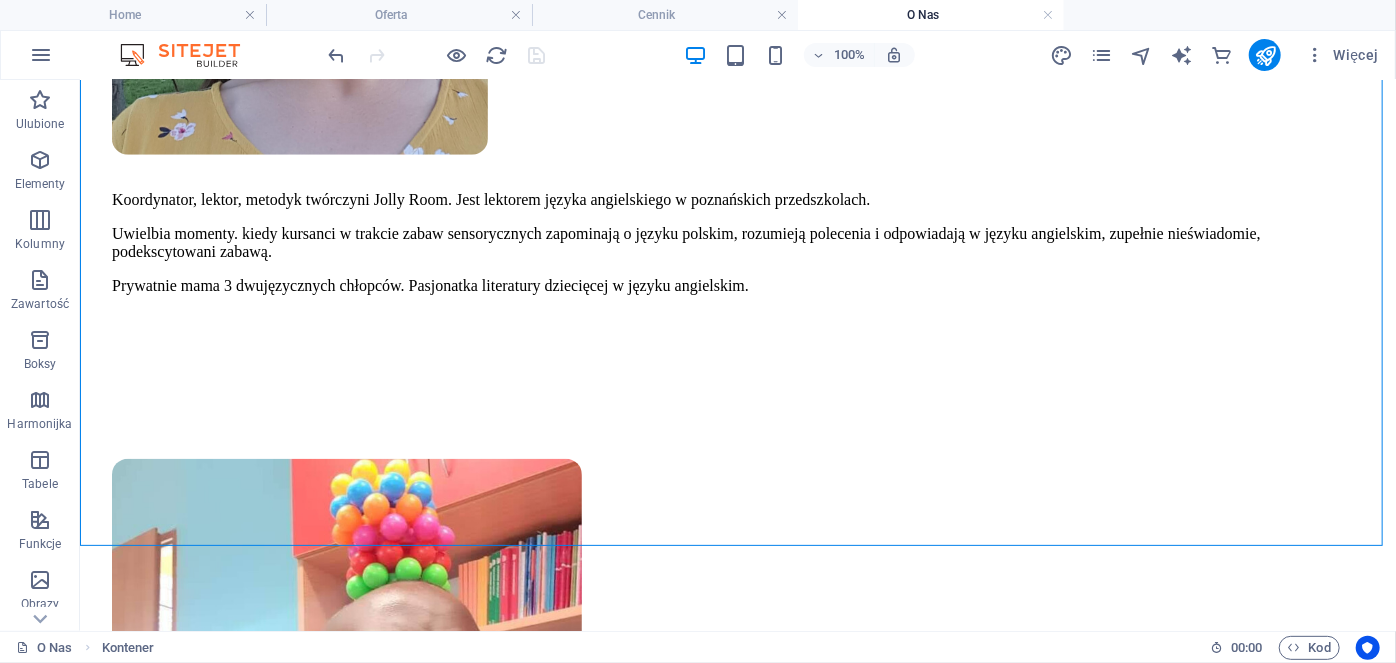 drag, startPoint x: 1392, startPoint y: 407, endPoint x: 1309, endPoint y: 516, distance: 137.00365 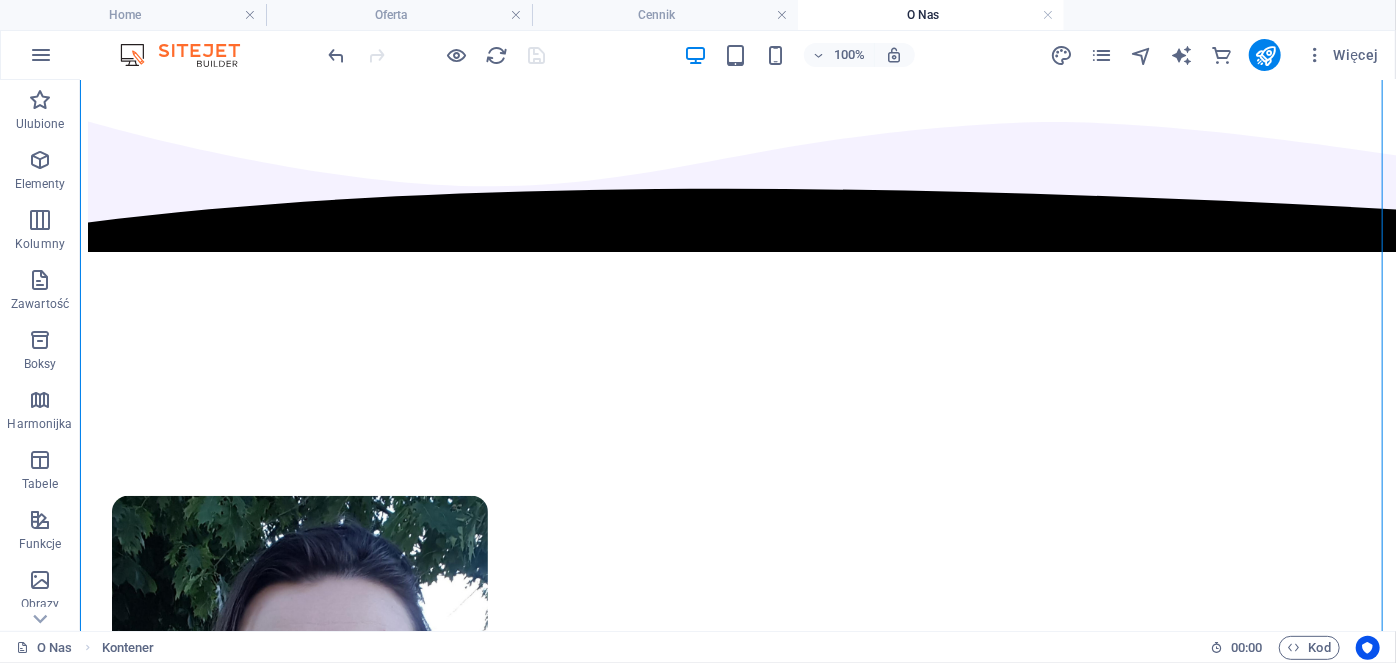scroll, scrollTop: 69, scrollLeft: 0, axis: vertical 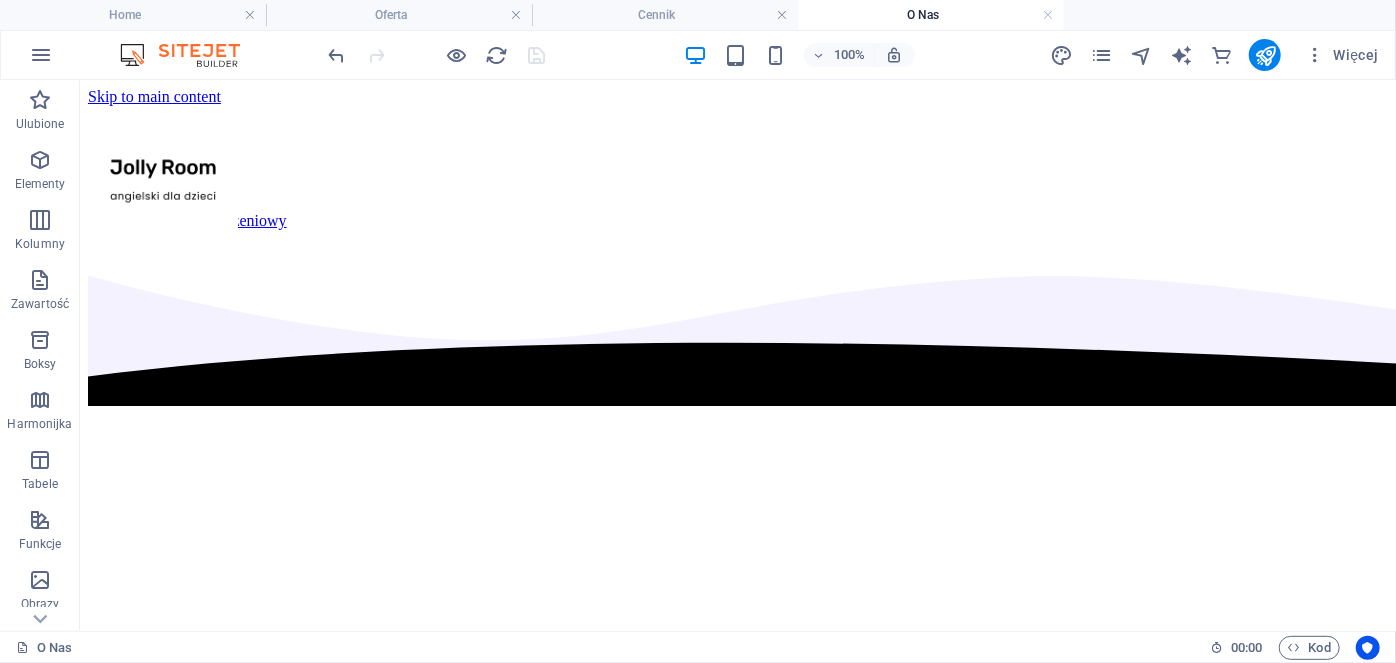 drag, startPoint x: 1388, startPoint y: 154, endPoint x: 850, endPoint y: 393, distance: 588.6977 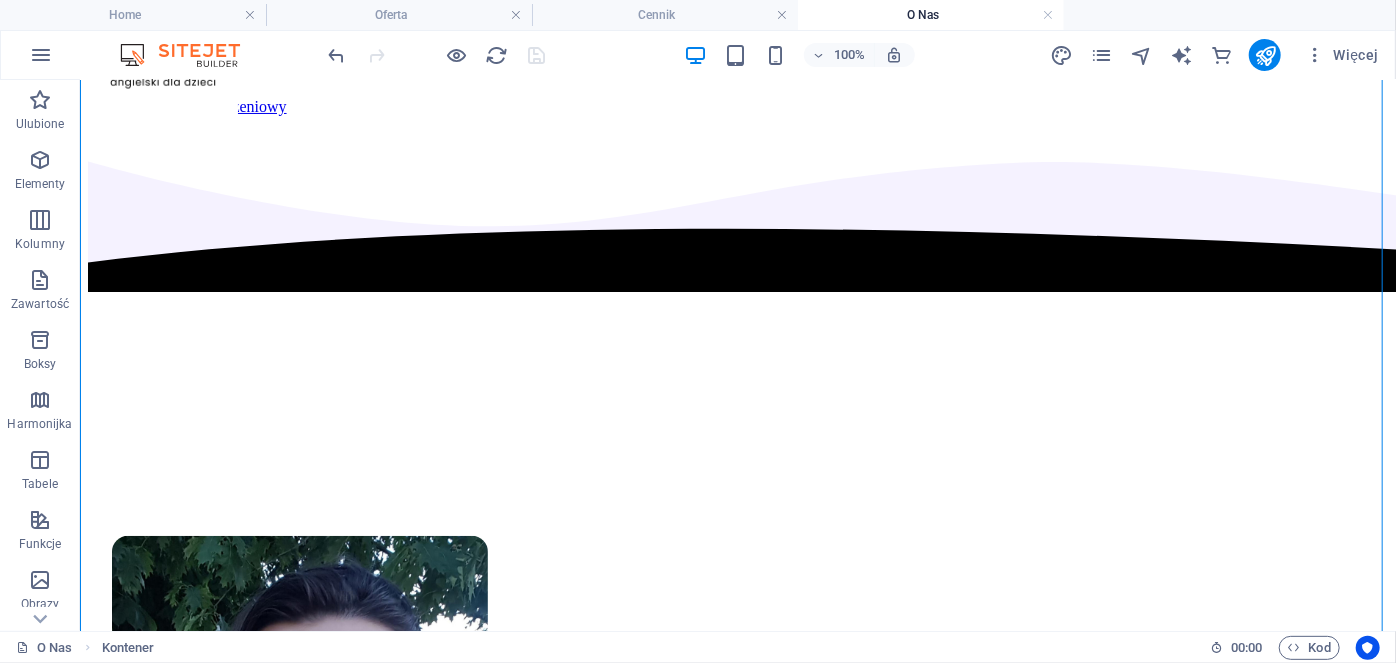 scroll, scrollTop: 0, scrollLeft: 0, axis: both 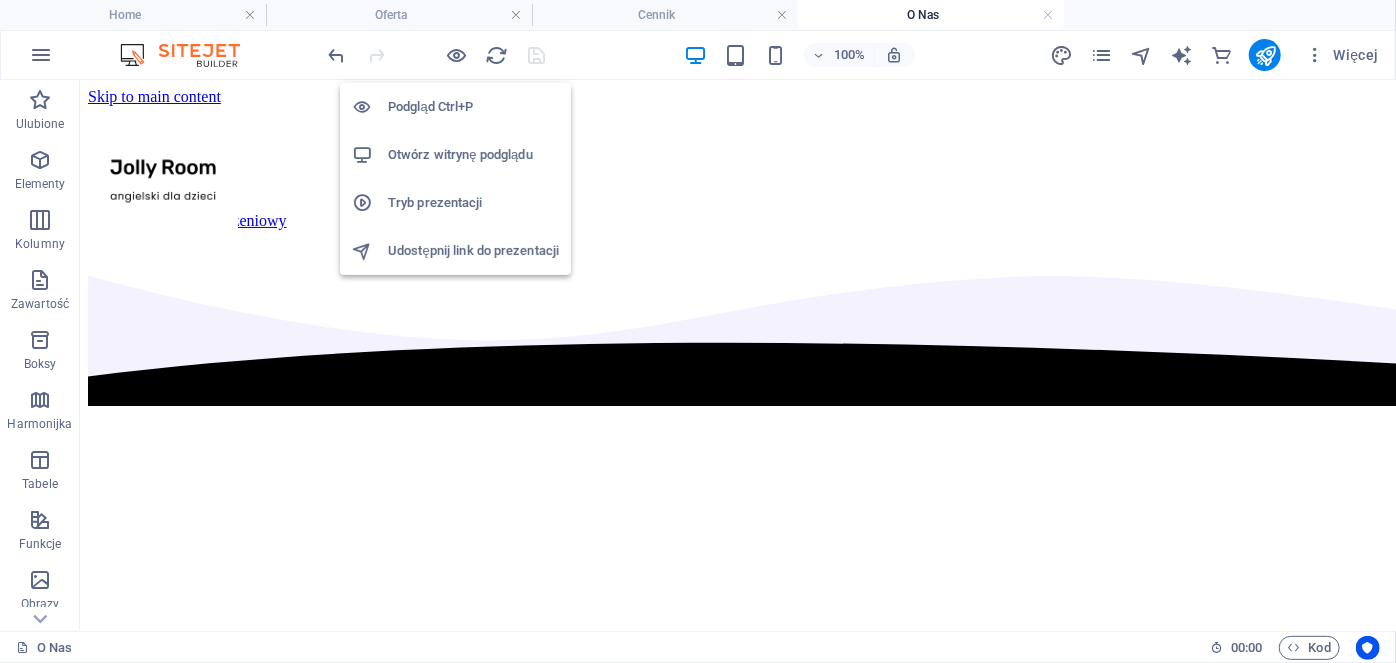 click on "Otwórz witrynę podglądu" at bounding box center (473, 155) 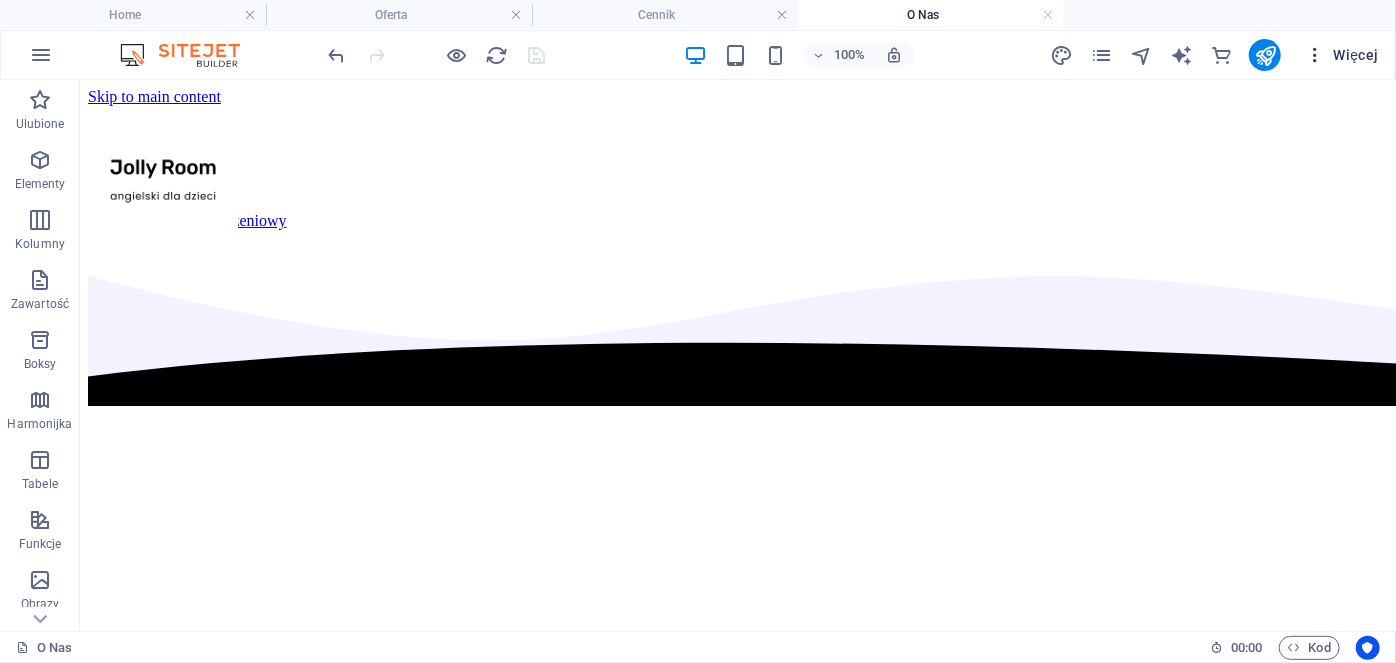 click at bounding box center (1315, 55) 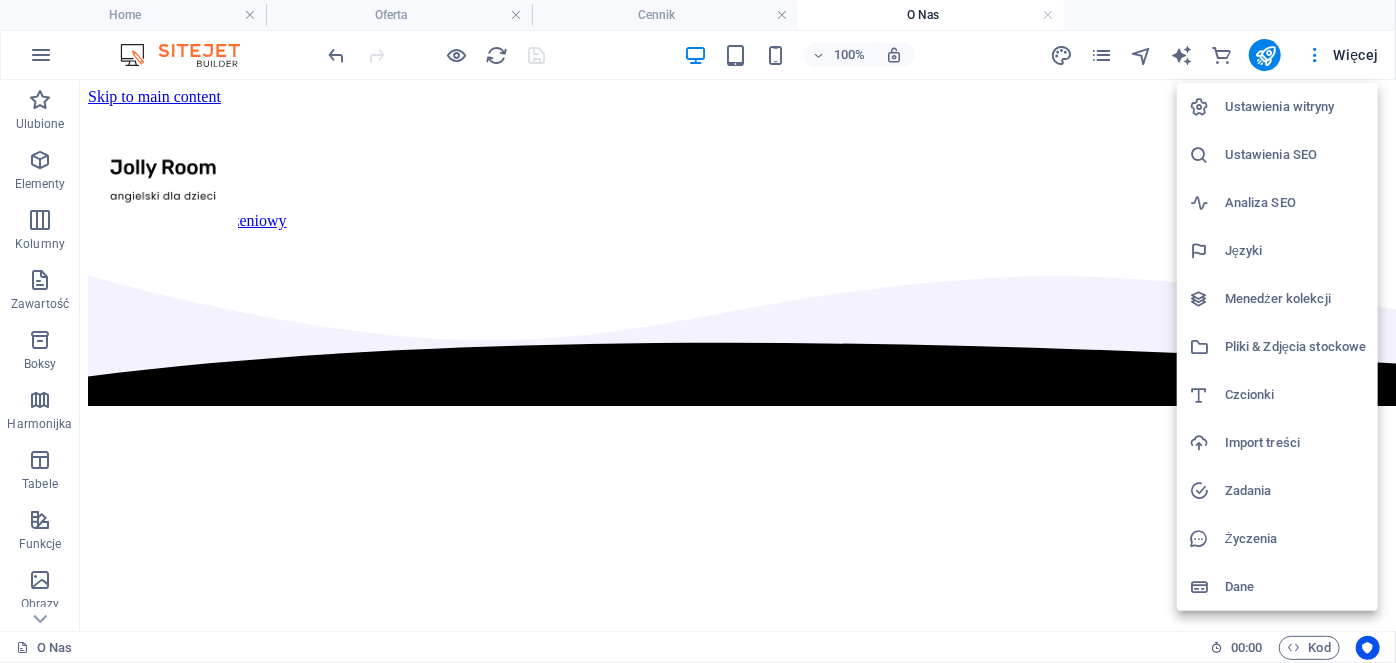 click at bounding box center [698, 331] 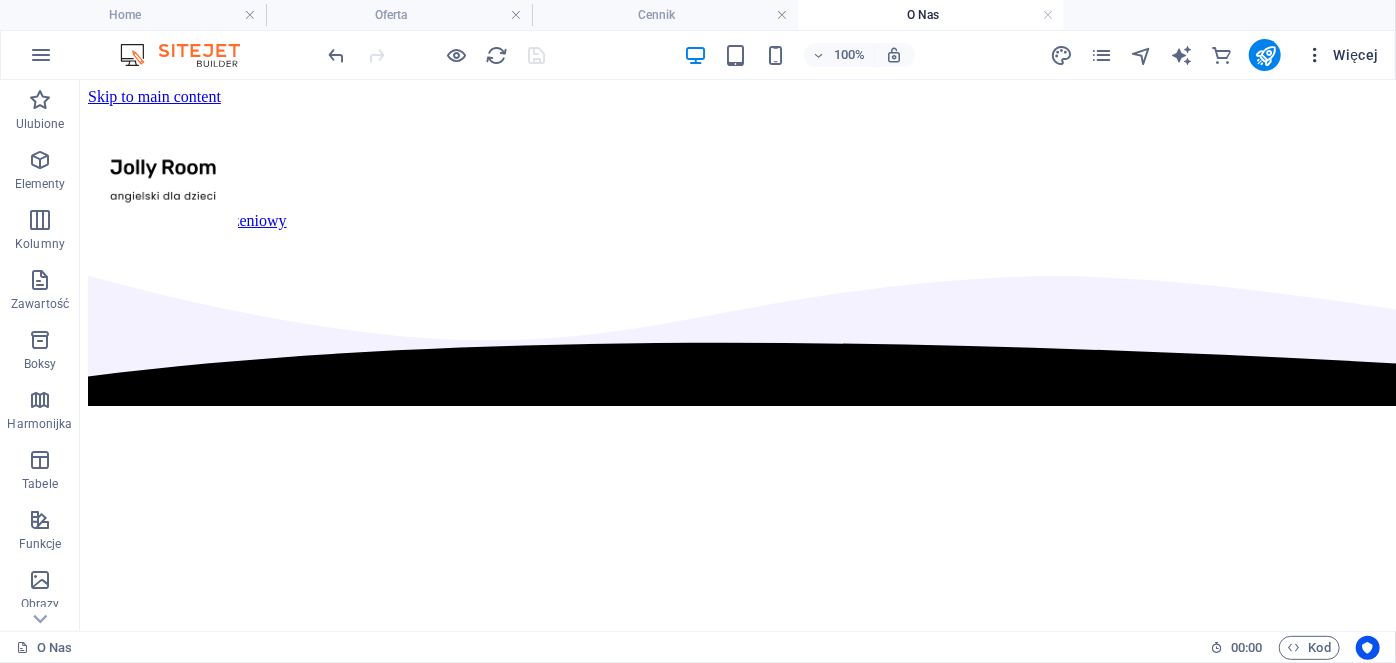 click at bounding box center (1315, 55) 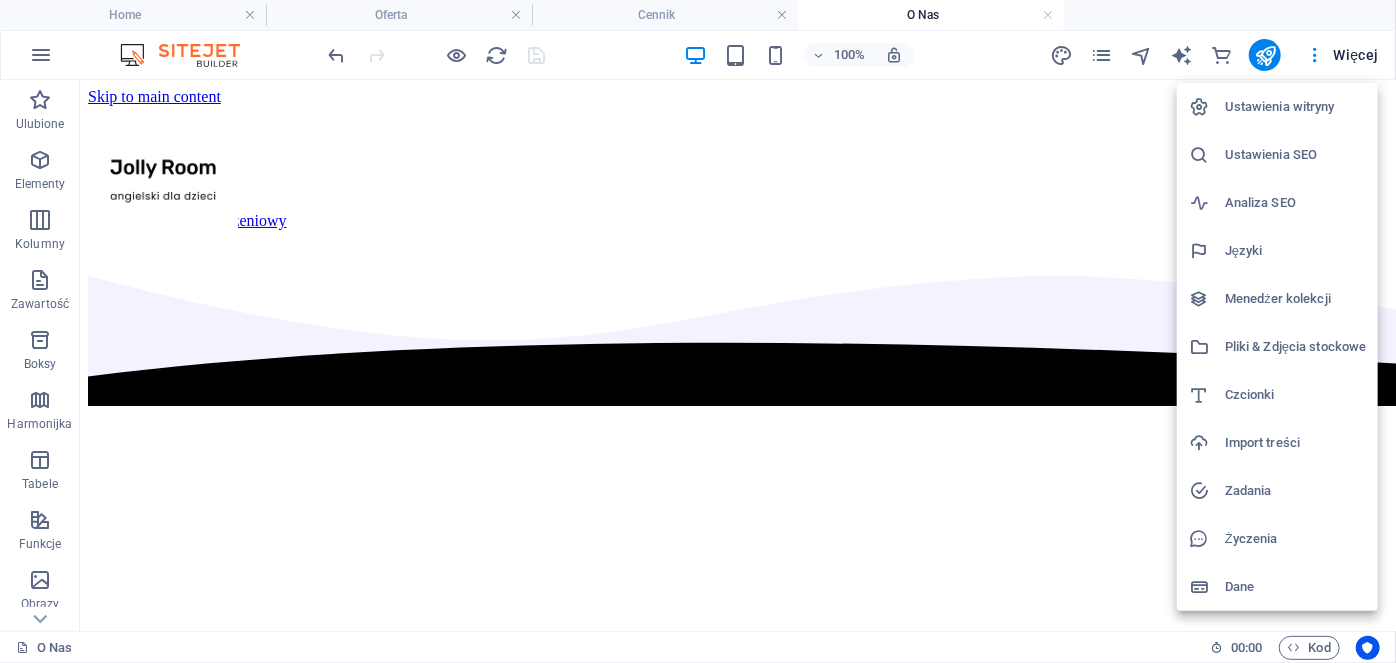 click at bounding box center (698, 331) 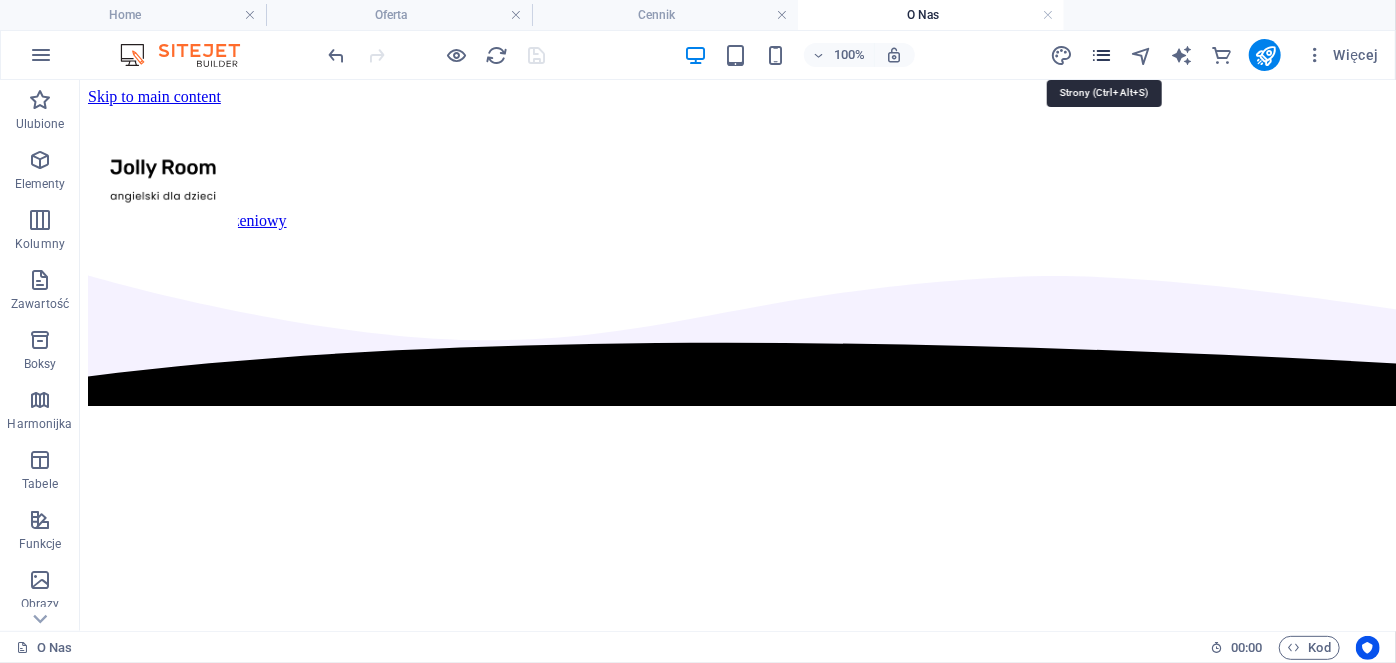 click at bounding box center [1101, 55] 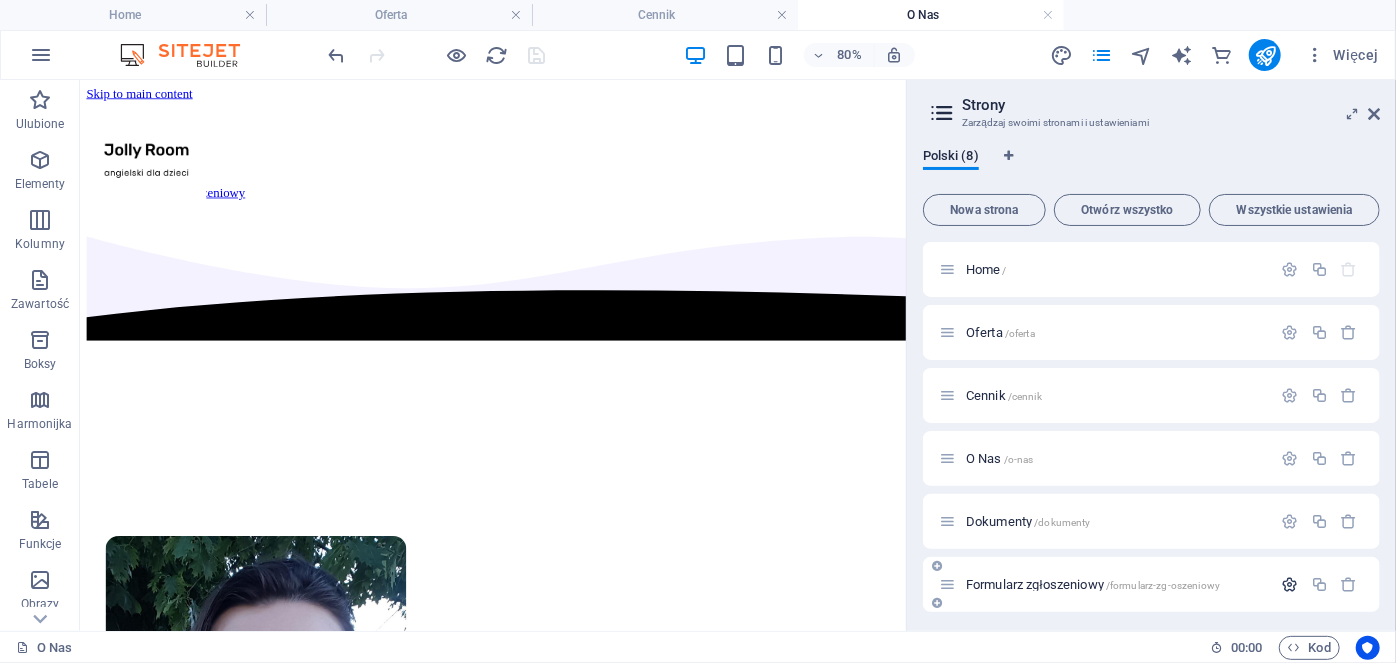 click at bounding box center [1290, 584] 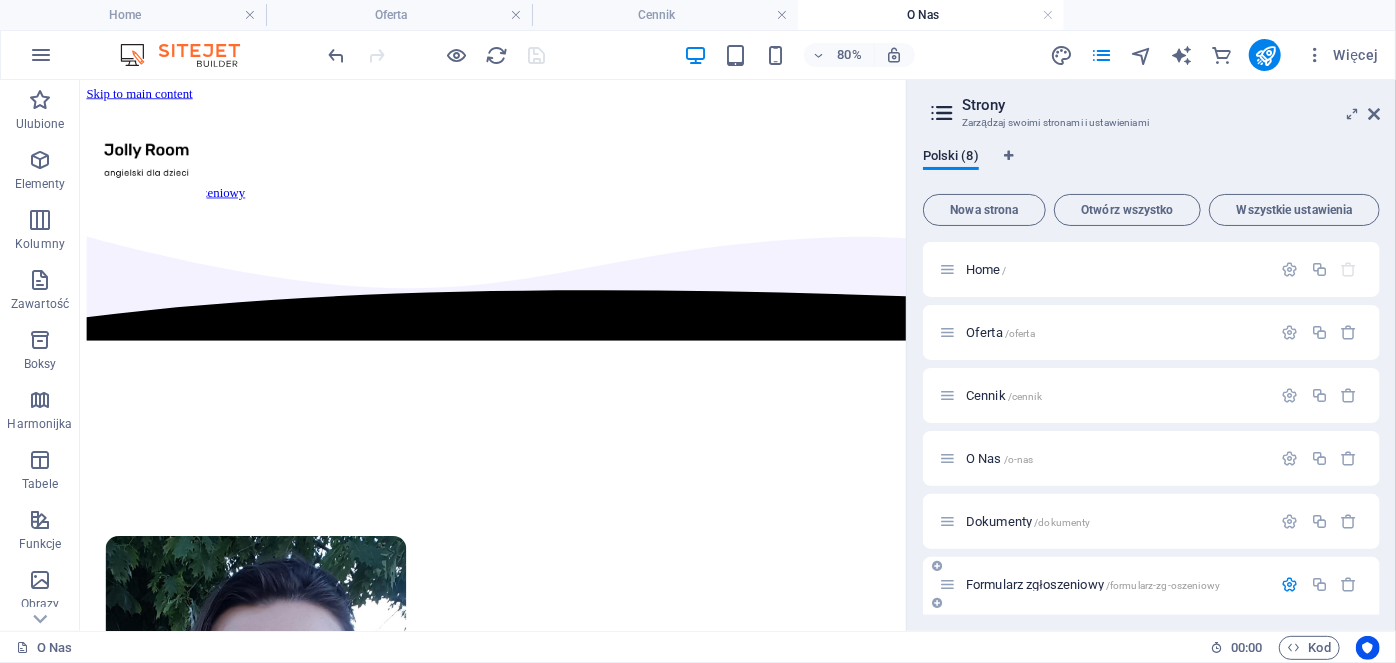 scroll, scrollTop: 231, scrollLeft: 0, axis: vertical 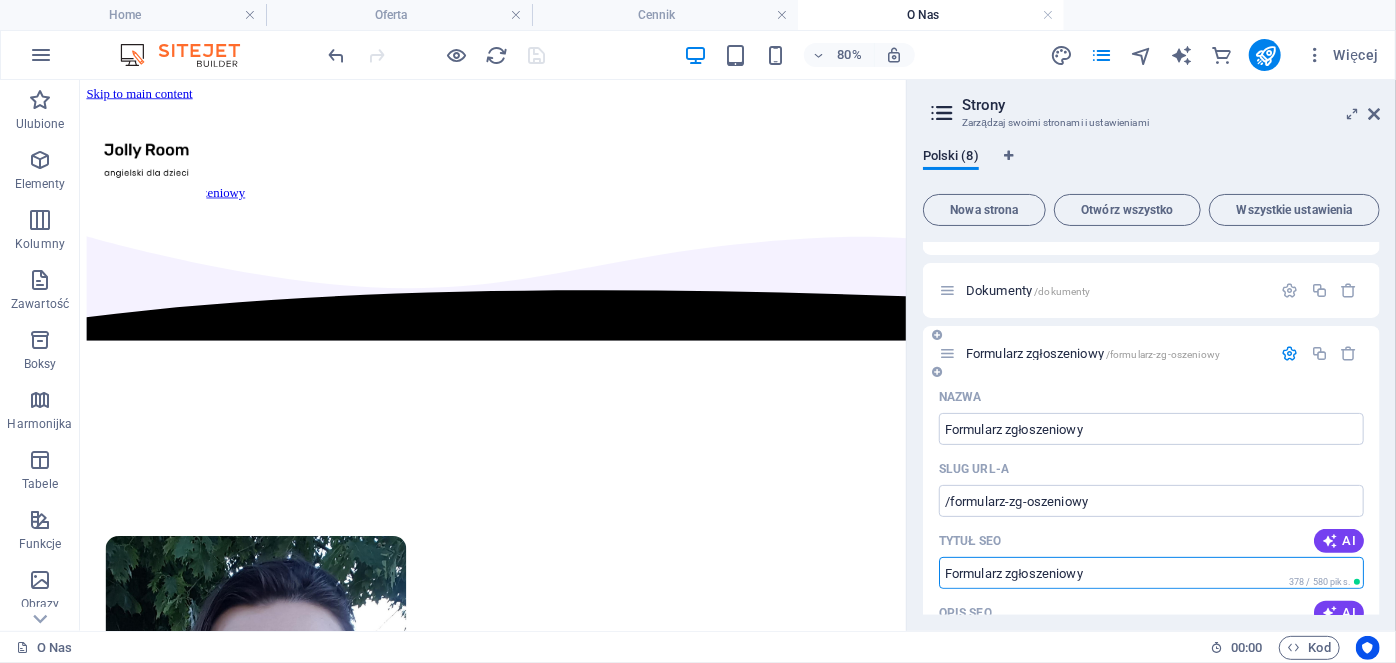 click on "Formularz zgłoszeniowy" at bounding box center [1151, 573] 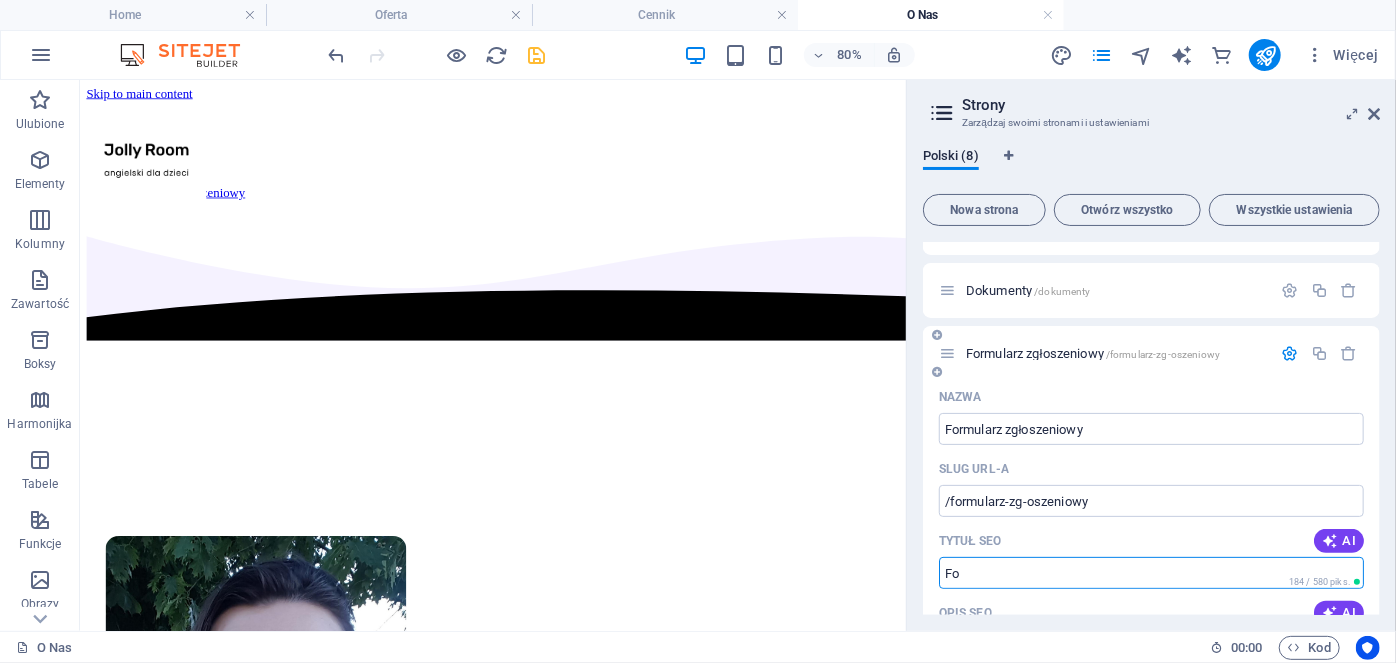 type on "F" 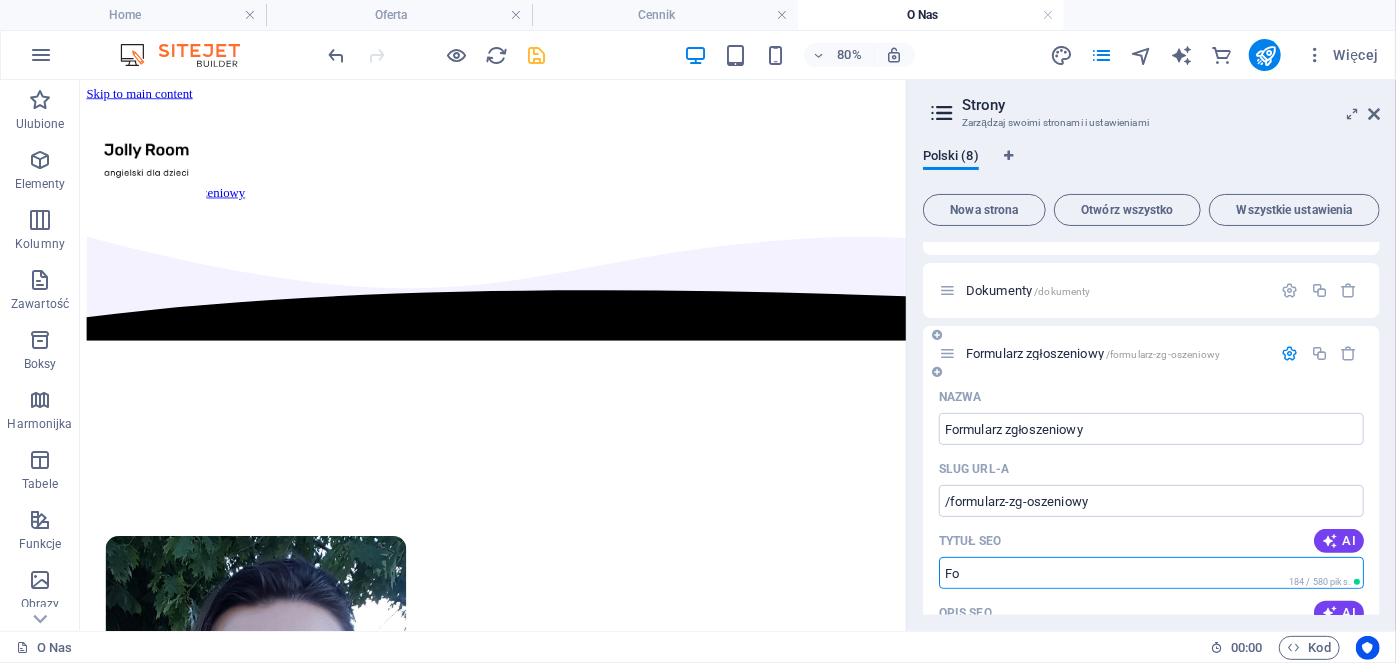 type on "F" 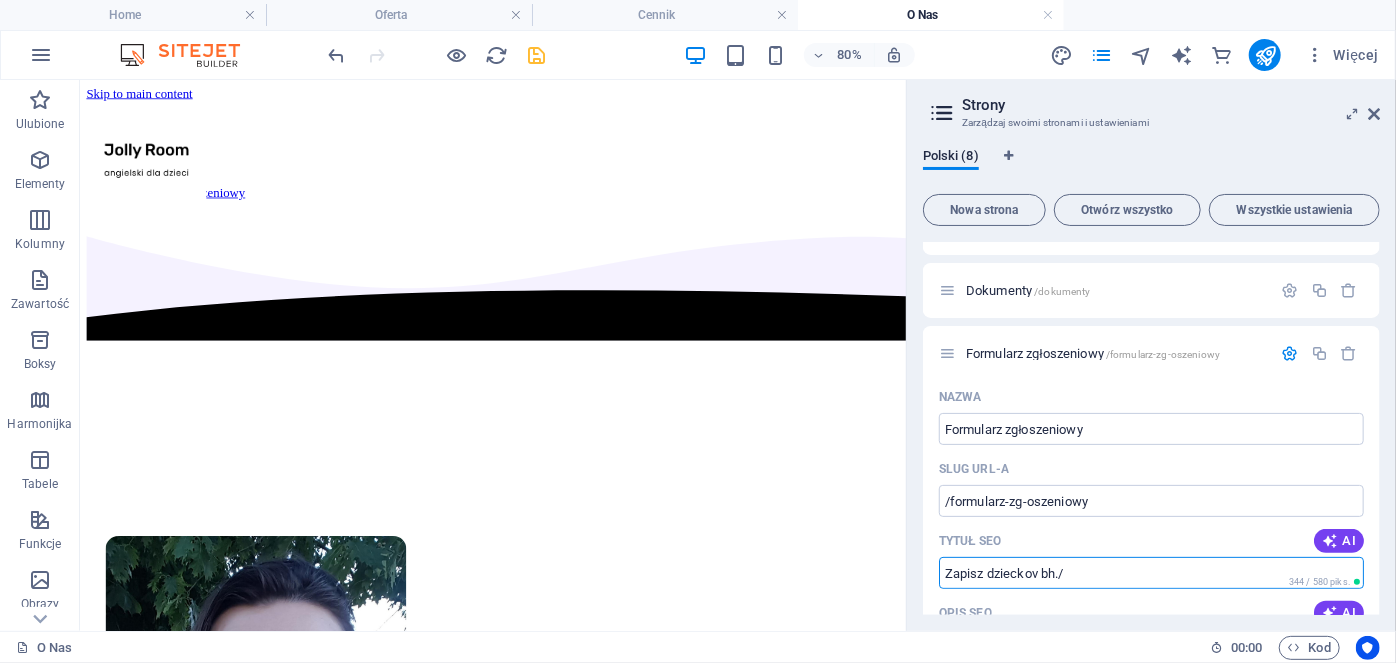 type on "Zapisz dzieckov bh./" 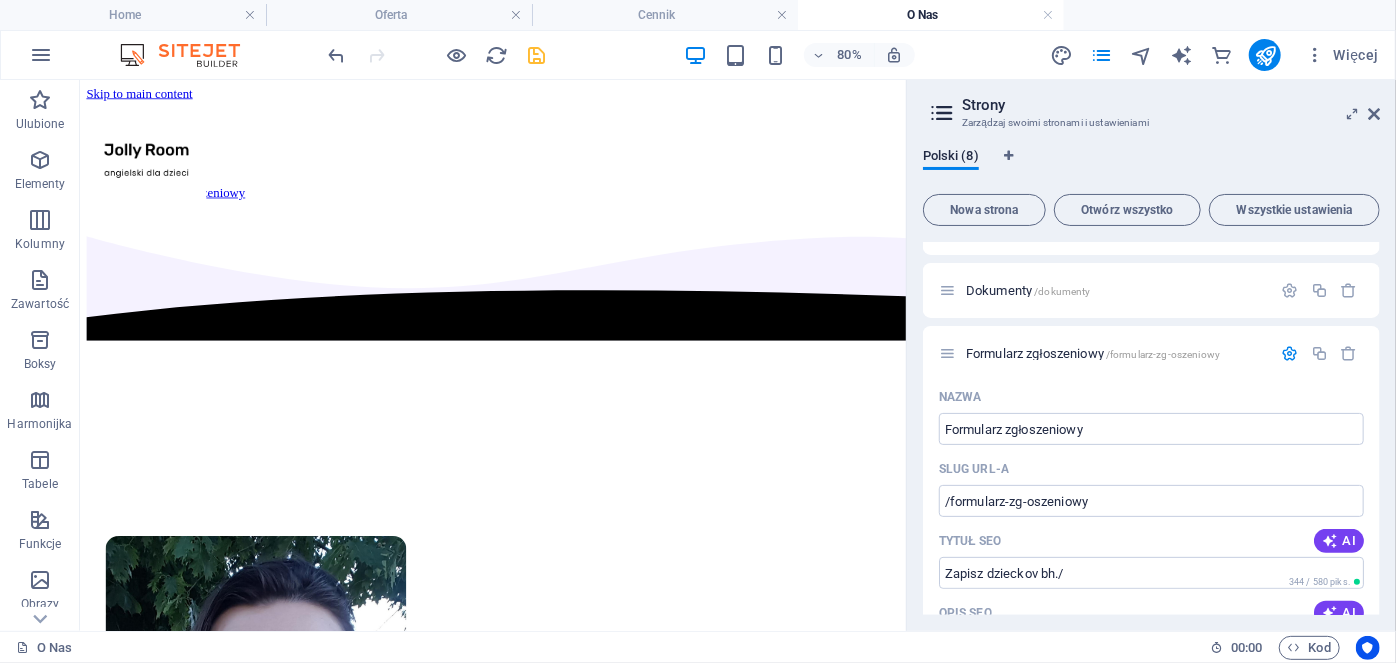 click at bounding box center [437, 55] 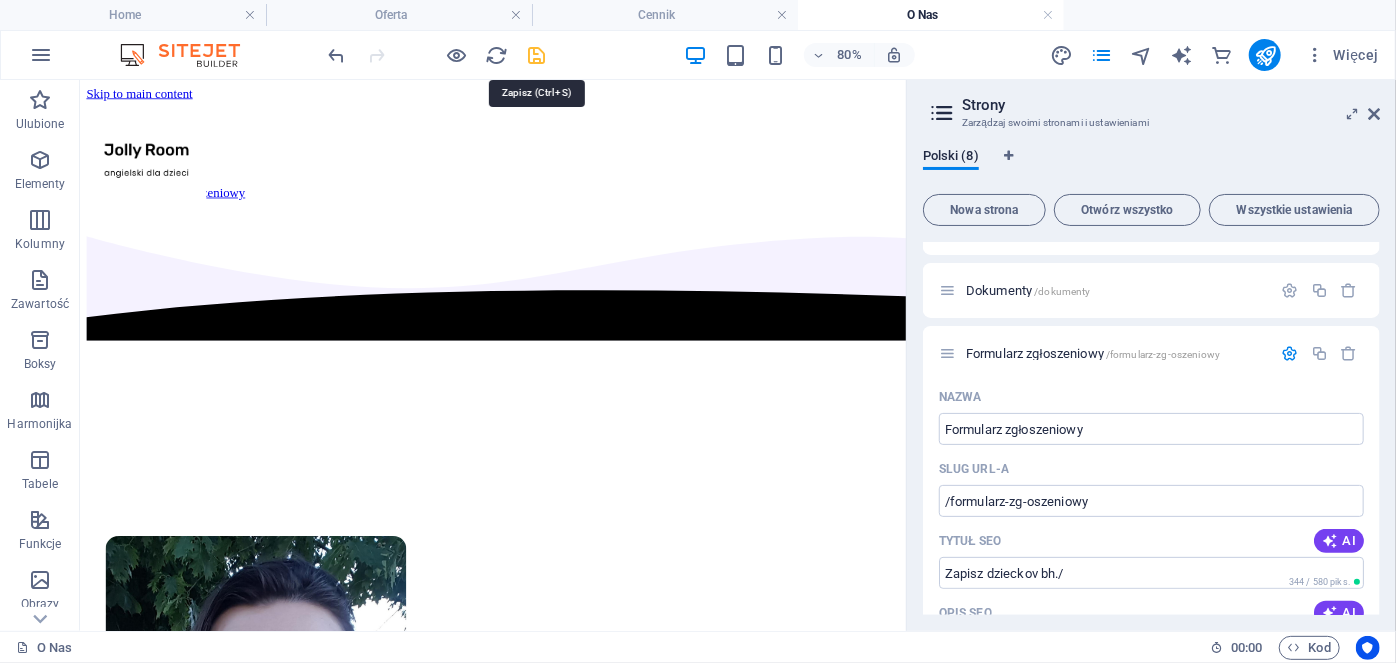 click at bounding box center [537, 55] 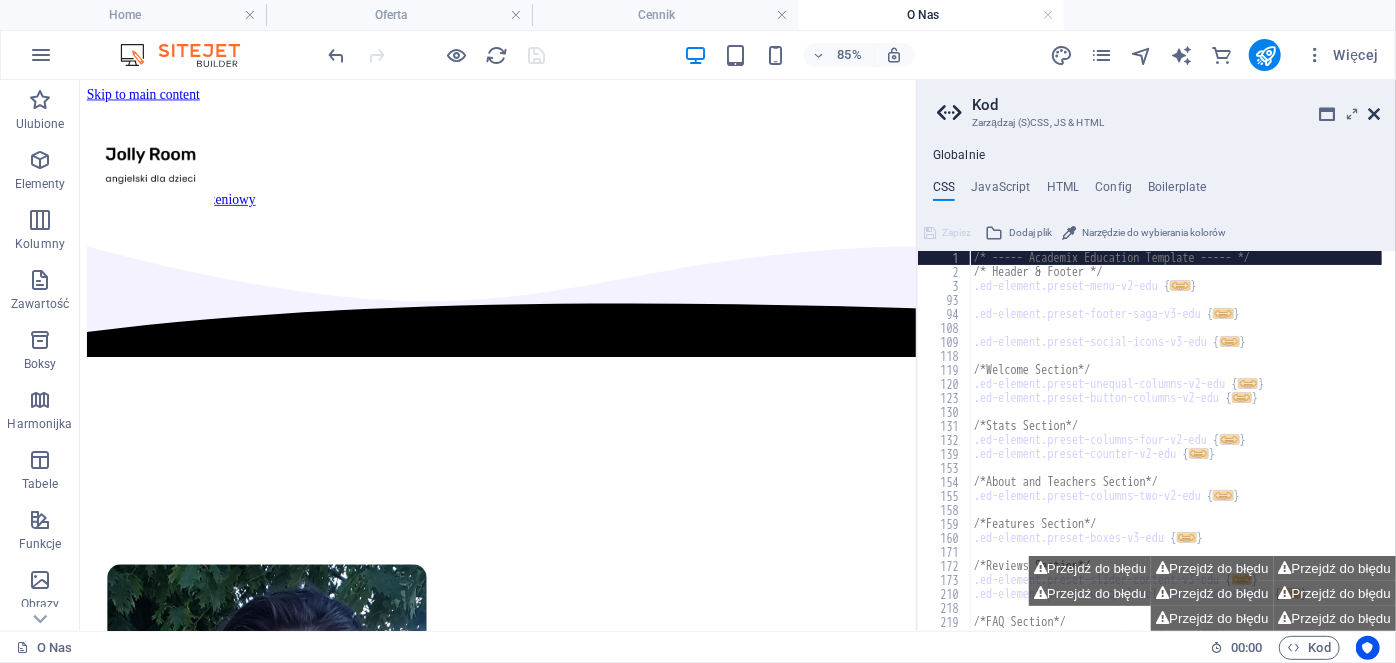 click at bounding box center [1374, 114] 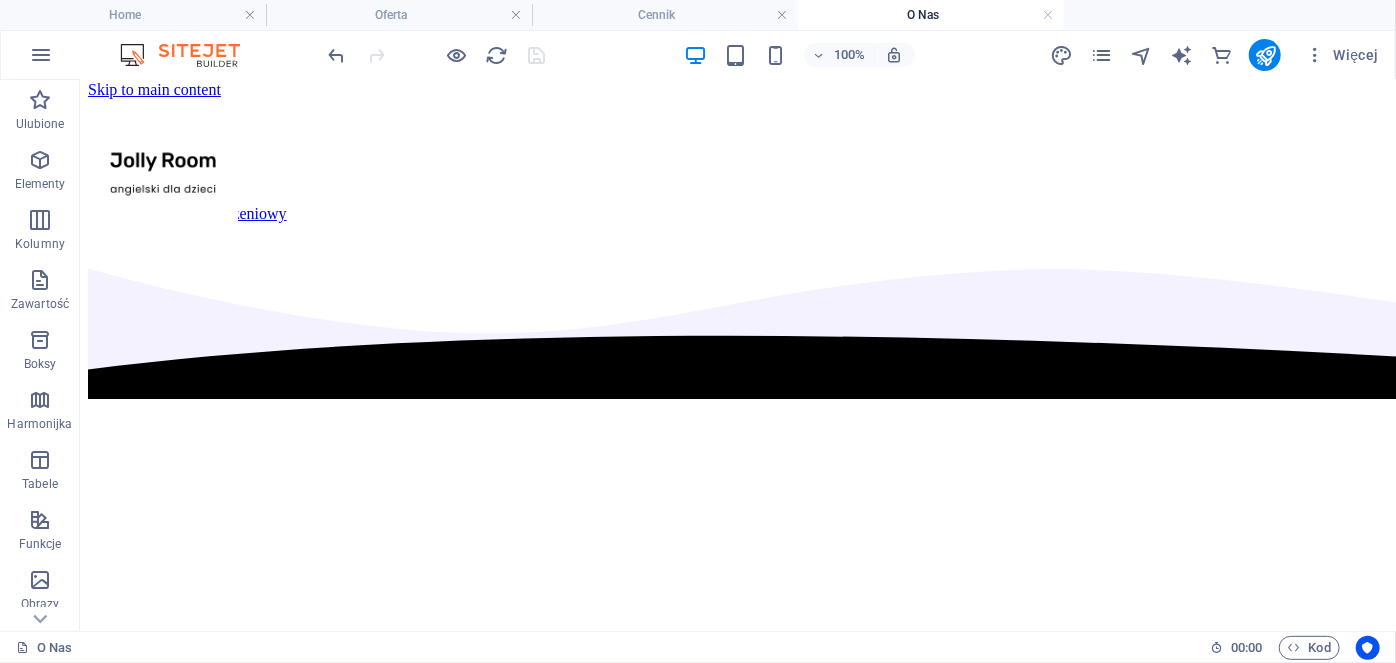 scroll, scrollTop: 0, scrollLeft: 0, axis: both 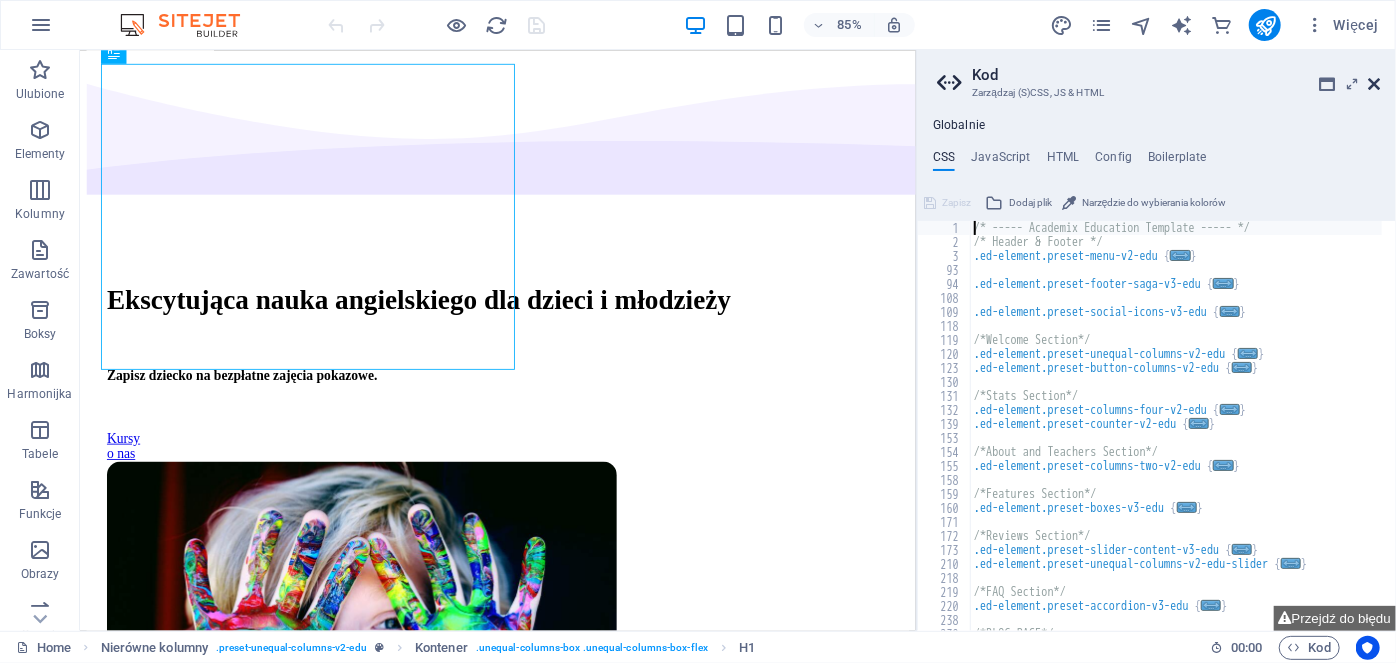 click at bounding box center (1374, 84) 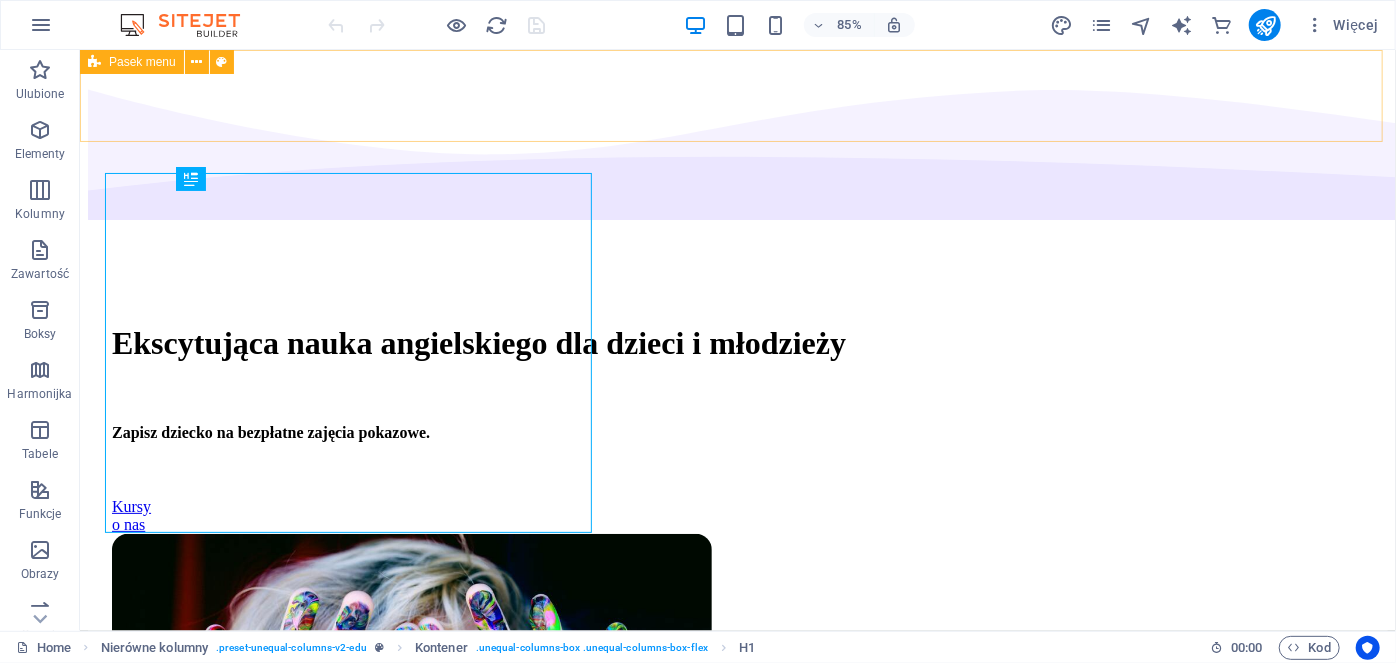 scroll, scrollTop: 50, scrollLeft: 0, axis: vertical 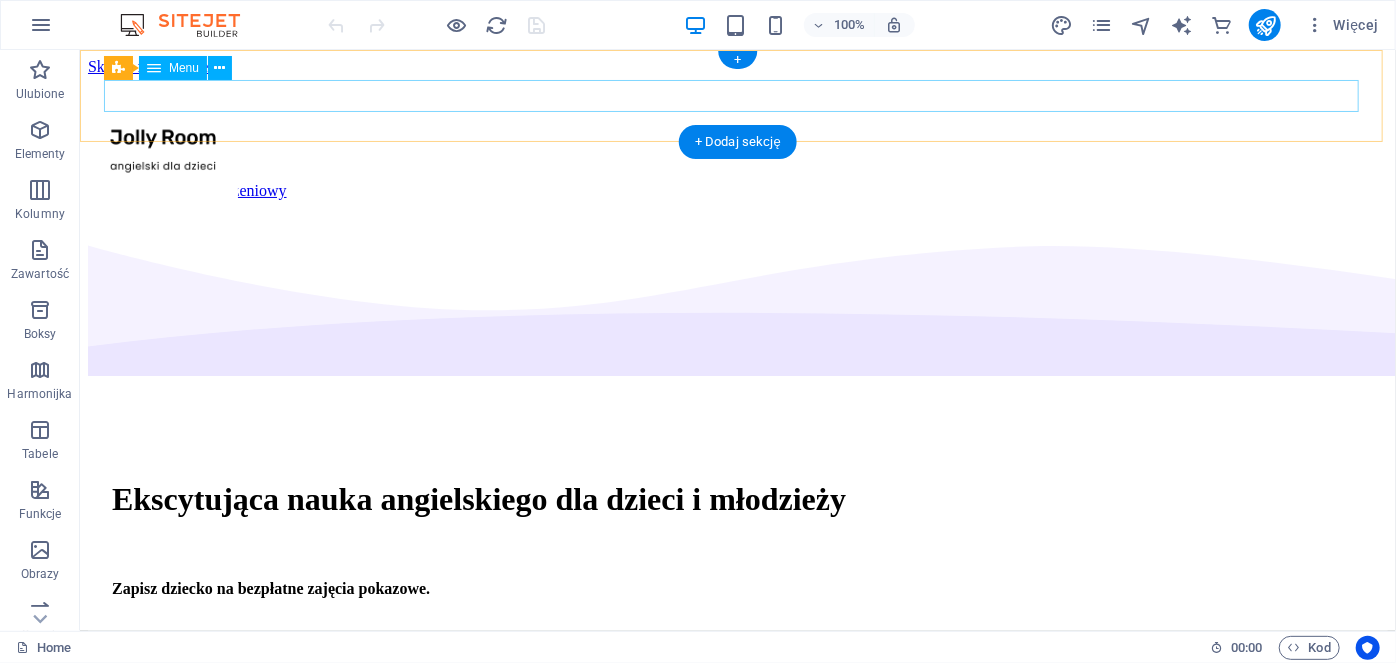 click on "Home Oferta Cennik O Nas Dokumenty Formularz zgłoszeniowy" at bounding box center (737, 145) 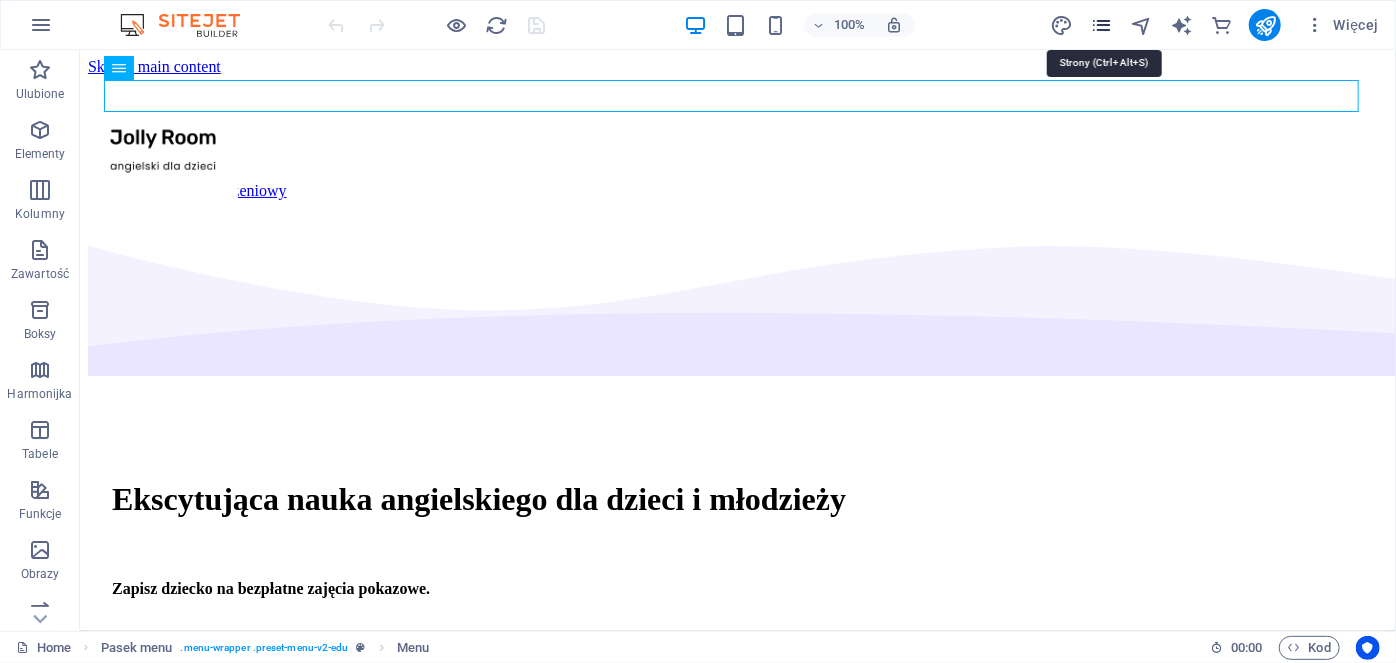 click at bounding box center [1101, 25] 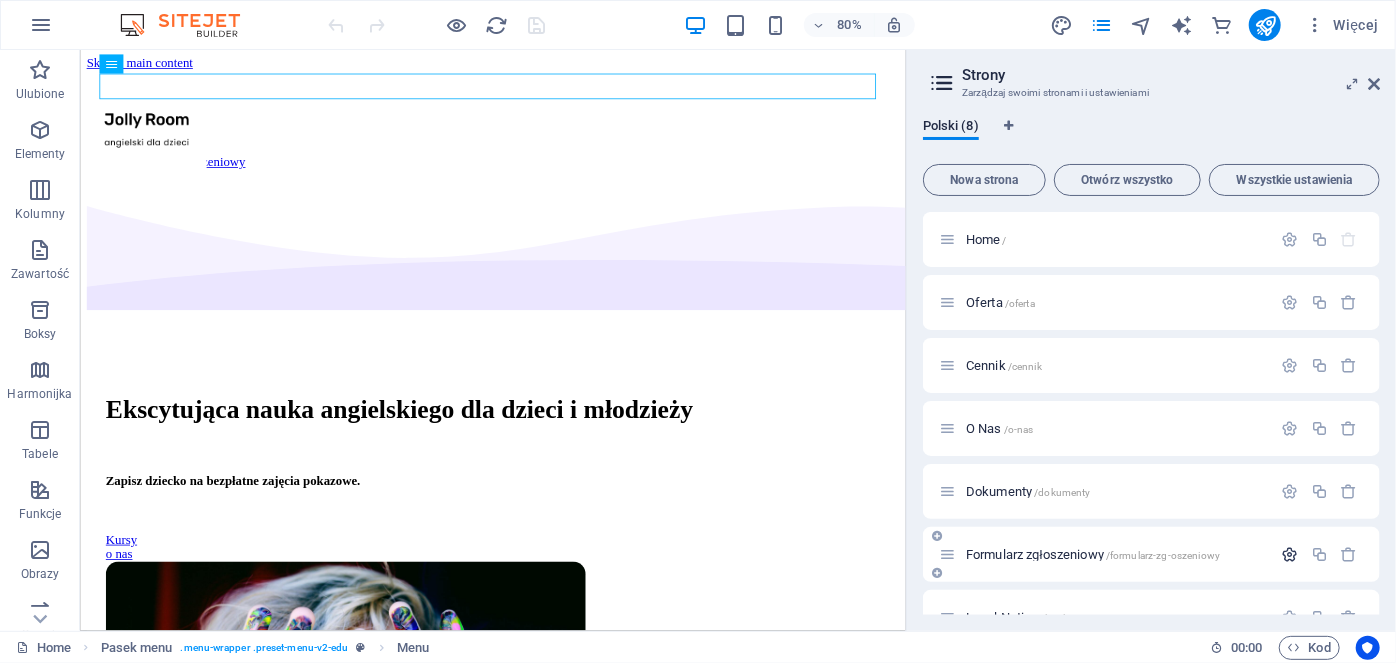 click at bounding box center [1290, 554] 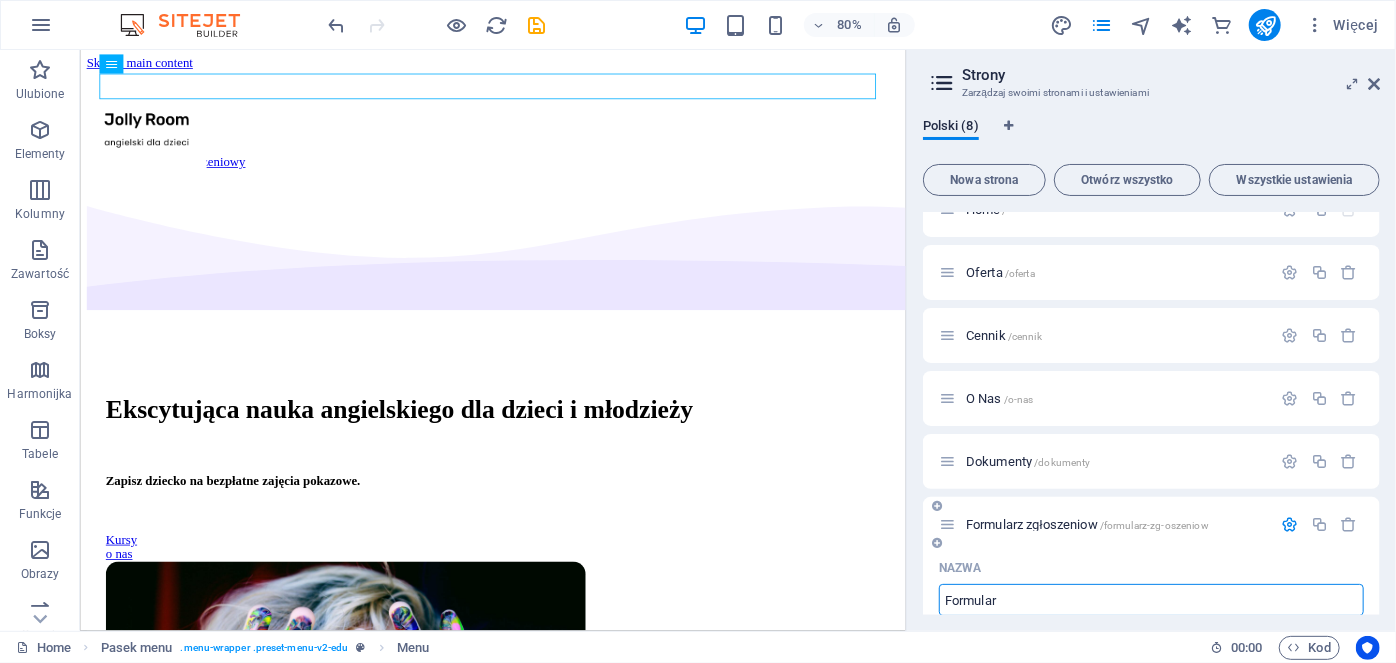 type on "Formula" 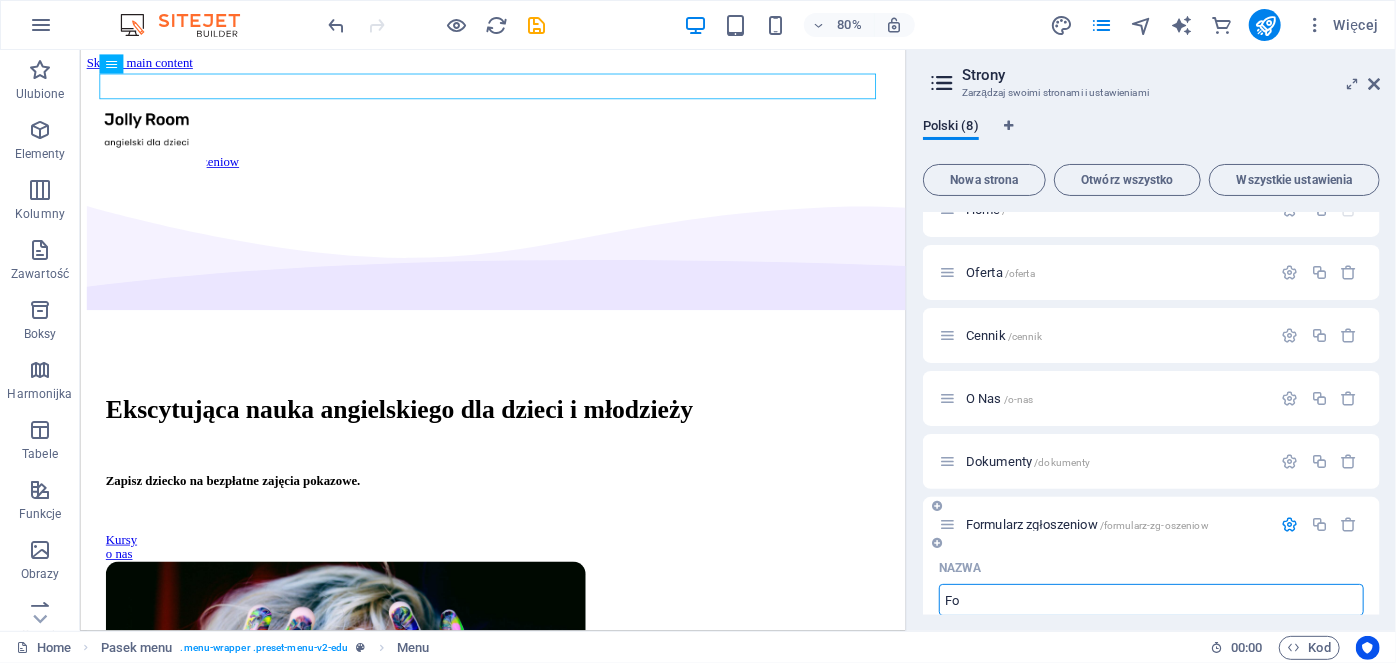 type on "F" 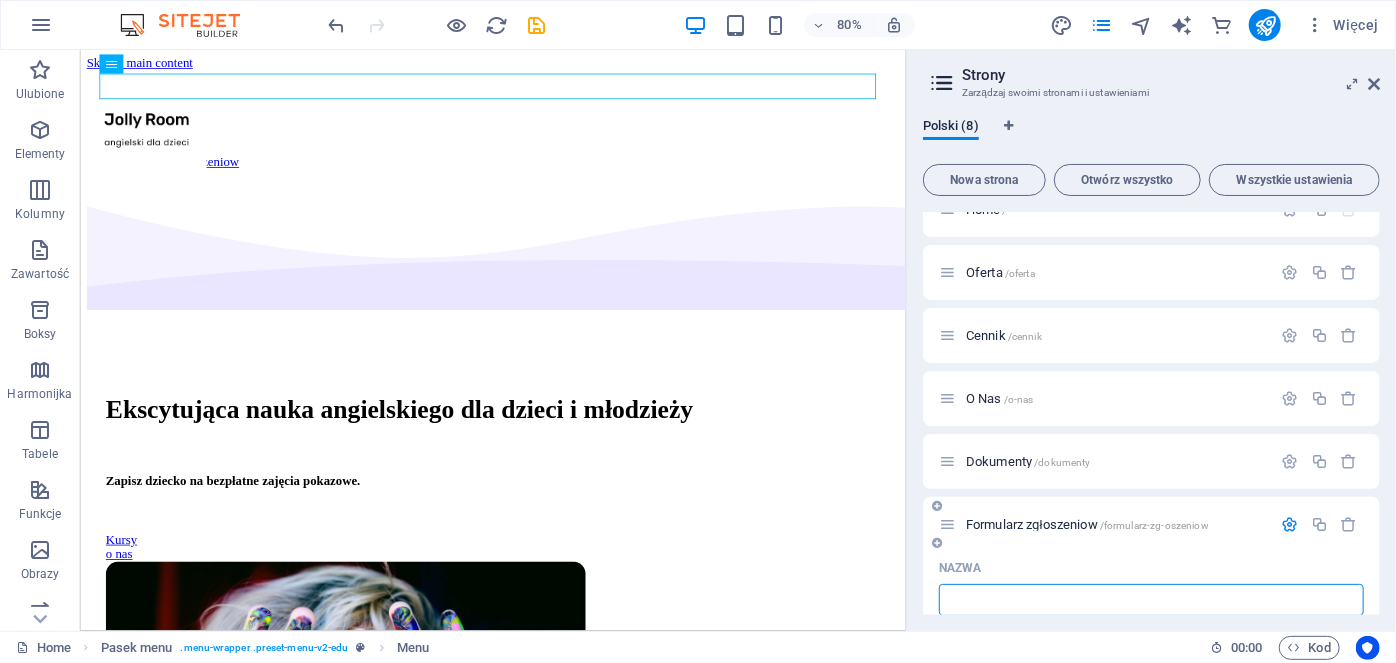 type 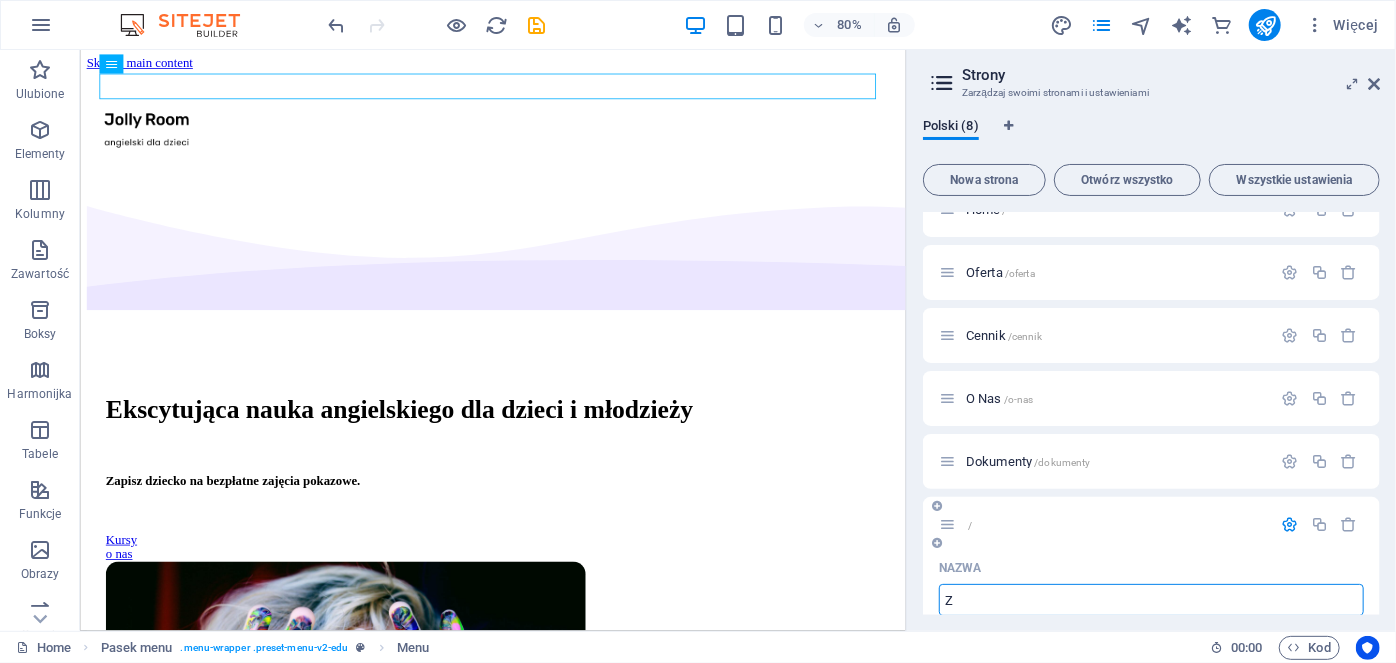 type on "Zp" 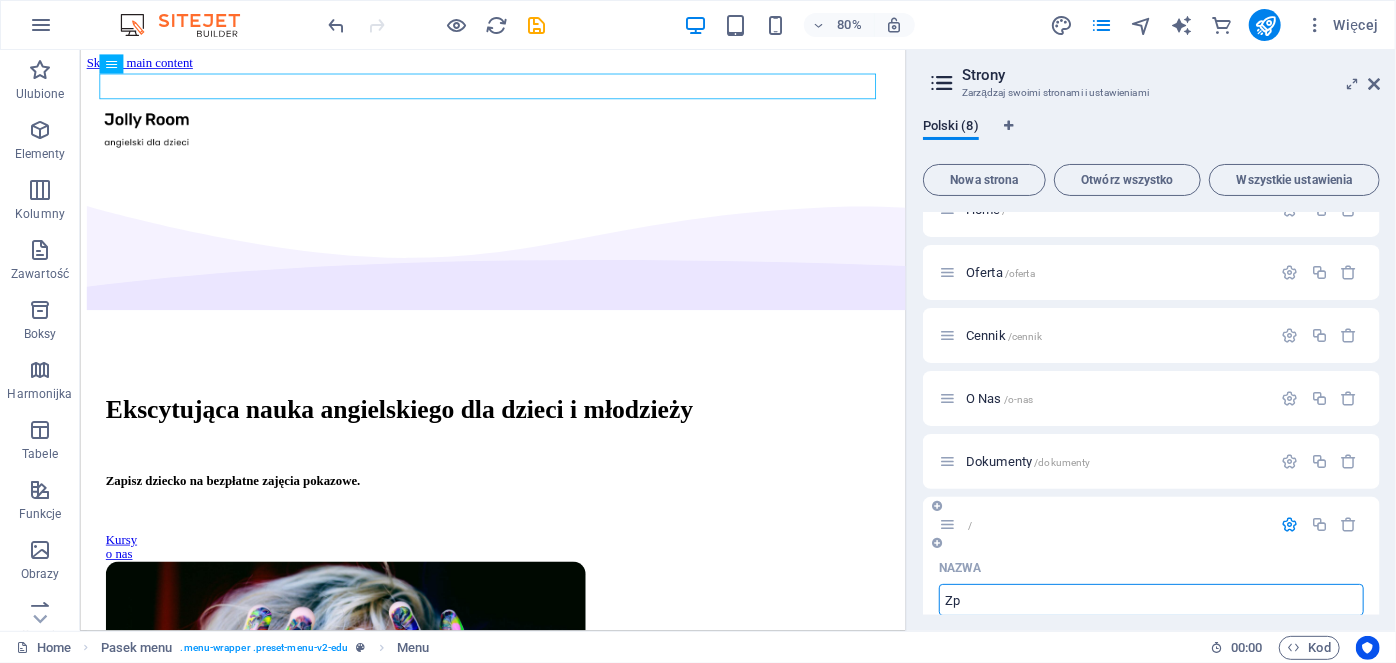 type on "/z" 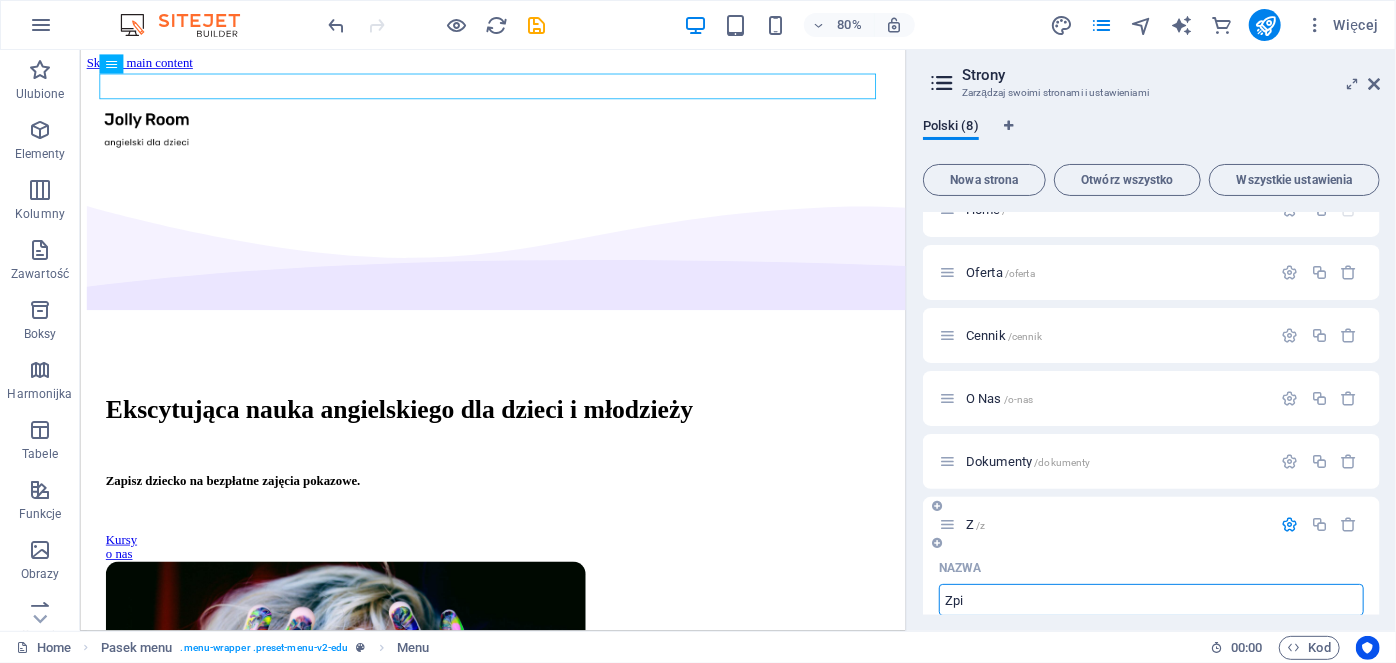 type on "Zpis" 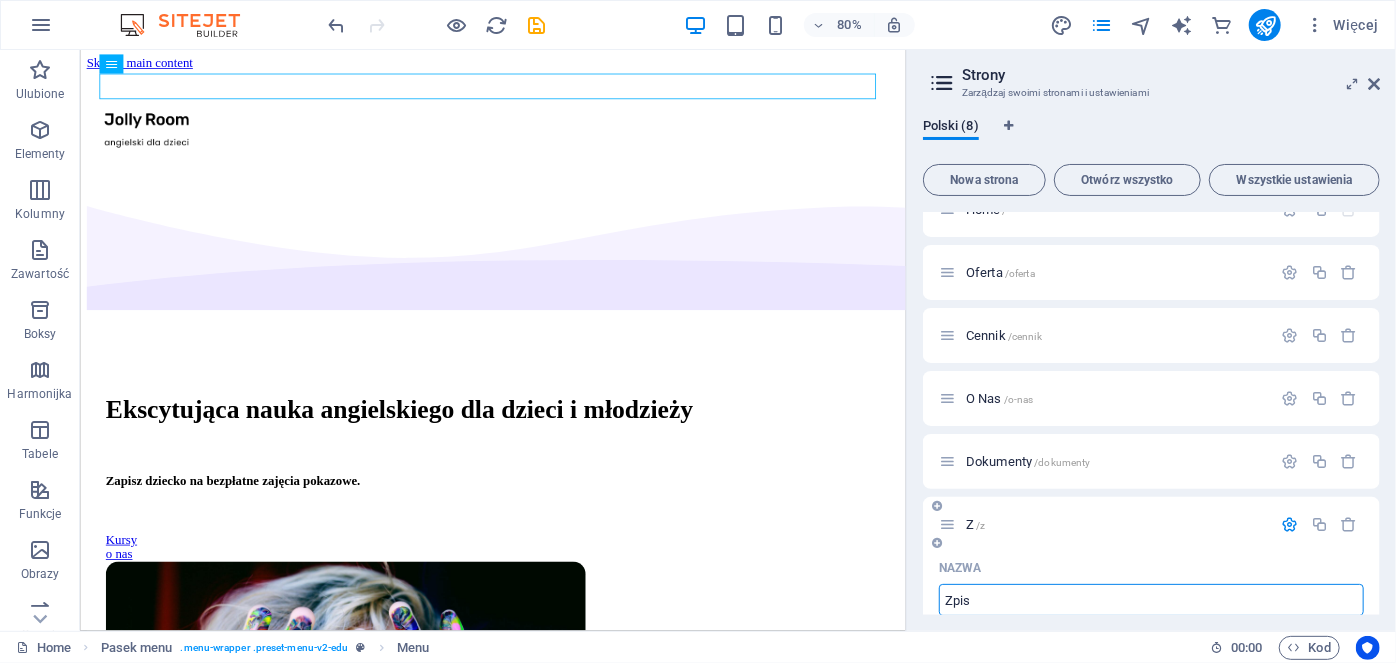 type on "/zp" 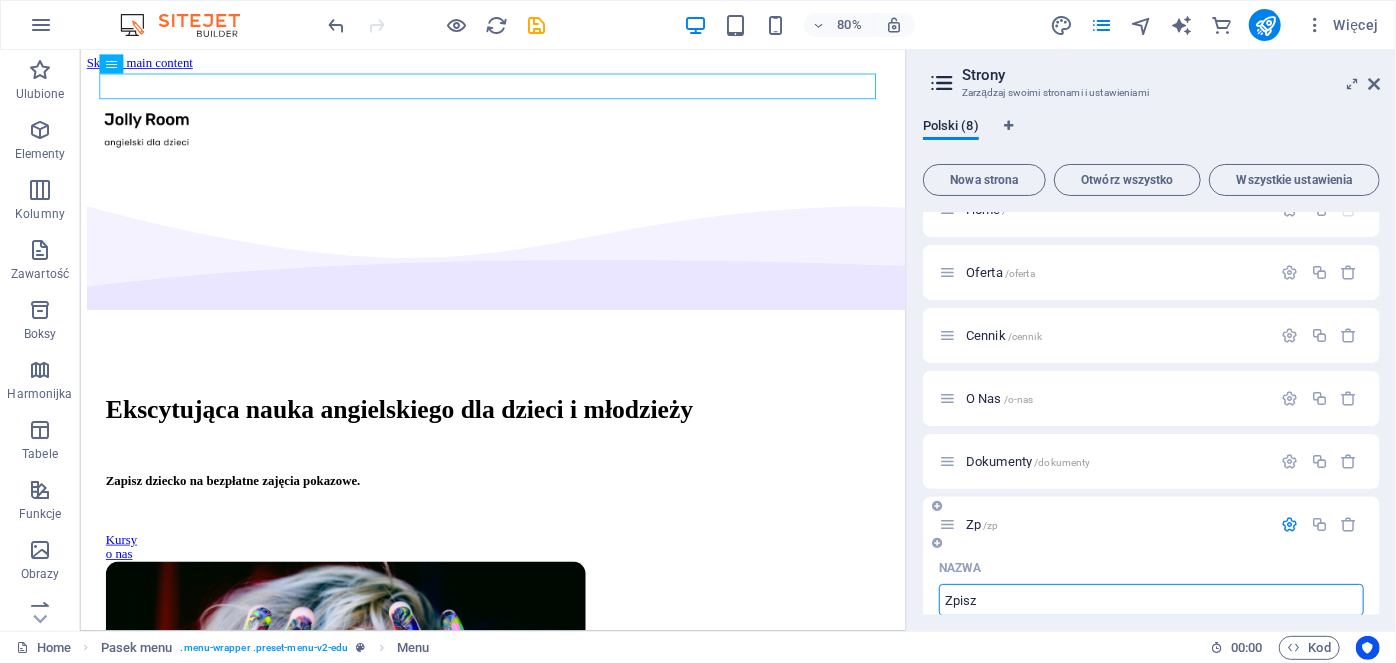 type on "Zpisz d" 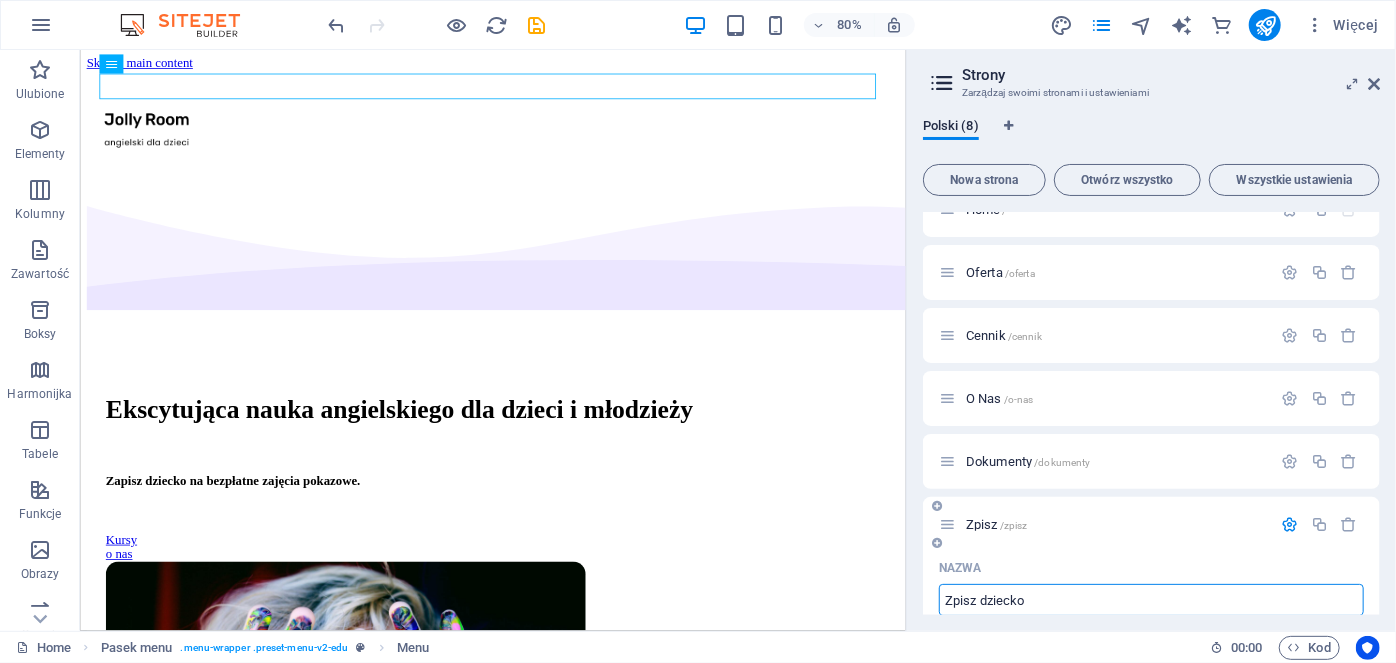type on "Zpisz dziecko" 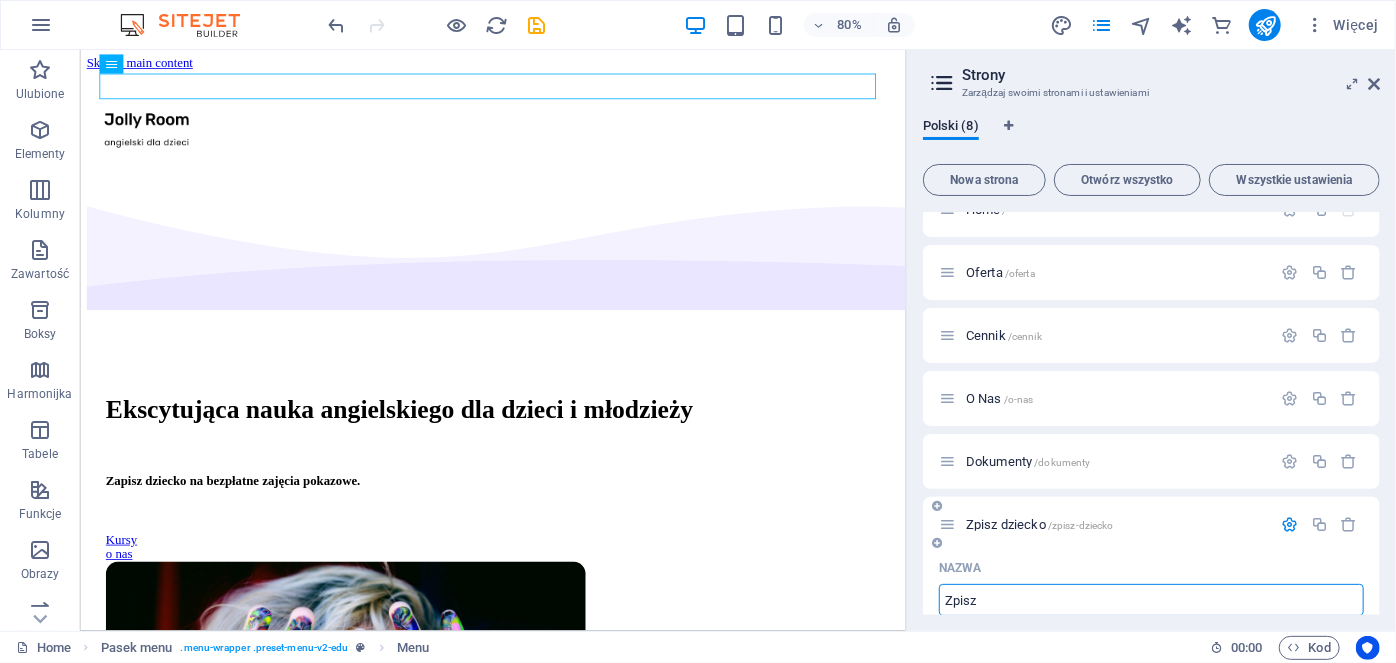type on "Zpis" 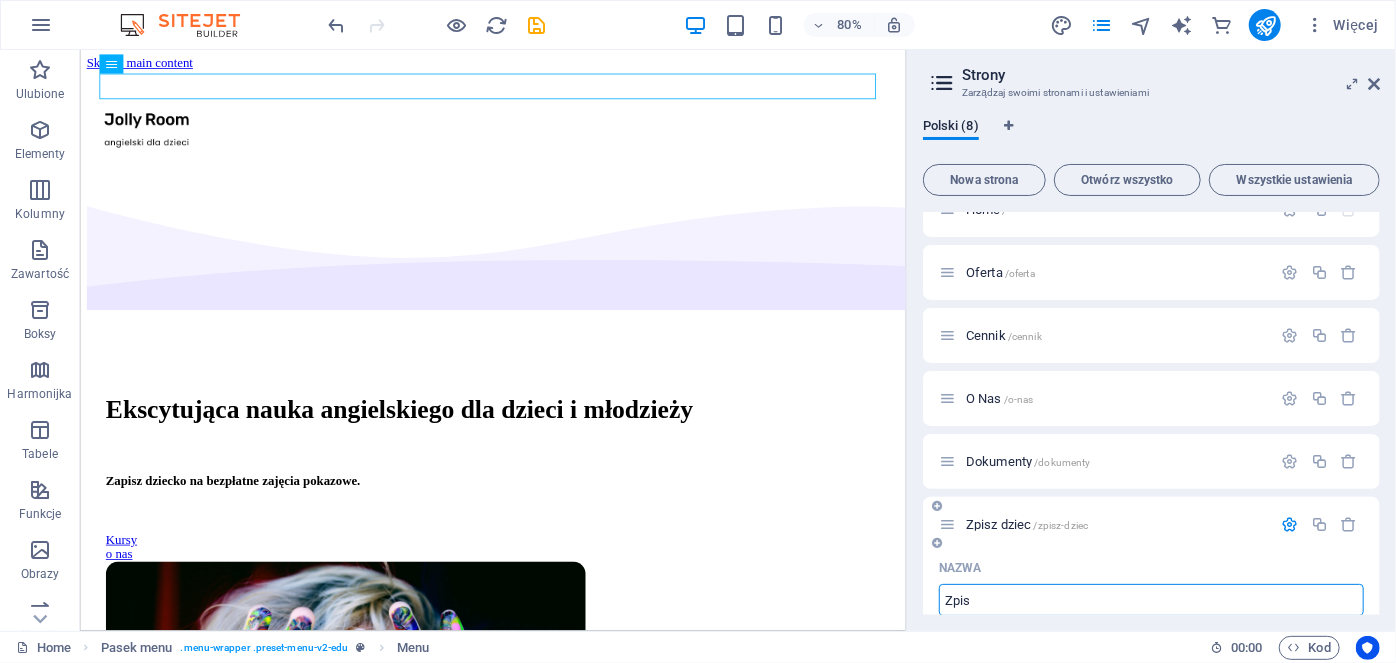 type on "/zpisz-dziec" 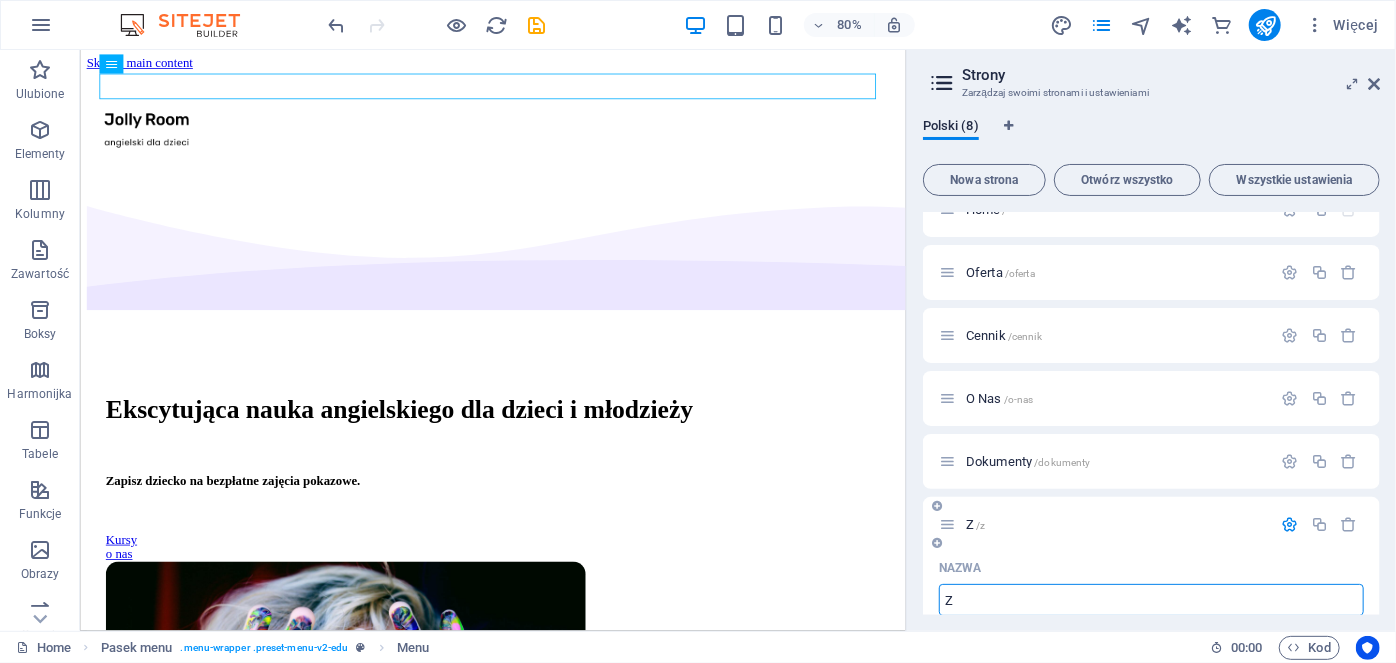 type on "Z" 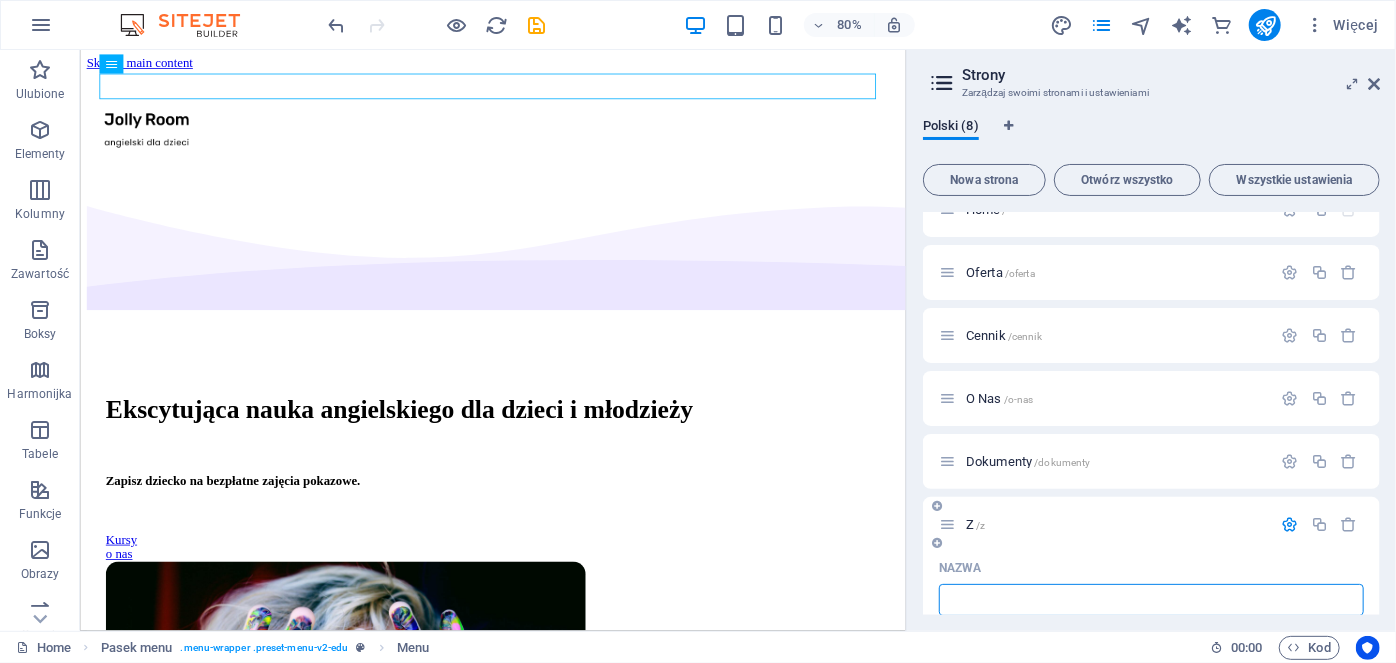 type 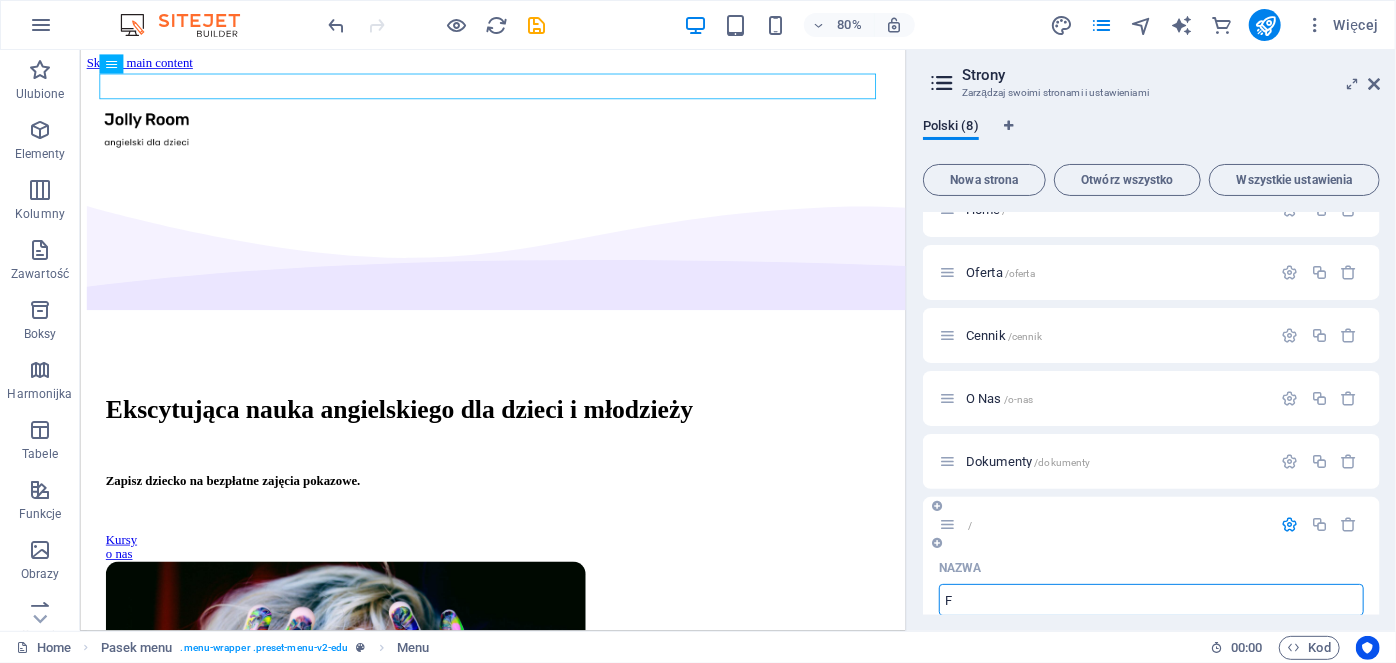 type on "Fo" 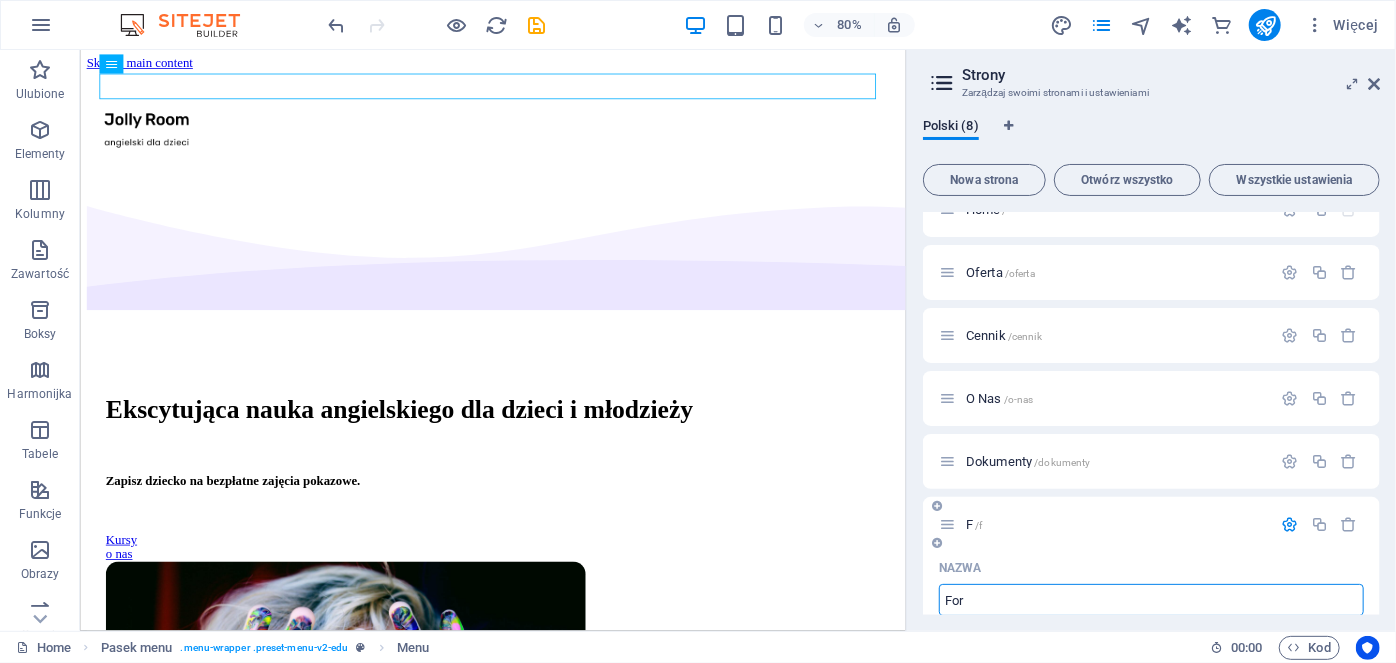 type on "For" 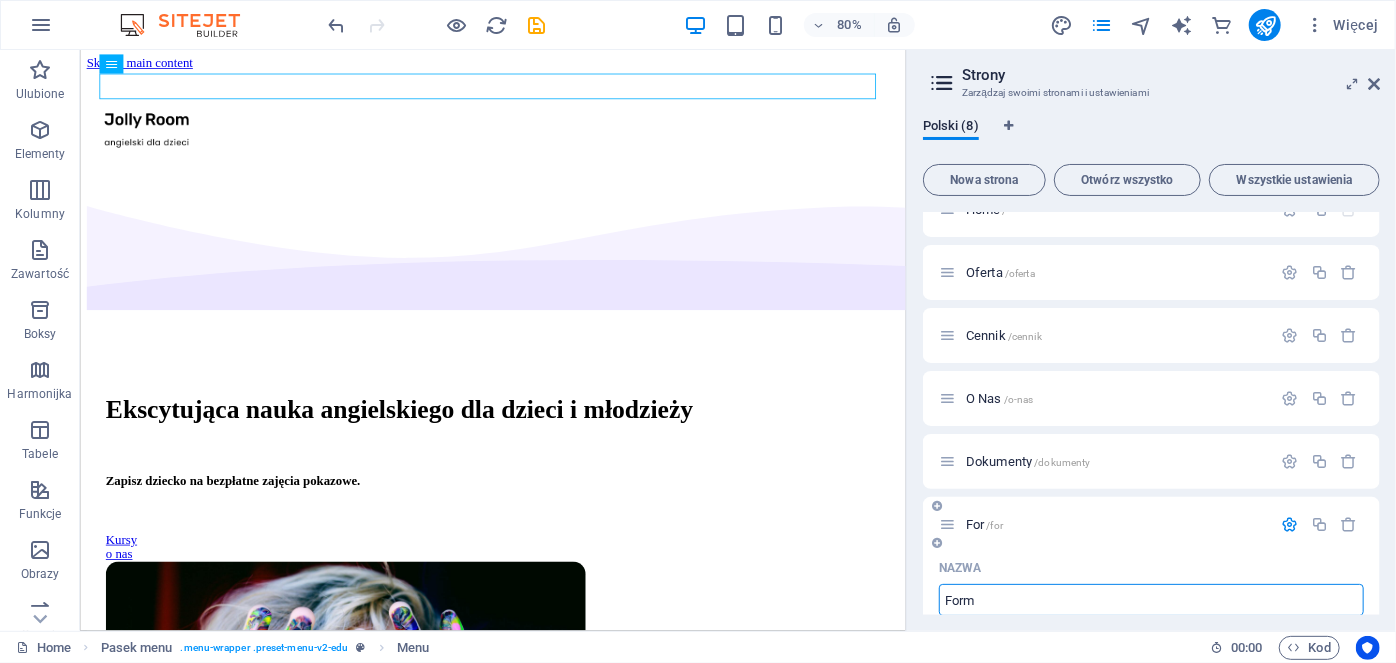 type on "Form" 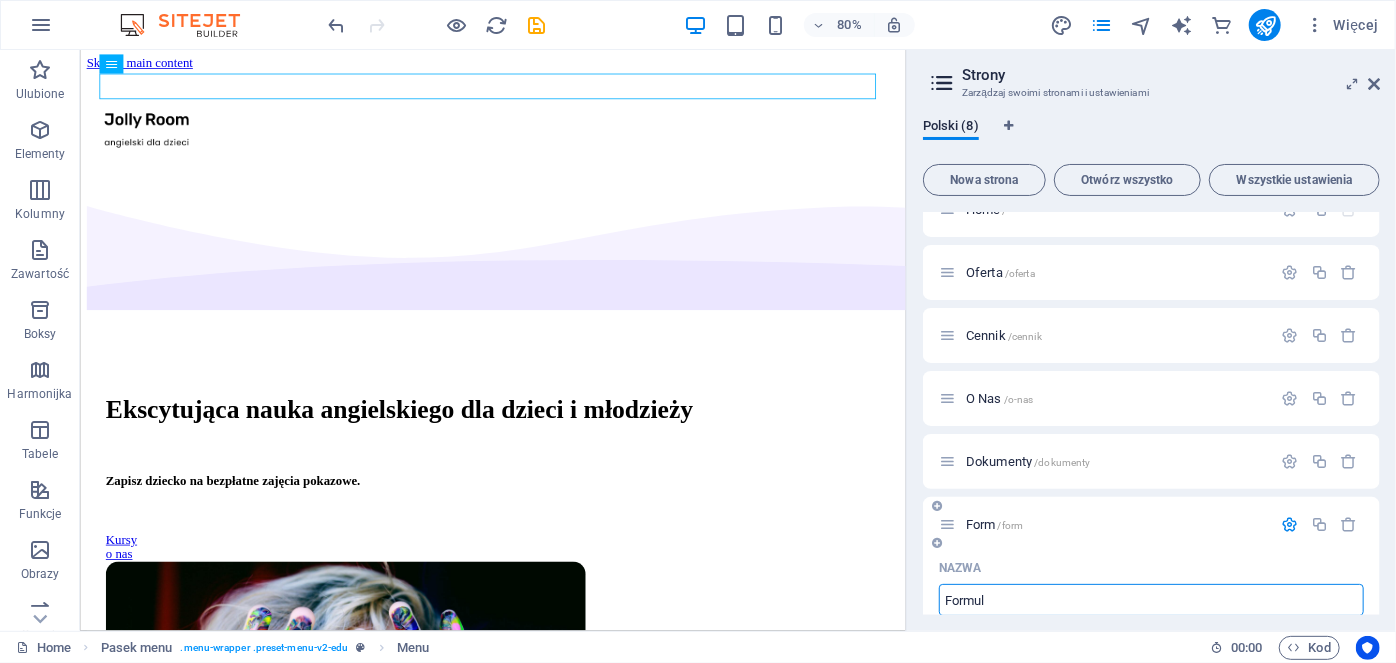 type on "Formula" 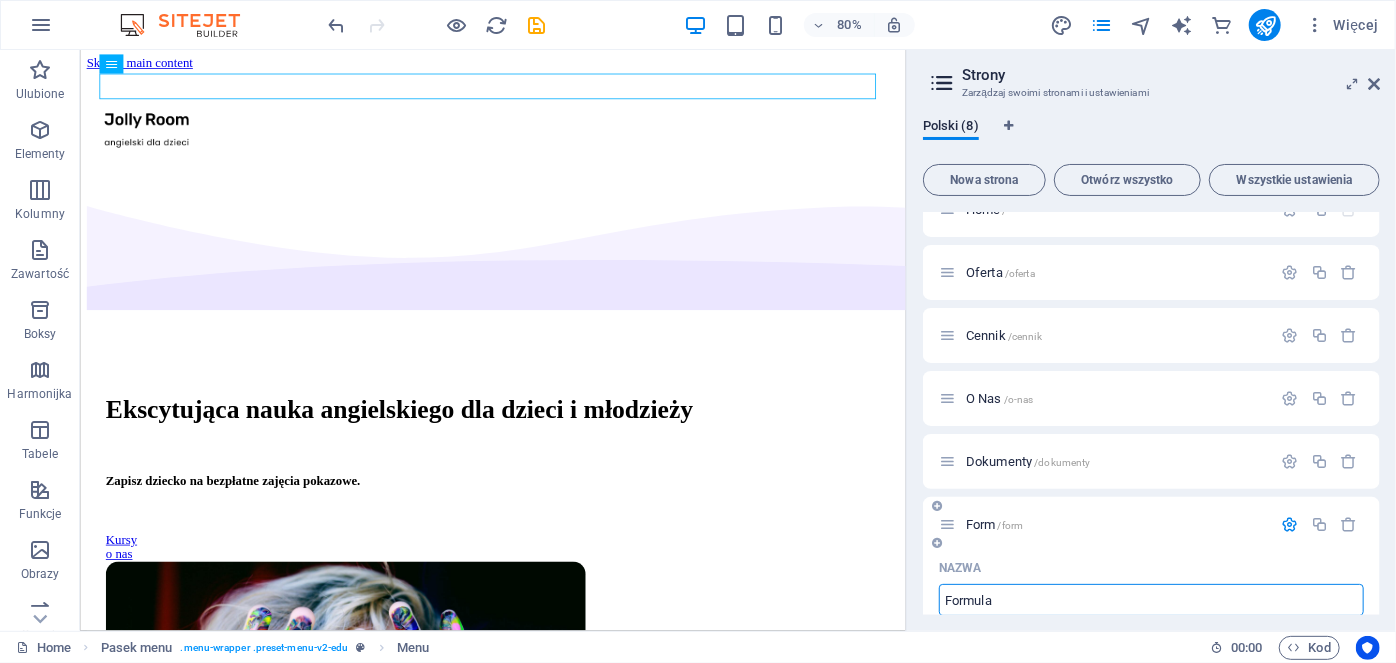 type on "/formul" 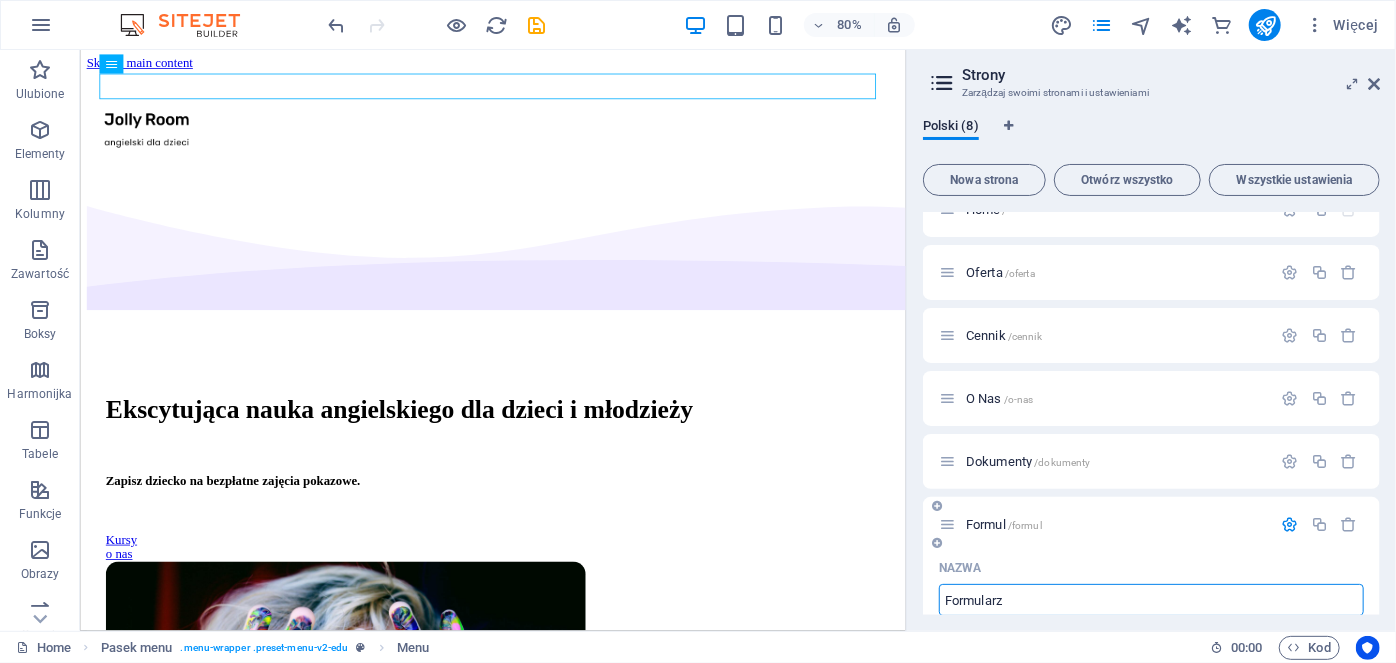 type on "Formularz" 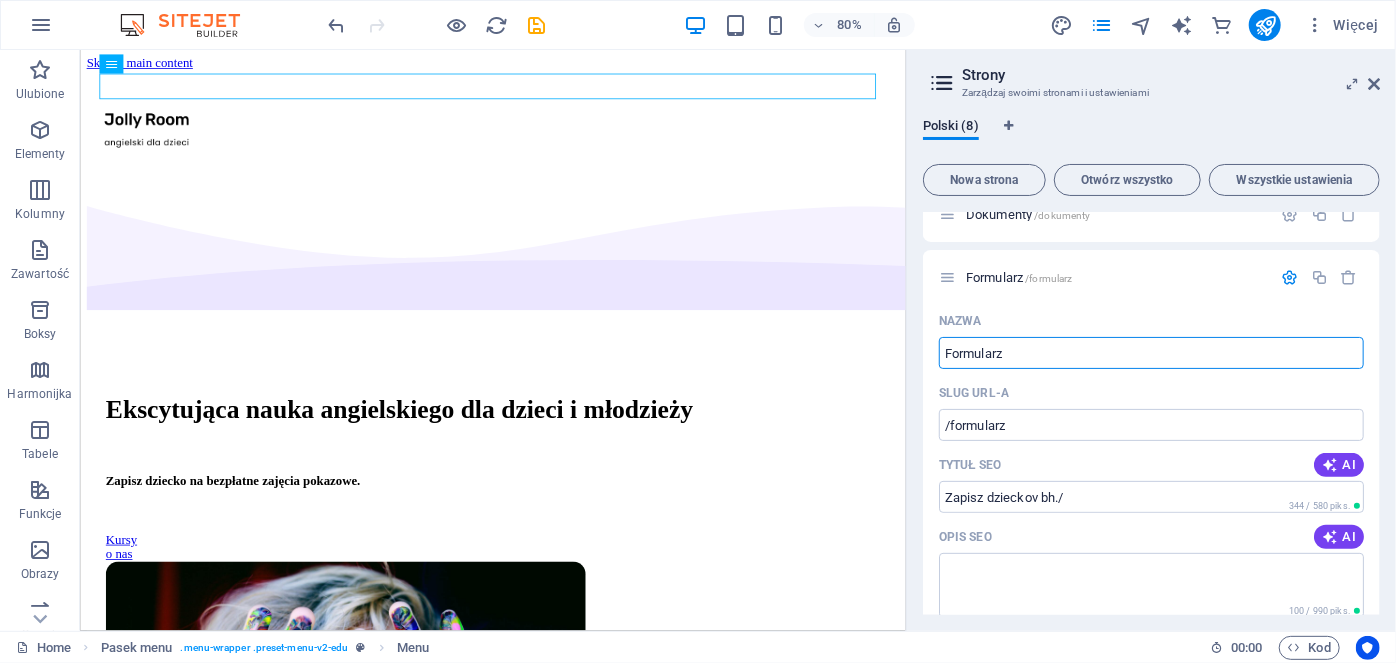 scroll, scrollTop: 0, scrollLeft: 0, axis: both 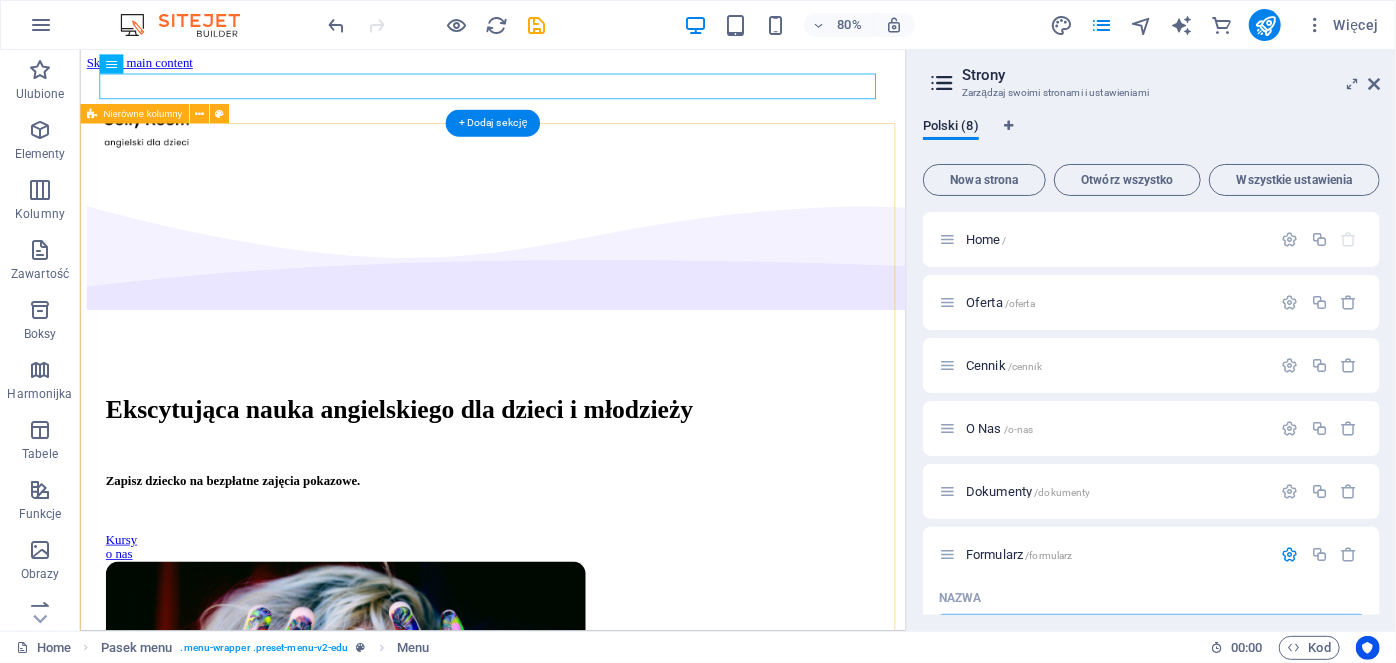 type on "Formularz" 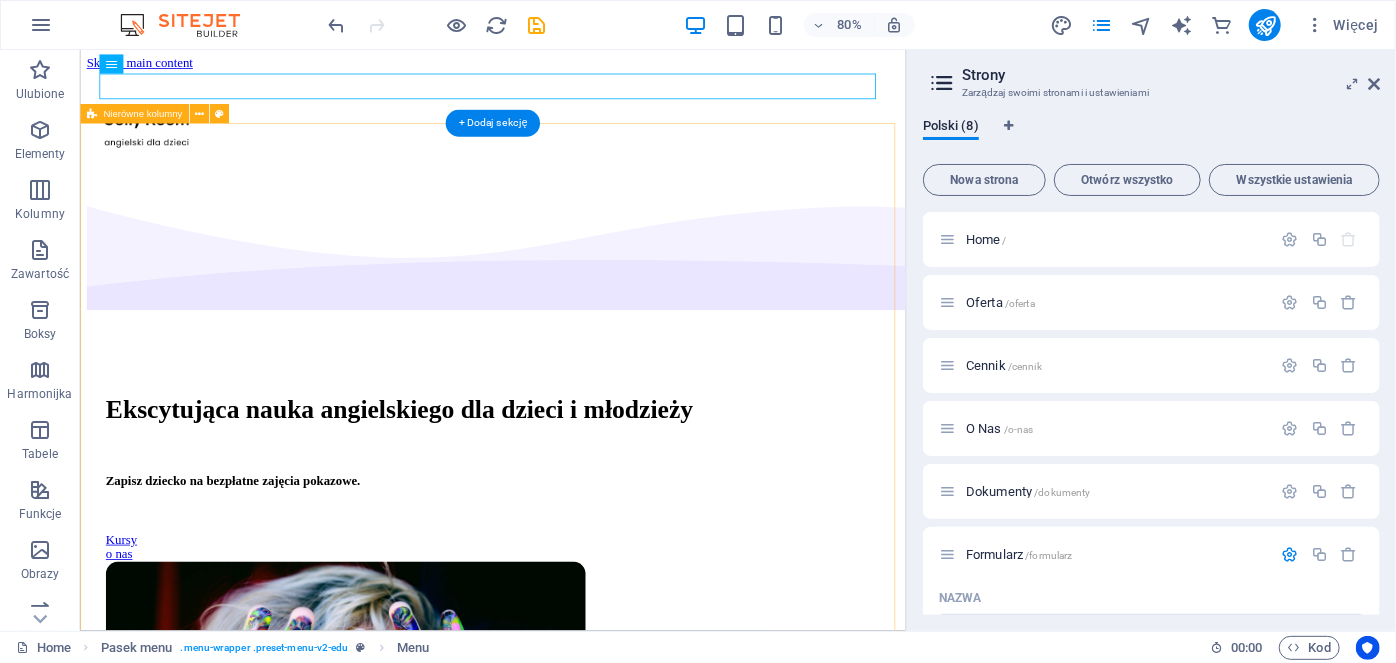 click on "Ekscytująca nauka angielskiego dla dzieci i młodzieży Zapisz dziecko na bezpłatne zajęcia pokazowe. Kursy o nas" at bounding box center (595, 774) 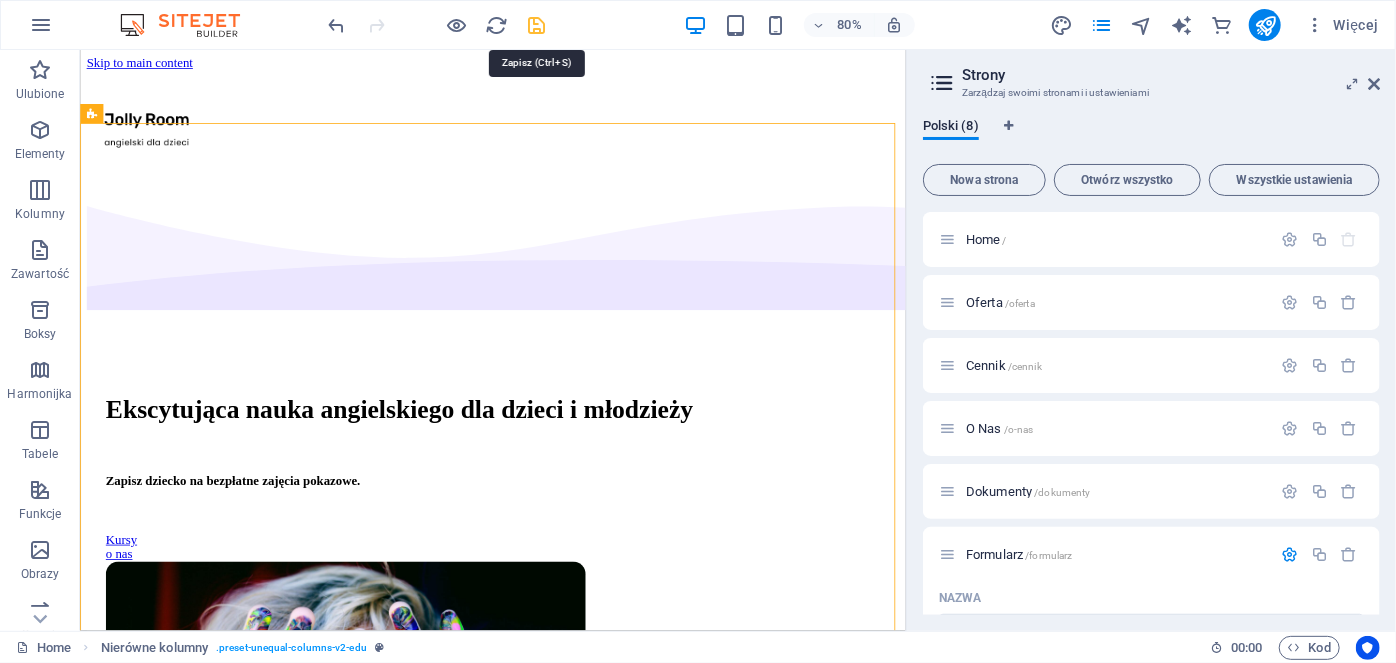 click at bounding box center (537, 25) 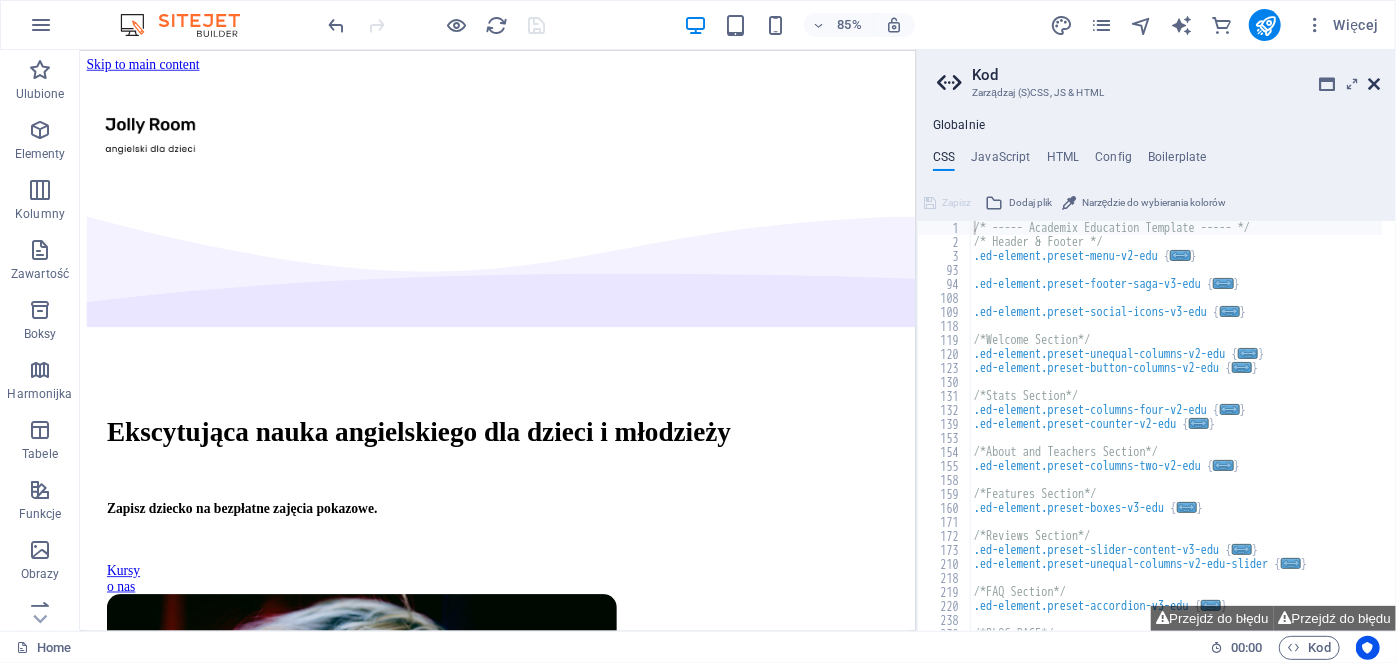 click at bounding box center (1374, 84) 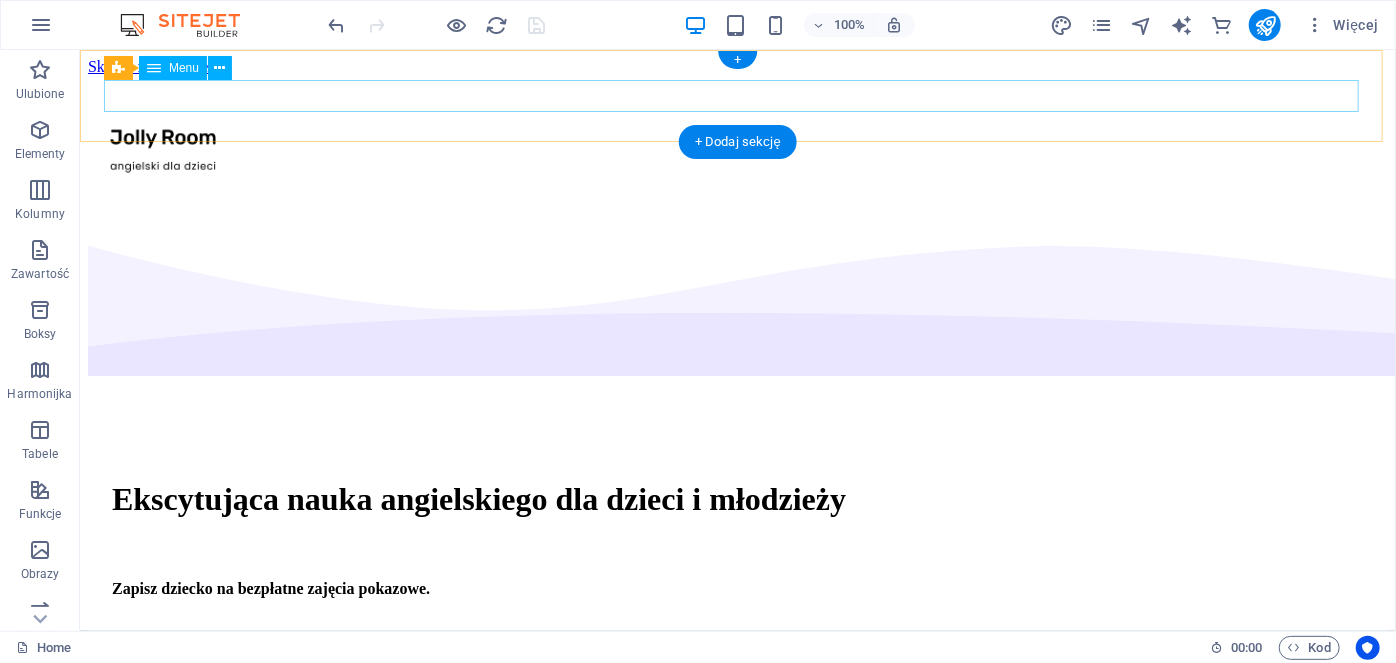 click on "Home Oferta Cennik O Nas Dokumenty Formularz" at bounding box center (737, 145) 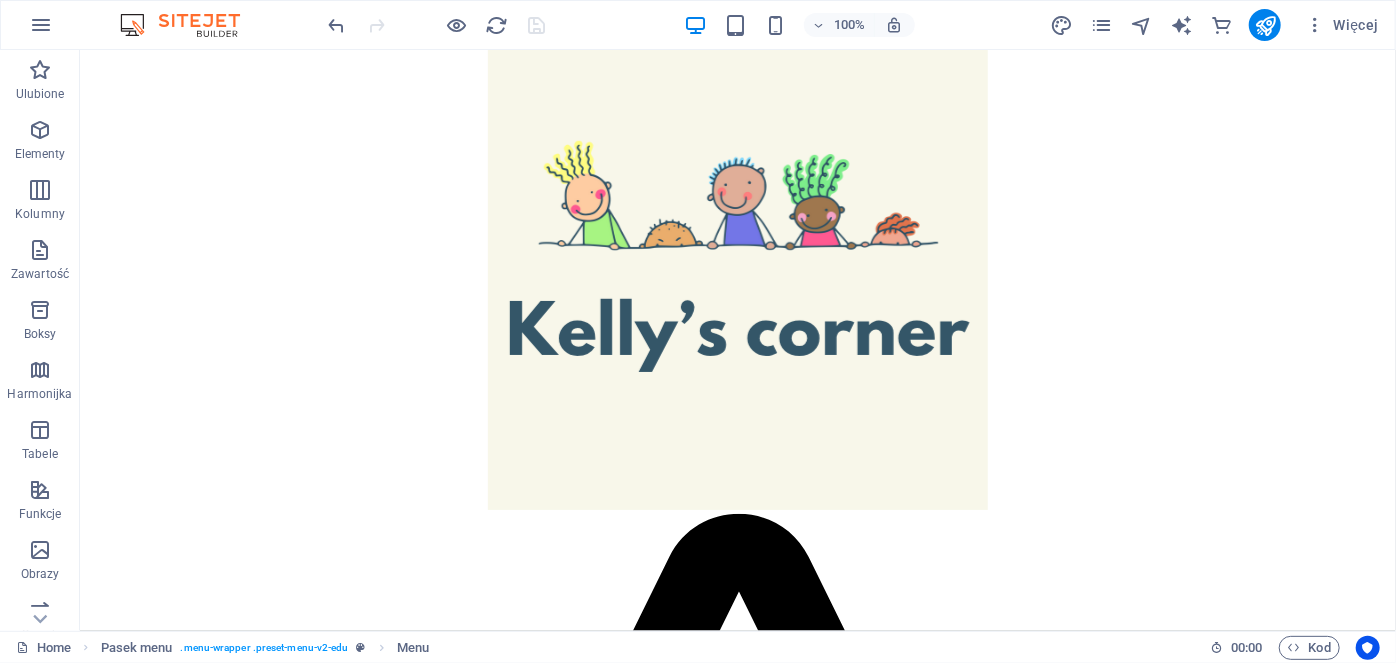 scroll, scrollTop: 4129, scrollLeft: 0, axis: vertical 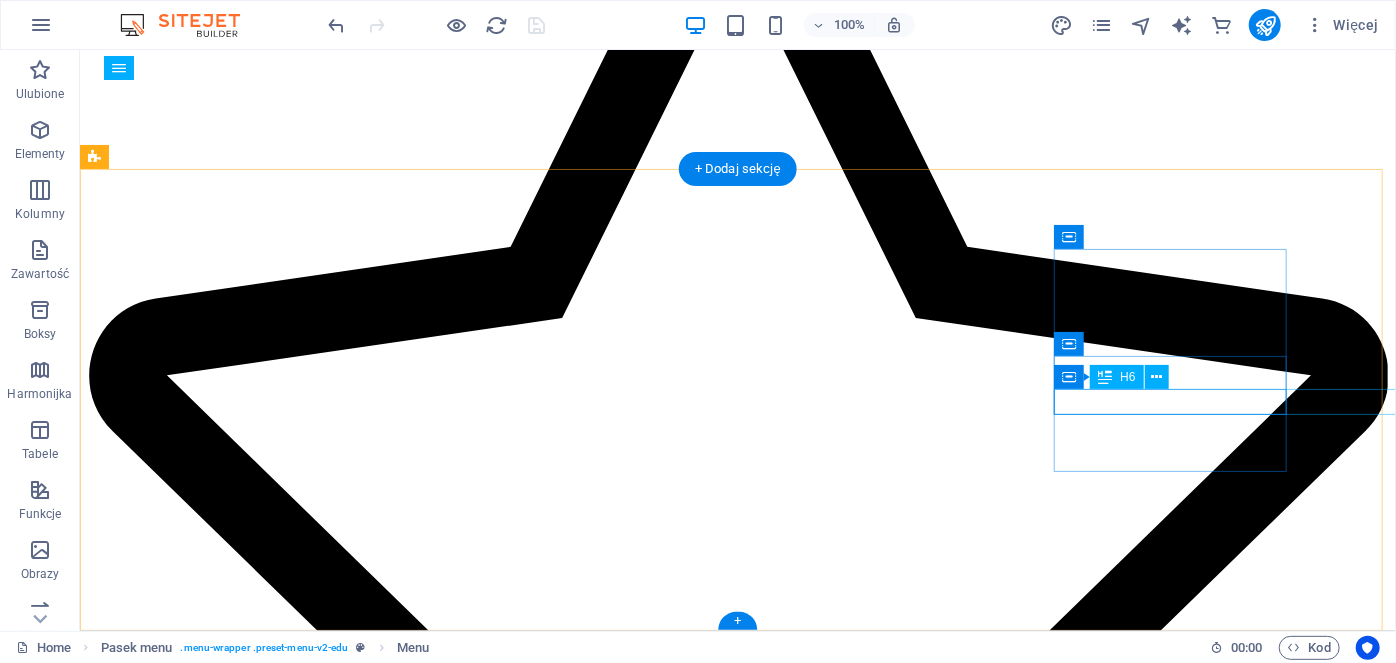 click on "0e69b3abb1b34a31c55de8db700adf@cpanel.local" at bounding box center (737, 15440) 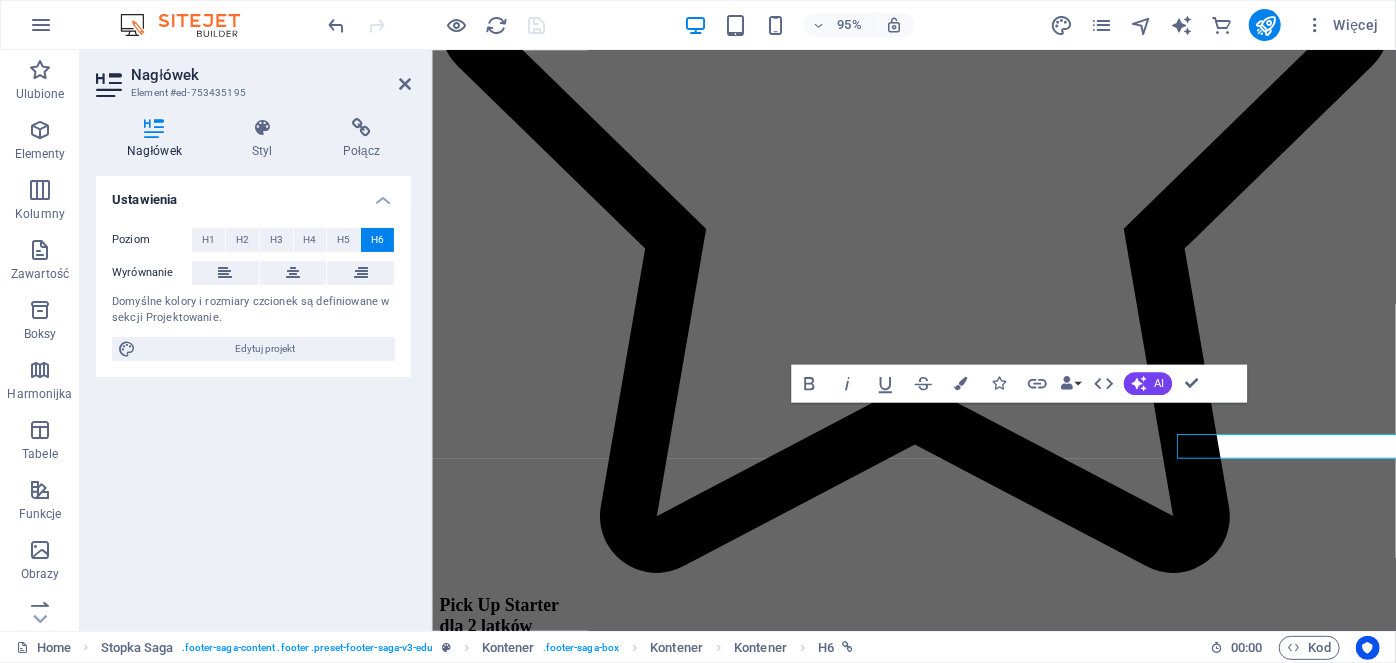 scroll, scrollTop: 4333, scrollLeft: 0, axis: vertical 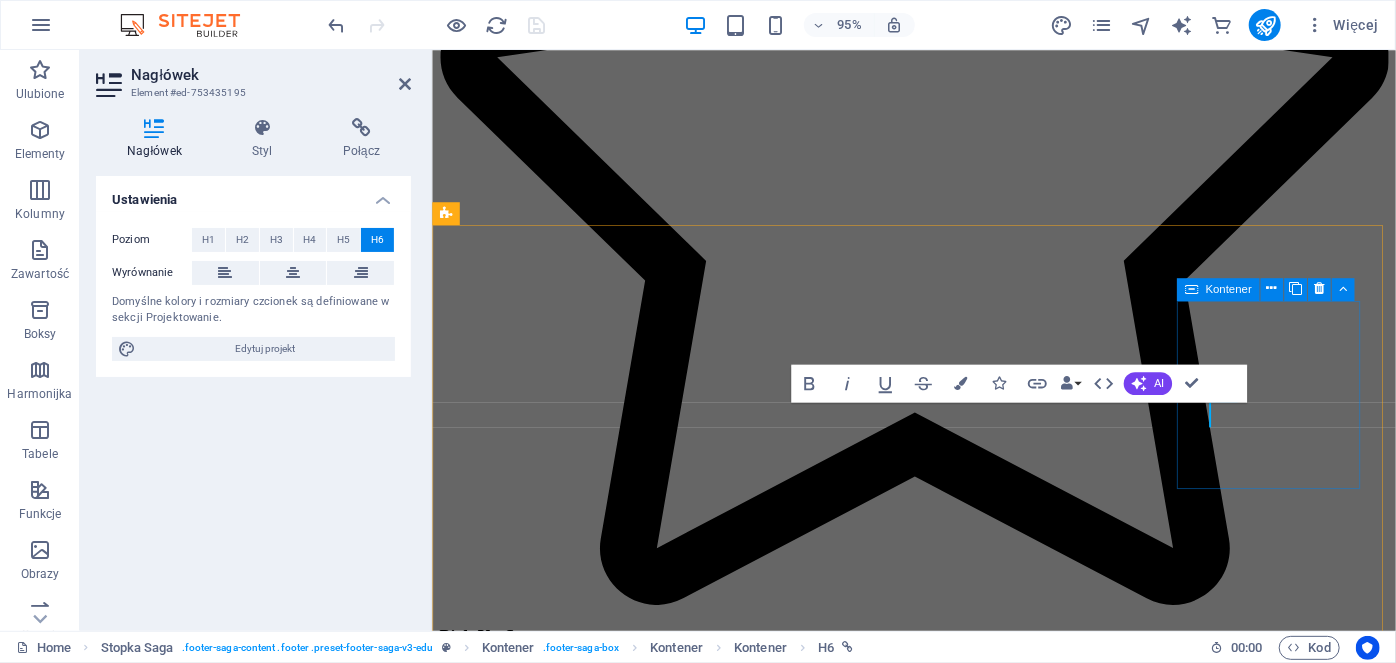 type 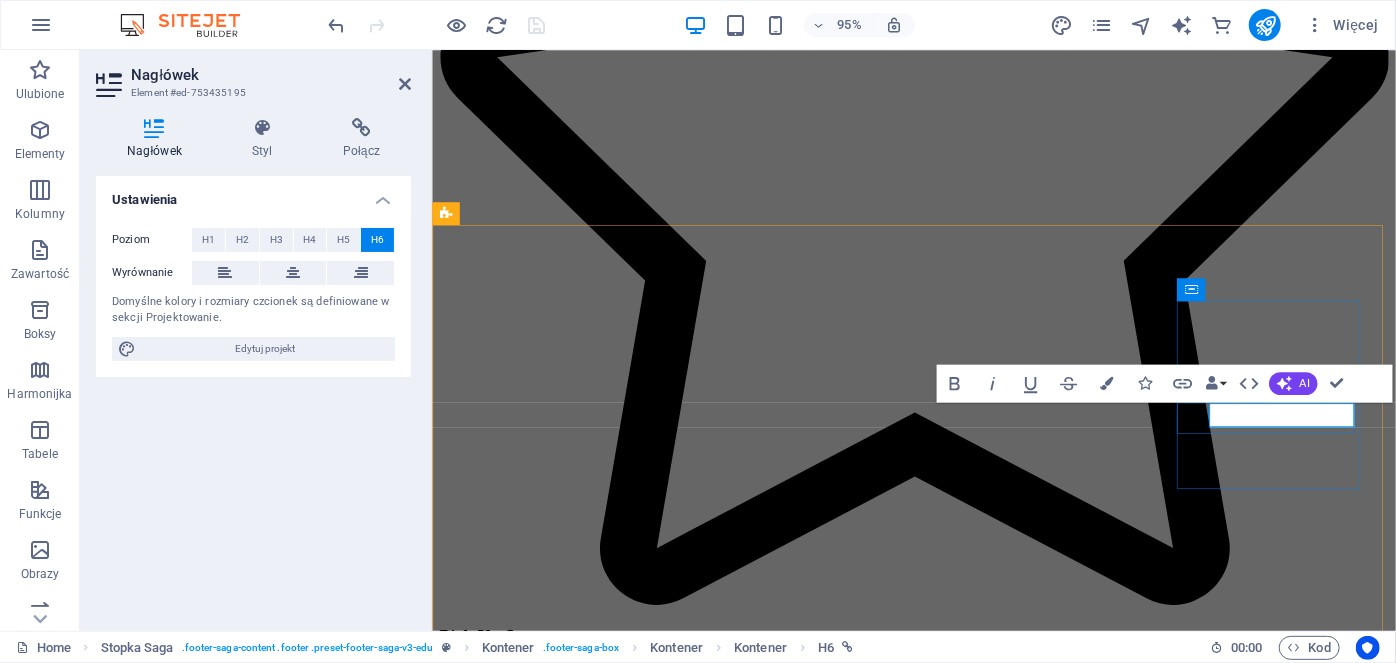 scroll, scrollTop: 4367, scrollLeft: 0, axis: vertical 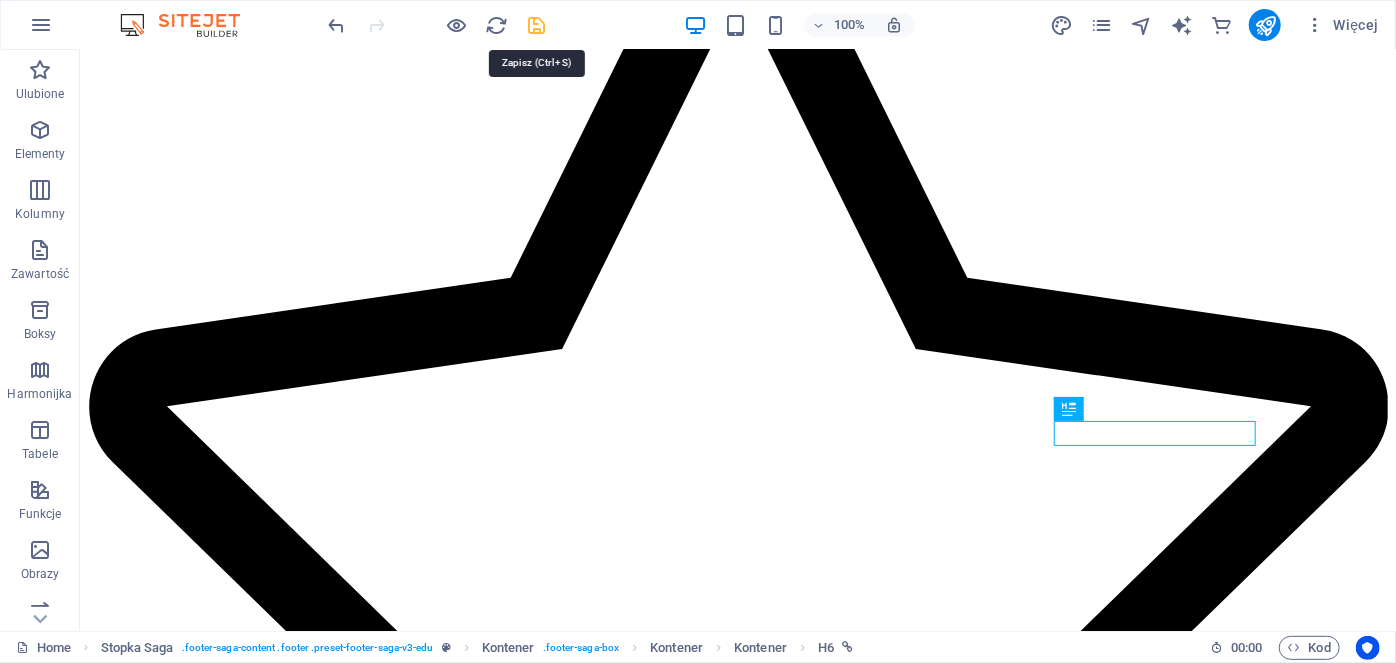 click at bounding box center (537, 25) 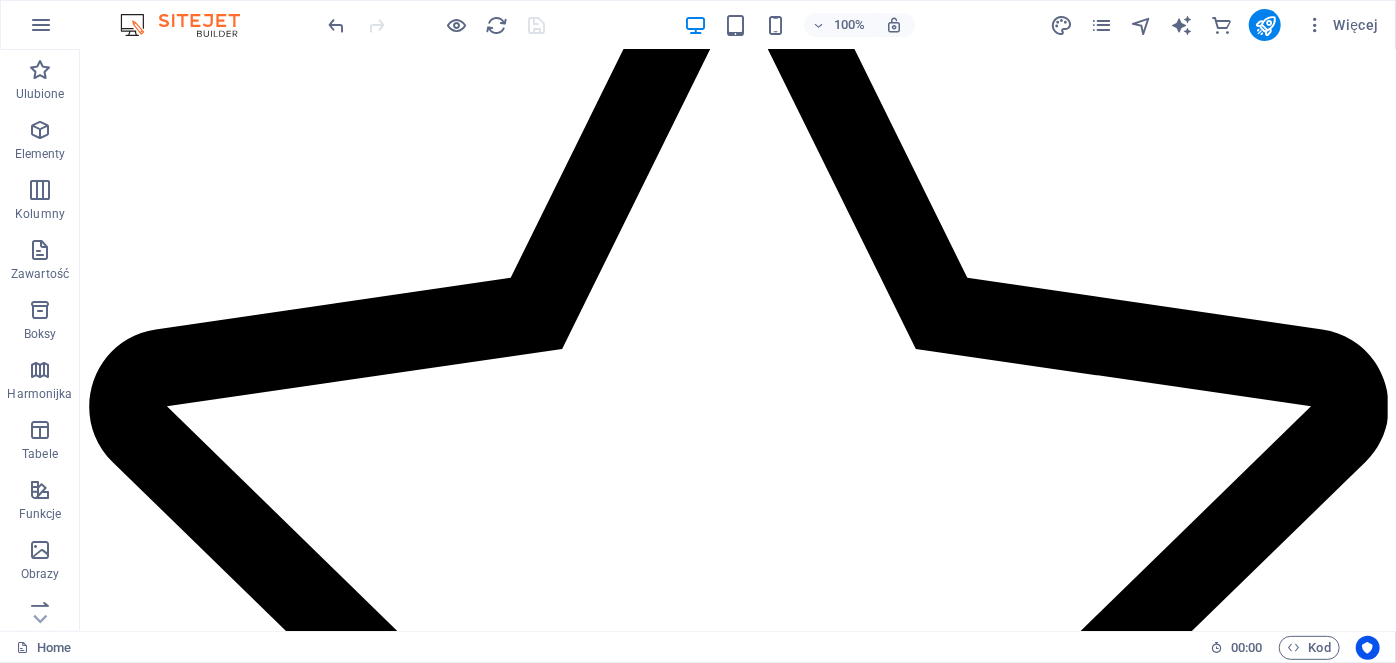 scroll, scrollTop: 4367, scrollLeft: 0, axis: vertical 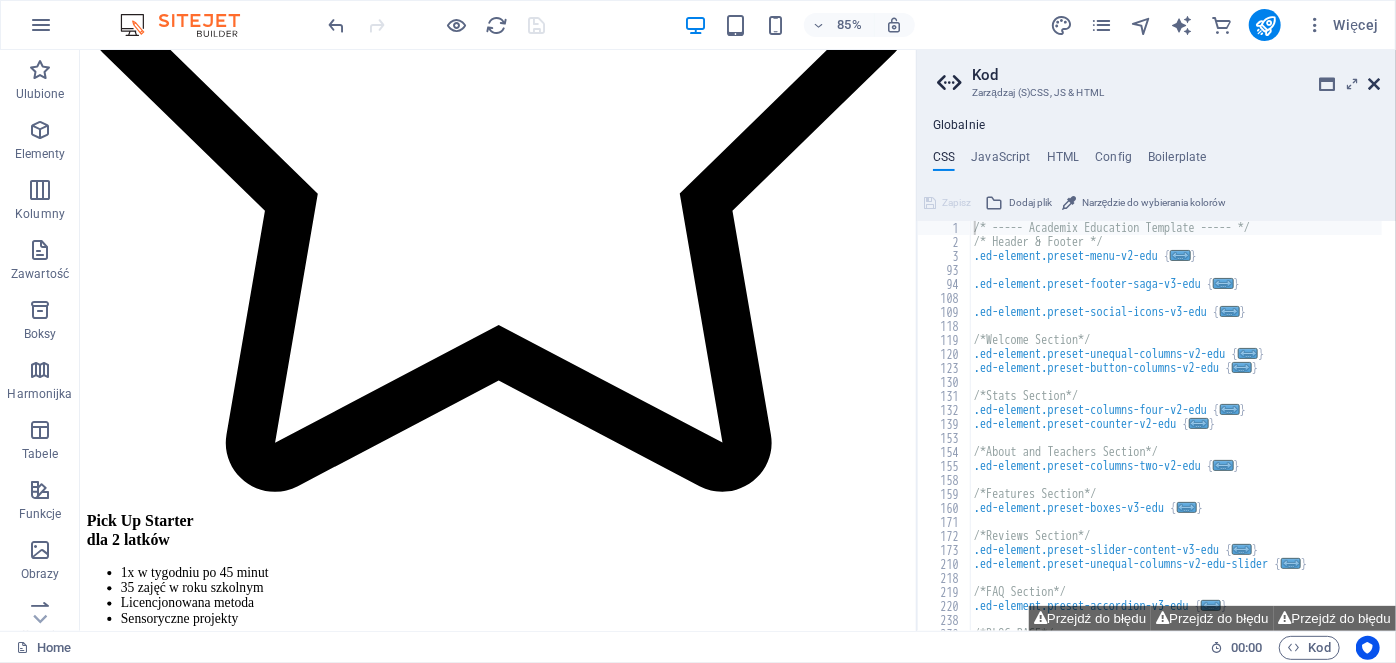 click at bounding box center (1374, 84) 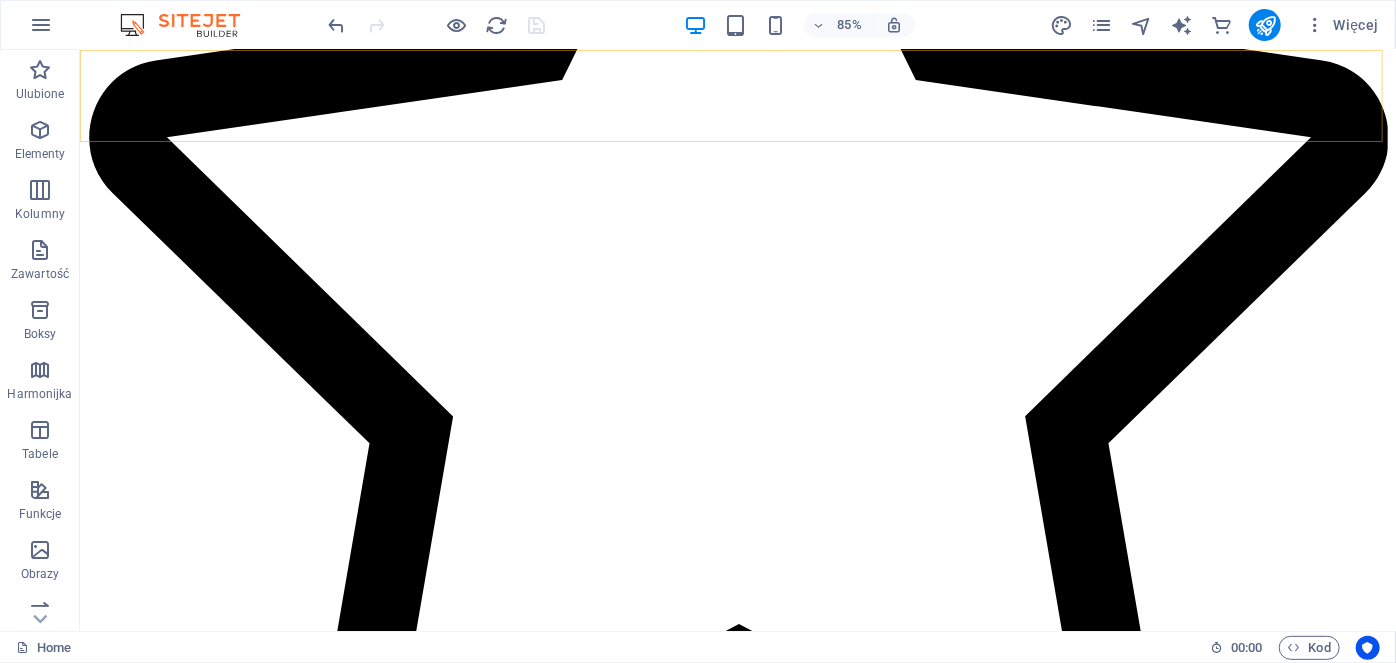 scroll, scrollTop: 4098, scrollLeft: 0, axis: vertical 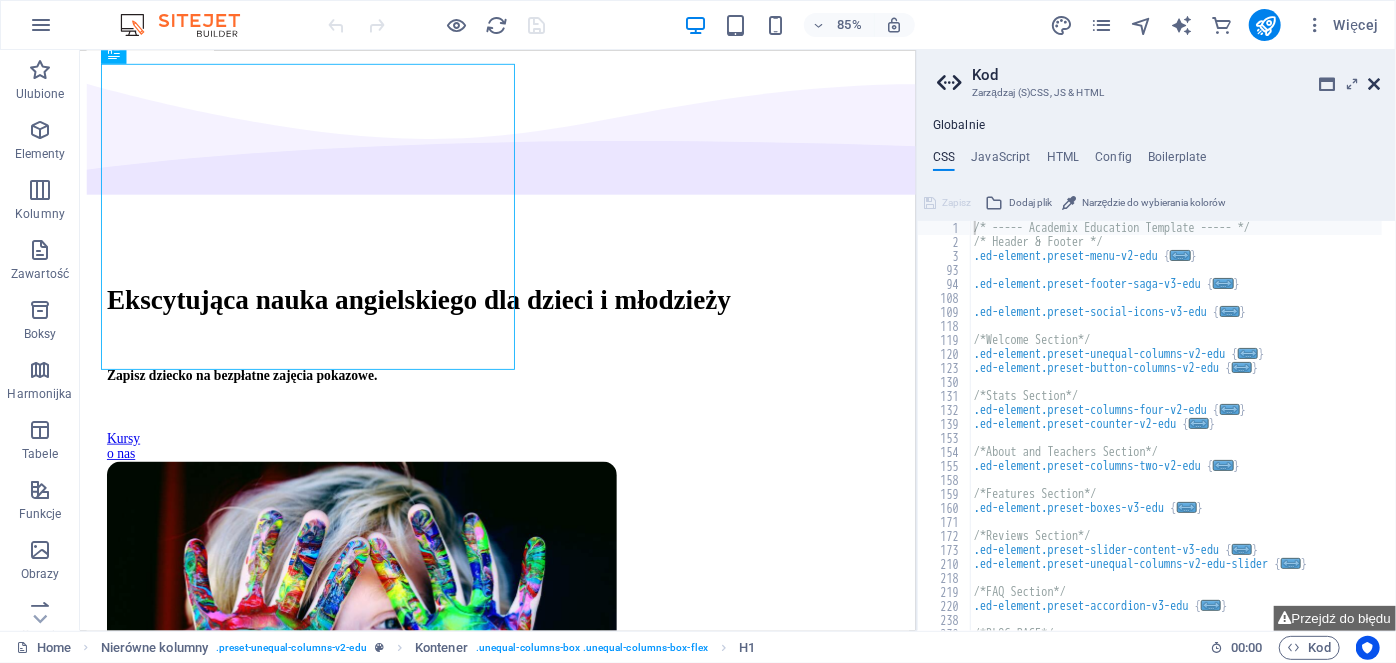 click at bounding box center (1374, 84) 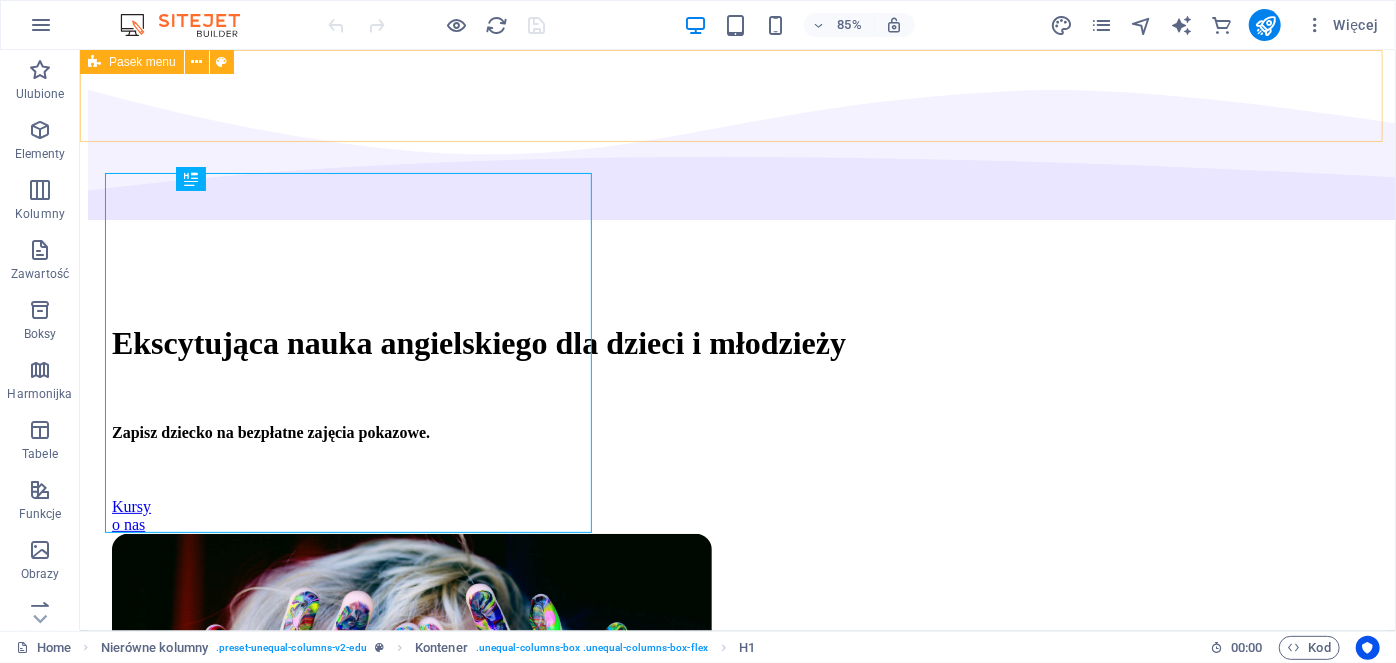 scroll, scrollTop: 50, scrollLeft: 0, axis: vertical 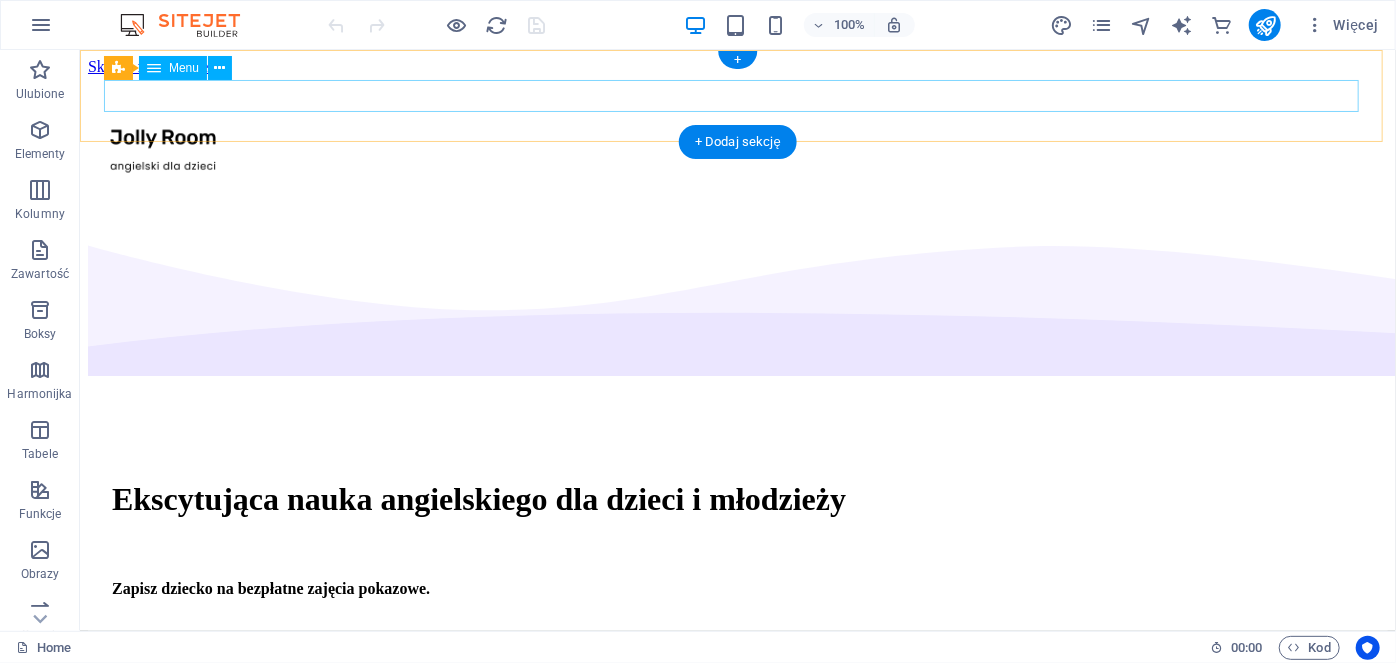 click on "Home Oferta Cennik O Nas Dokumenty Formularz" at bounding box center [737, 145] 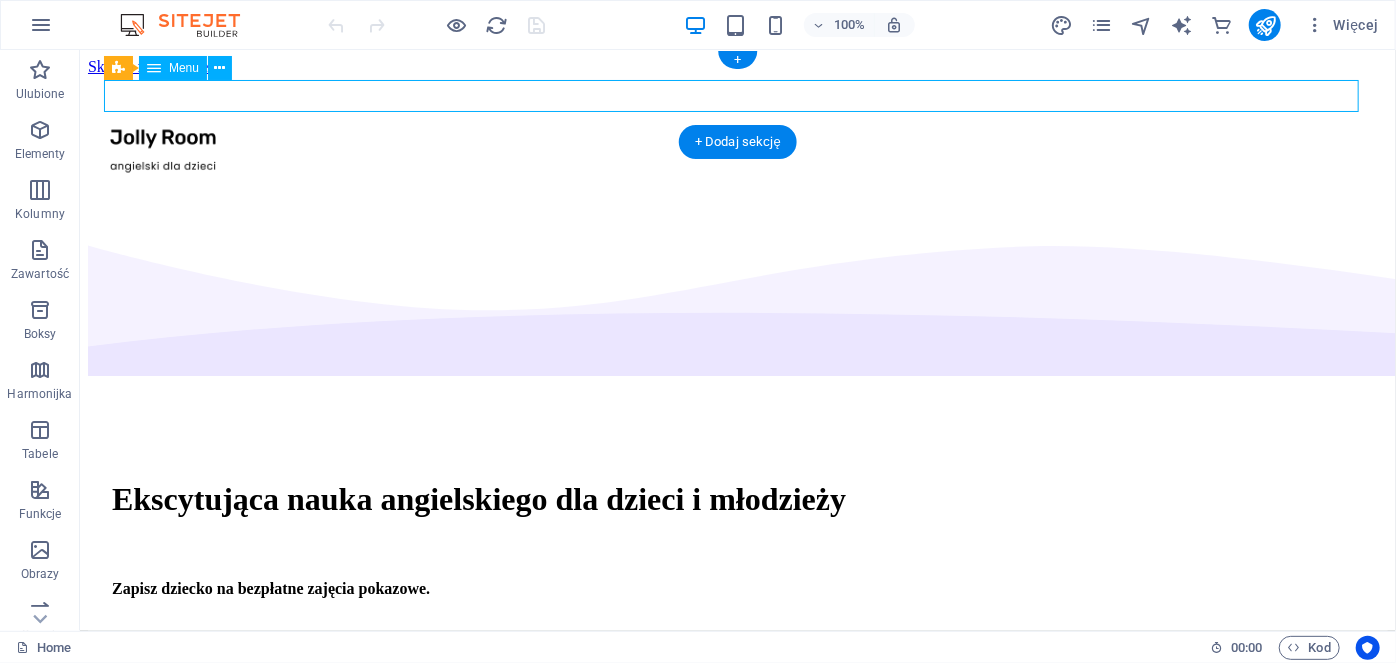 click on "Home Oferta Cennik O Nas Dokumenty Formularz" at bounding box center (737, 145) 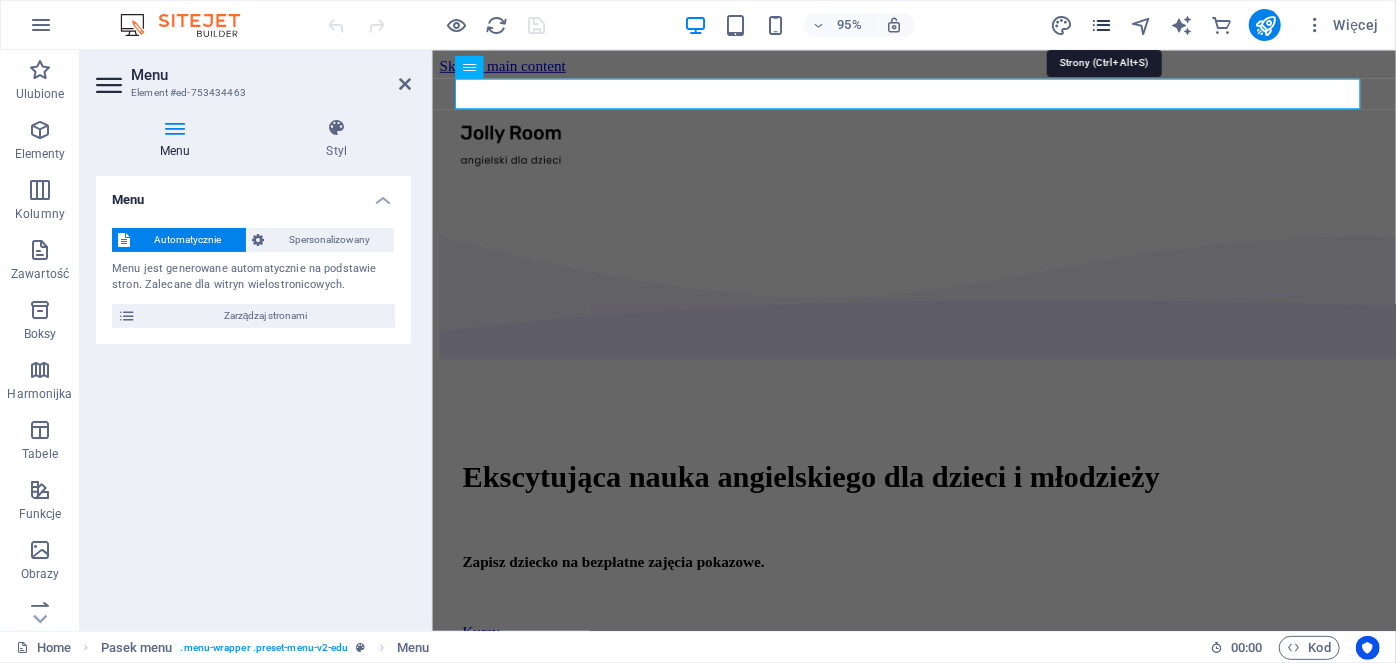 click at bounding box center (1101, 25) 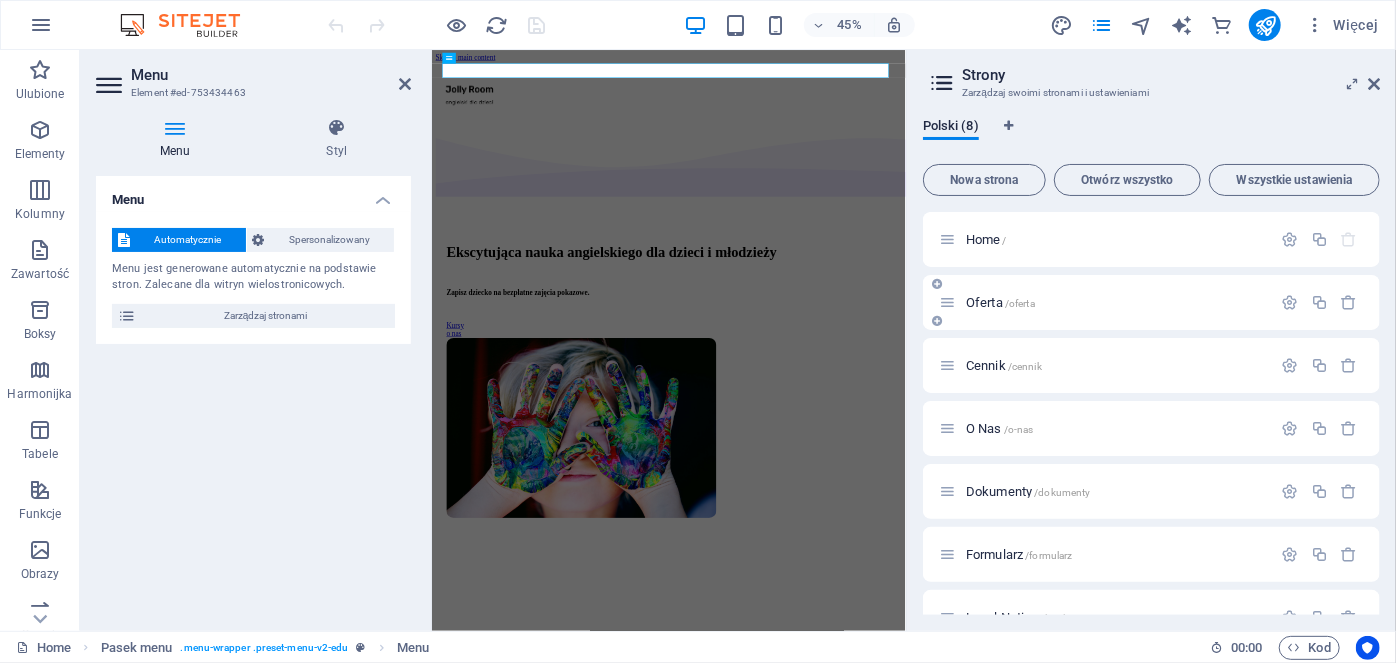 click on "Oferta /oferta" at bounding box center (1000, 302) 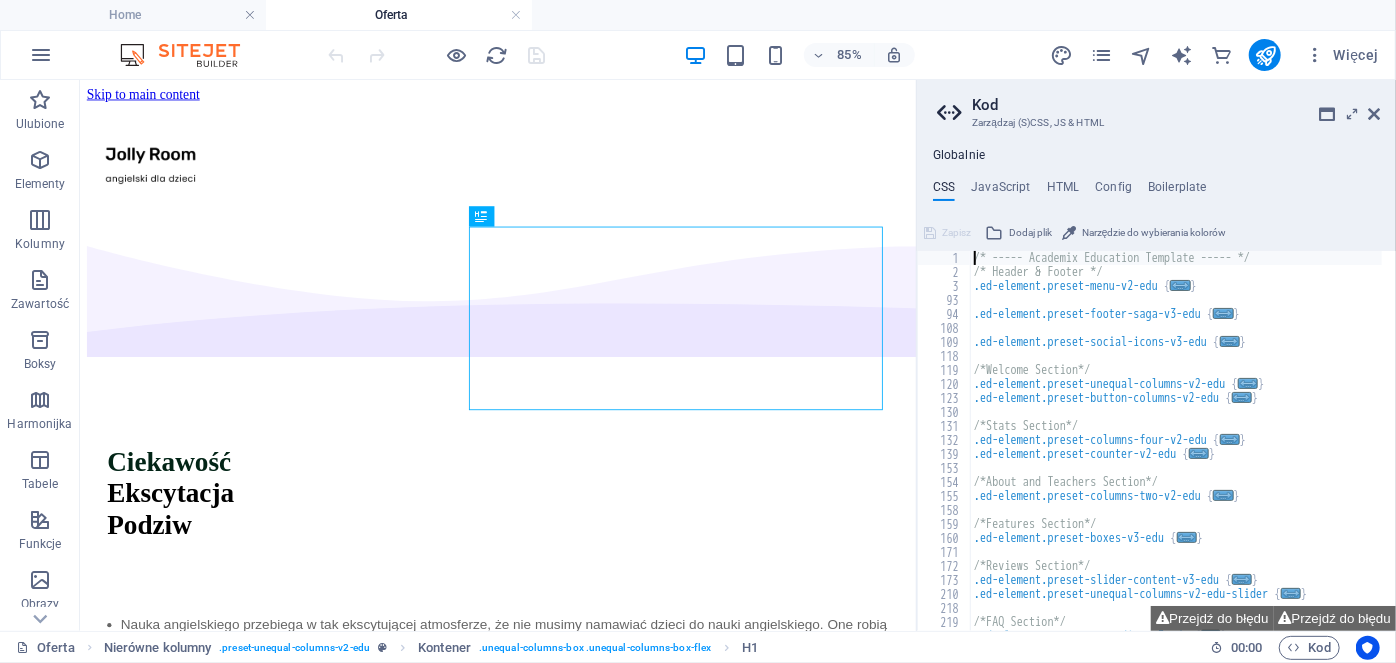 scroll, scrollTop: 0, scrollLeft: 0, axis: both 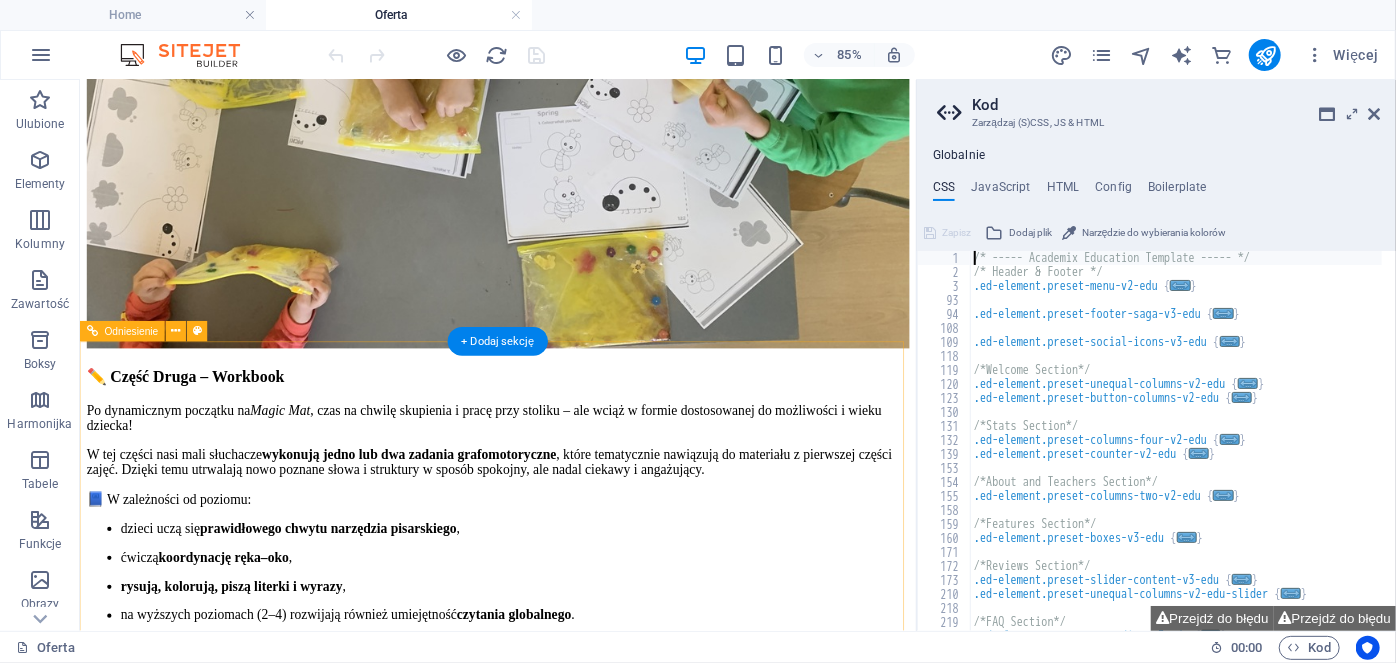 click on "0e69b3abb1b34a31c55de8db700adf@cpanel.local" at bounding box center (572, 7453) 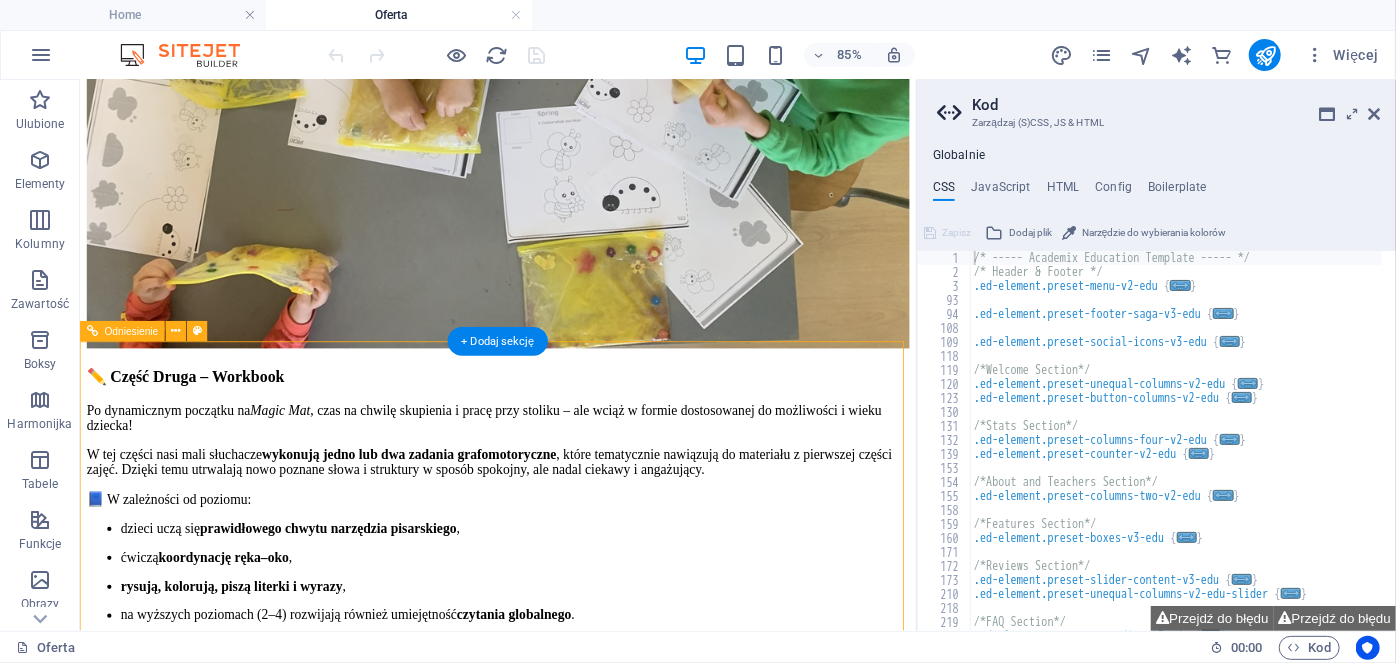 click on "0e69b3abb1b34a31c55de8db700adf@cpanel.local" at bounding box center (572, 7453) 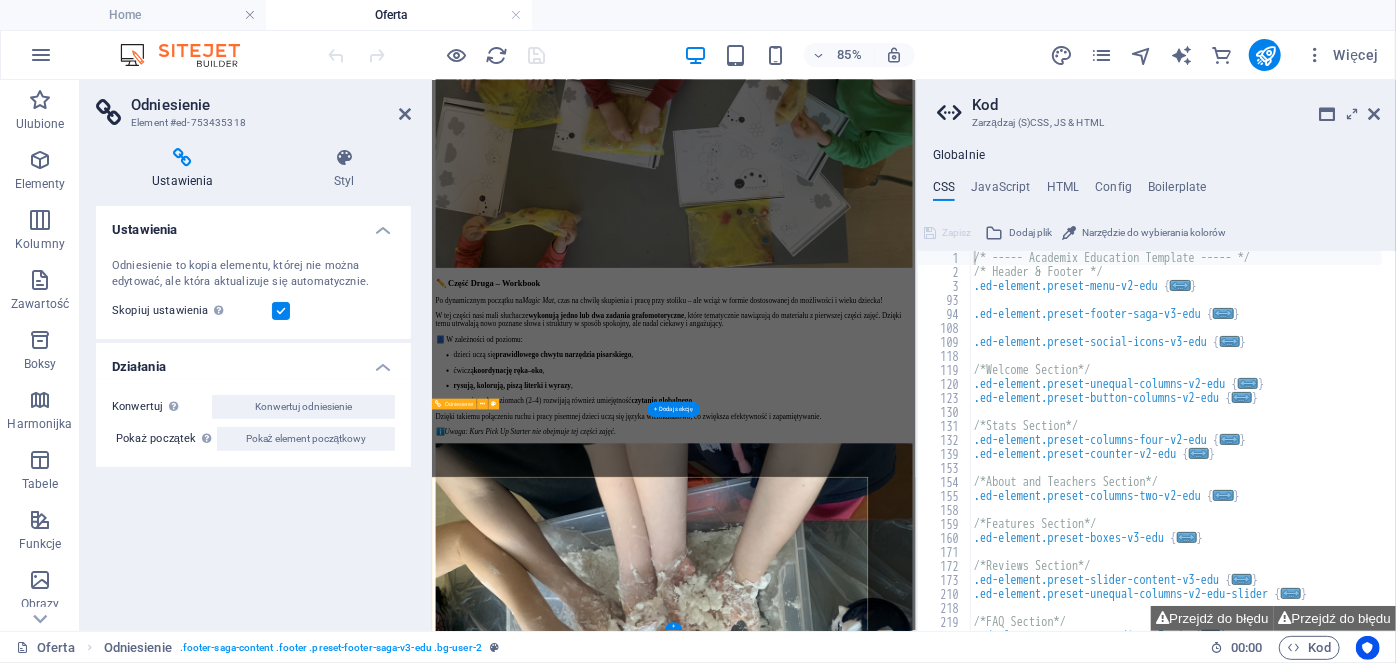 scroll, scrollTop: 2741, scrollLeft: 0, axis: vertical 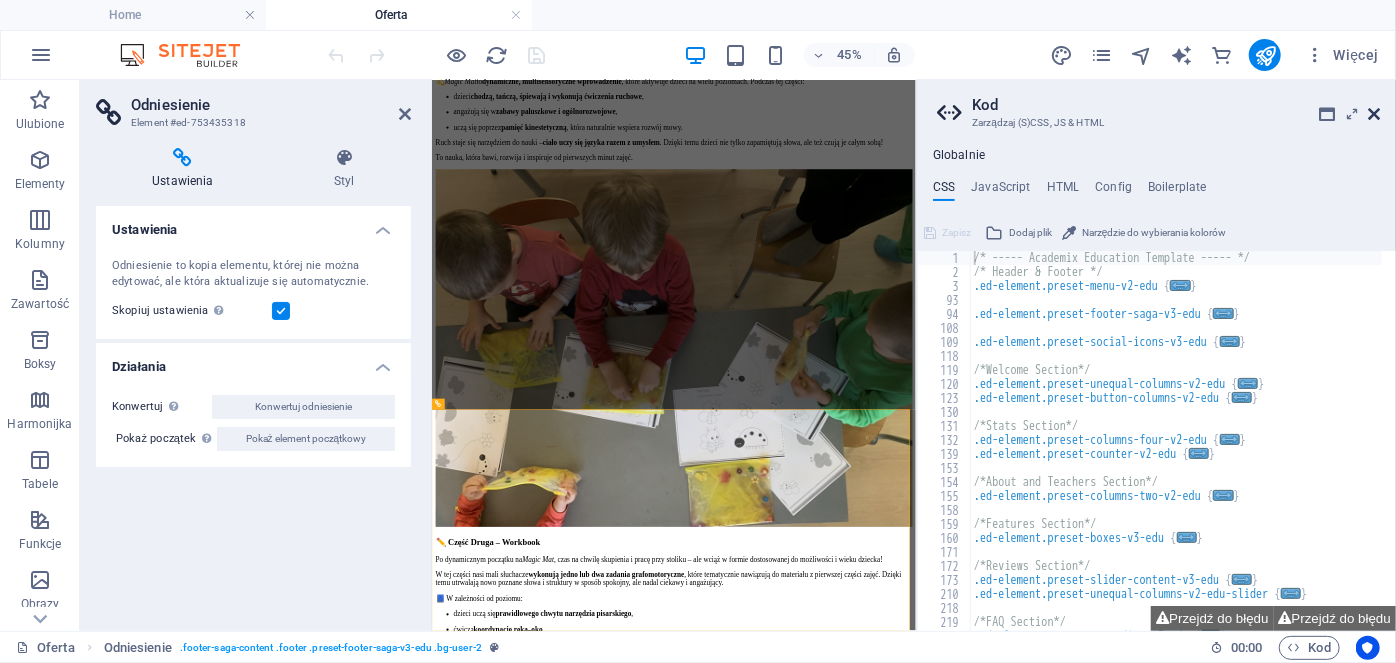 click at bounding box center (1374, 114) 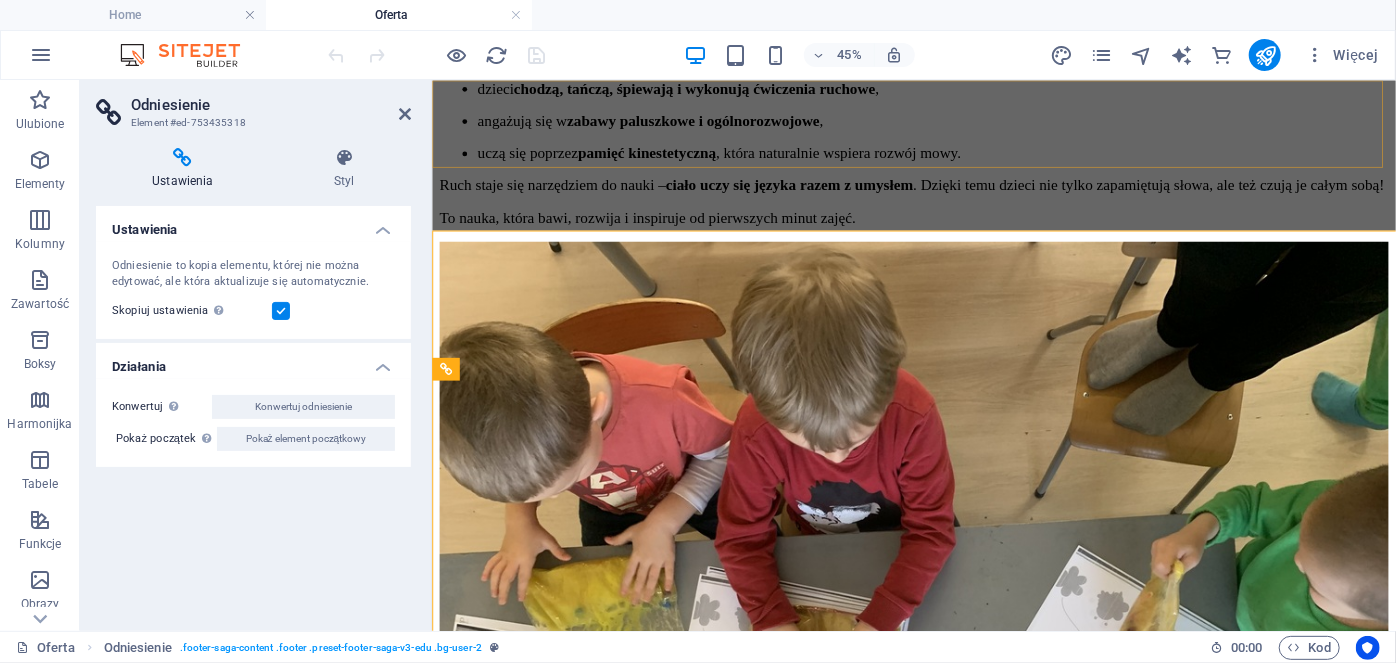 scroll, scrollTop: 3316, scrollLeft: 0, axis: vertical 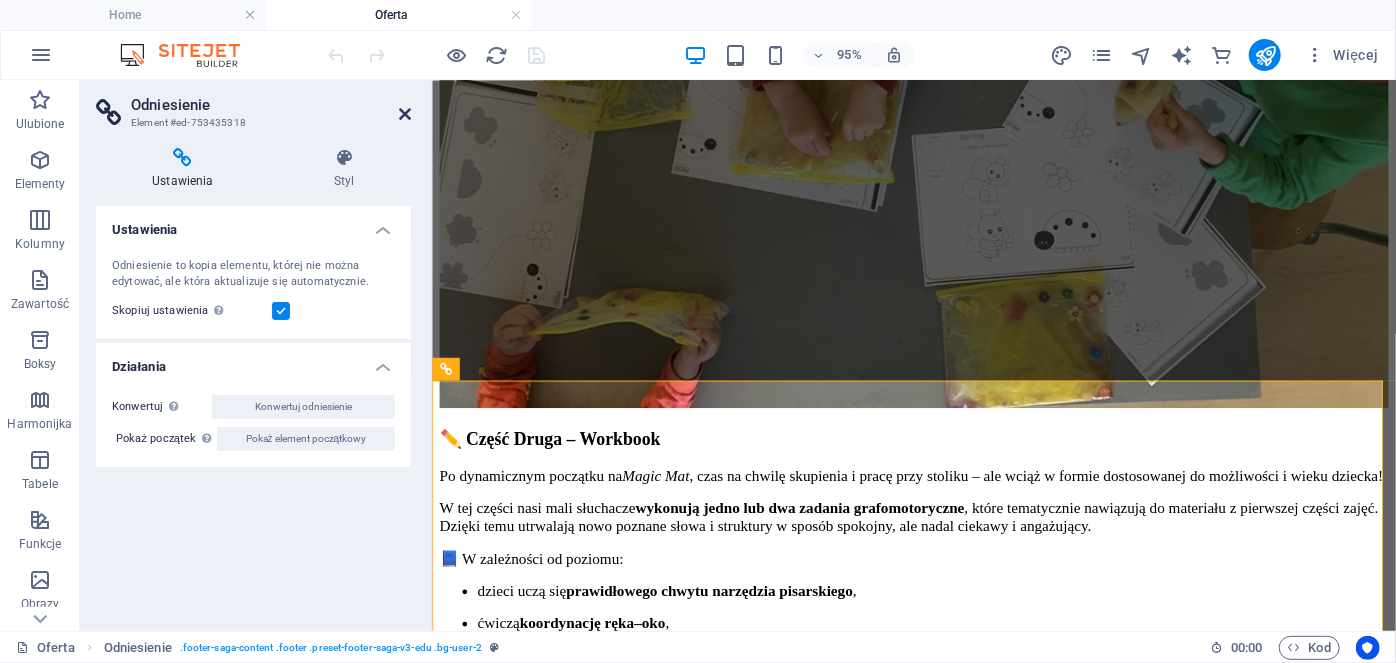 click at bounding box center [405, 114] 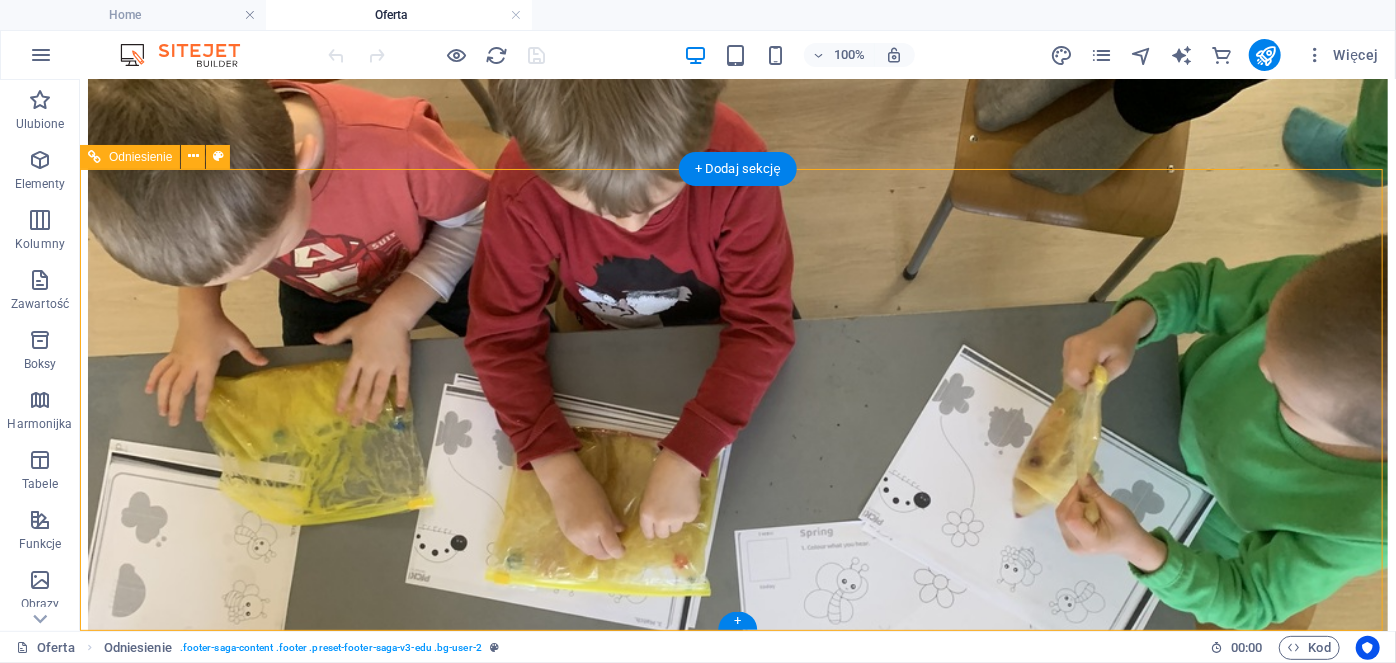 click on "Privacy Policy" at bounding box center (767, 9334) 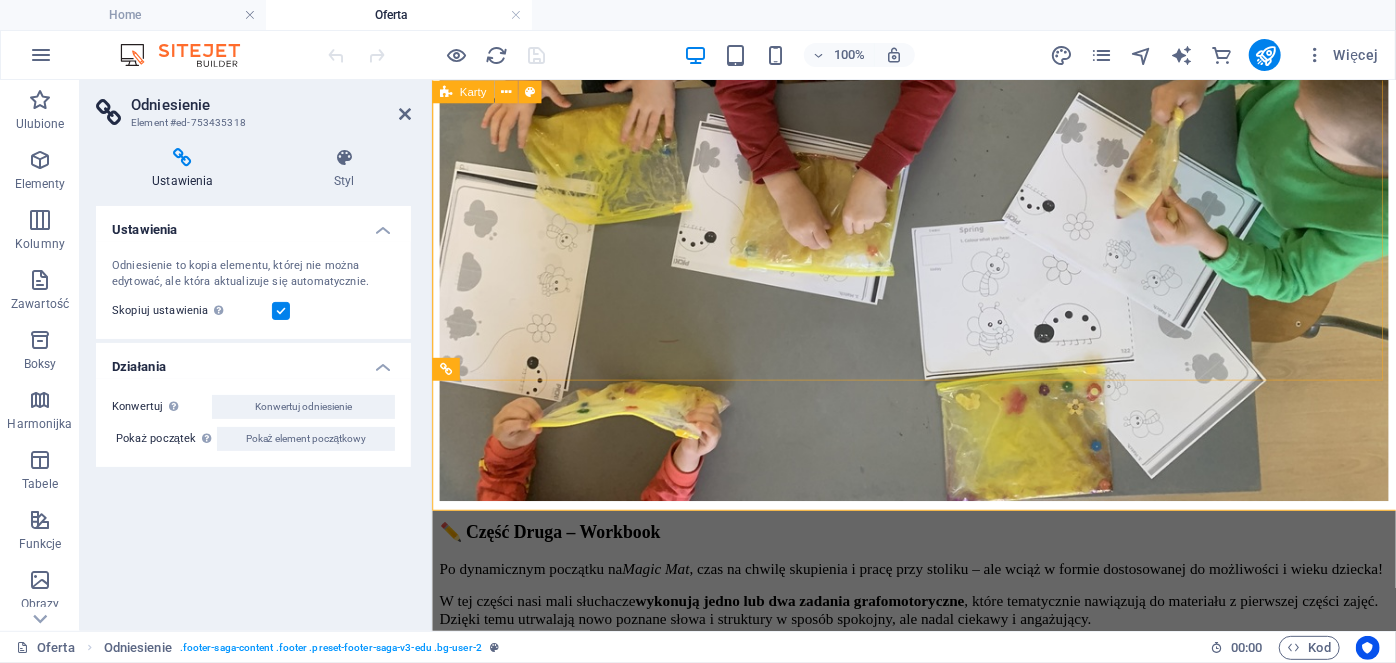 scroll, scrollTop: 3316, scrollLeft: 0, axis: vertical 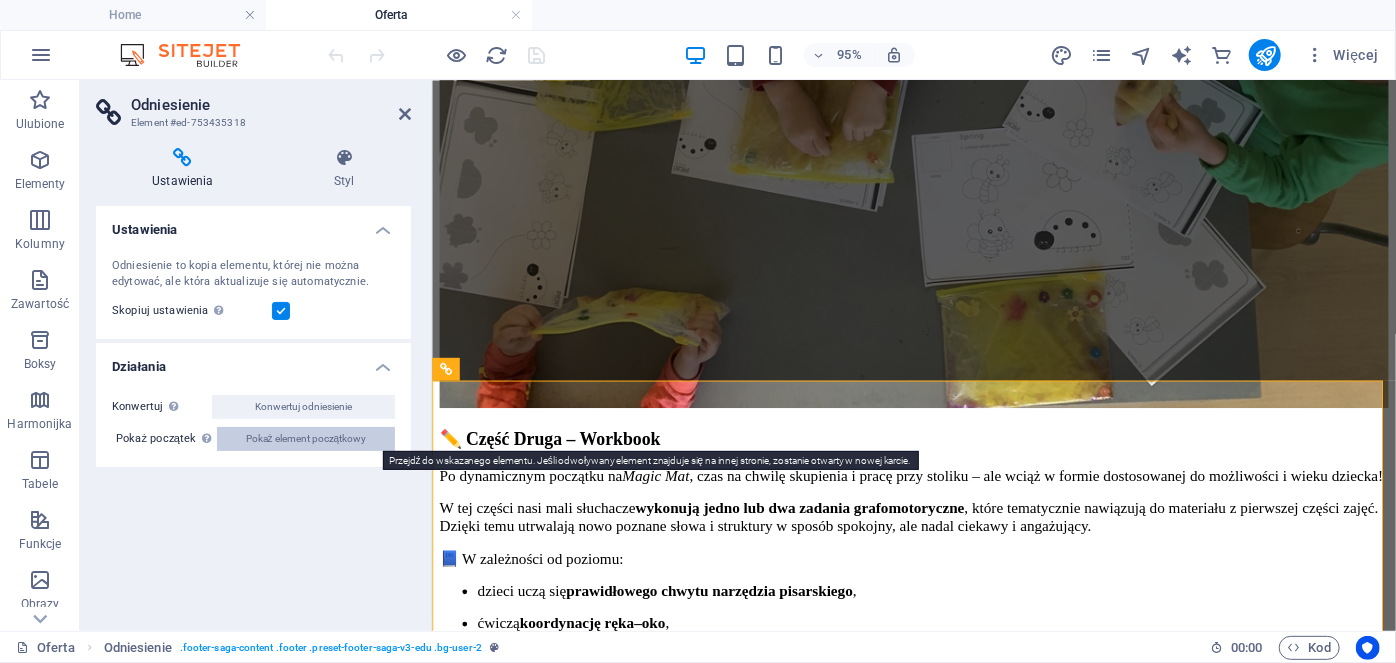 click on "Pokaż element początkowy" at bounding box center [306, 439] 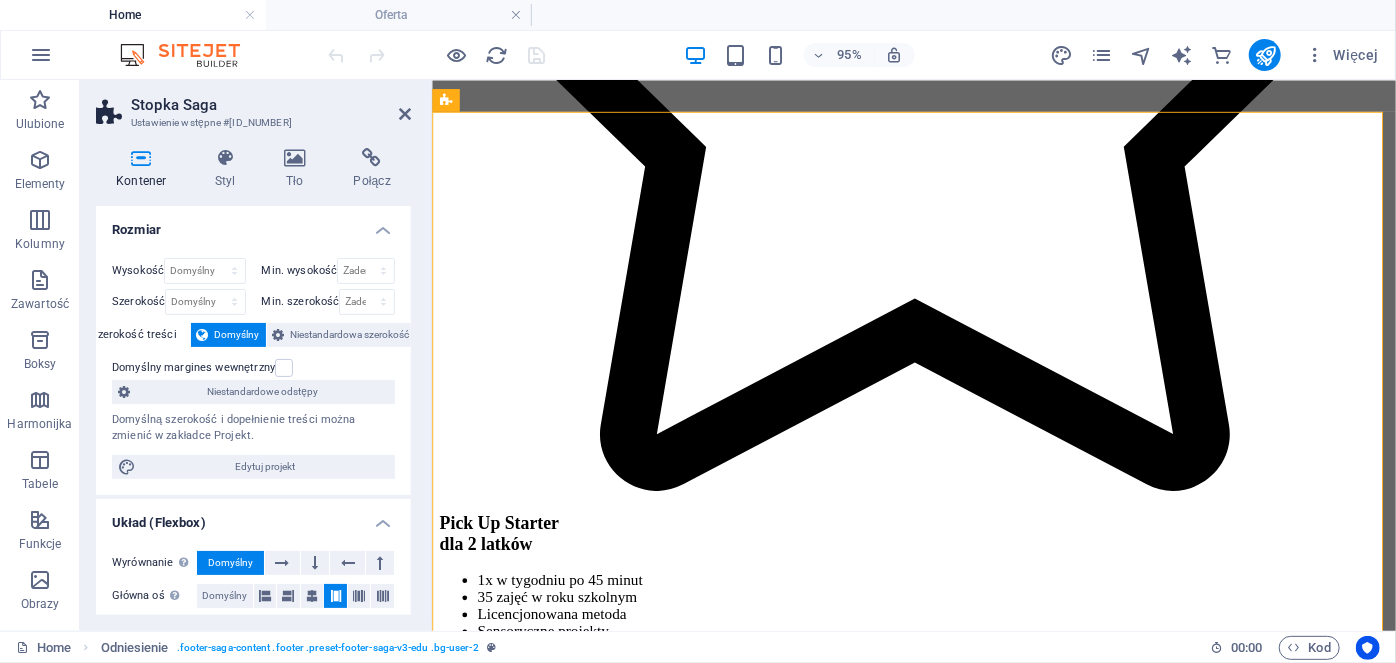 scroll, scrollTop: 0, scrollLeft: 0, axis: both 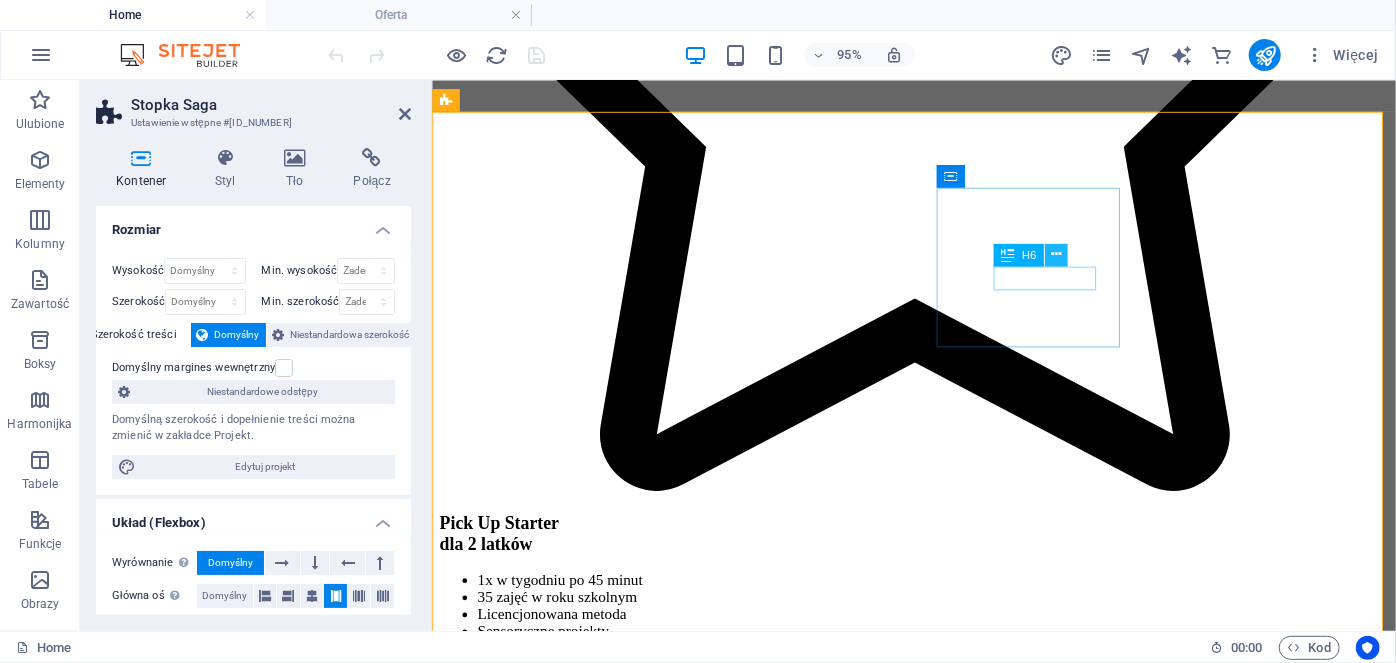 click at bounding box center (1056, 255) 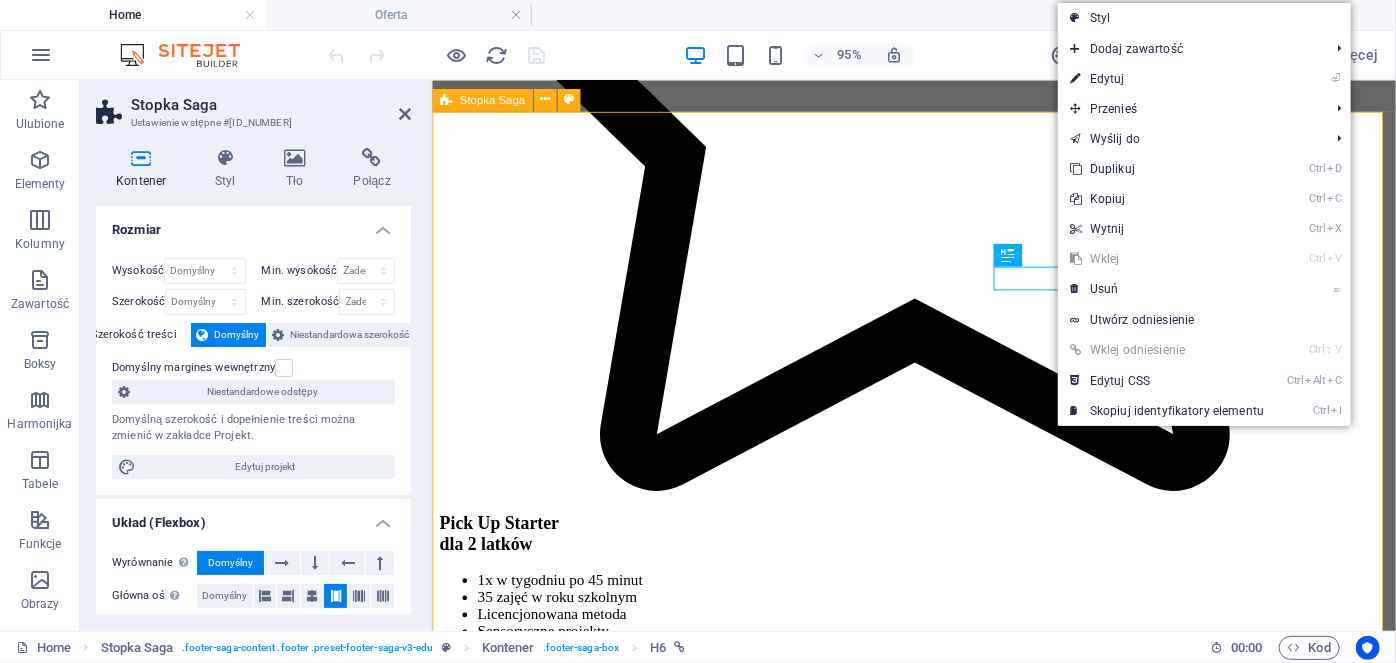 click on "Empowering learning for curious minds Szybkie linki Home Kursy Cennik O nas Kontakt Szczegóły Legal Notice Privacy Policy Wszystkie prawa   zastrzeżone. Kontakt 739563960 0e69b3abb1b34a31c55de8db700adf@cpanel.local 15:00 - 19:00" at bounding box center [938, 9263] 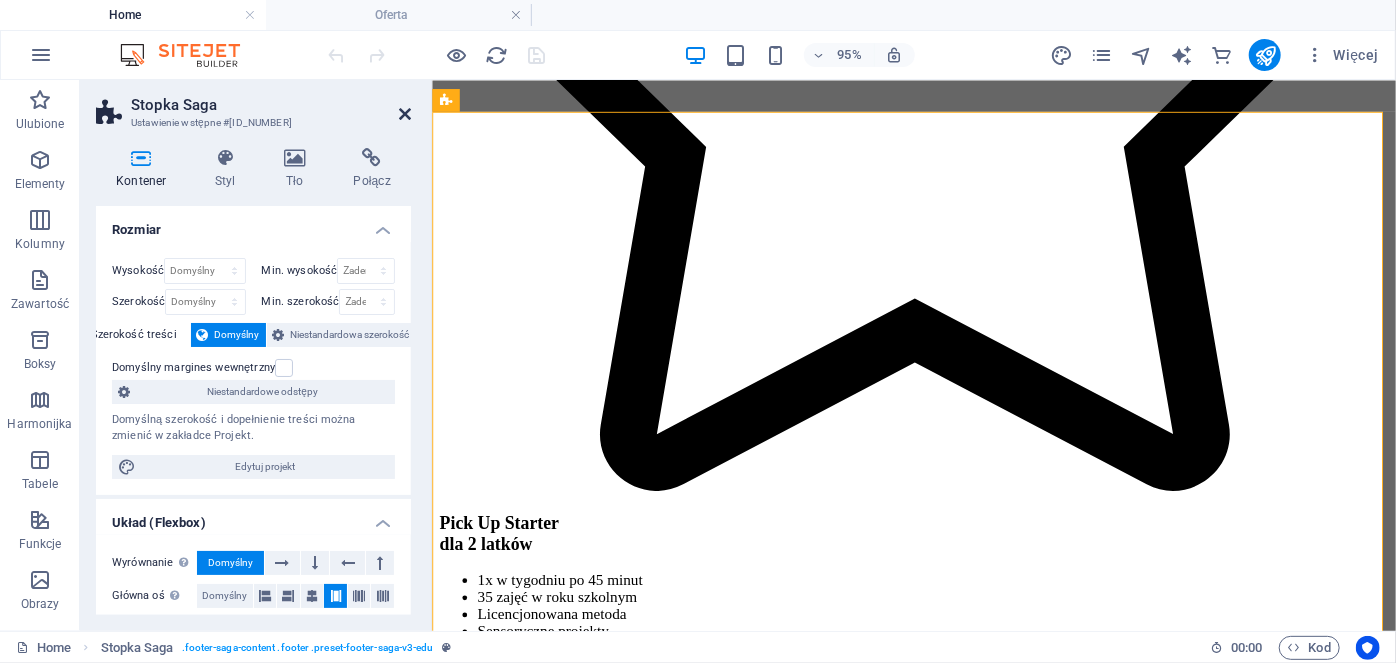 click at bounding box center (405, 114) 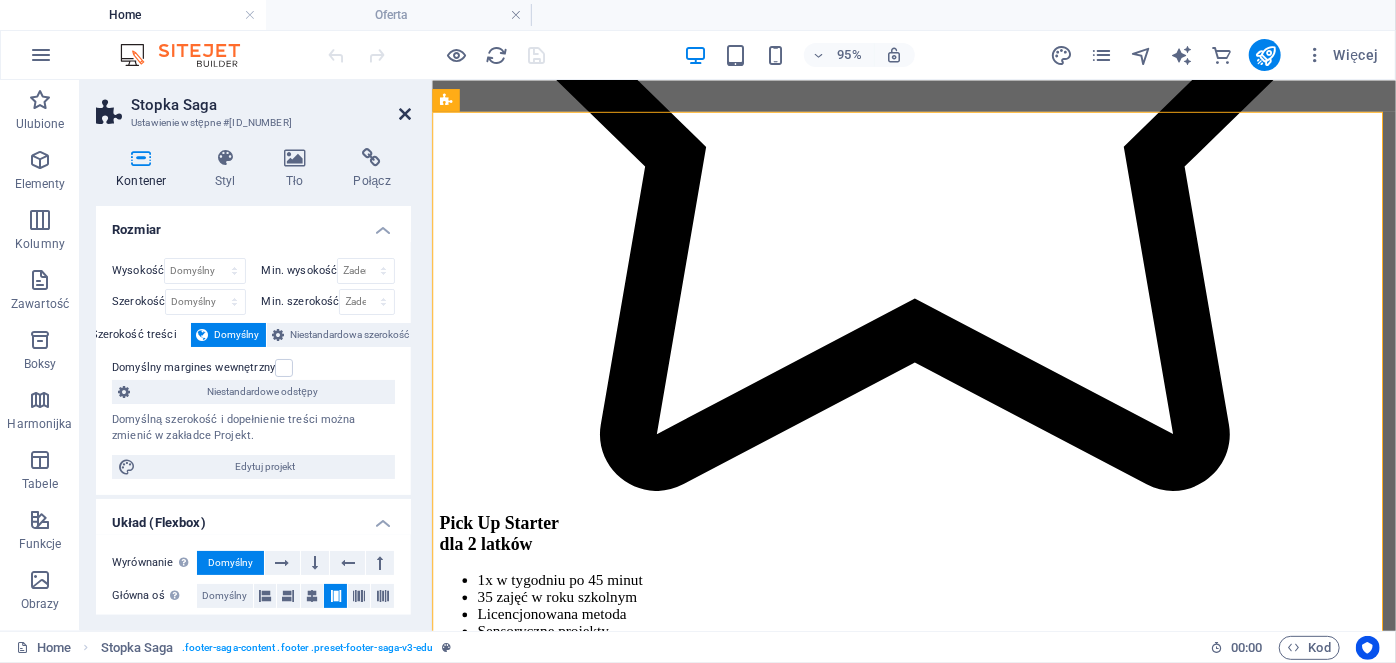 scroll, scrollTop: 4159, scrollLeft: 0, axis: vertical 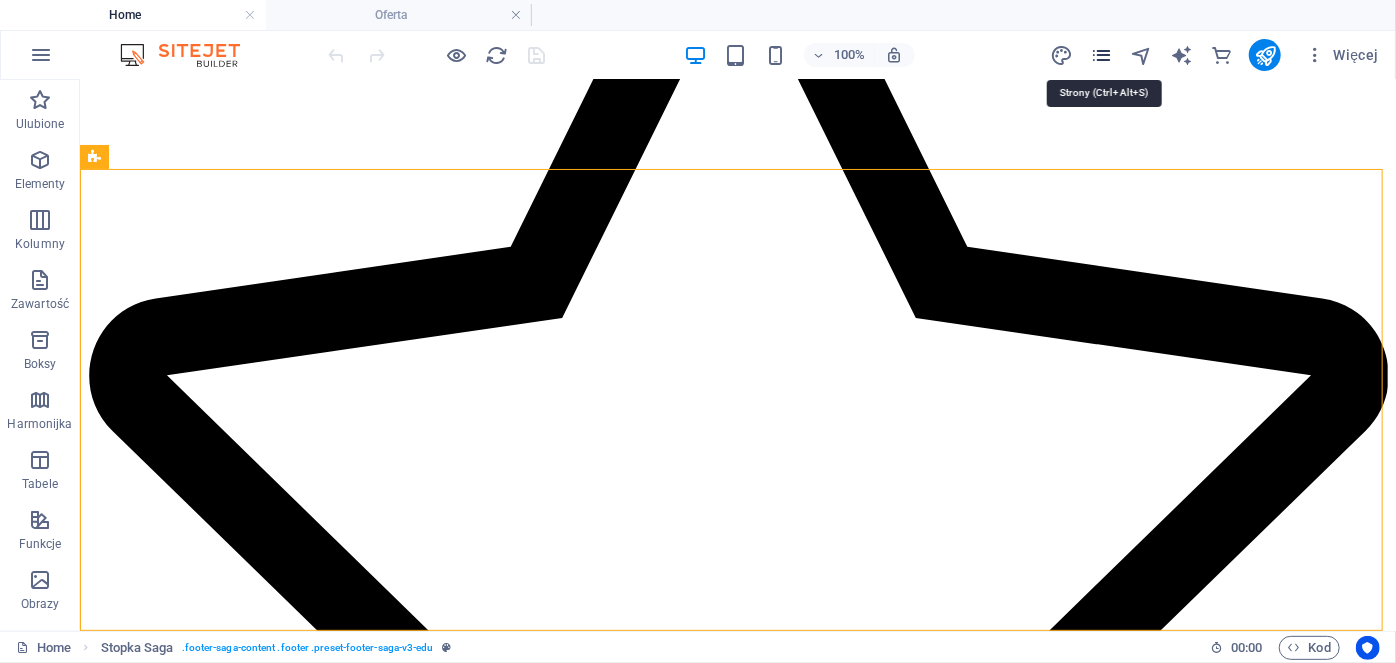 click at bounding box center [1101, 55] 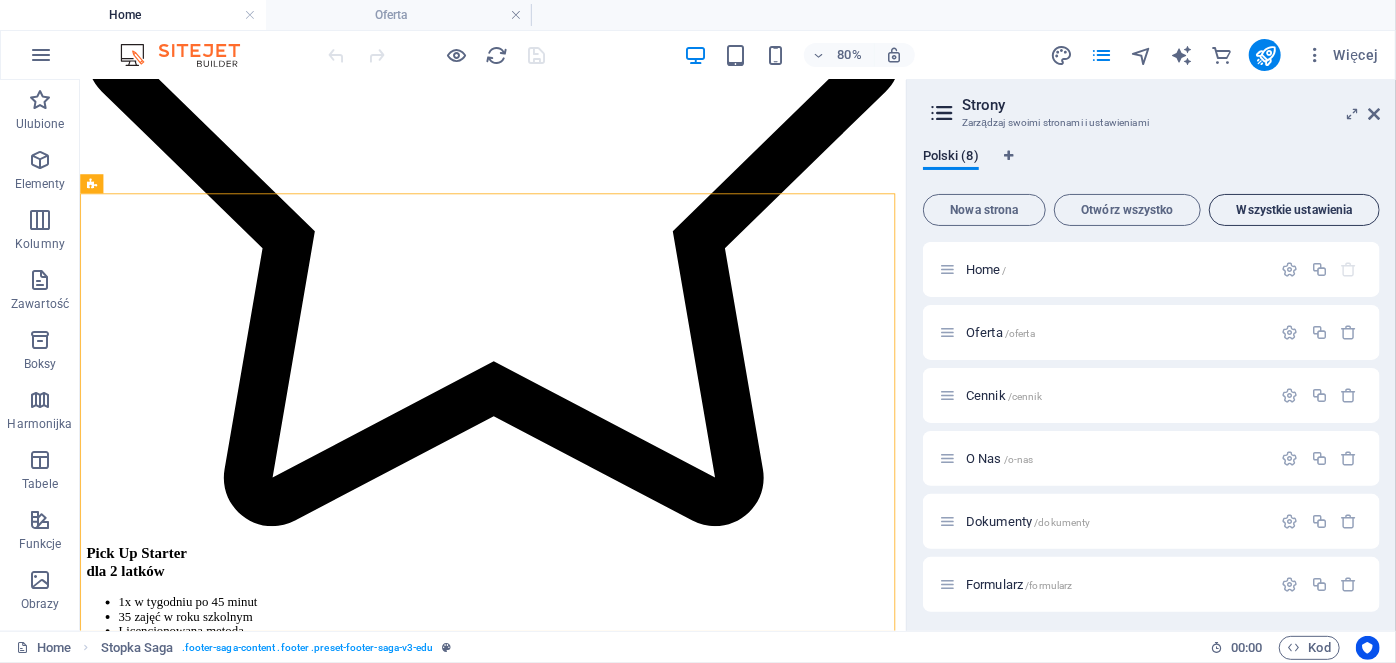click on "Wszystkie ustawienia" at bounding box center (1294, 210) 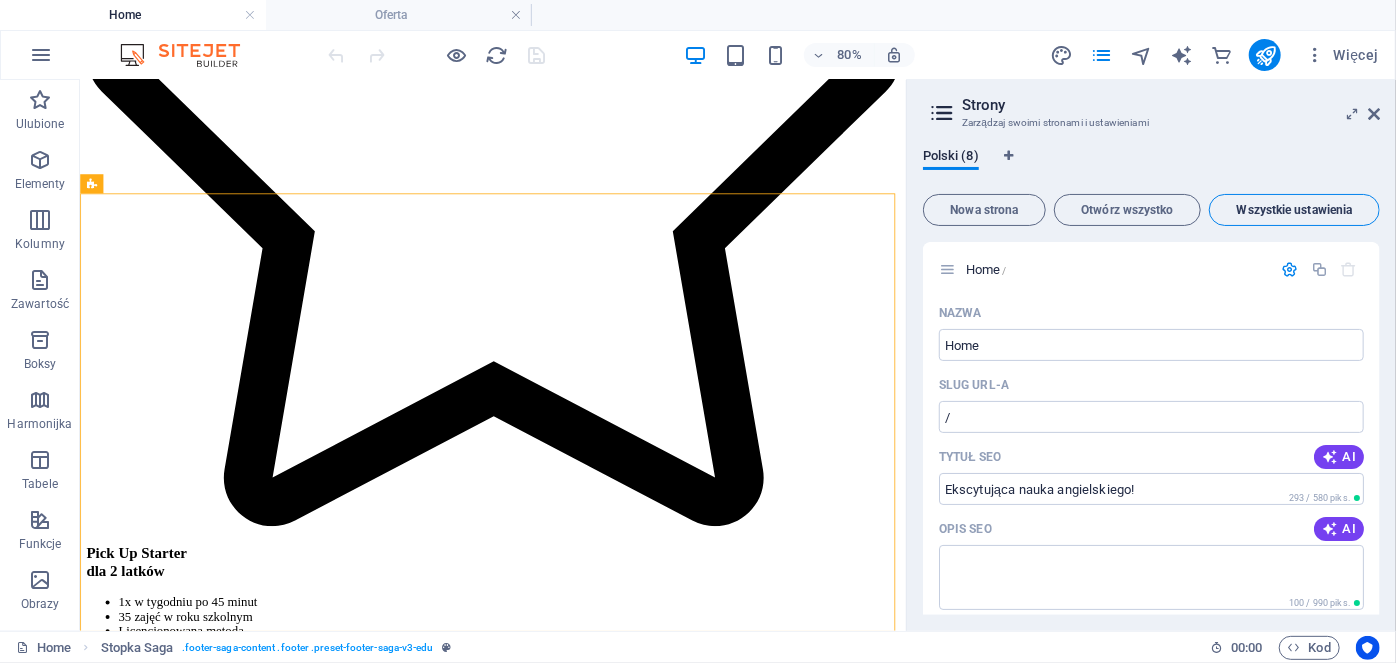 scroll, scrollTop: 5627, scrollLeft: 0, axis: vertical 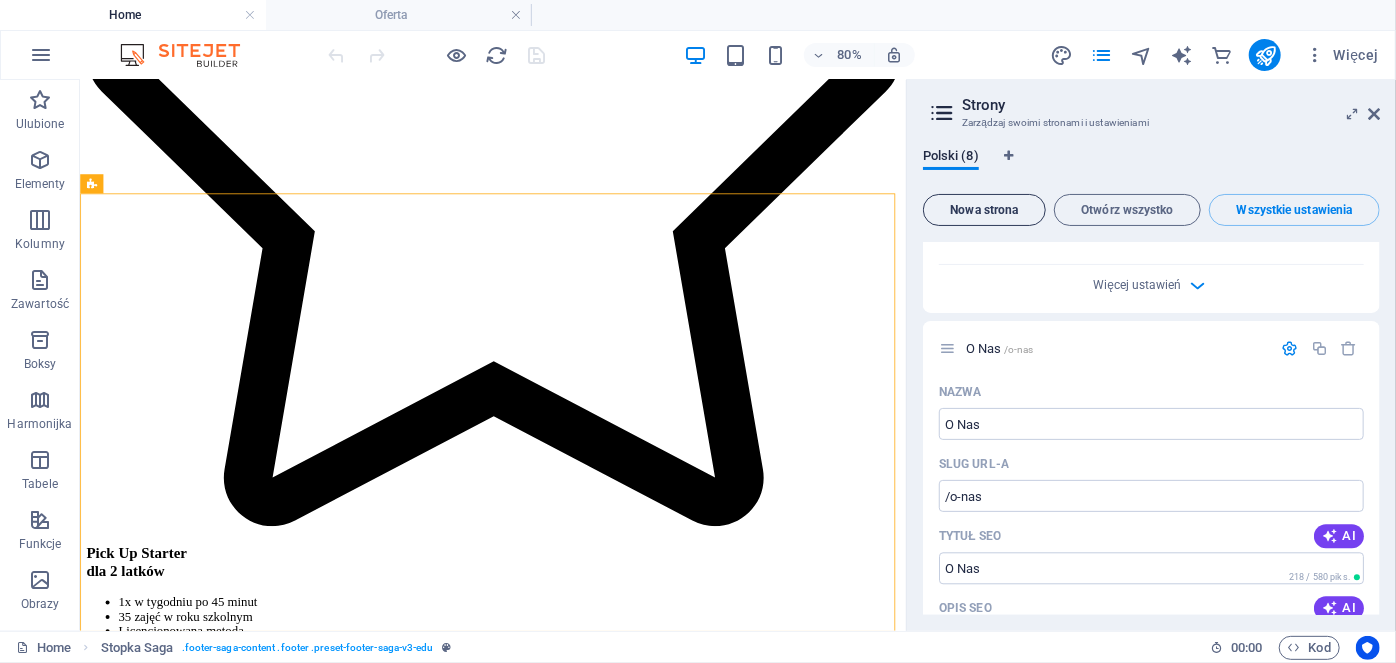 click on "Nowa strona" at bounding box center (984, 210) 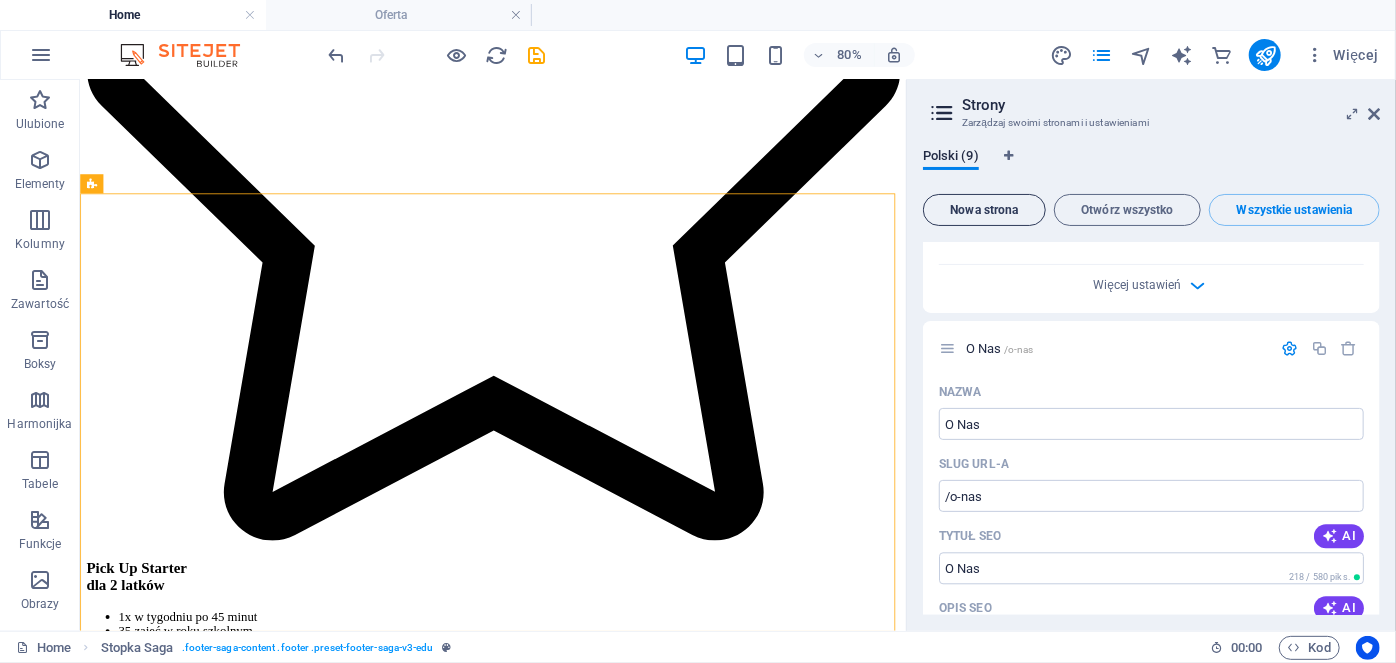 scroll, scrollTop: 6435, scrollLeft: 0, axis: vertical 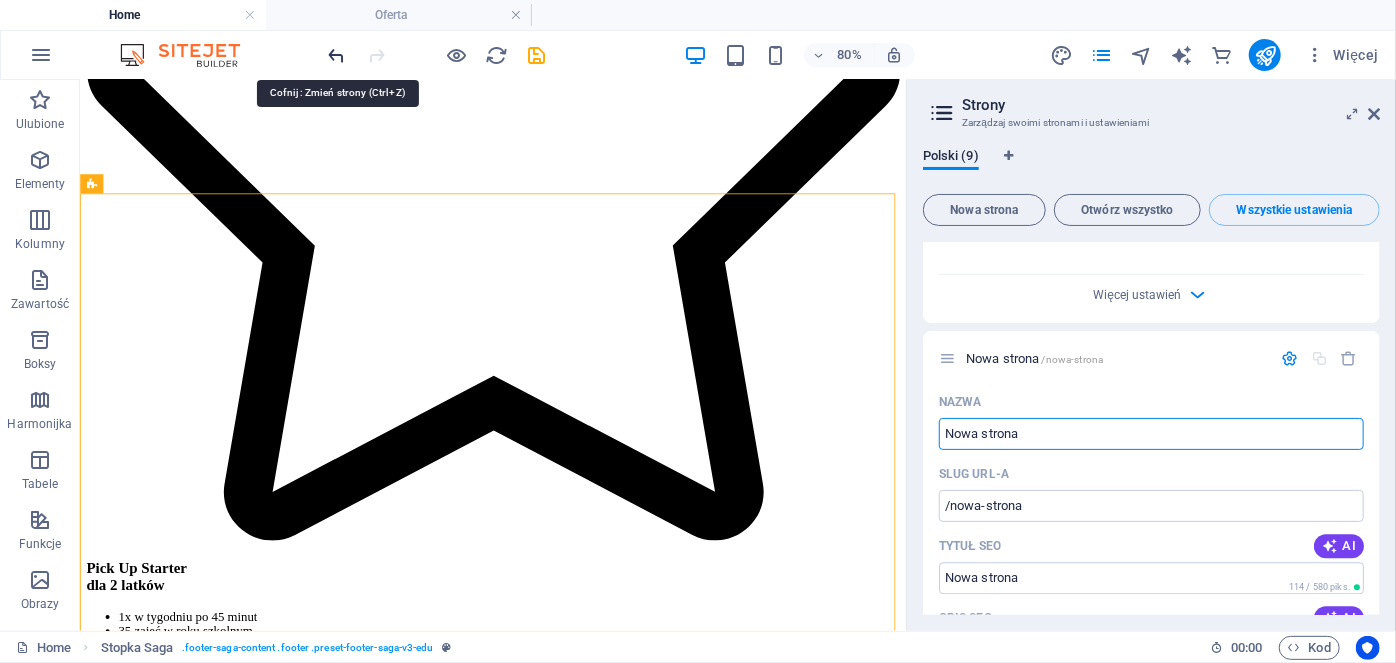 click at bounding box center (337, 55) 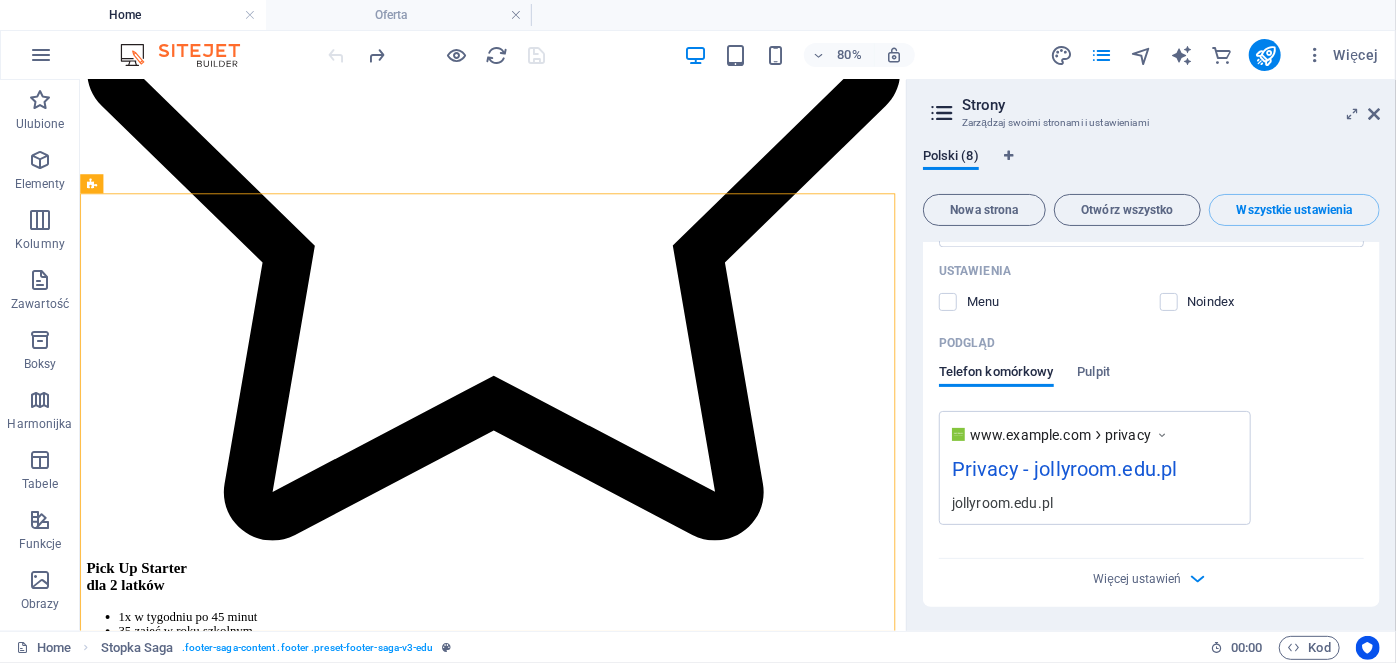 scroll, scrollTop: 6146, scrollLeft: 0, axis: vertical 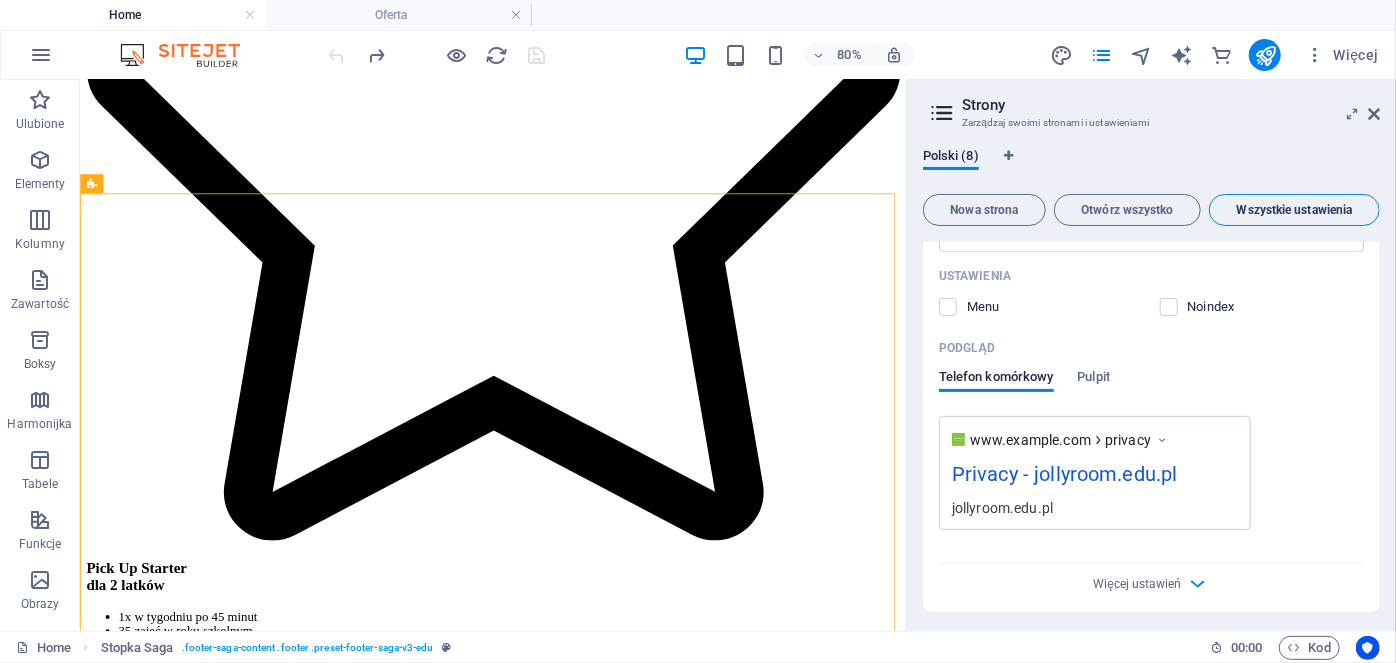 click on "Wszystkie ustawienia" at bounding box center [1294, 210] 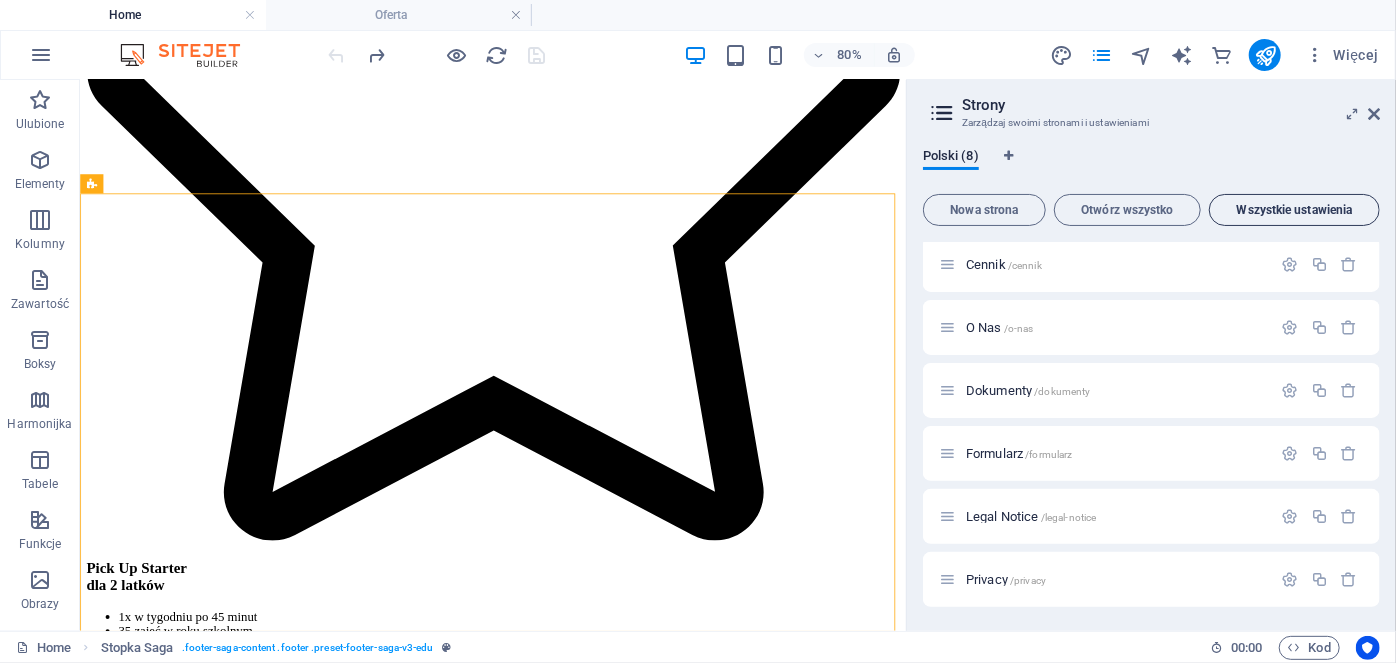 scroll, scrollTop: 130, scrollLeft: 0, axis: vertical 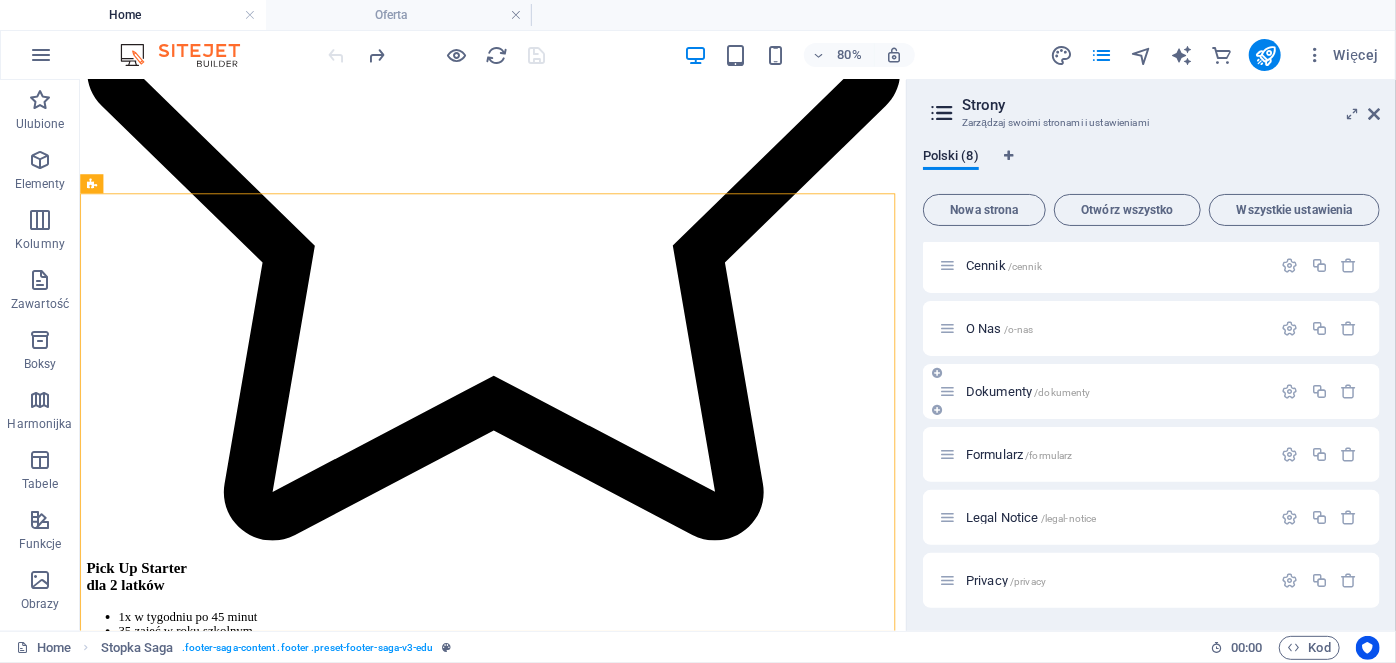 drag, startPoint x: 1375, startPoint y: 354, endPoint x: 1376, endPoint y: 416, distance: 62.008064 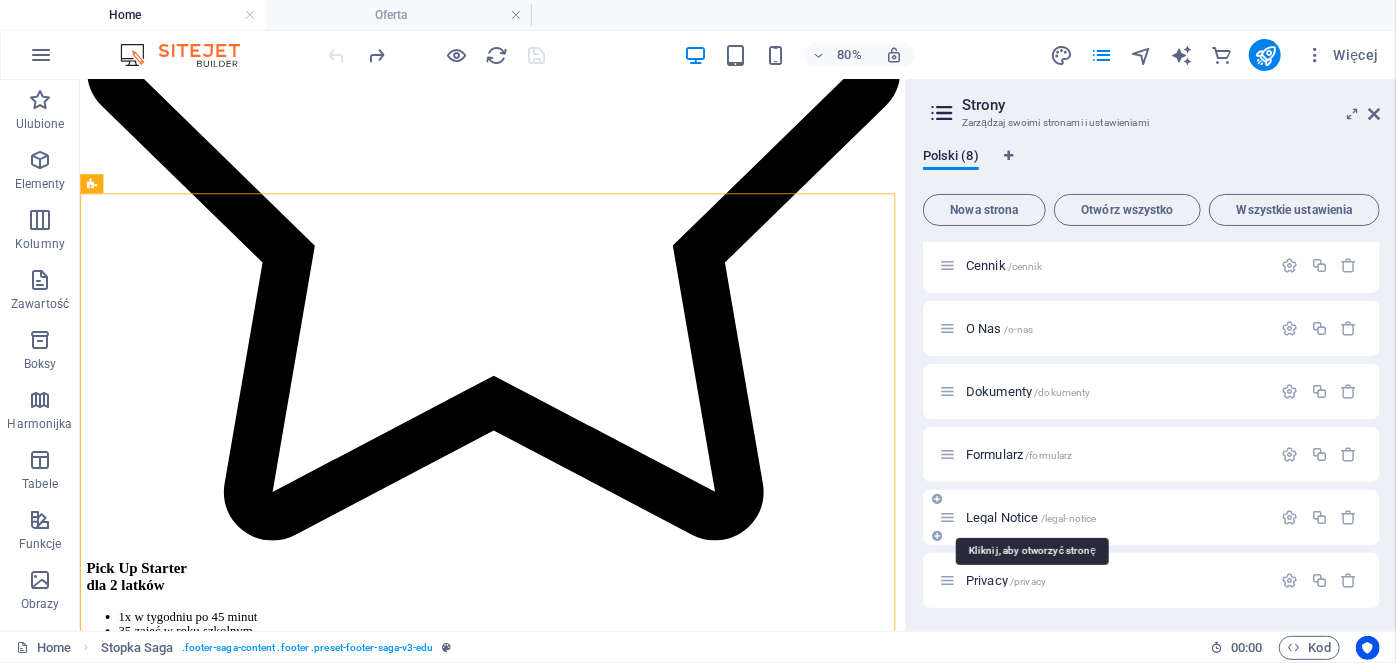 click on "Legal Notice /legal-notice" at bounding box center (1031, 517) 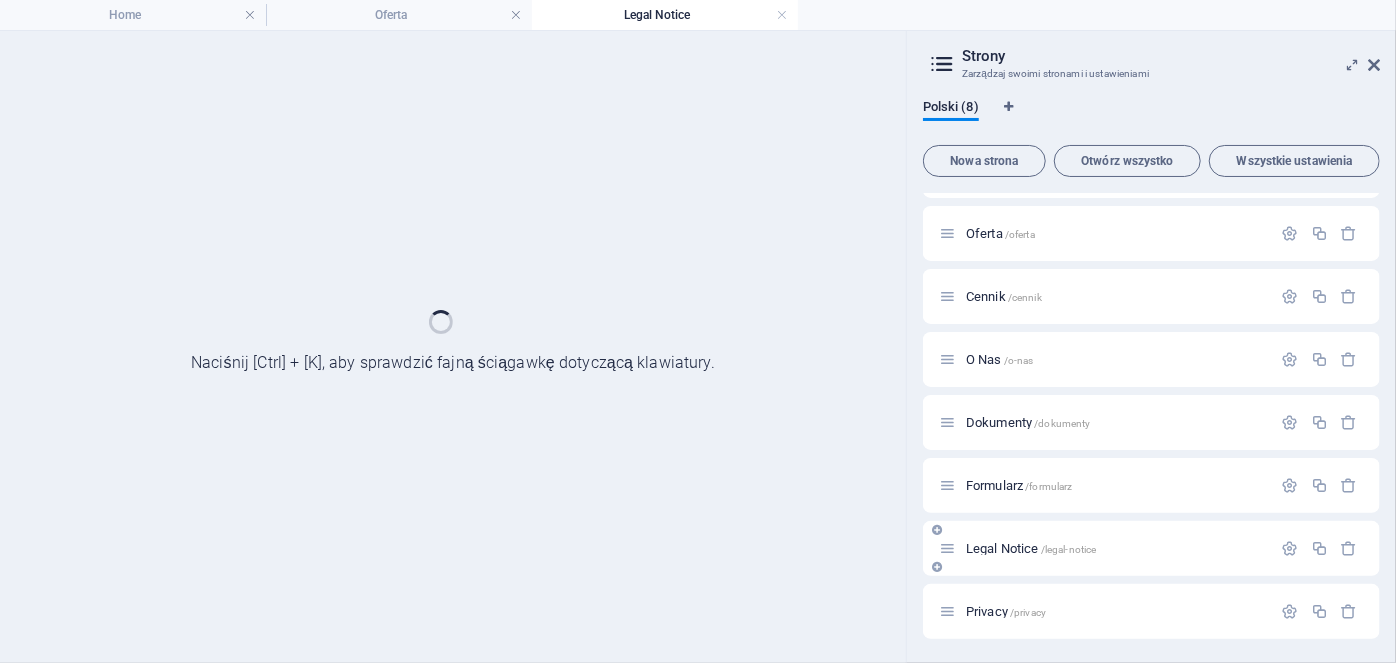 scroll, scrollTop: 49, scrollLeft: 0, axis: vertical 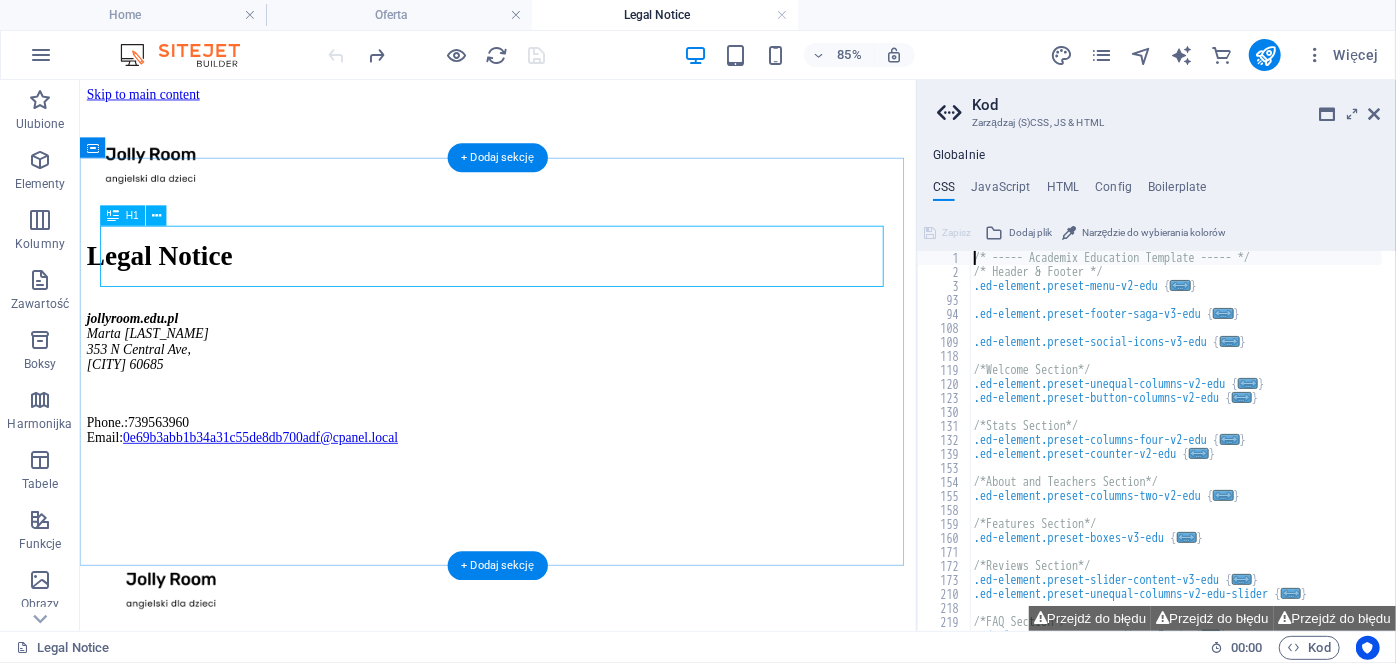 click on "Legal Notice" at bounding box center [572, 287] 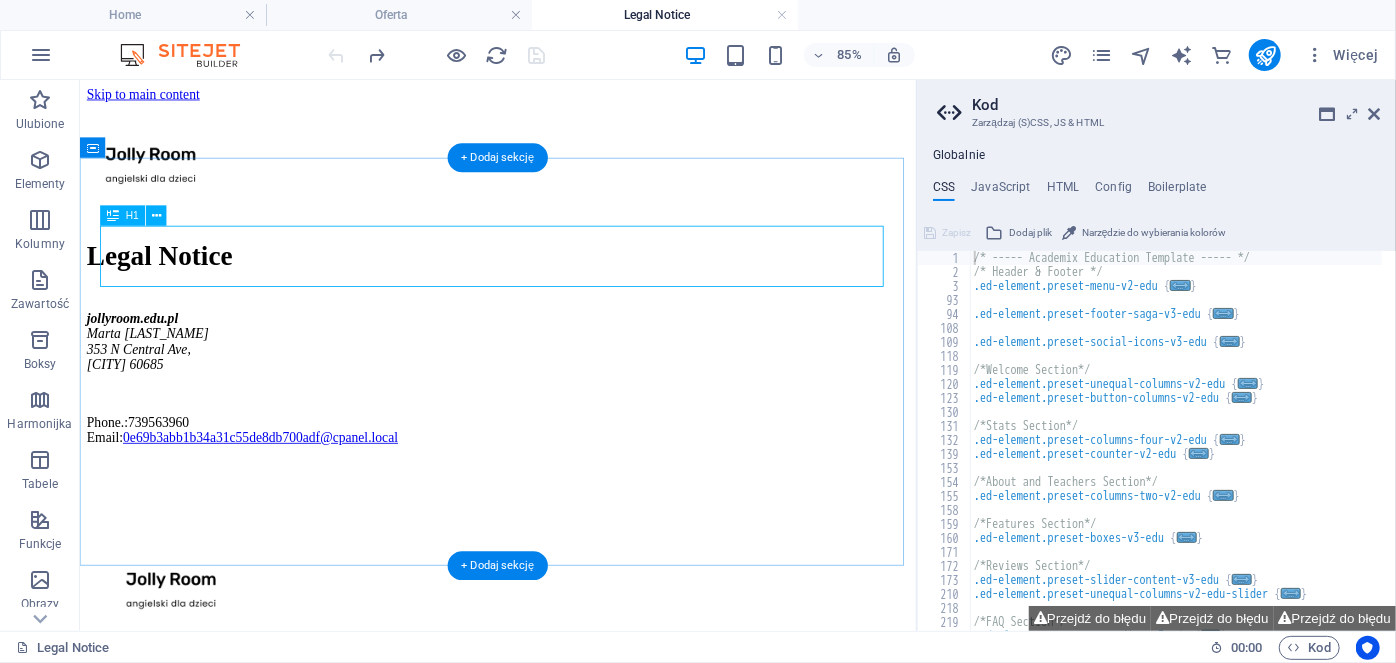 click on "Legal Notice" at bounding box center (572, 287) 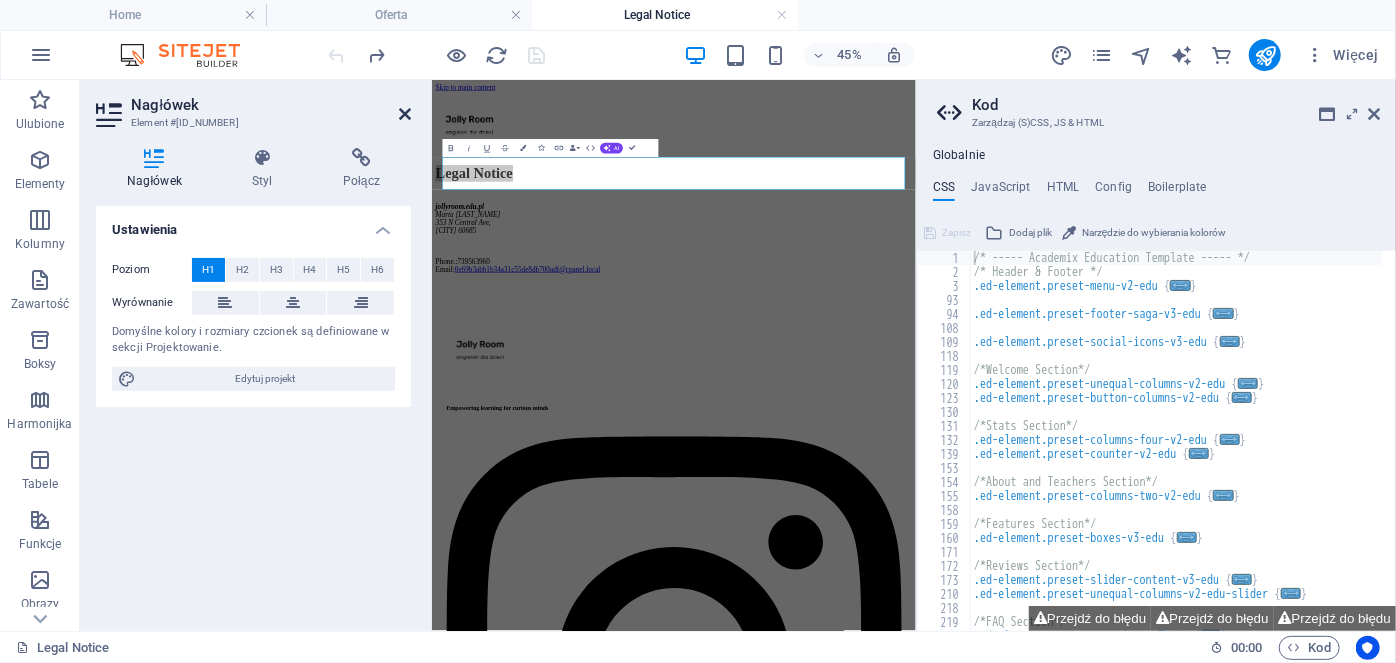 click at bounding box center (405, 114) 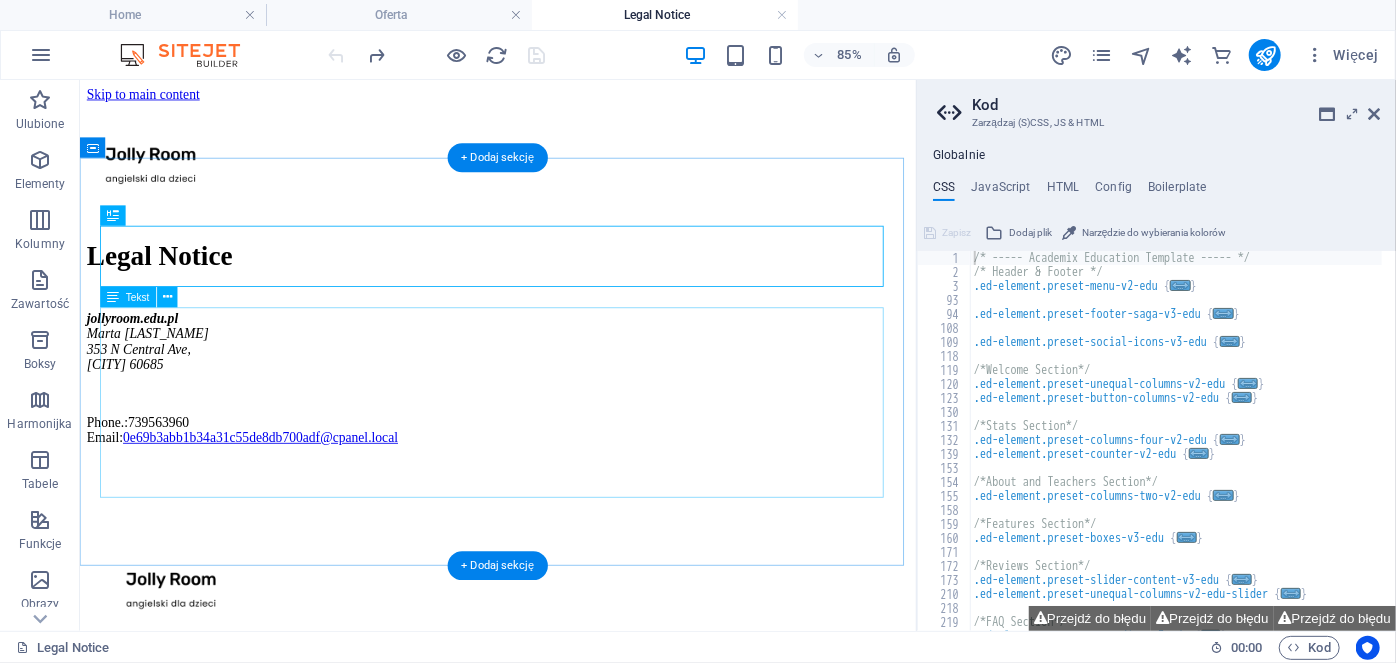 click on "jollyroom.edu.pl Marta   Klementowska 353 N Central Ave, Poznań   60685
Phone.:  739563960 Email:  0e69b3abb1b34a31c55de8db700adf@cpanel.local" at bounding box center [572, 431] 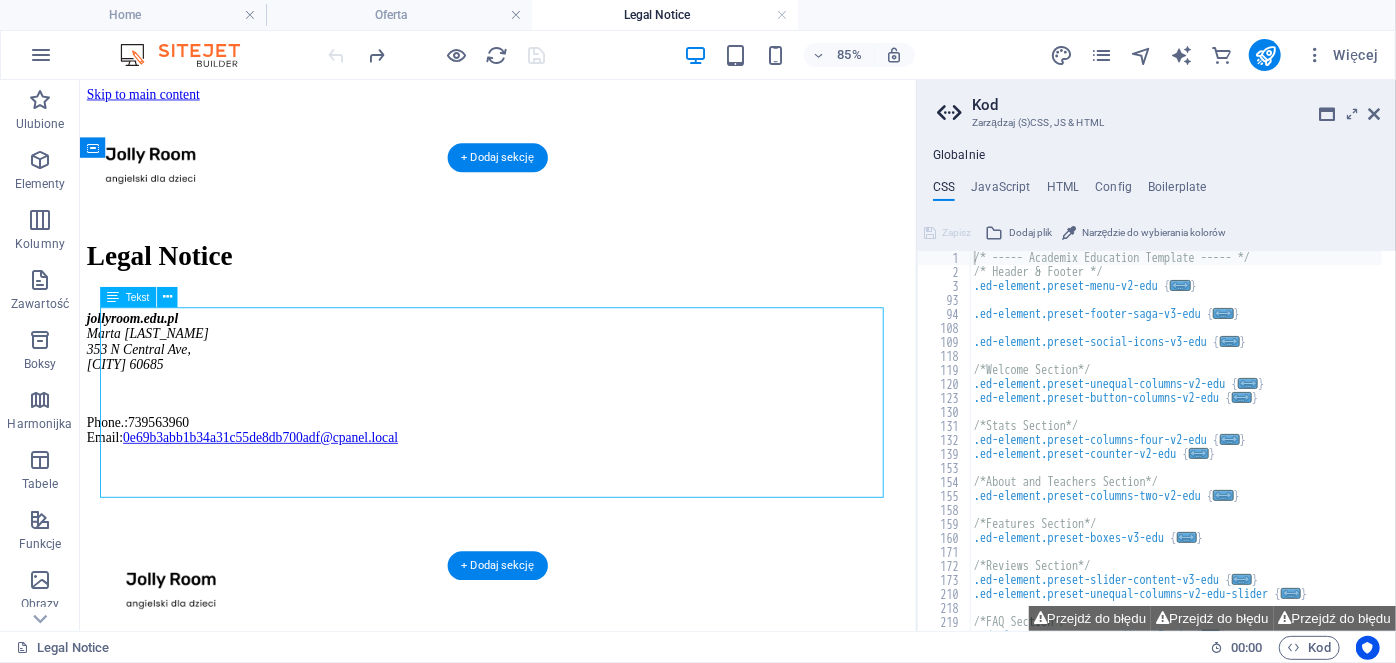 click on "jollyroom.edu.pl Marta   Klementowska 353 N Central Ave, Poznań   60685
Phone.:  739563960 Email:  0e69b3abb1b34a31c55de8db700adf@cpanel.local" at bounding box center [572, 431] 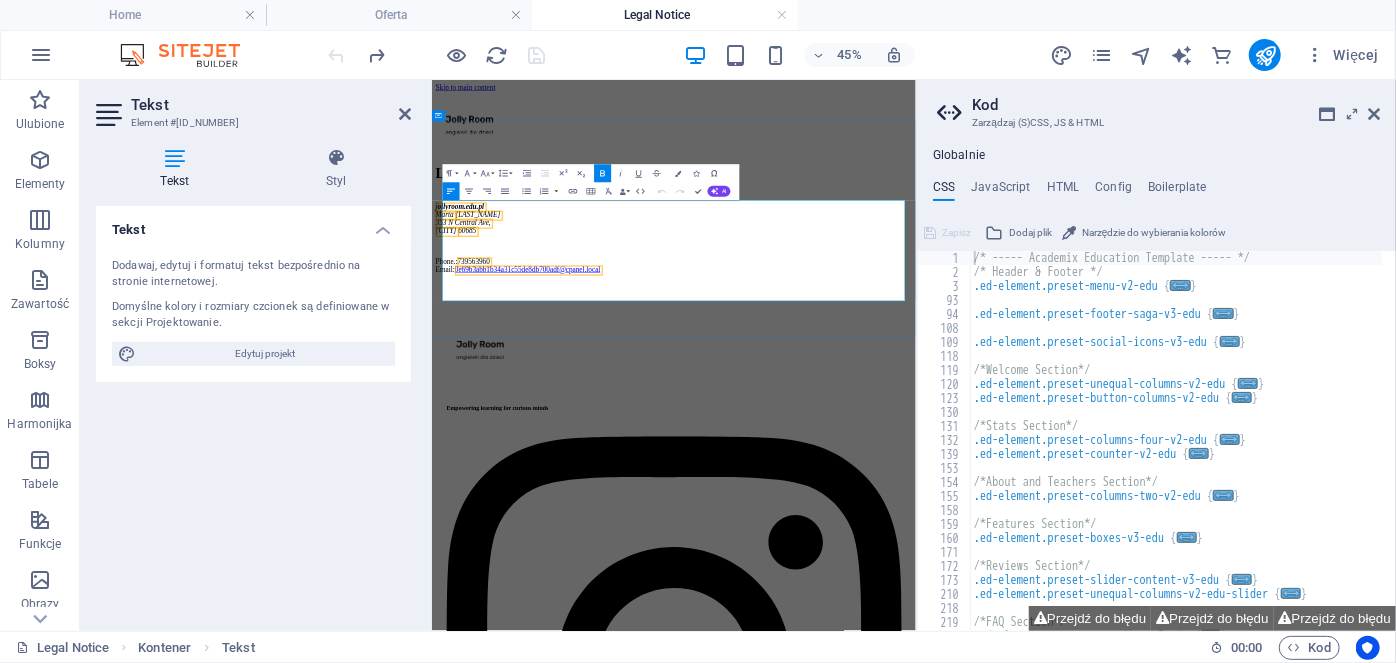 click on "Phone.:  739563960 Email:  0e69b3abb1b34a31c55de8db700adf@cpanel.local" at bounding box center [969, 491] 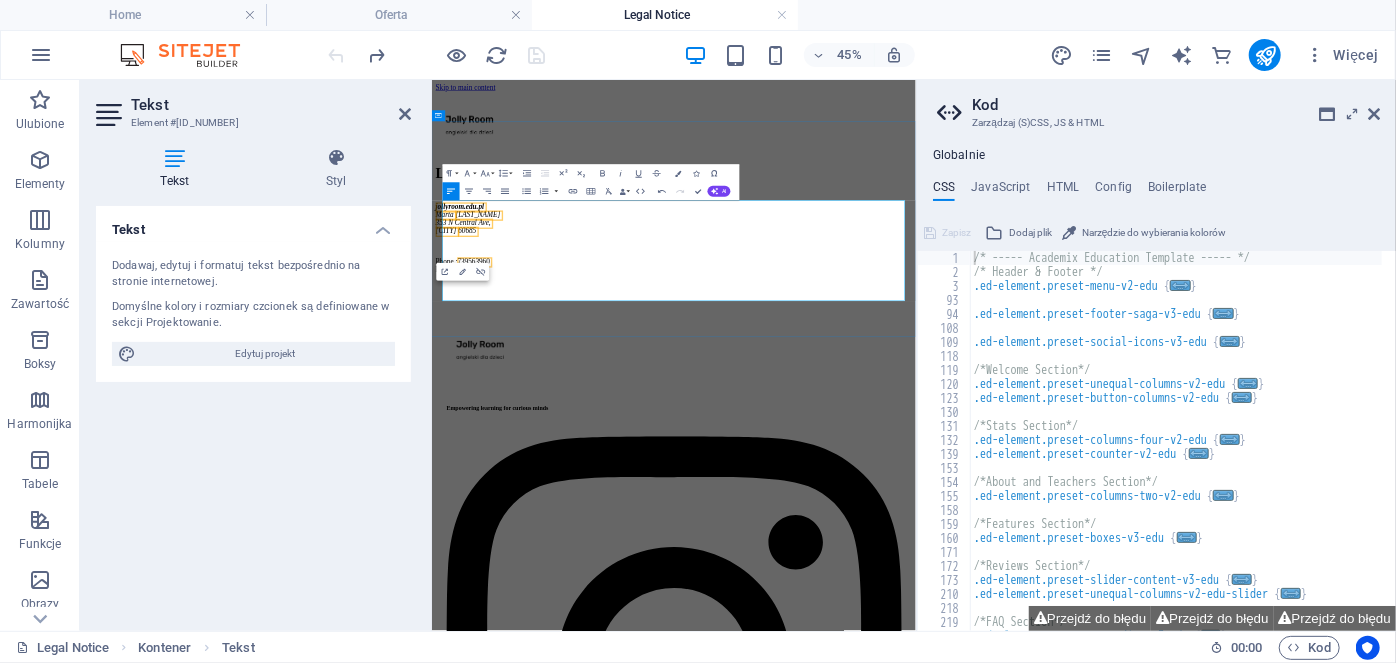 type 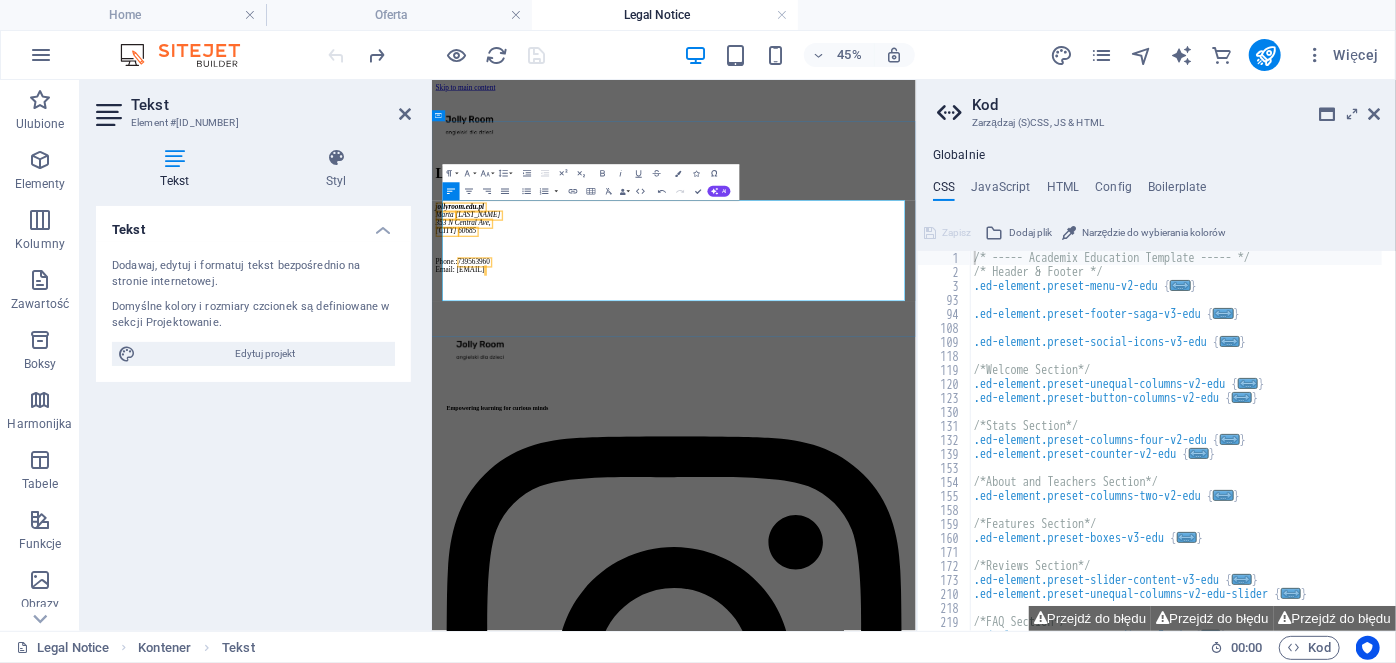 click at bounding box center (969, 448) 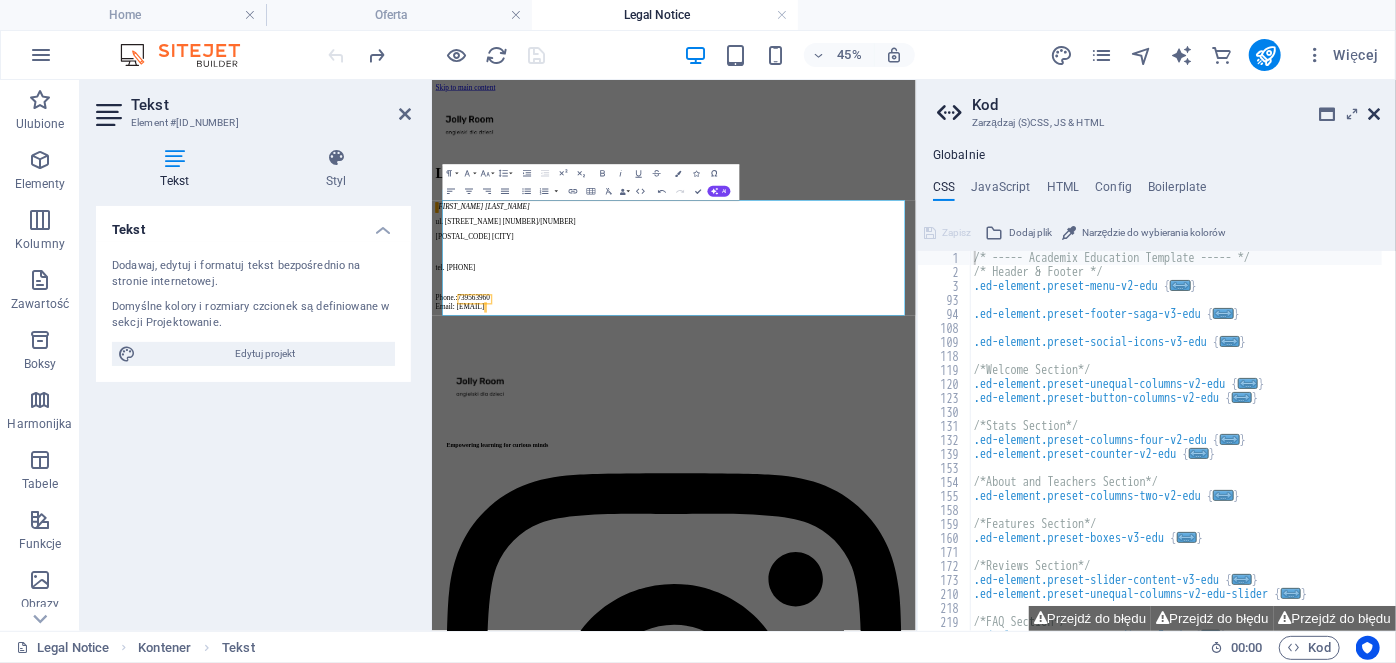 click at bounding box center [1374, 114] 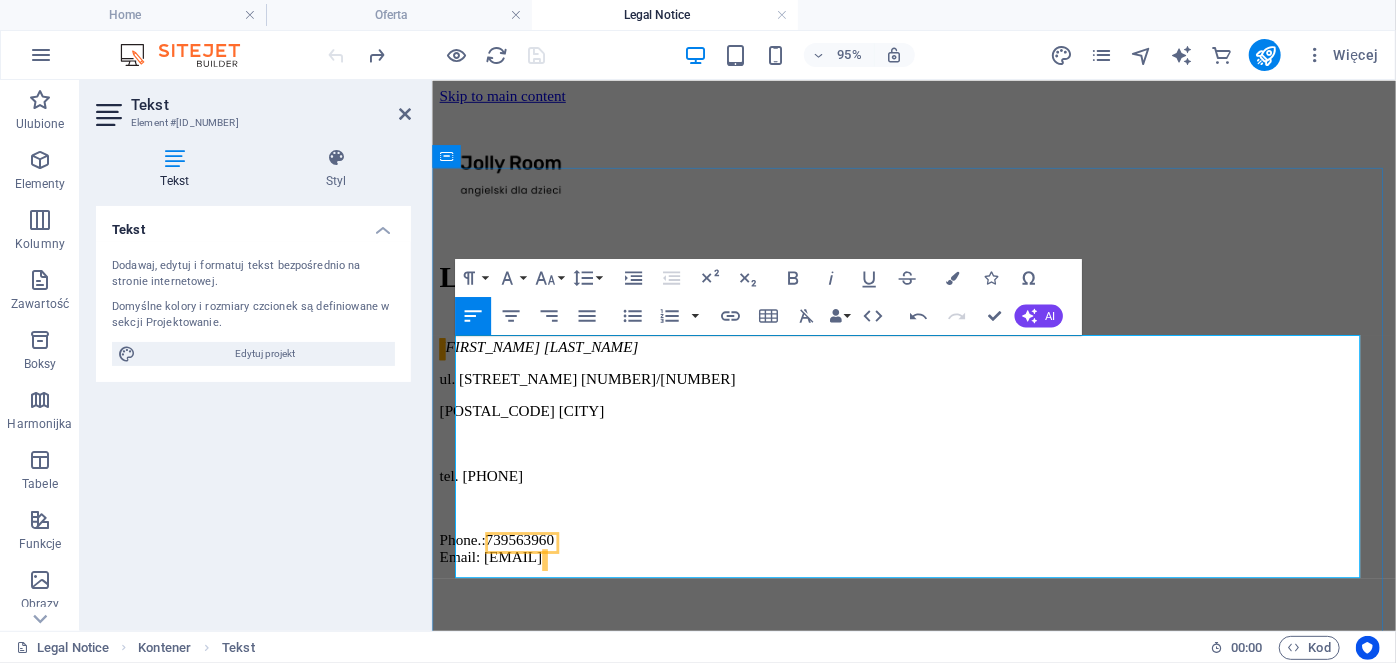 click on "tel. 739 563 960" at bounding box center (938, 497) 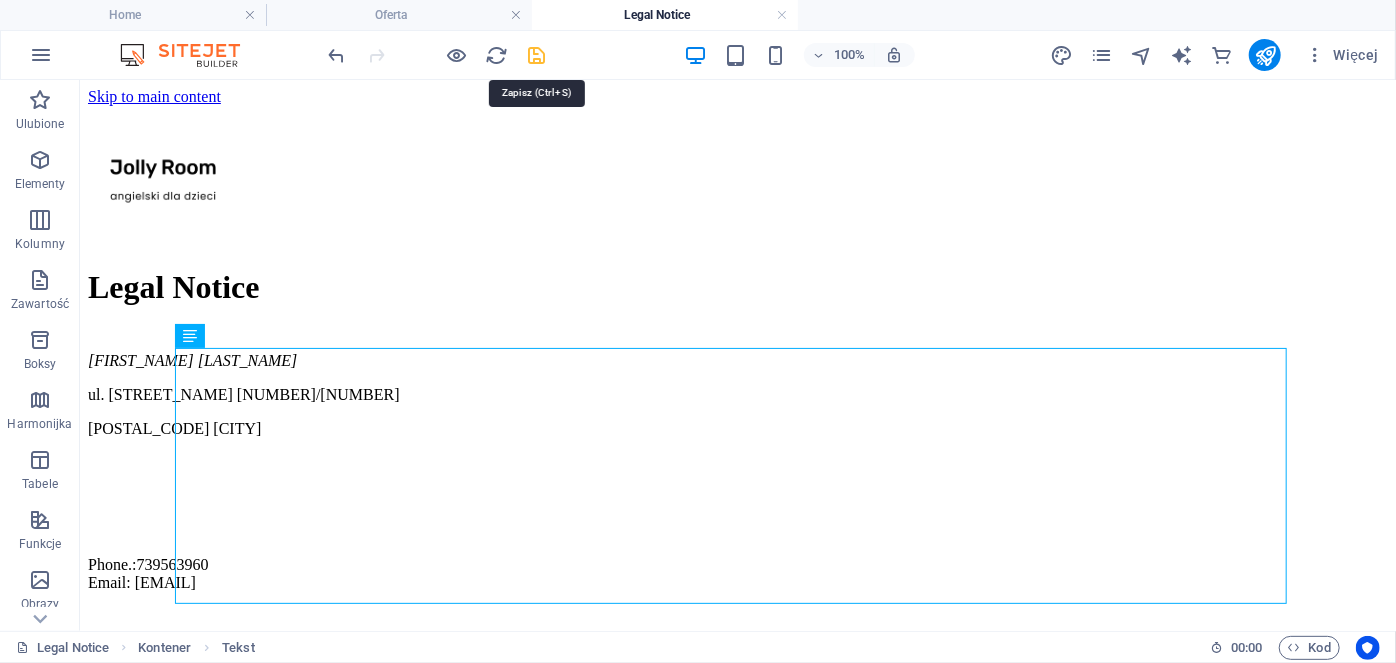 click at bounding box center [537, 55] 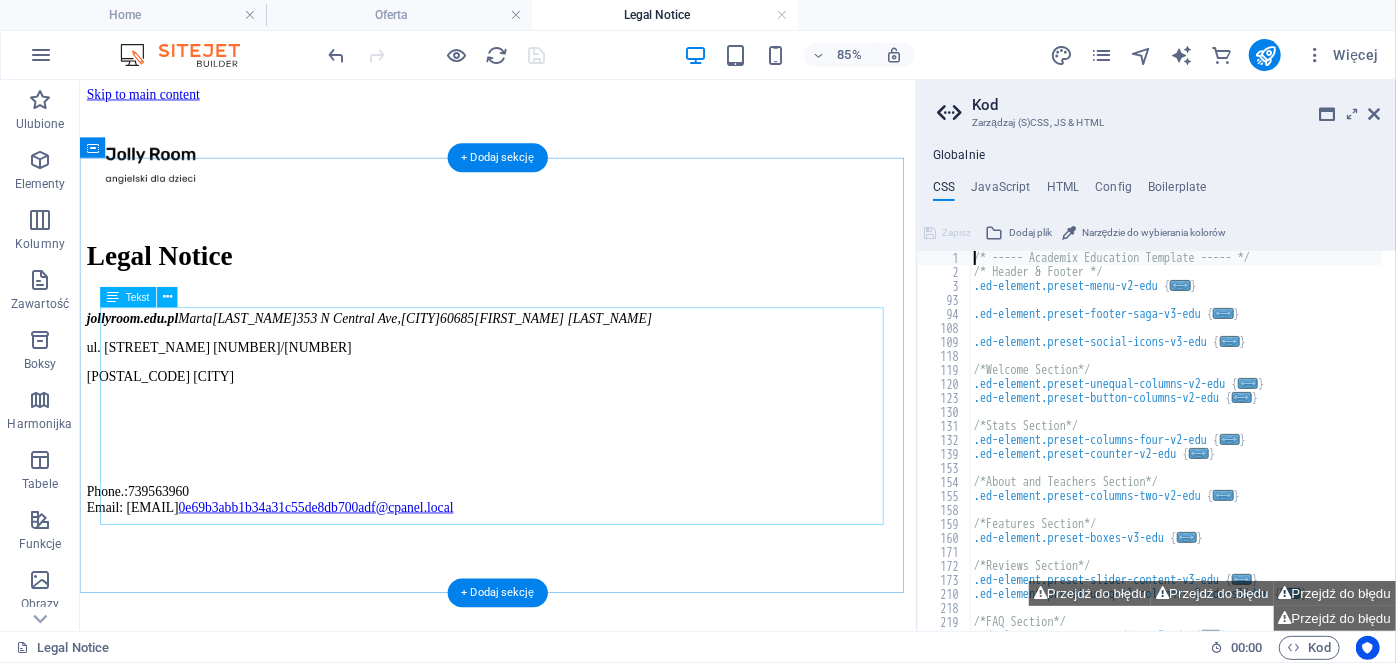 click on "jollyroom.edu.pl Marta Klementowska 353 N Central Ave, Poznań 60685 Marta Klementowska ul. Henryka Opieńskiego 2/12  60-685 Poznań
Phone.:  739563960 Email: kontakt@jollyroom.edu.pl 0e69b3abb1b34a31c55de8db700adf@cpanel.local" at bounding box center [572, 472] 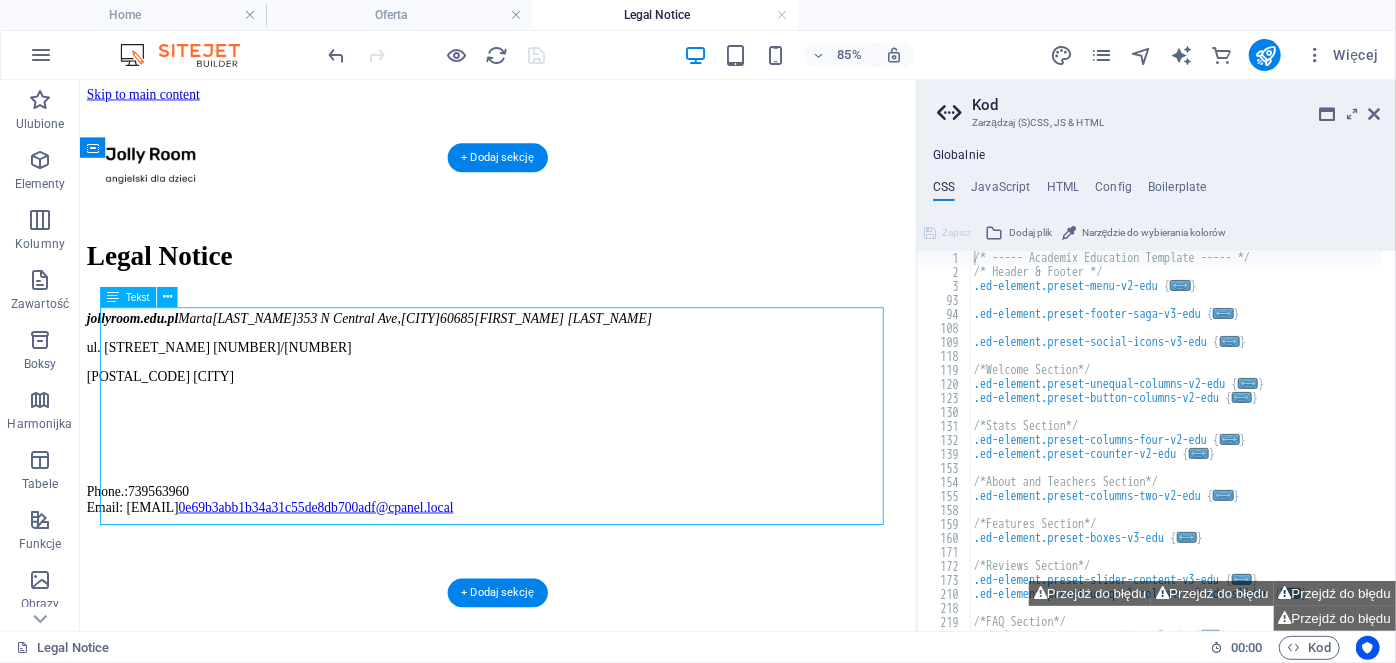 click on "jollyroom.edu.pl Marta Klementowska 353 N Central Ave, Poznań 60685 Marta Klementowska ul. Henryka Opieńskiego 2/12  60-685 Poznań
Phone.:  739563960 Email: kontakt@jollyroom.edu.pl 0e69b3abb1b34a31c55de8db700adf@cpanel.local" at bounding box center (572, 472) 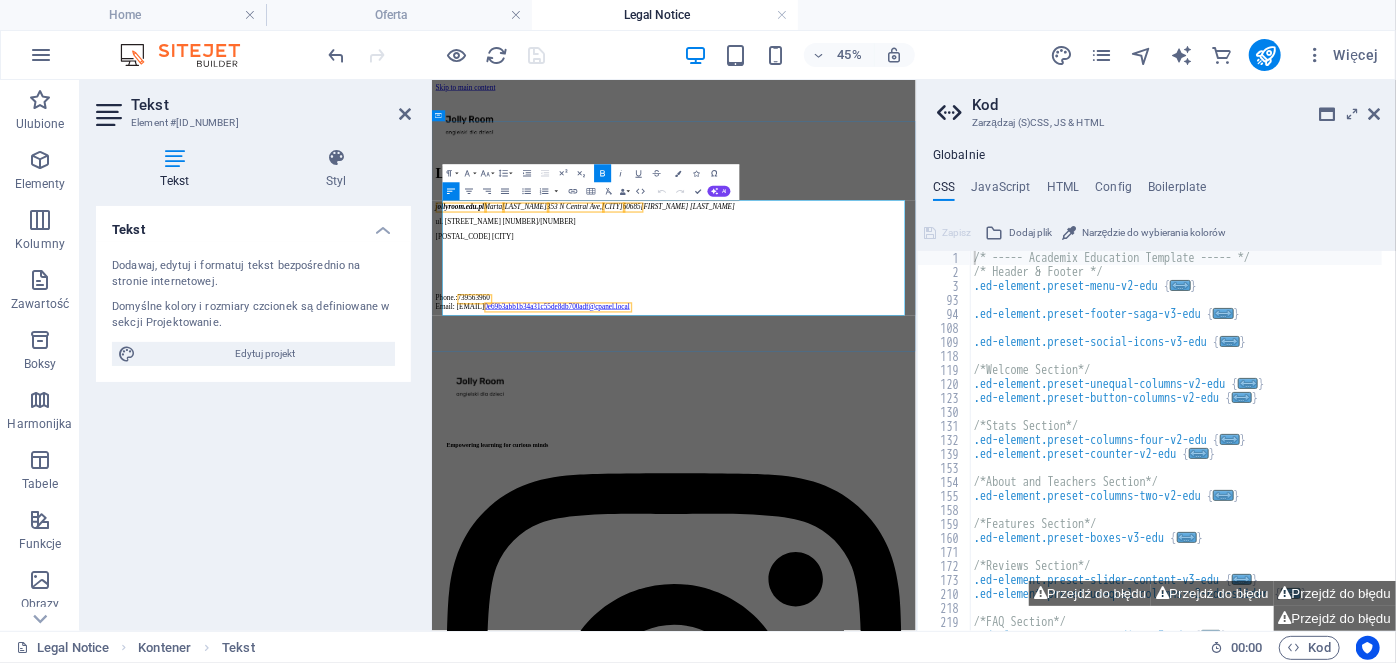 click on "jollyroom.edu.pl Marta Klementowska 353 N Central Ave, Poznań 60685 Marta Klementowska" at bounding box center [969, 360] 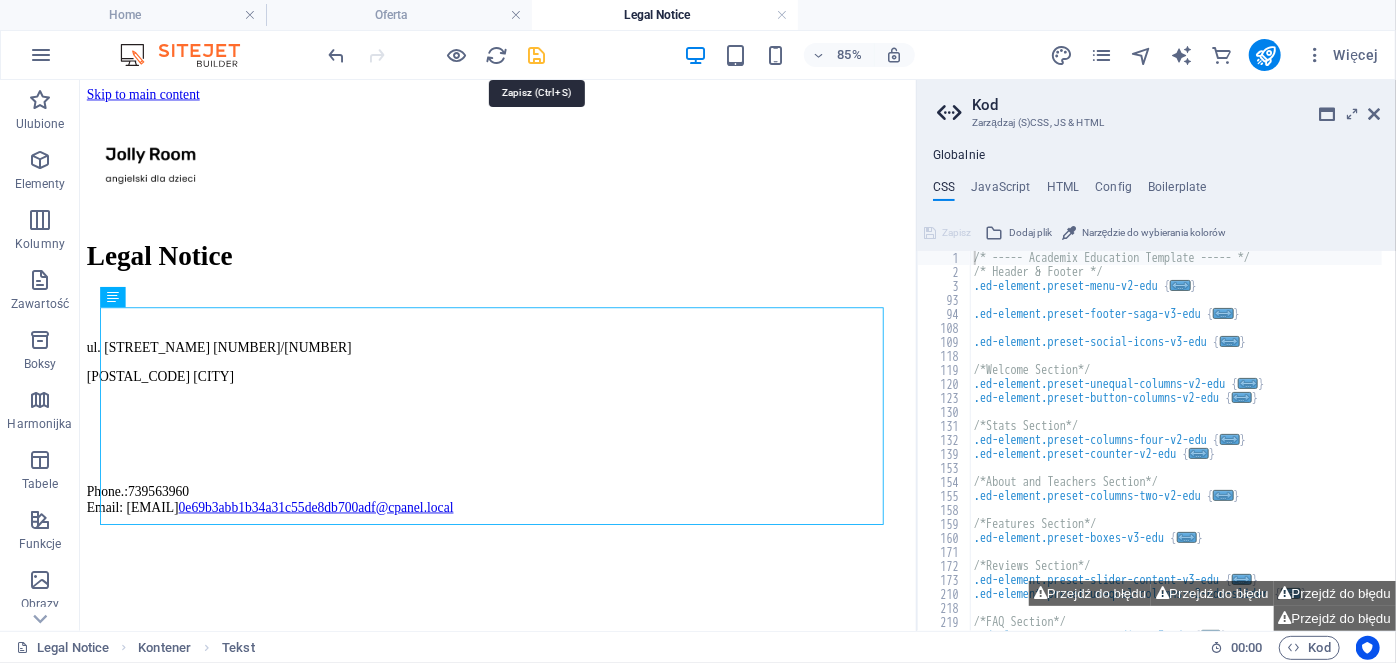 click at bounding box center (537, 55) 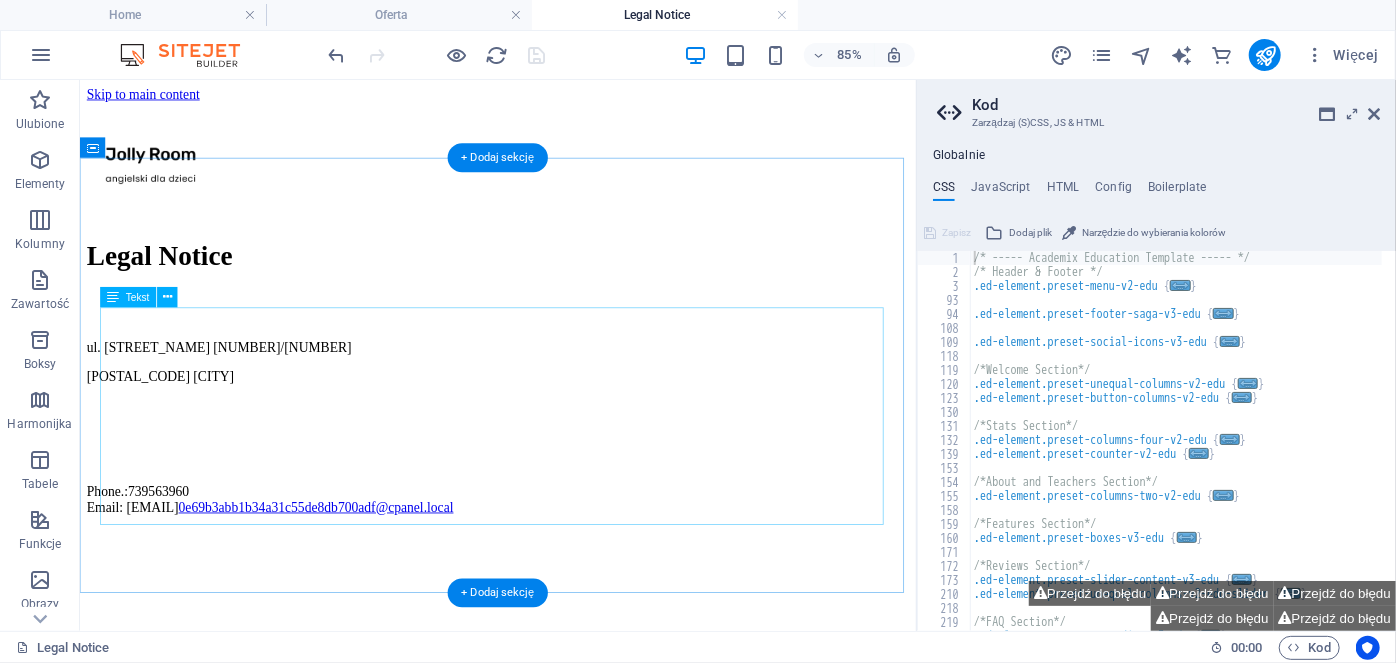 click on "ul. Henryka Opieńskiego 2/12  60-685 Poznań
Phone.:  739563960 Email: kontakt@jollyroom.edu.pl 0e69b3abb1b34a31c55de8db700adf@cpanel.local" at bounding box center (572, 472) 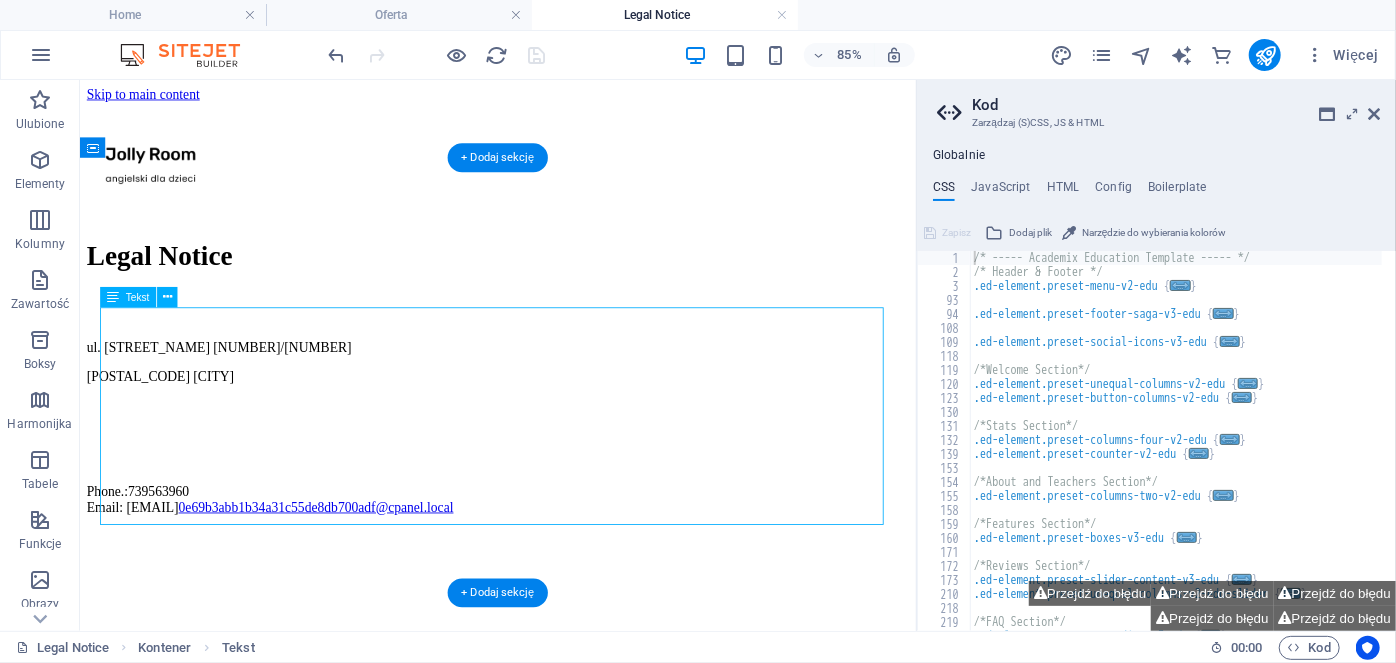 click on "ul. Henryka Opieńskiego 2/12  60-685 Poznań
Phone.:  739563960 Email: kontakt@jollyroom.edu.pl 0e69b3abb1b34a31c55de8db700adf@cpanel.local" at bounding box center [572, 472] 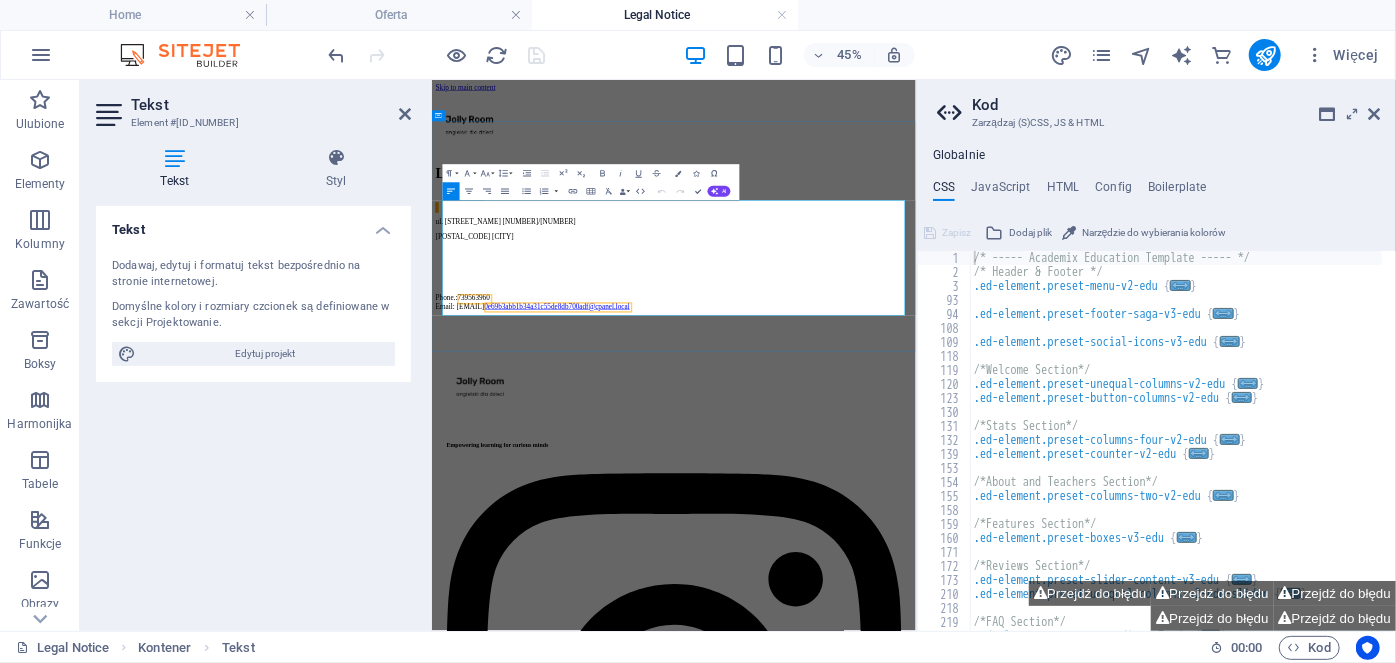 click on "Phone.:  739563960 Email: kontakt@jollyroom.edu.pl 0e69b3abb1b34a31c55de8db700adf@cpanel.local" at bounding box center (969, 573) 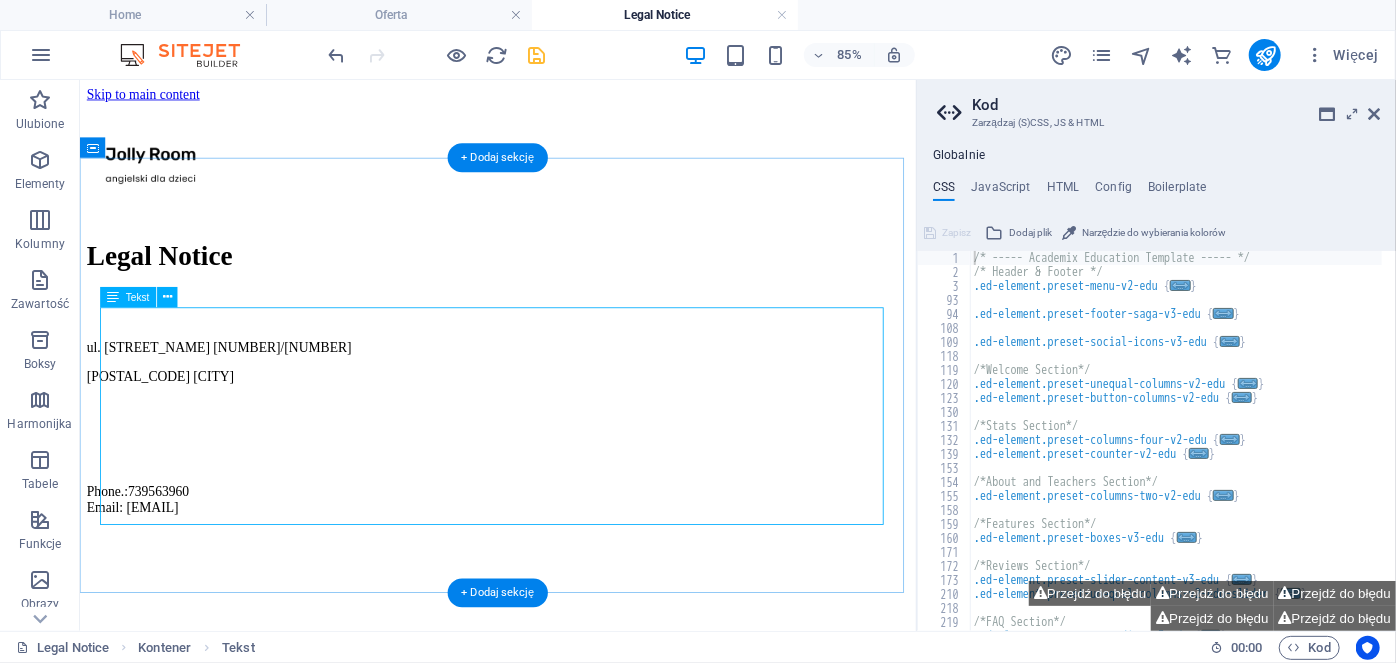 click on "ul. Henryka Opieńskiego 2/12  60-685 Poznań
Phone.:  739563960 Email: kontakt@jollyroom.edu.p" at bounding box center [572, 472] 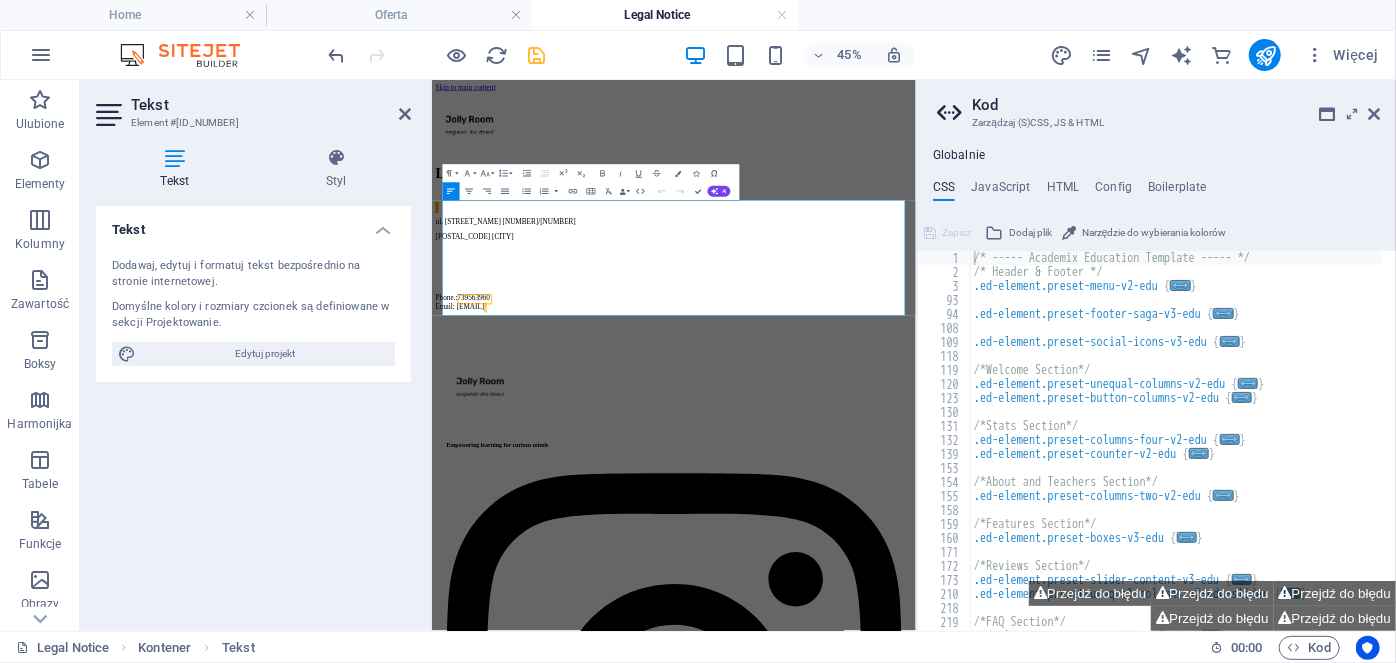 type 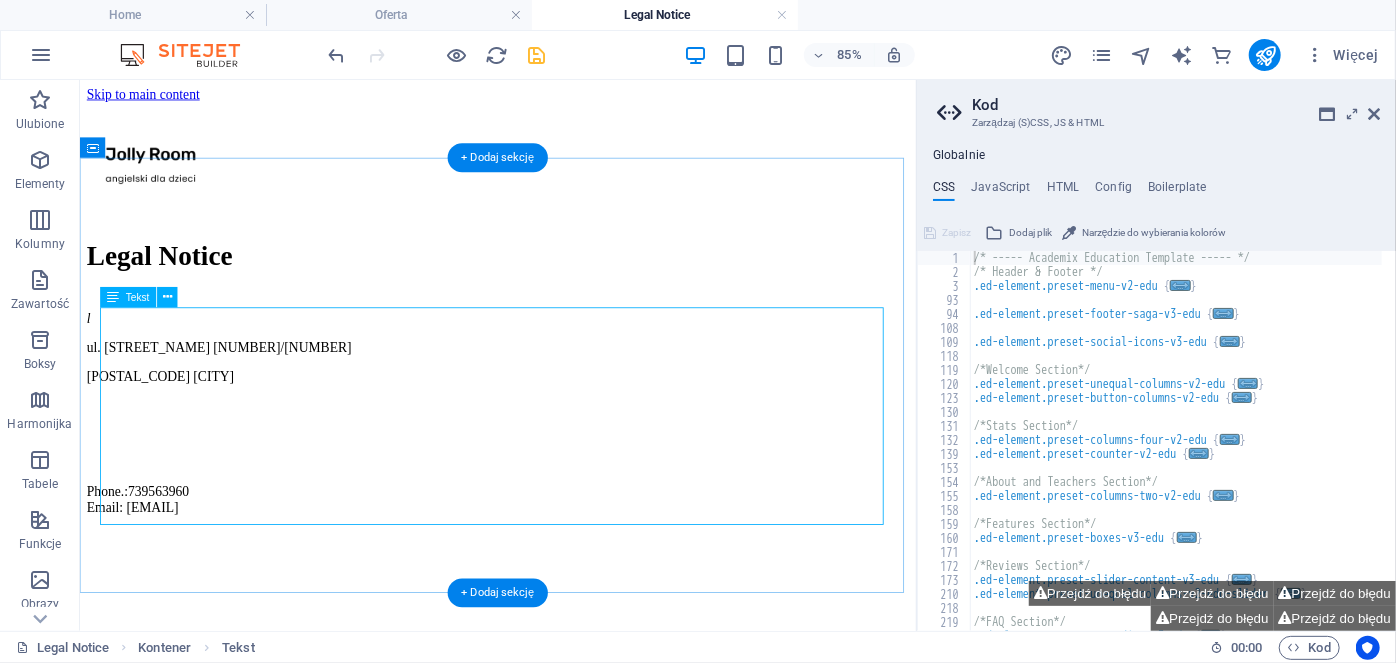click on "l ul. Henryka Opieńskiego 2/12  60-685 Poznań
Phone.:  739563960 Email: kontakt@jollyroom.edu.p" at bounding box center [572, 472] 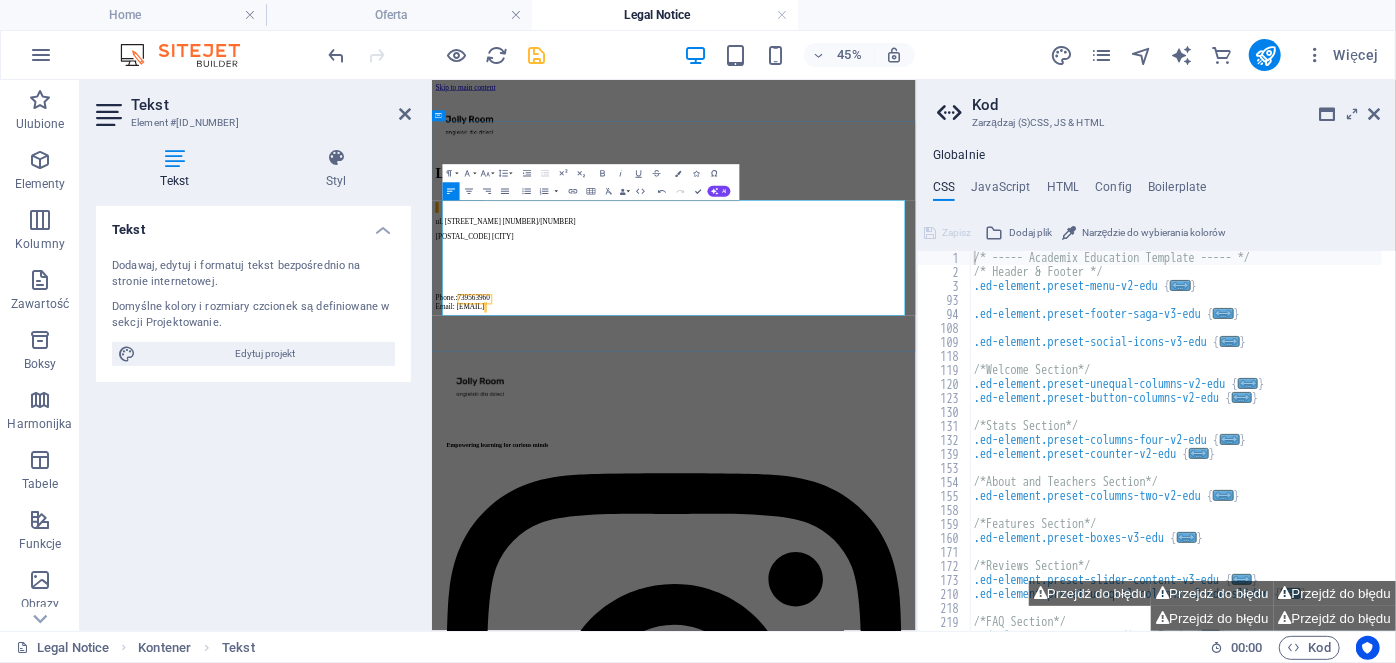 type 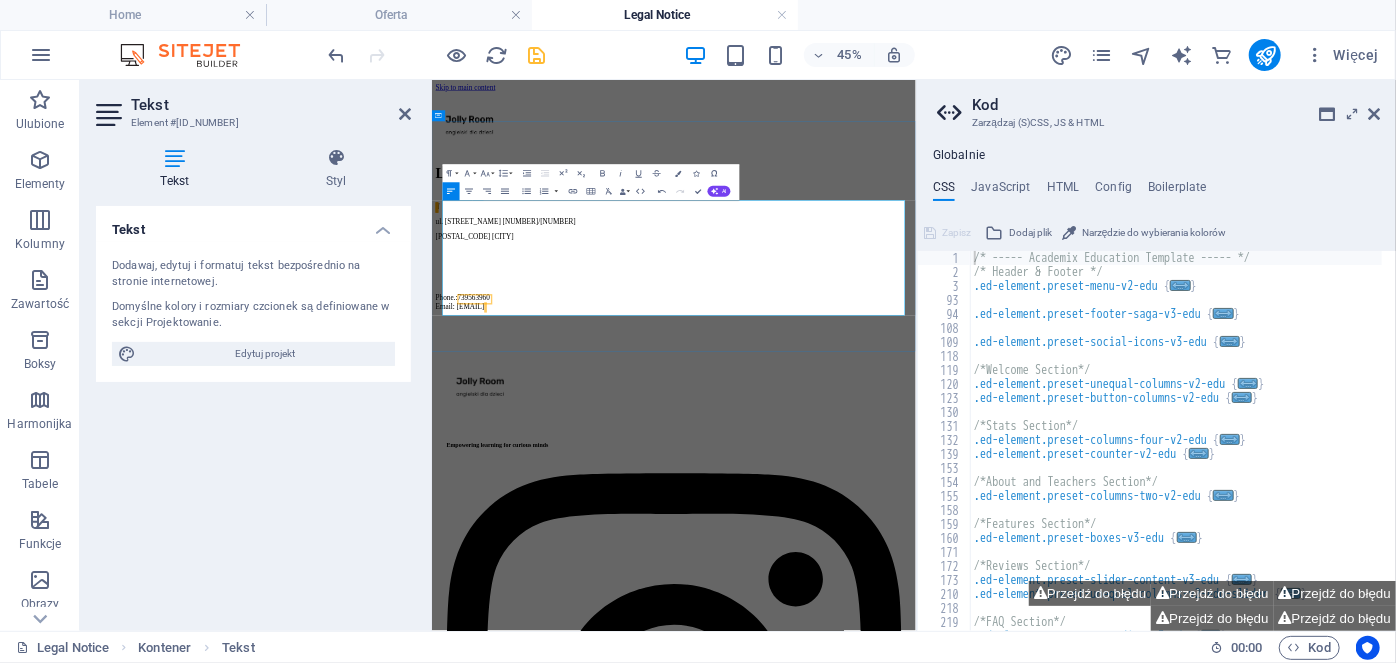 click on "Phone.:  739563960 Email: kontakt@jollyroom.edu.p" at bounding box center [969, 573] 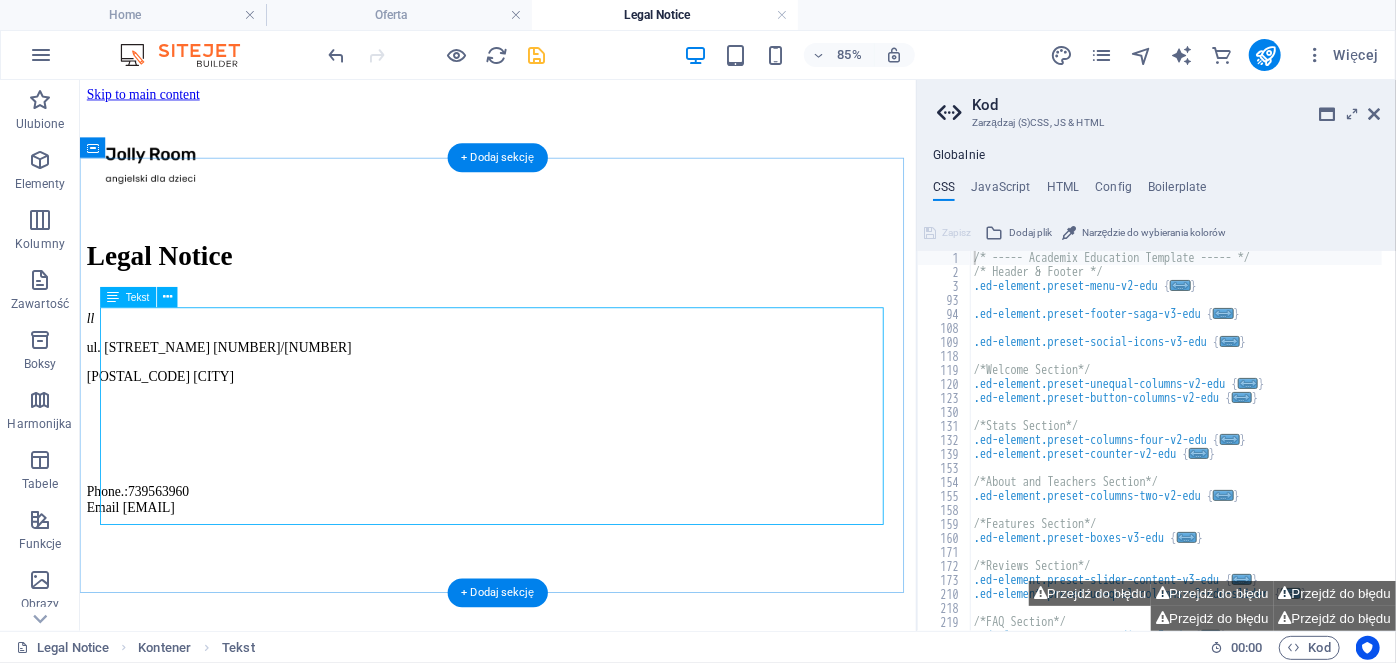 click on "ll ul. Henryka Opieńskiego 2/12  60-685 Poznań
Phone.:  739563960 Email kontakt@jollyroom.edu.p" at bounding box center [572, 472] 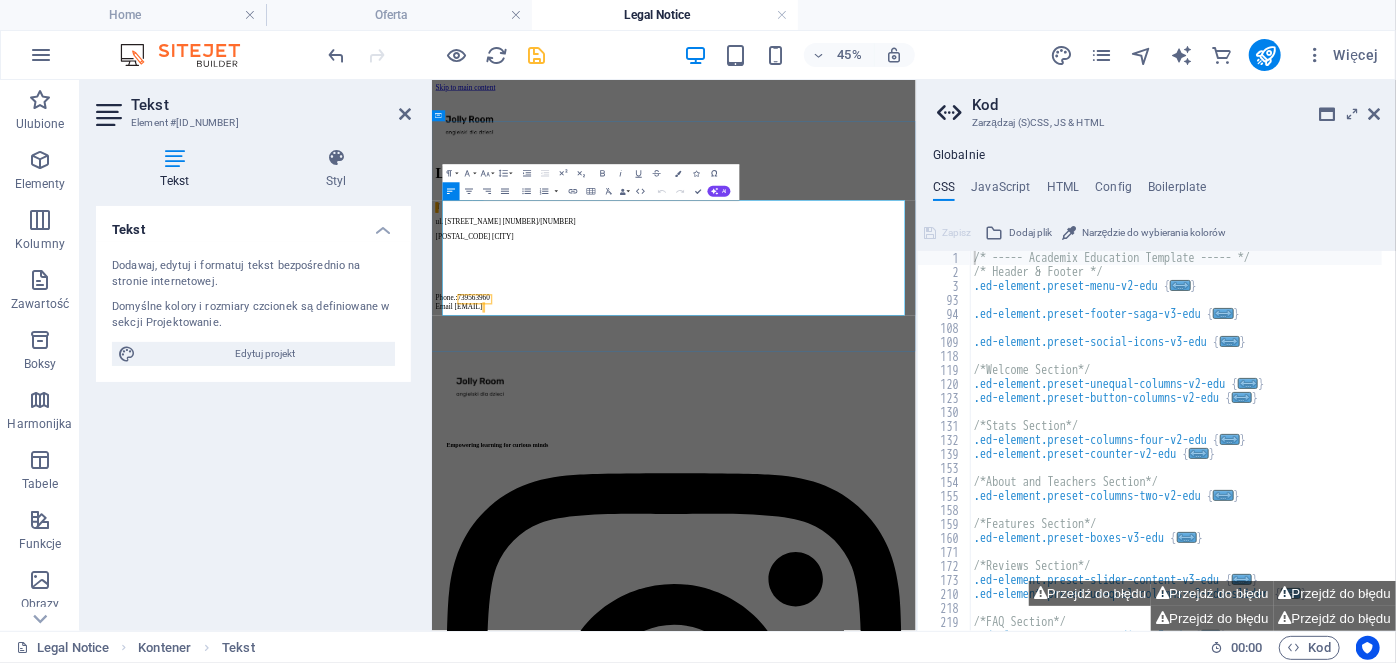 click on "ll" at bounding box center (969, 360) 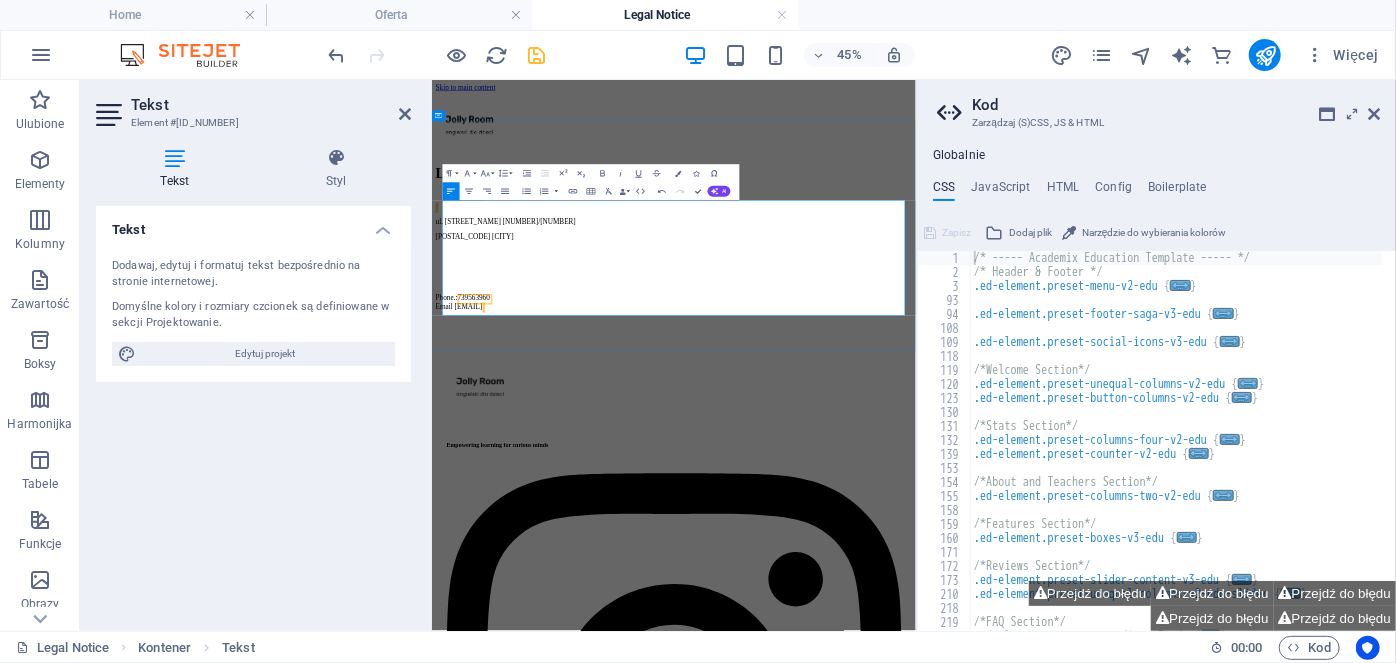 click on "Phone.:  739563960 Email kontakt@jollyroom.edu.p" at bounding box center (969, 573) 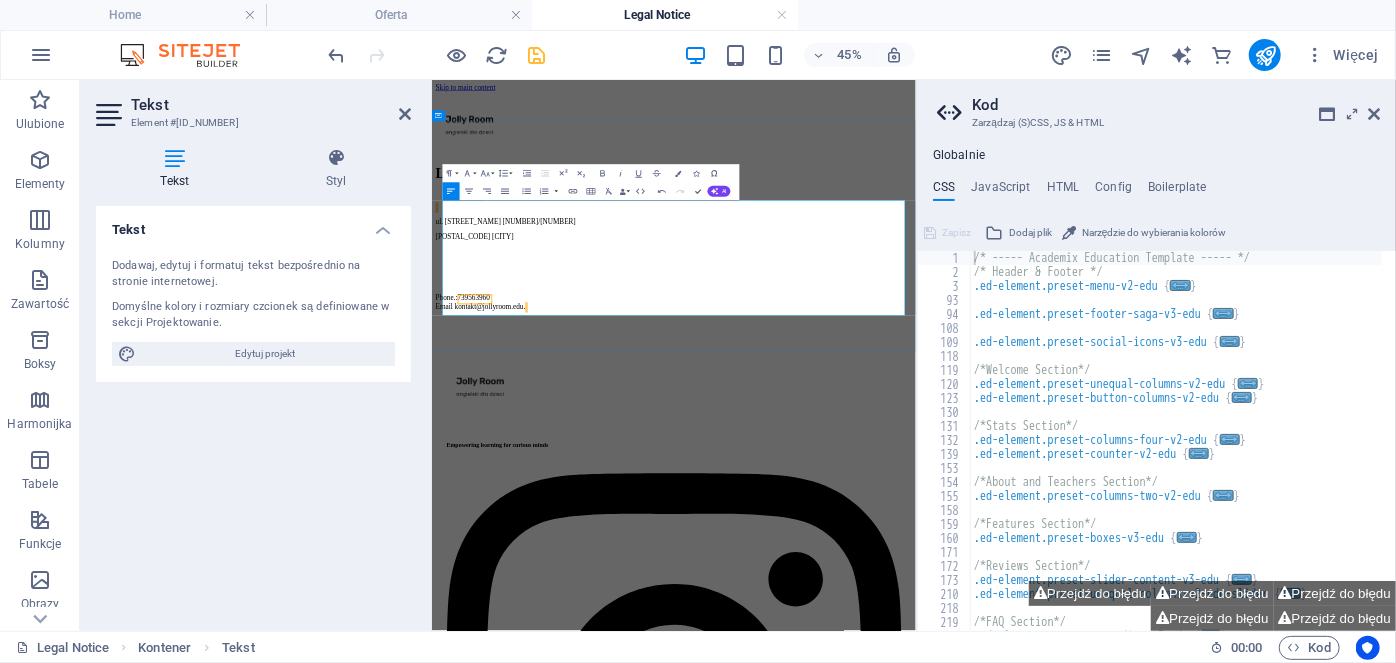 type 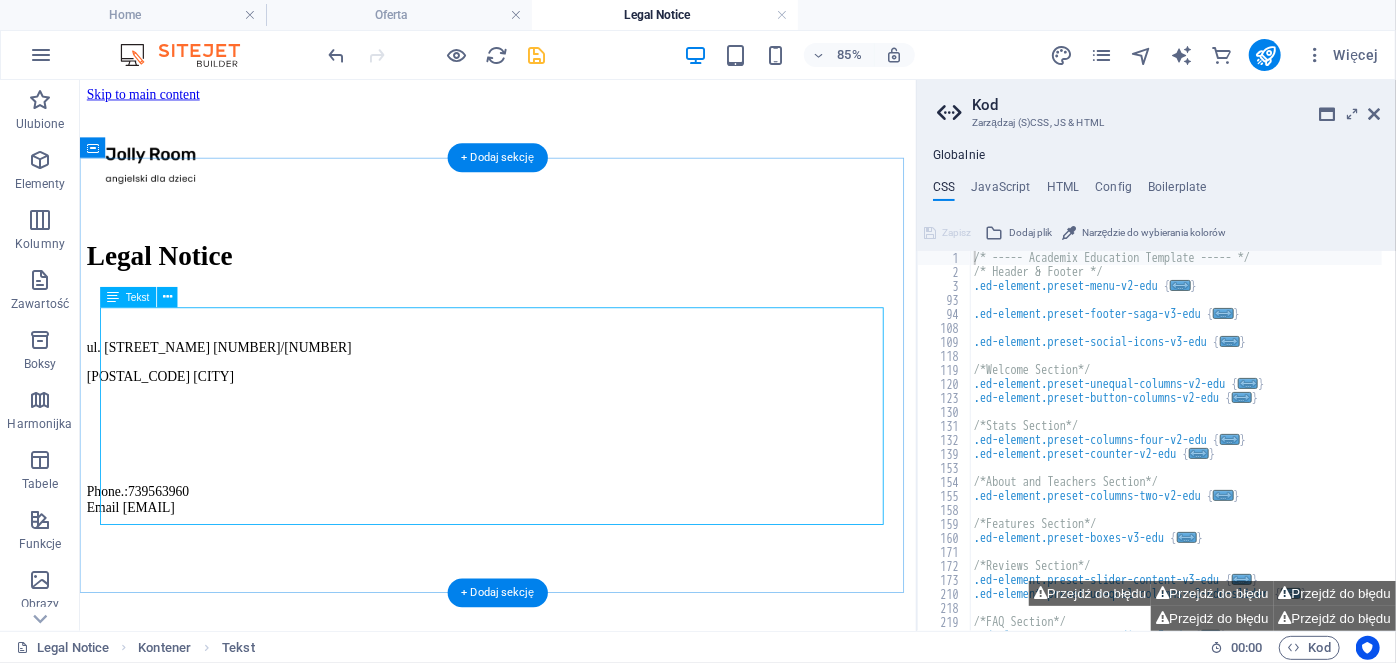 click on "ul. Henryka Opieńskiego 2/12  60-685 Poznań
Phone.:  739563960 Email kontakt@jollyroom.edu.pl" at bounding box center [572, 472] 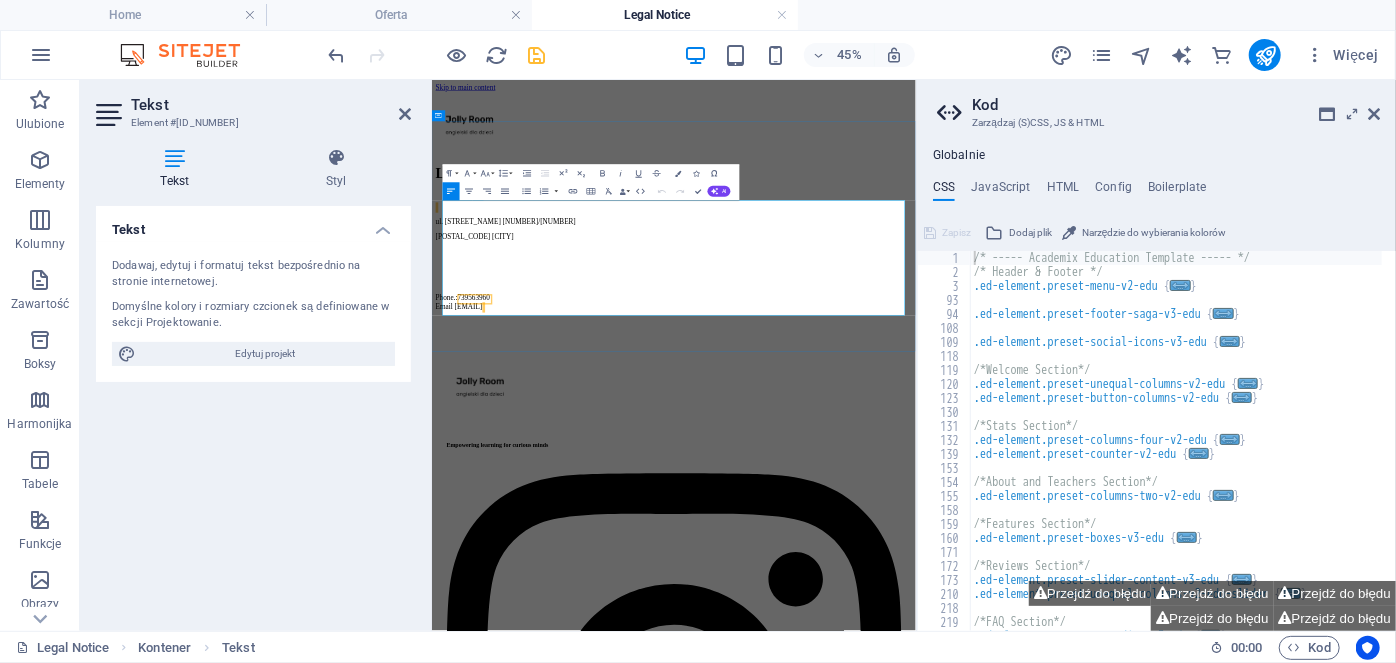 click on "Phone.:  739563960 Email kontakt@jollyroom.edu.pl" at bounding box center [969, 573] 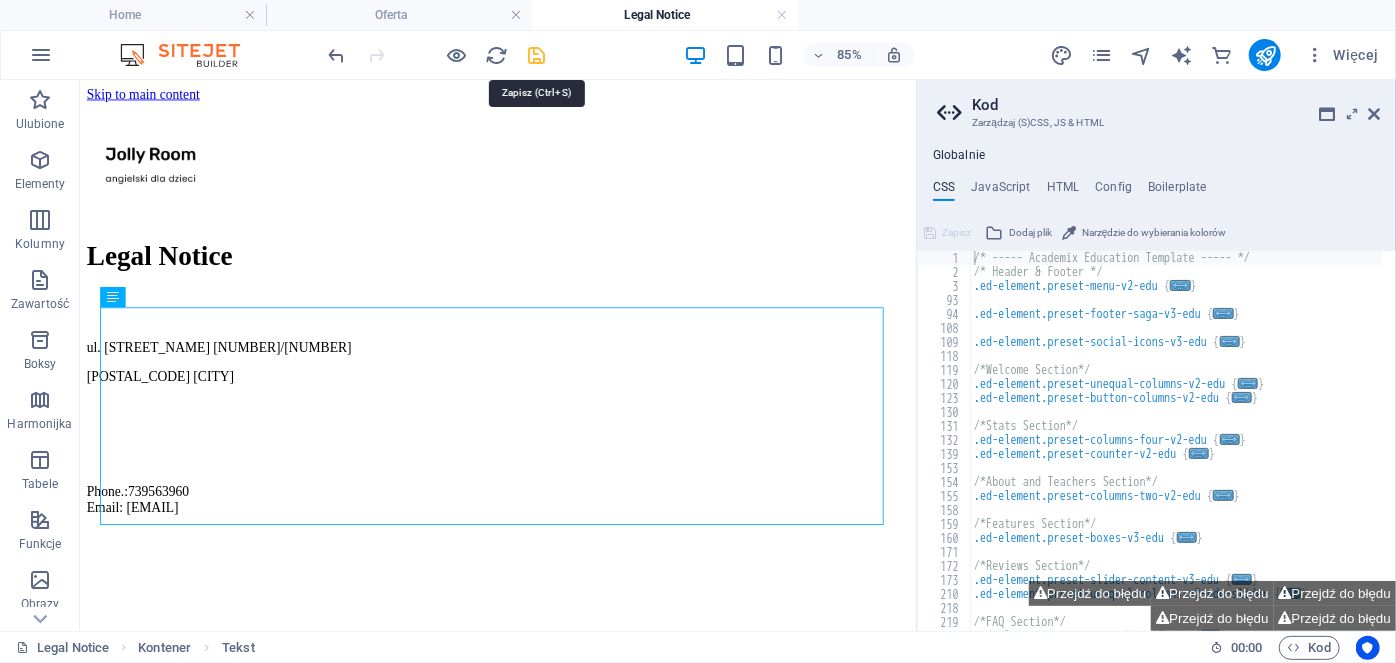 click at bounding box center (537, 55) 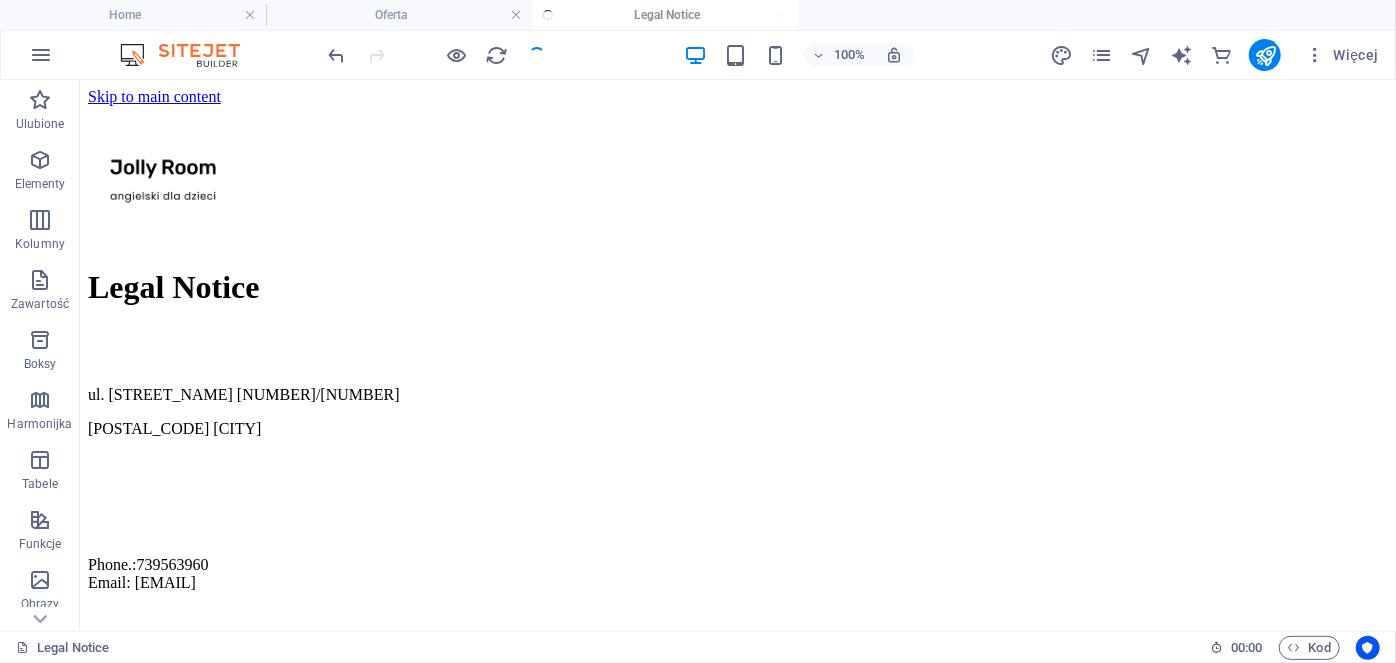 click at bounding box center (437, 55) 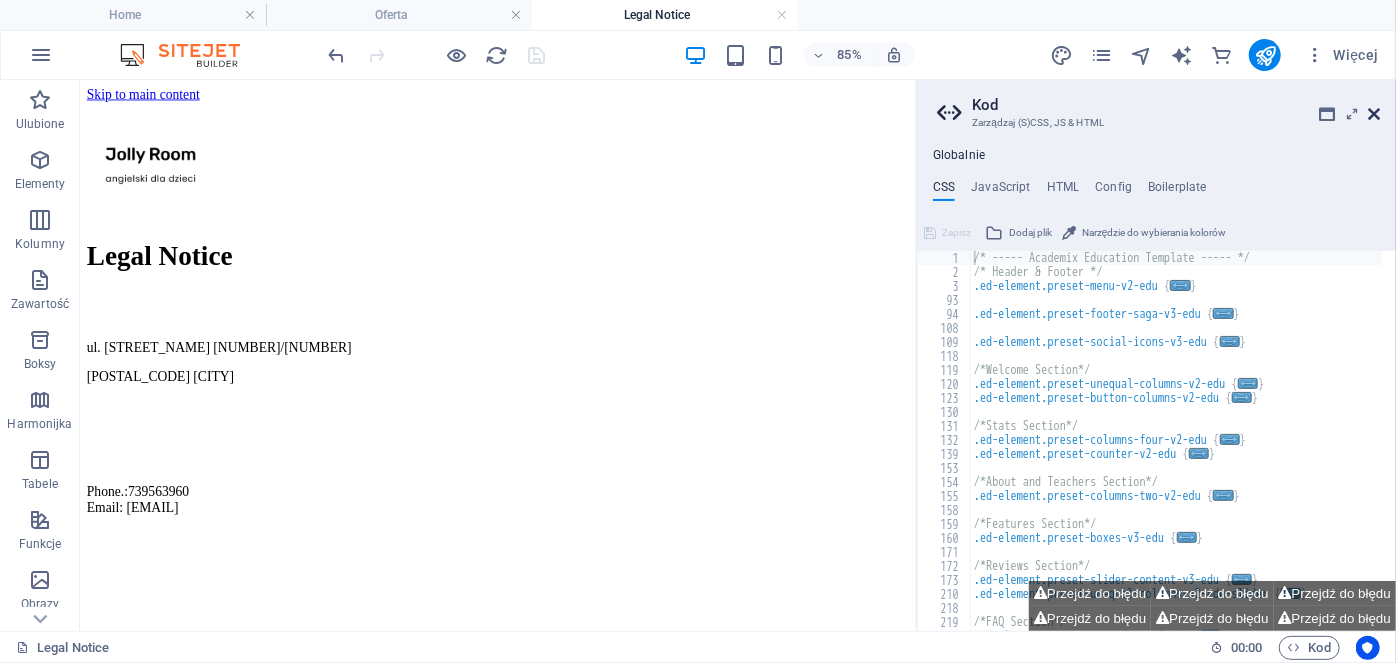 click at bounding box center [1374, 114] 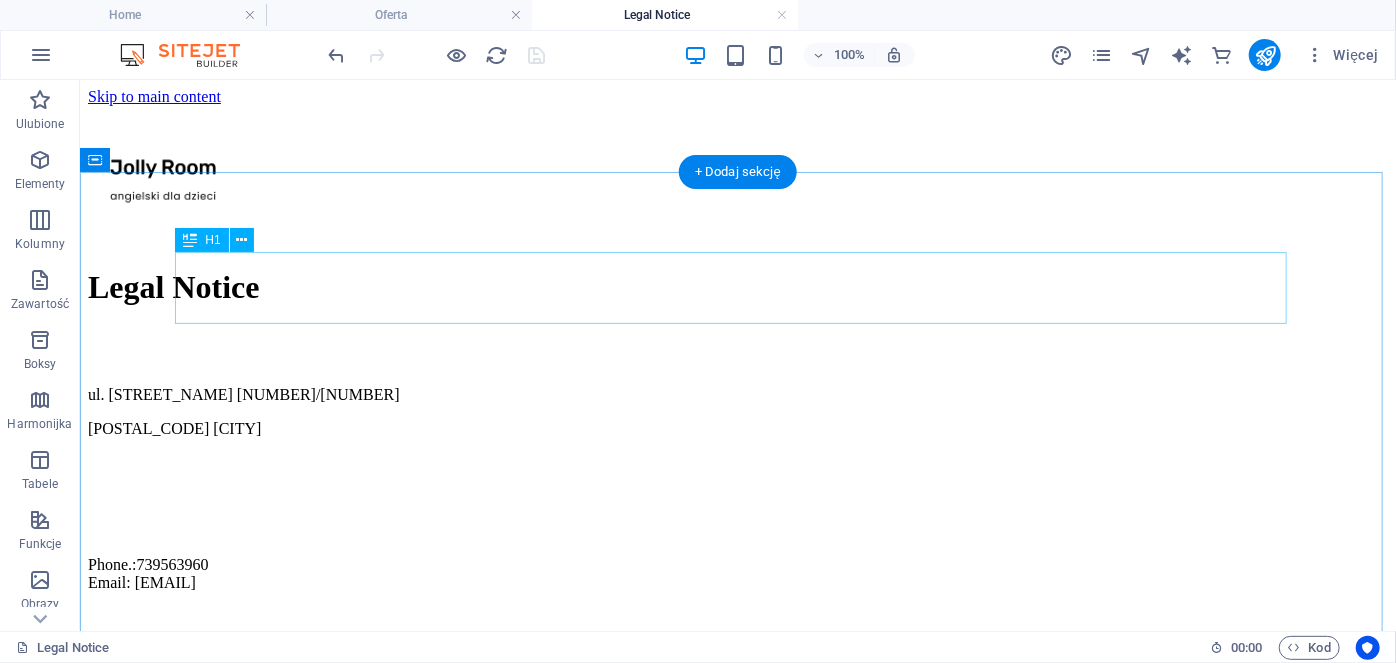 click on "Legal Notice" at bounding box center (737, 286) 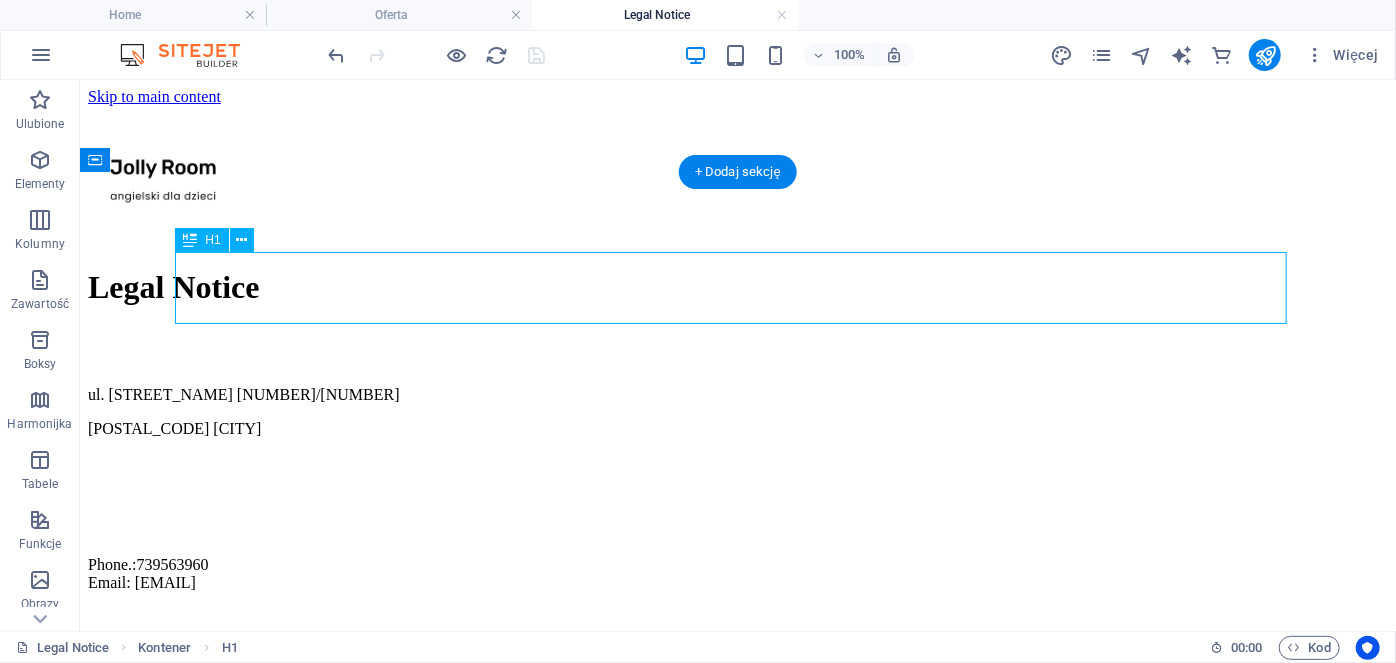 drag, startPoint x: 503, startPoint y: 302, endPoint x: 154, endPoint y: 313, distance: 349.1733 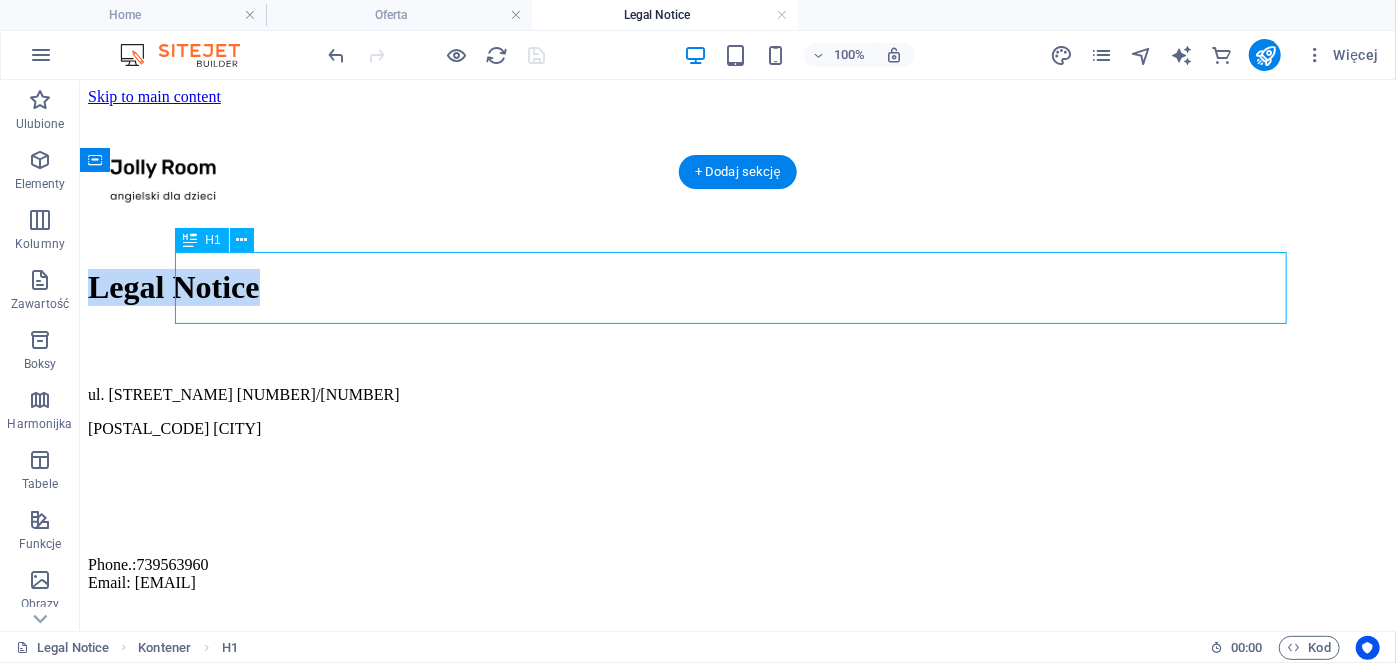 click on "Legal Notice ul. Henryka Opieńskiego 2/12  60-685 Poznań
Phone.:  739563960 Email: kontakt@jollyroom.edu.pl" at bounding box center (737, 429) 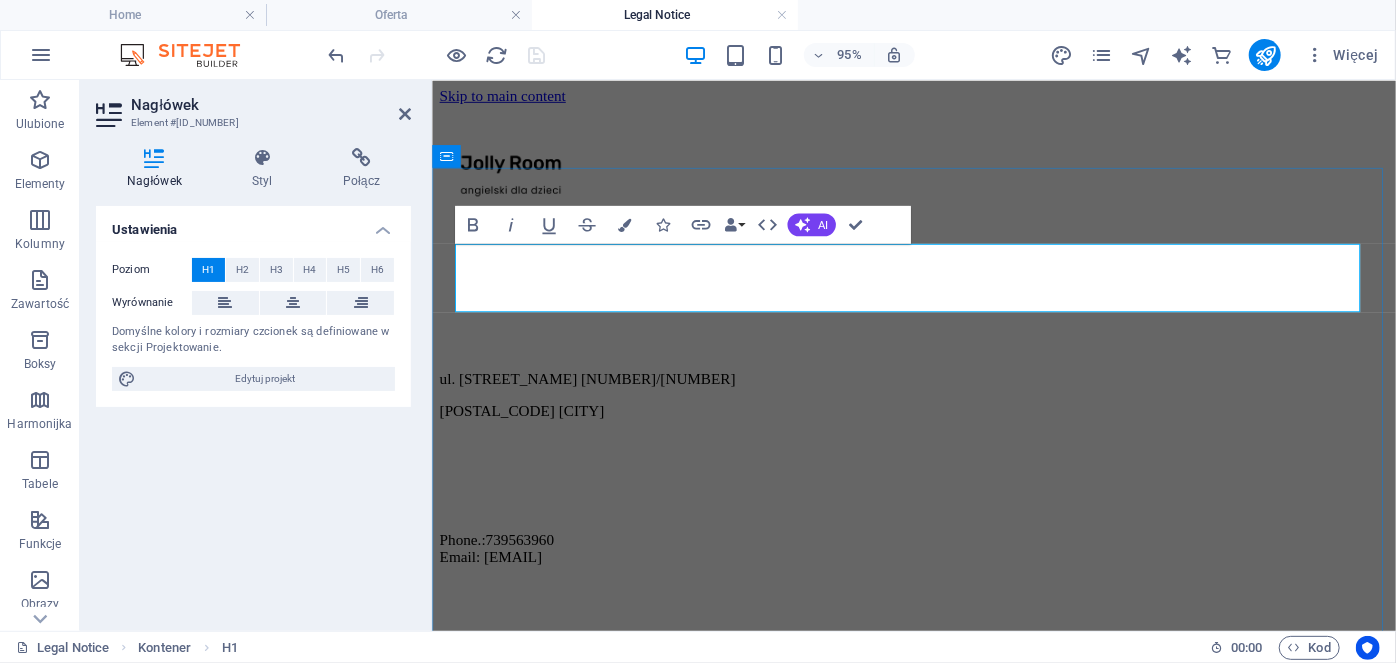 type 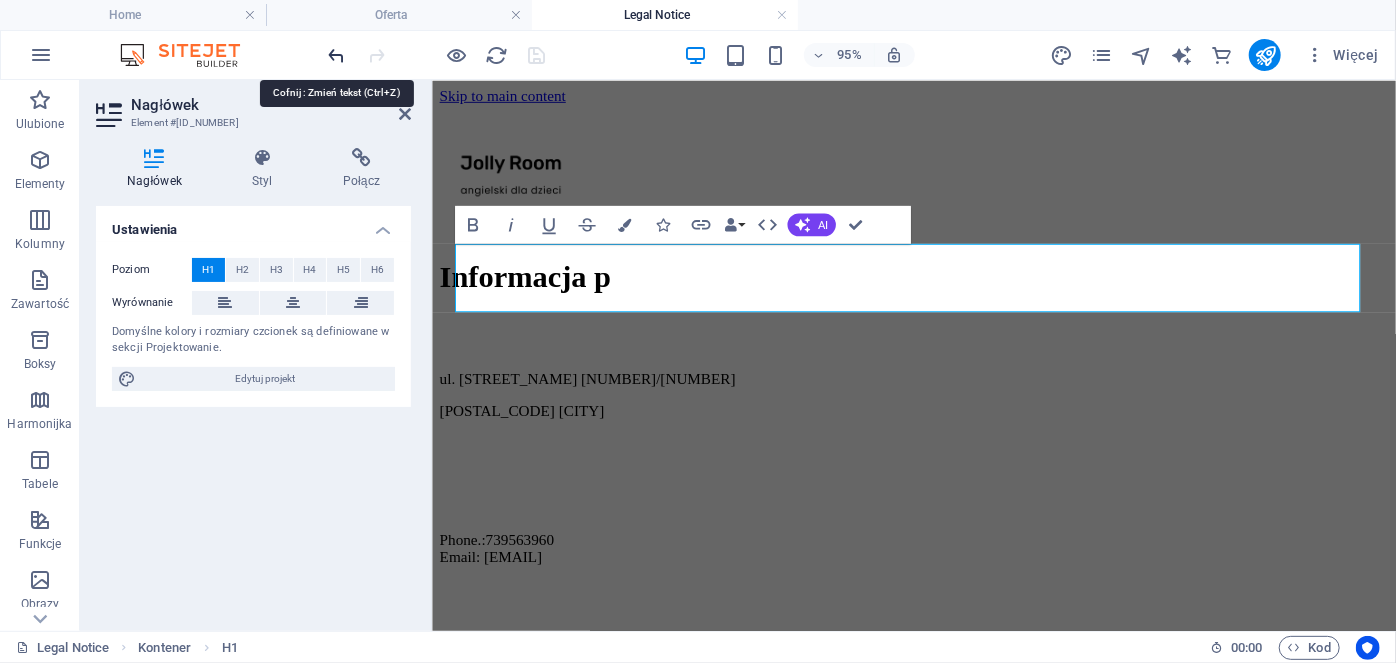 click at bounding box center (337, 55) 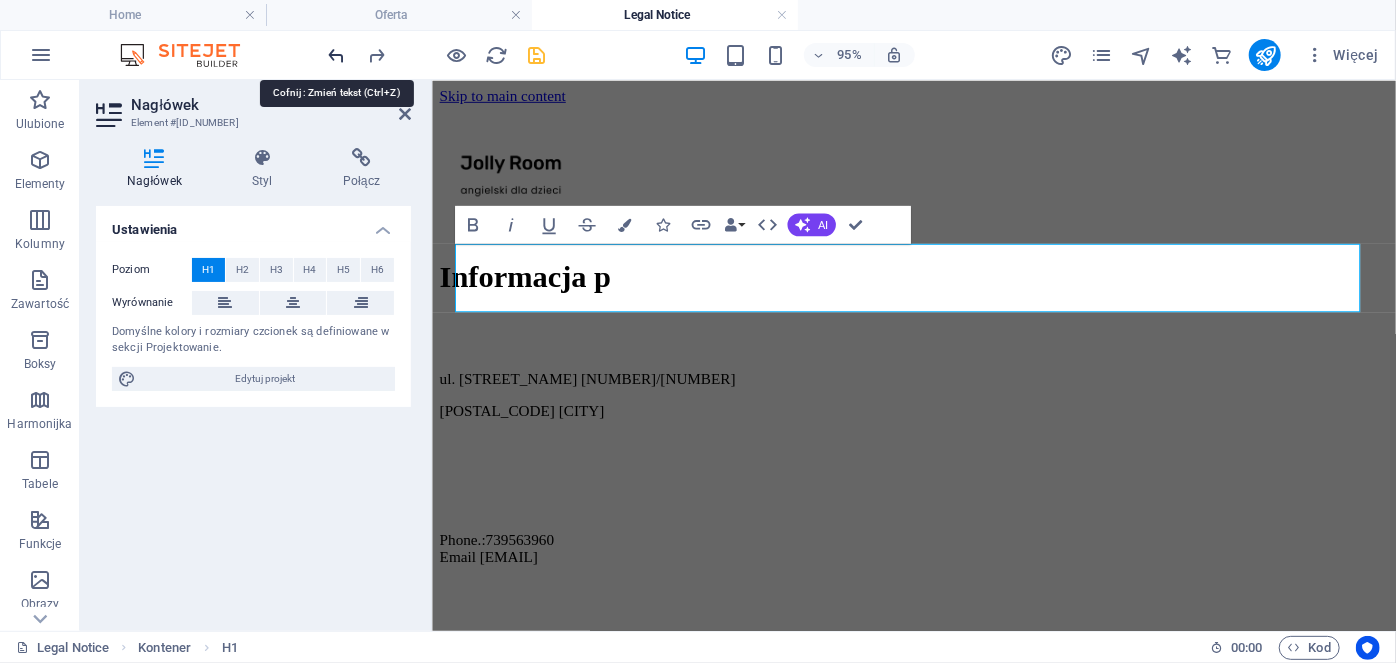 click at bounding box center [337, 55] 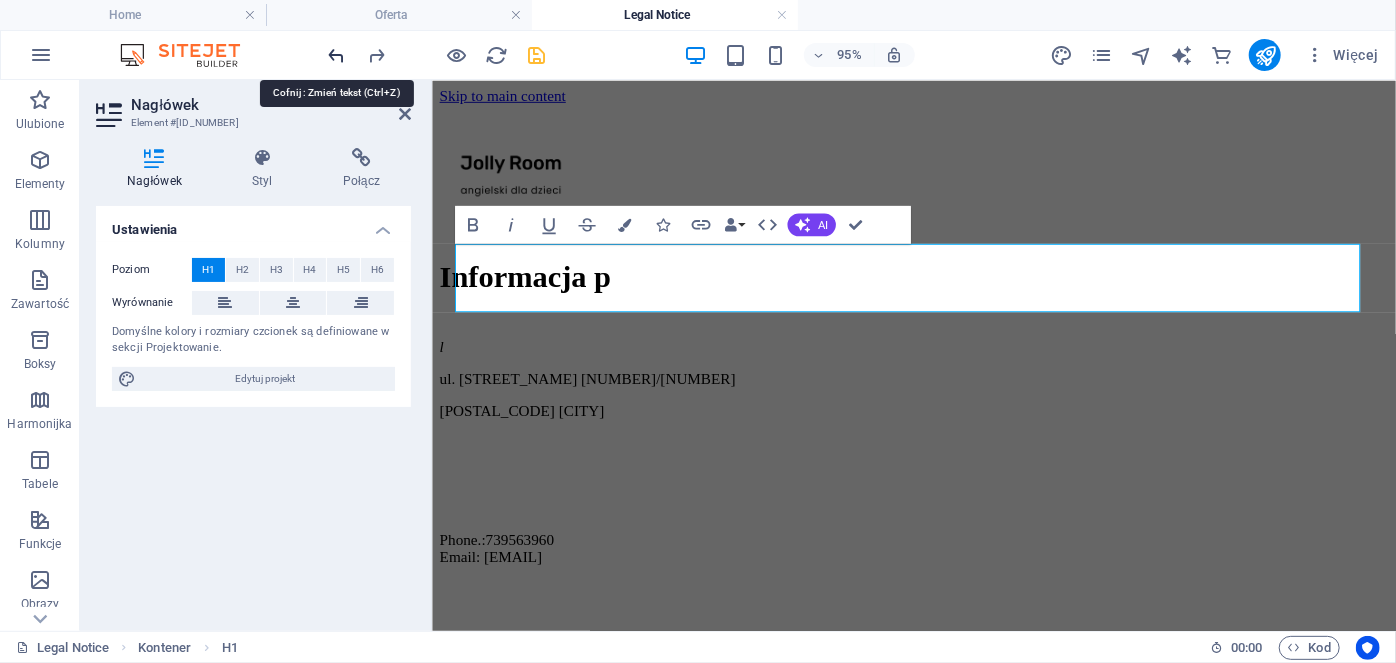 click at bounding box center [337, 55] 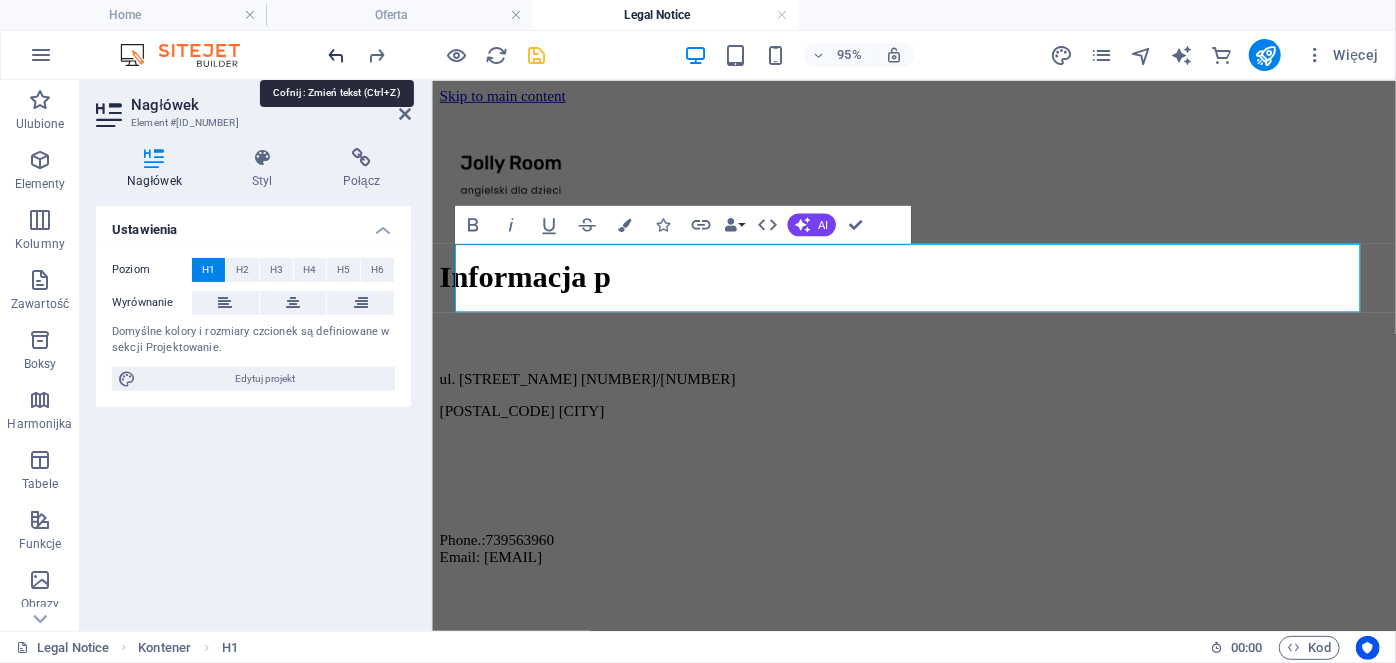 click at bounding box center [337, 55] 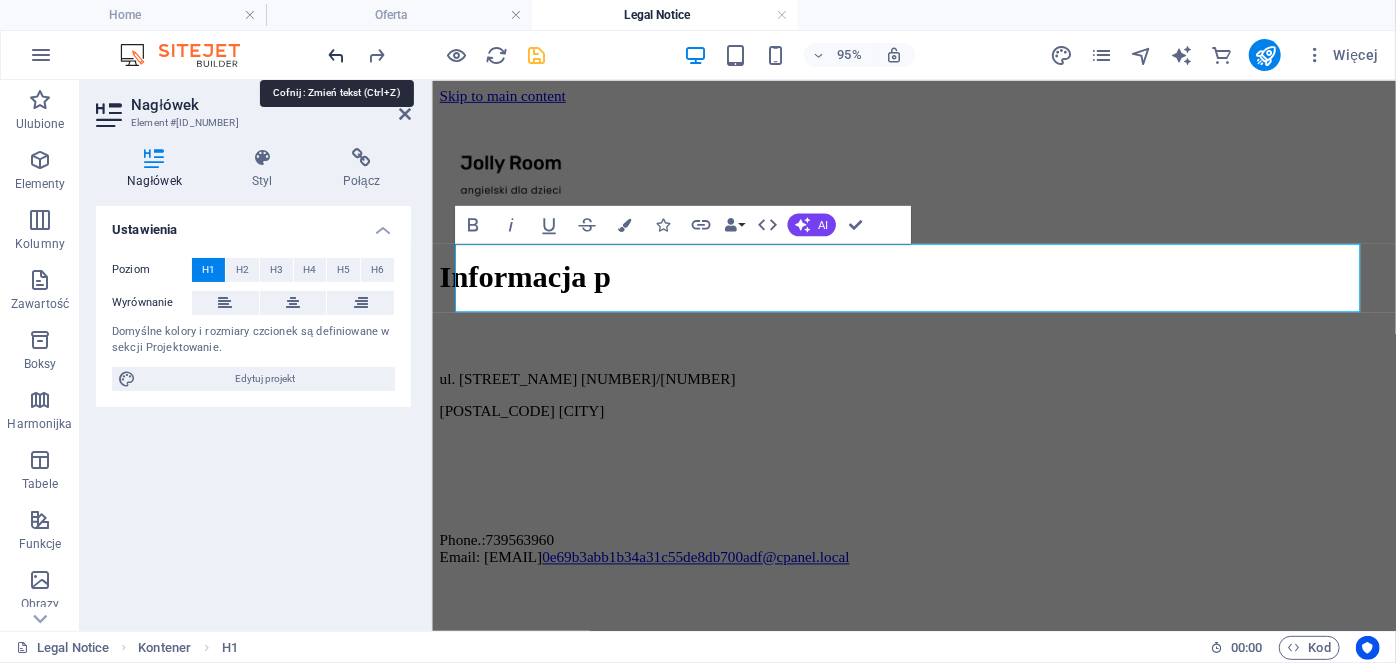 click at bounding box center (337, 55) 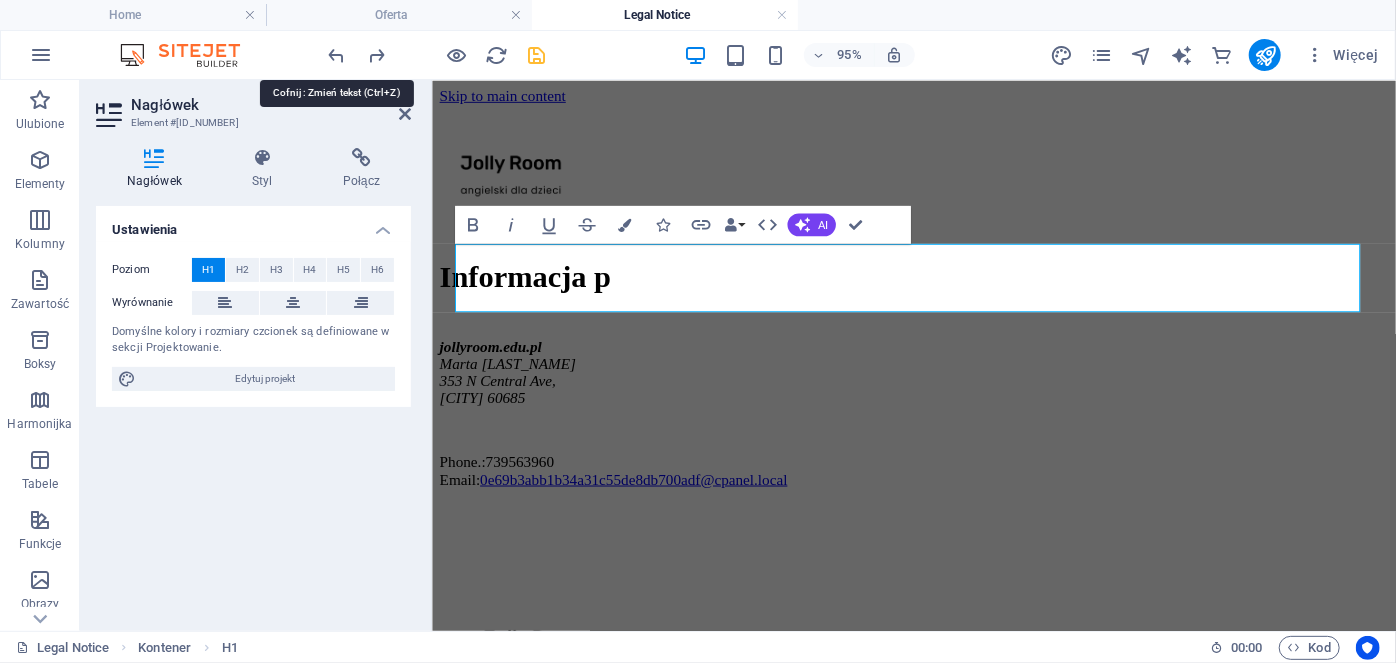 click at bounding box center (437, 55) 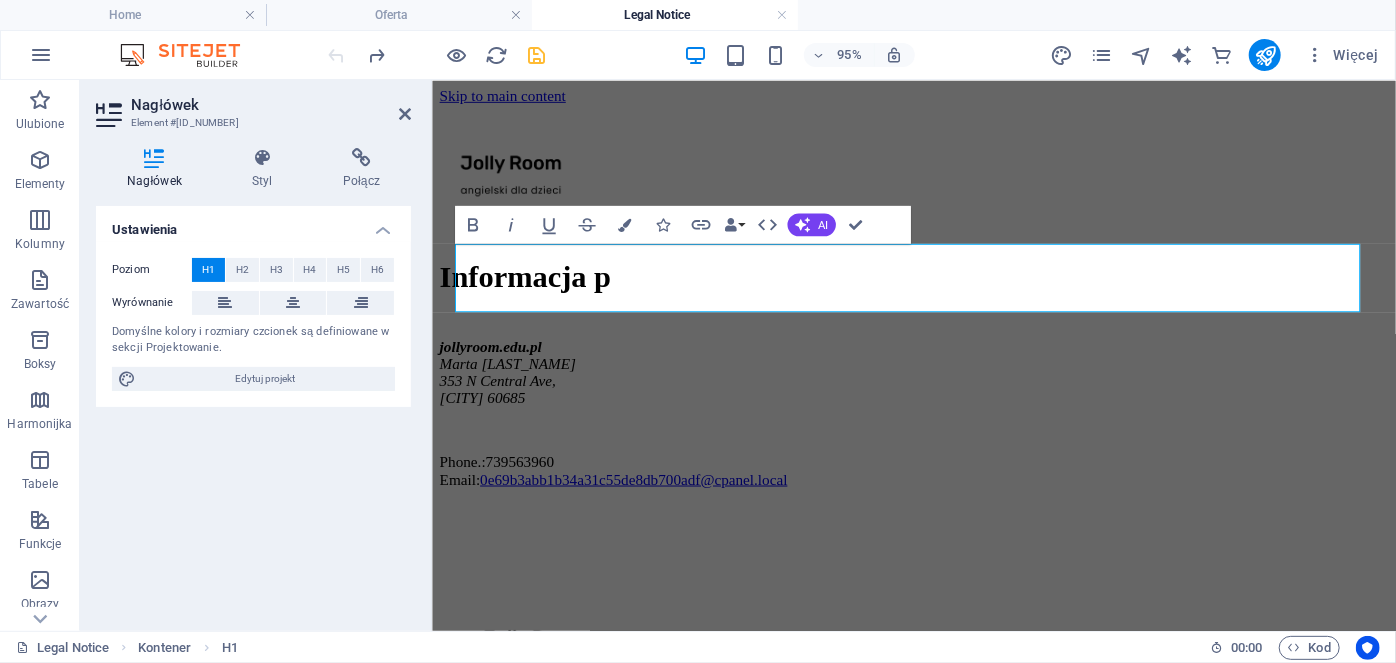 click at bounding box center [437, 55] 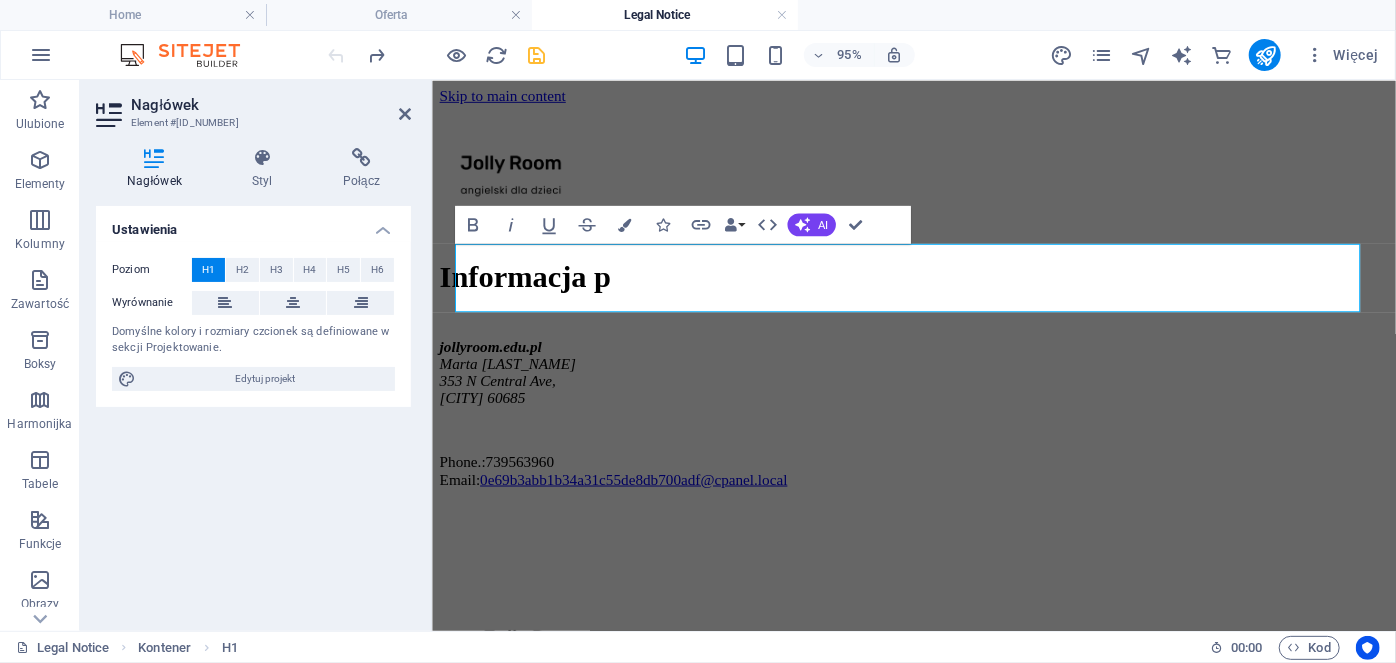 click at bounding box center [437, 55] 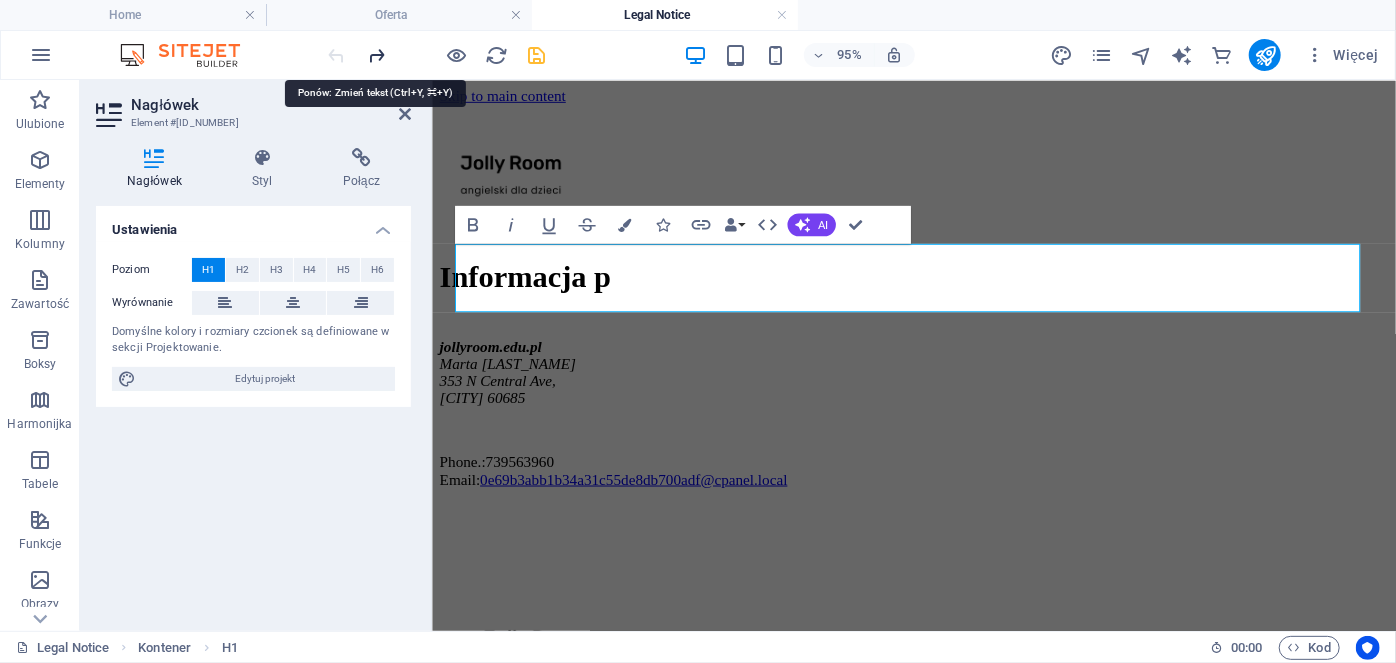 click at bounding box center [377, 55] 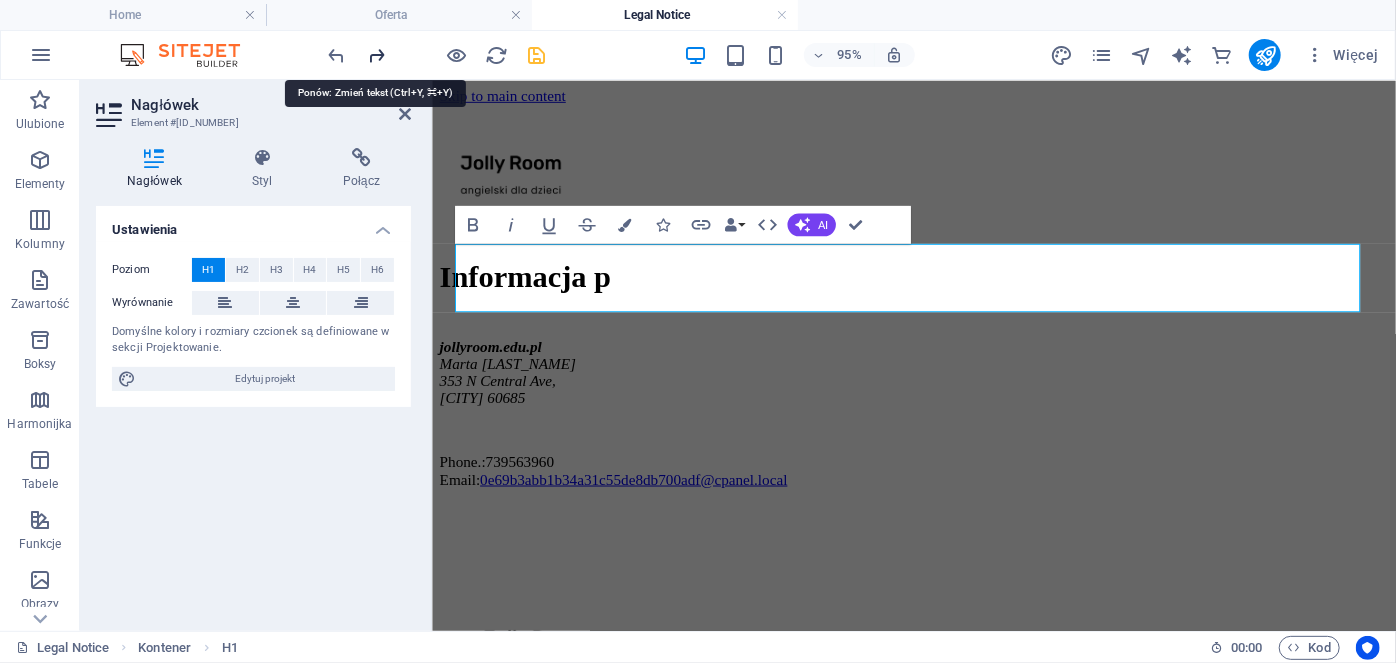 click at bounding box center [377, 55] 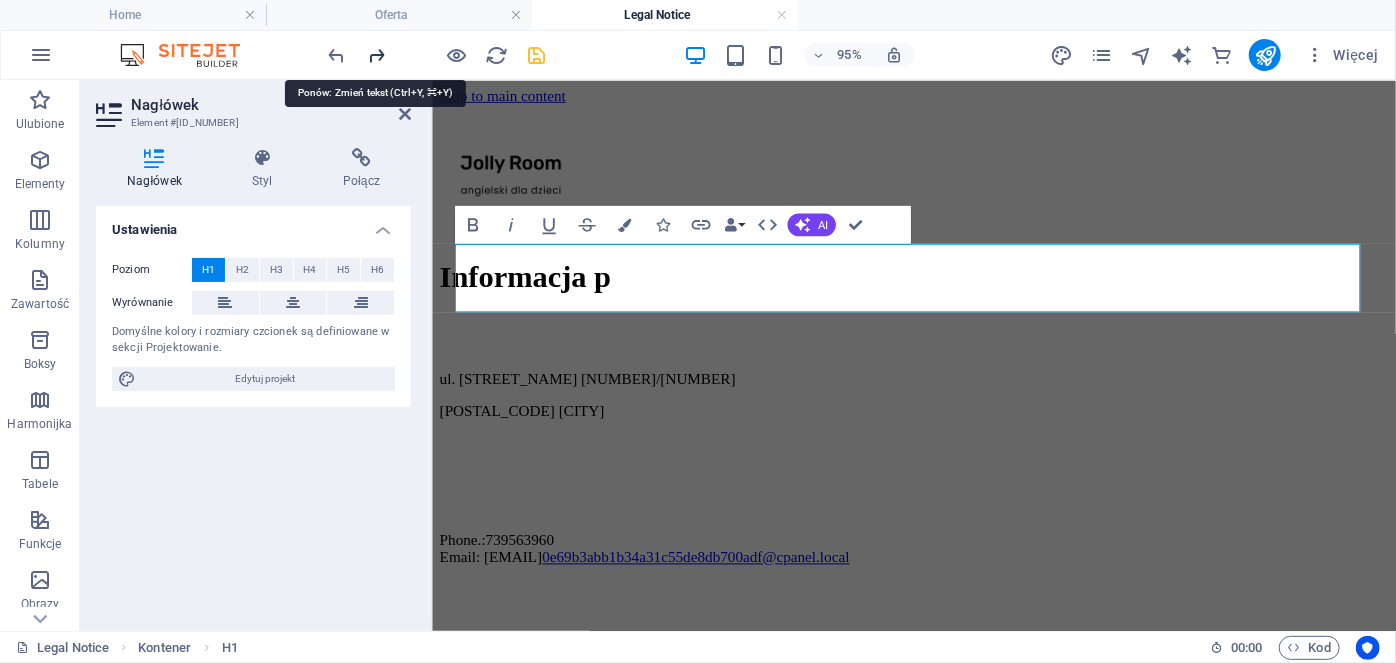 click at bounding box center [377, 55] 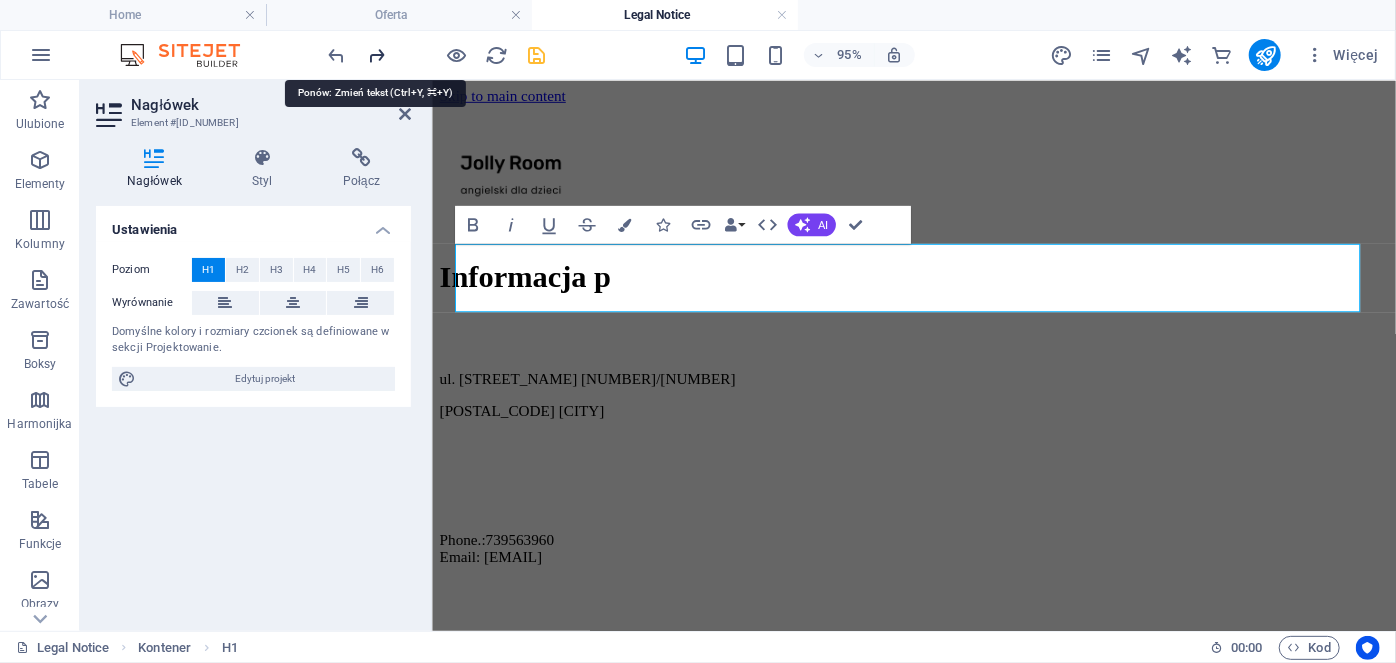 click at bounding box center [377, 55] 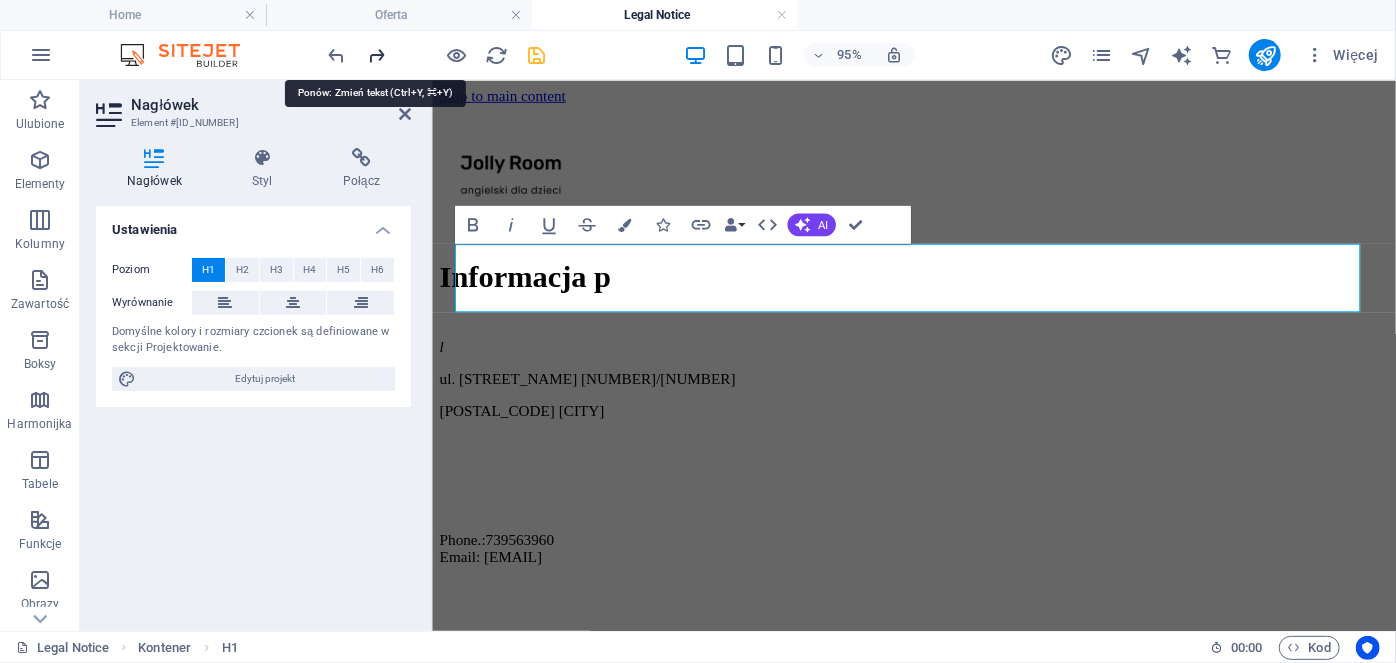 click at bounding box center [377, 55] 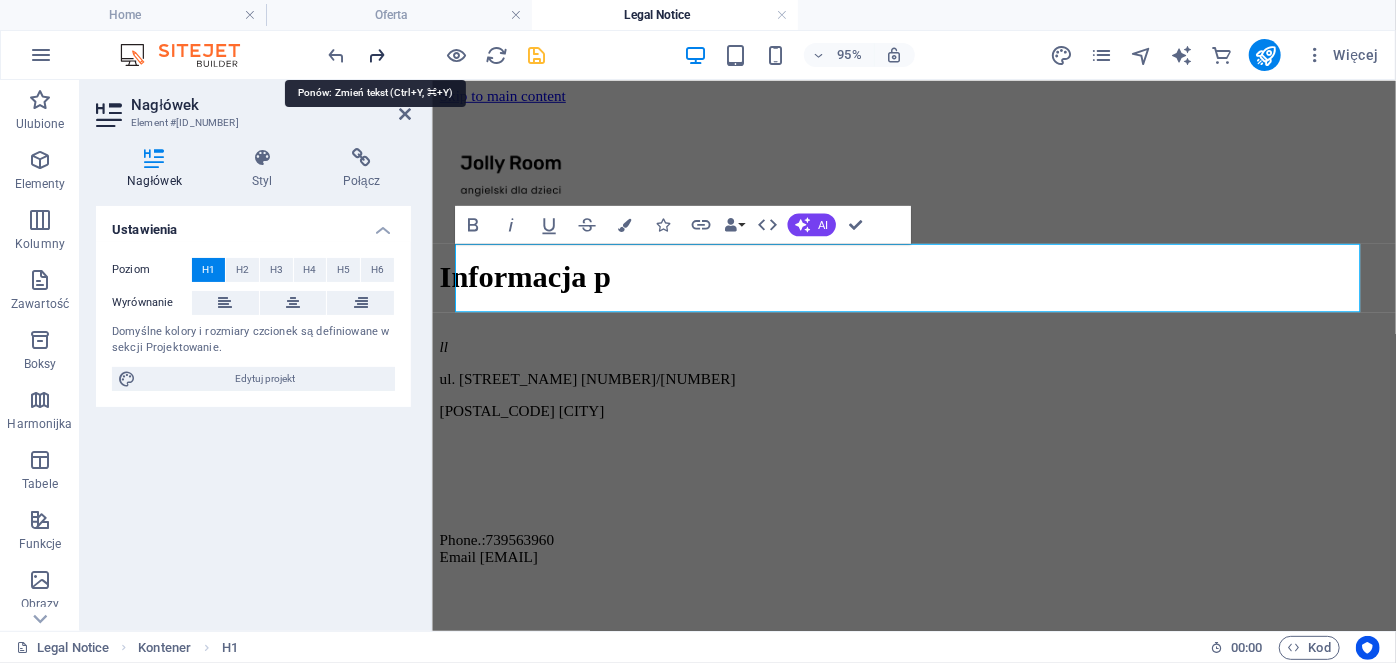 click at bounding box center (377, 55) 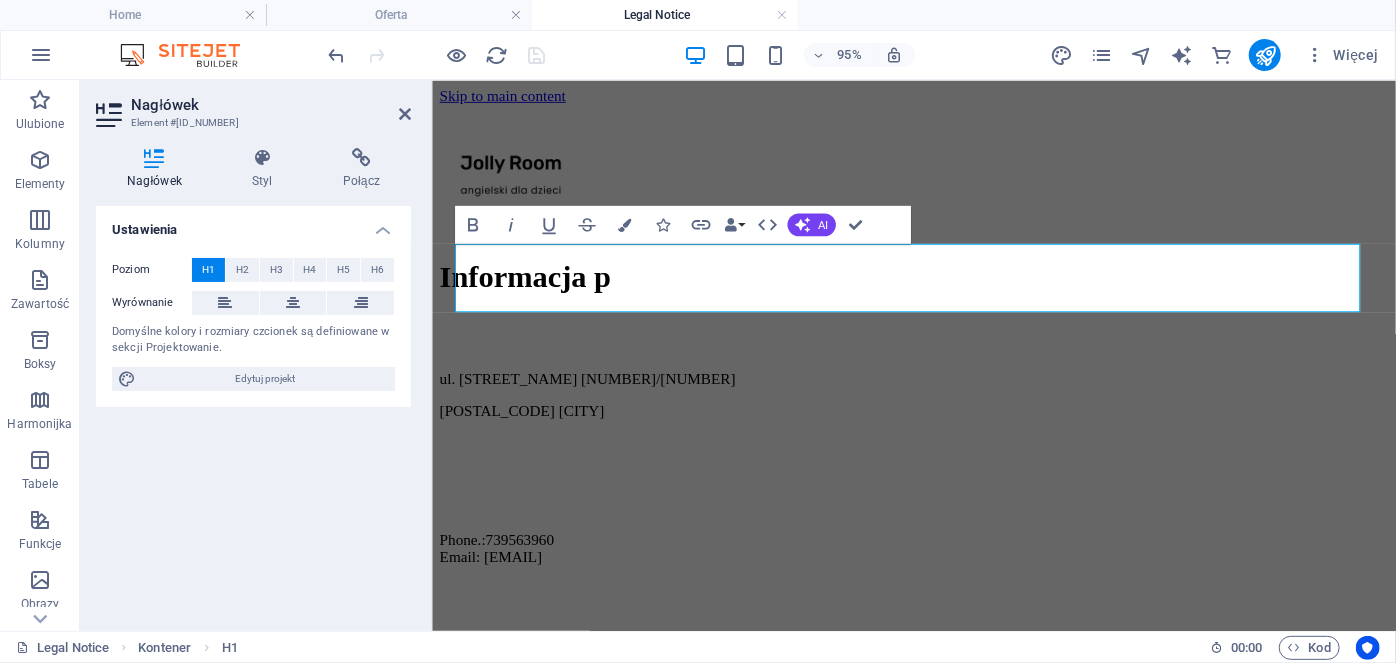 click at bounding box center [437, 55] 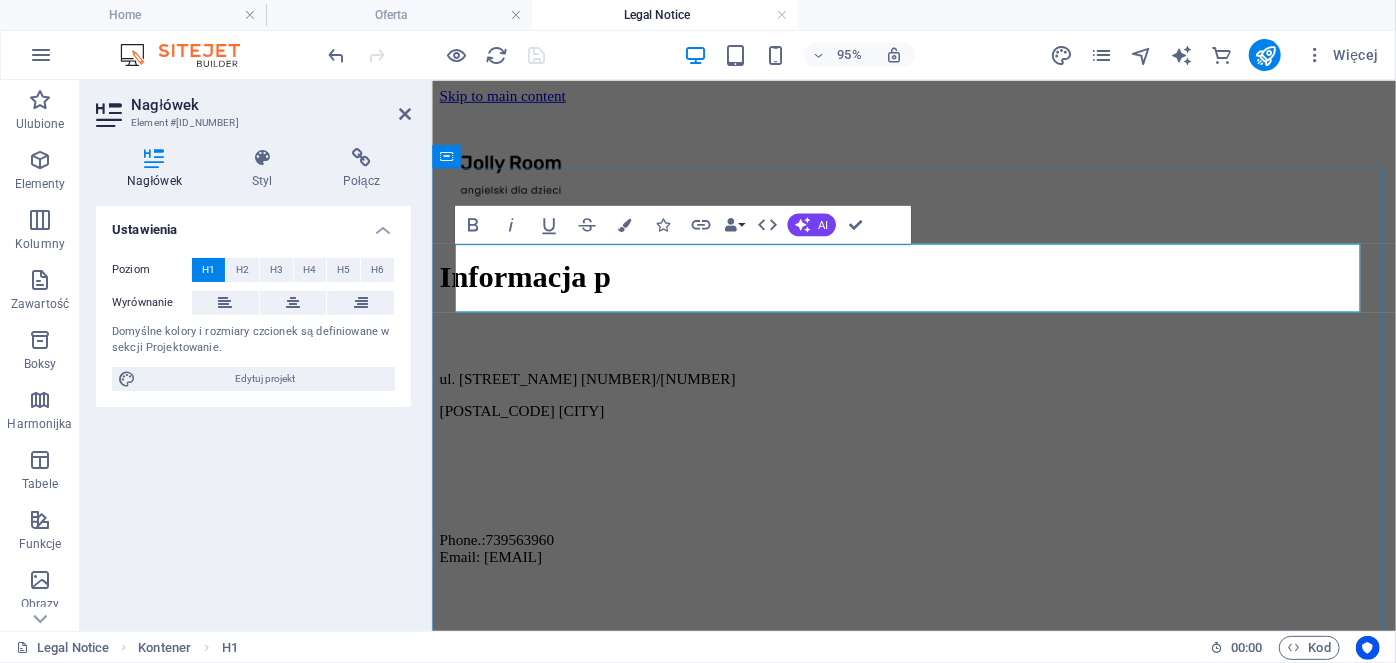 click on "Informacja p" at bounding box center [938, 287] 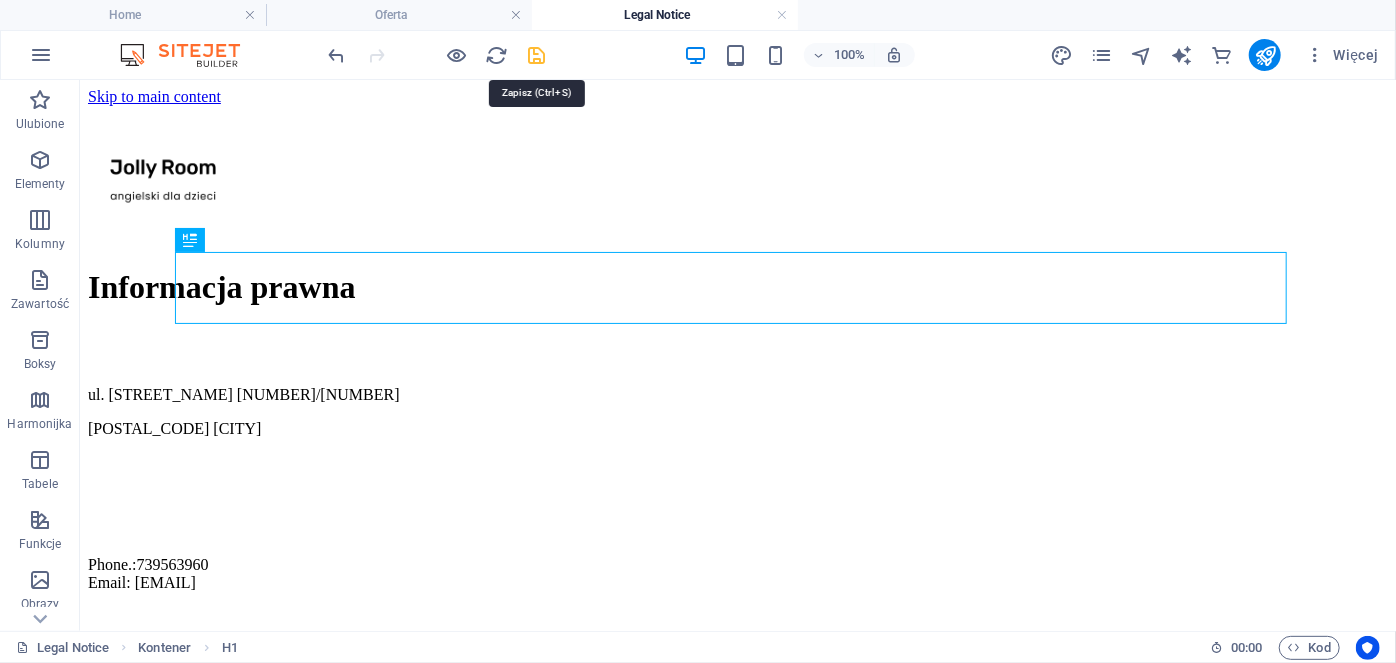 click at bounding box center [537, 55] 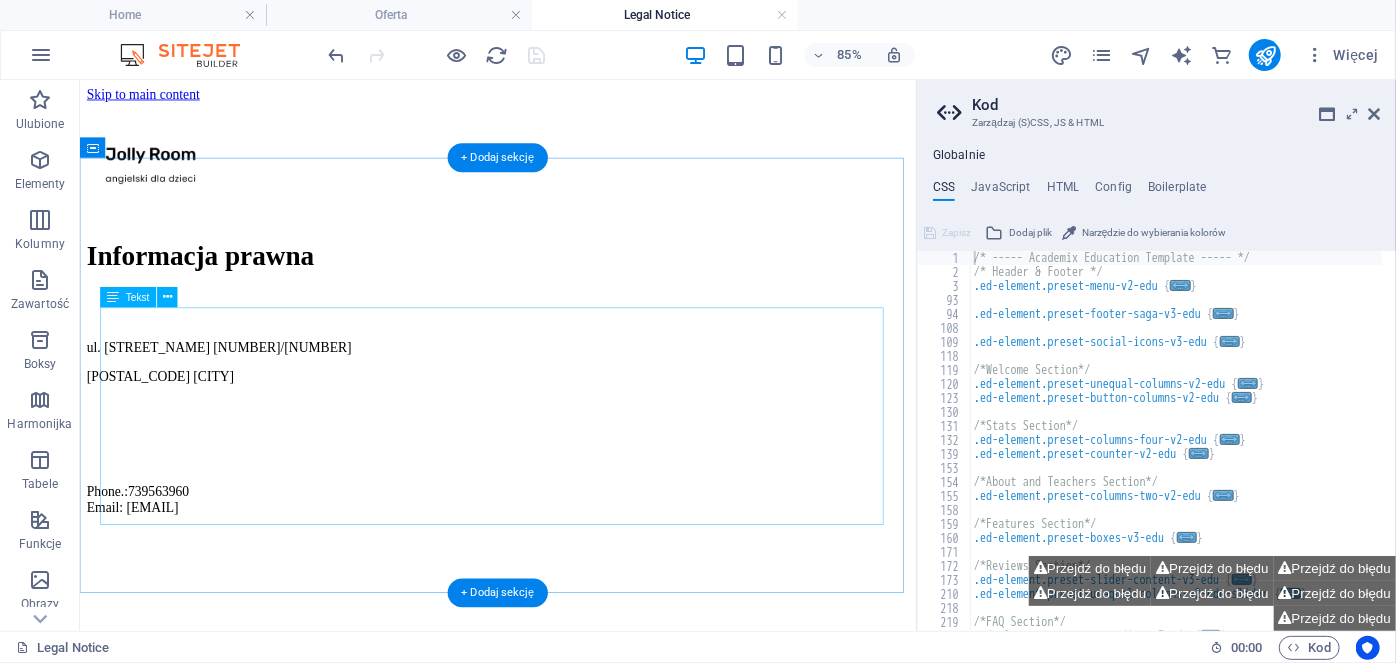 click on "ul. Henryka Opieńskiego 2/12  60-685 Poznań
Phone.:  739563960 Email: kontakt@jollyroom.edu.pl" at bounding box center (572, 472) 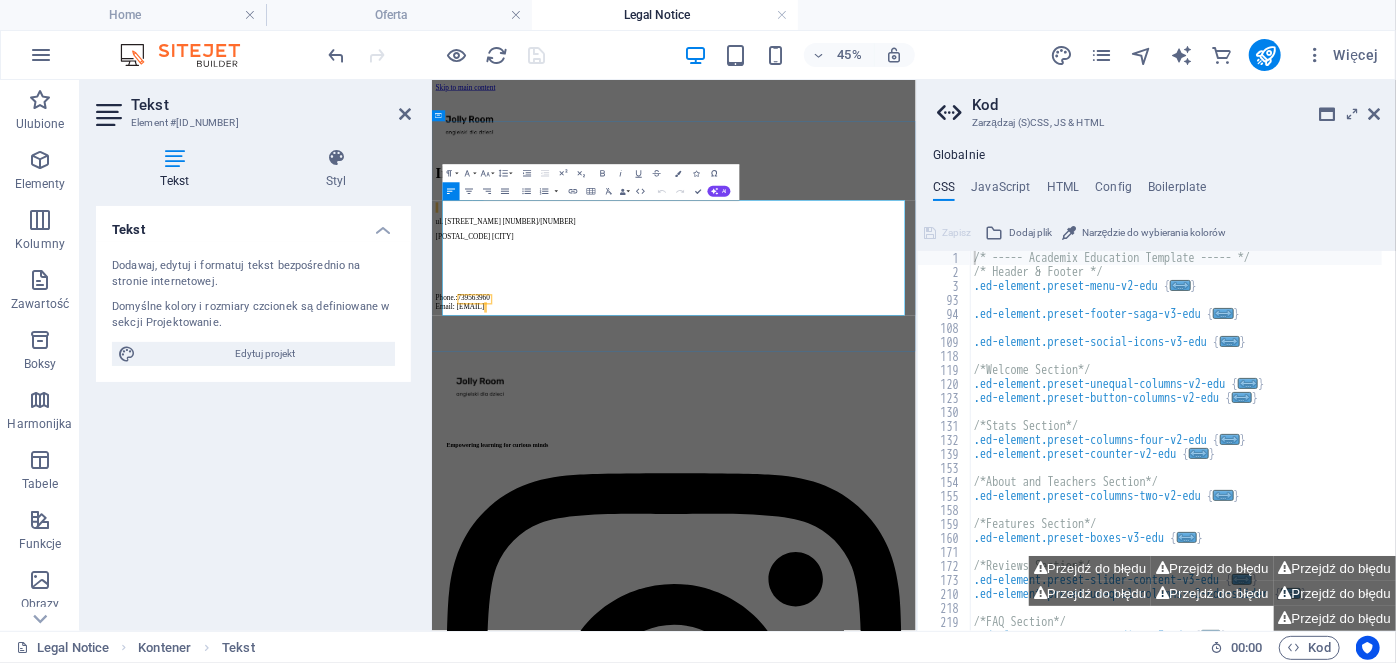 type 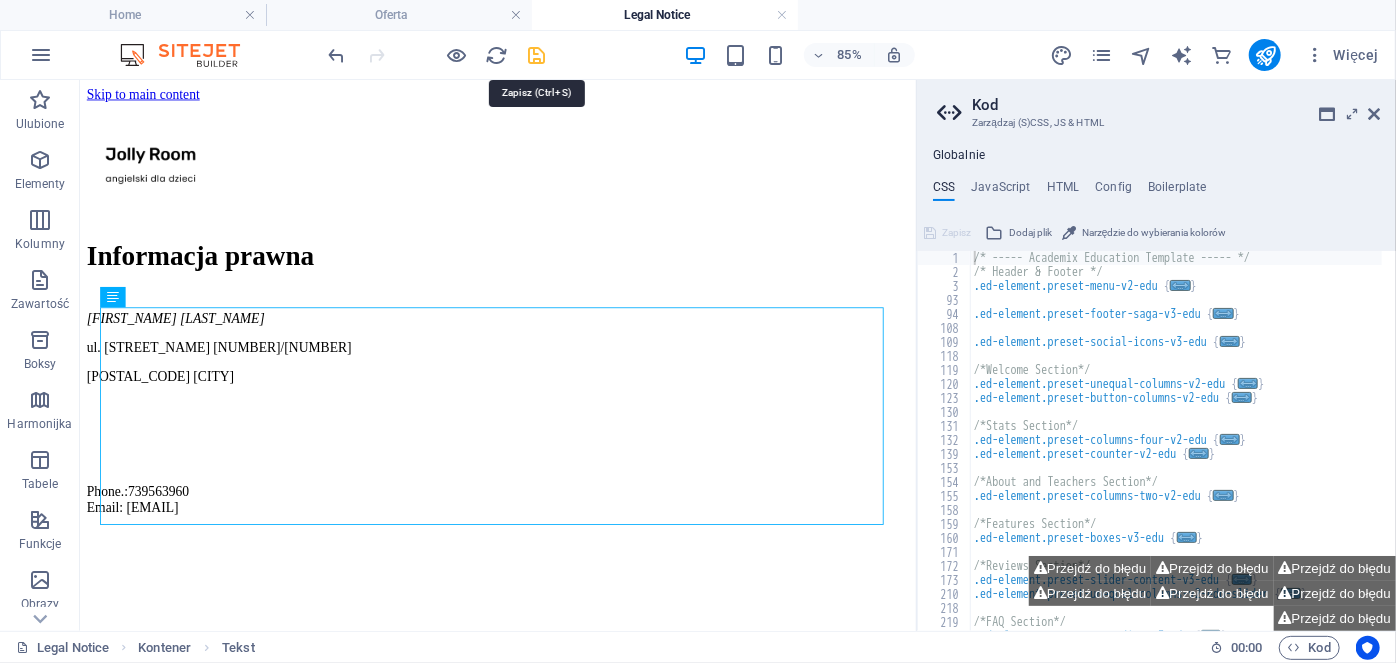 click at bounding box center [537, 55] 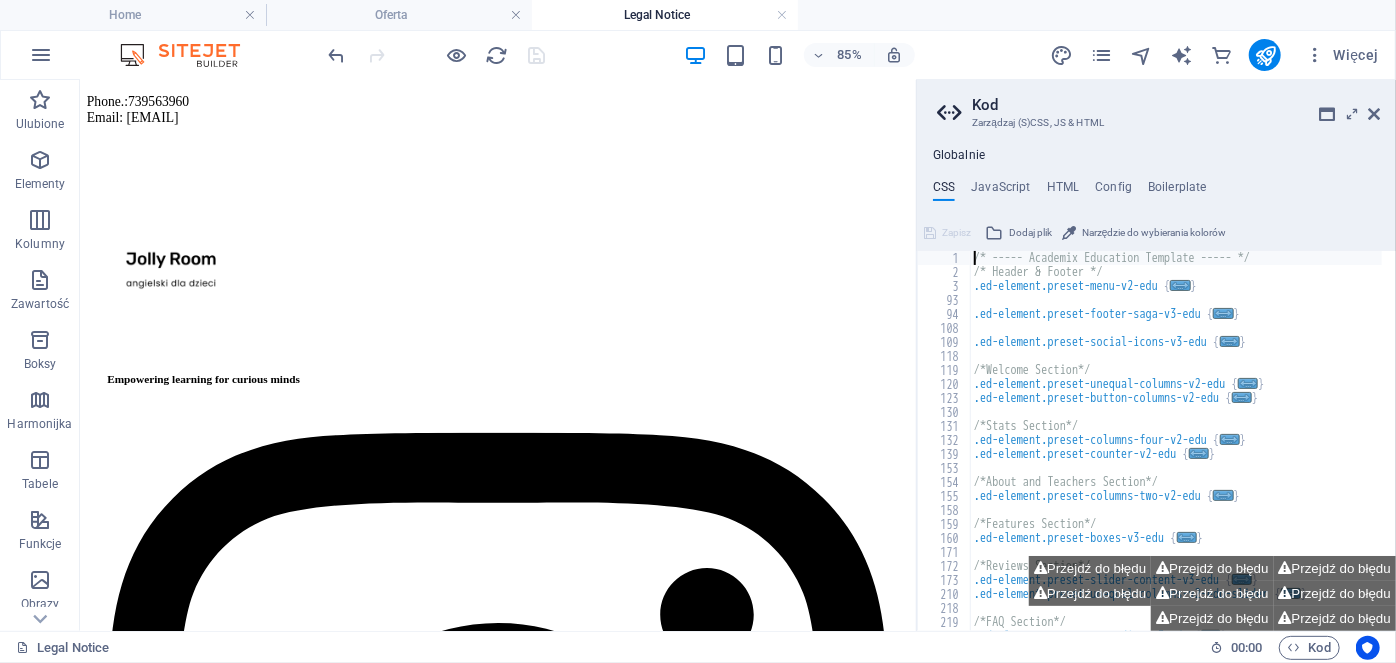 scroll, scrollTop: 464, scrollLeft: 0, axis: vertical 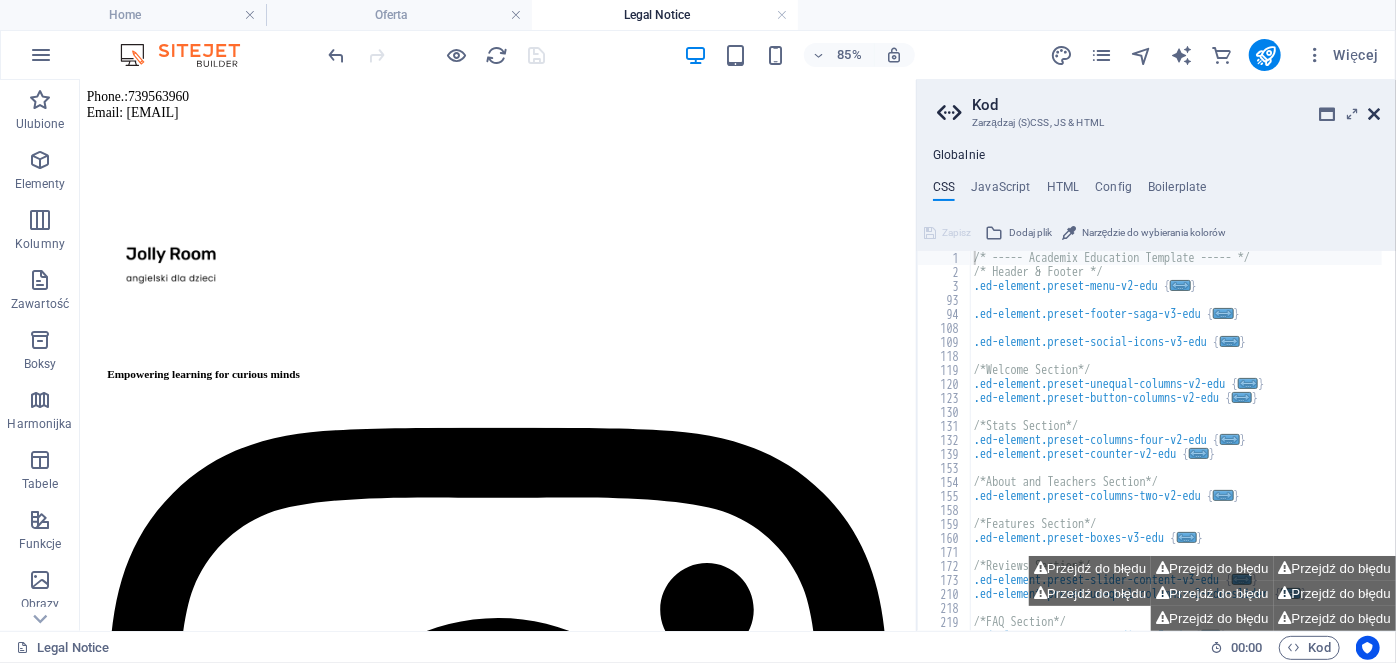 click at bounding box center (1374, 114) 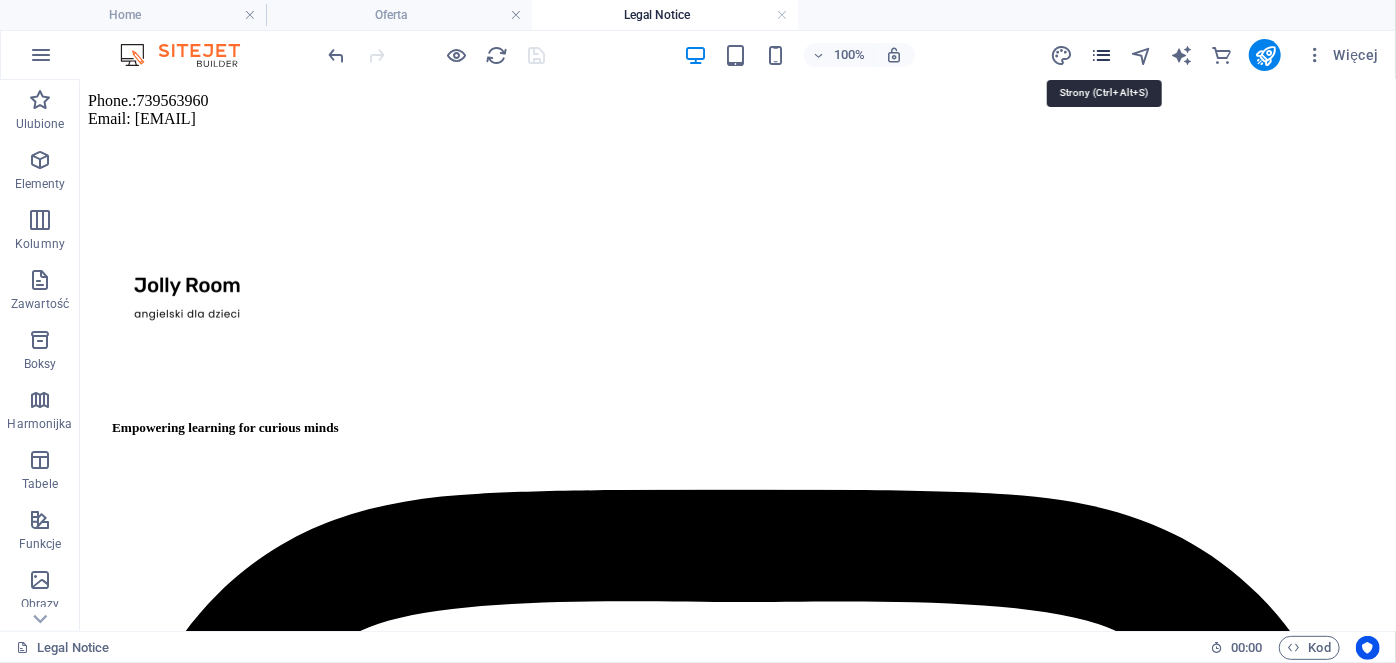 click at bounding box center [1101, 55] 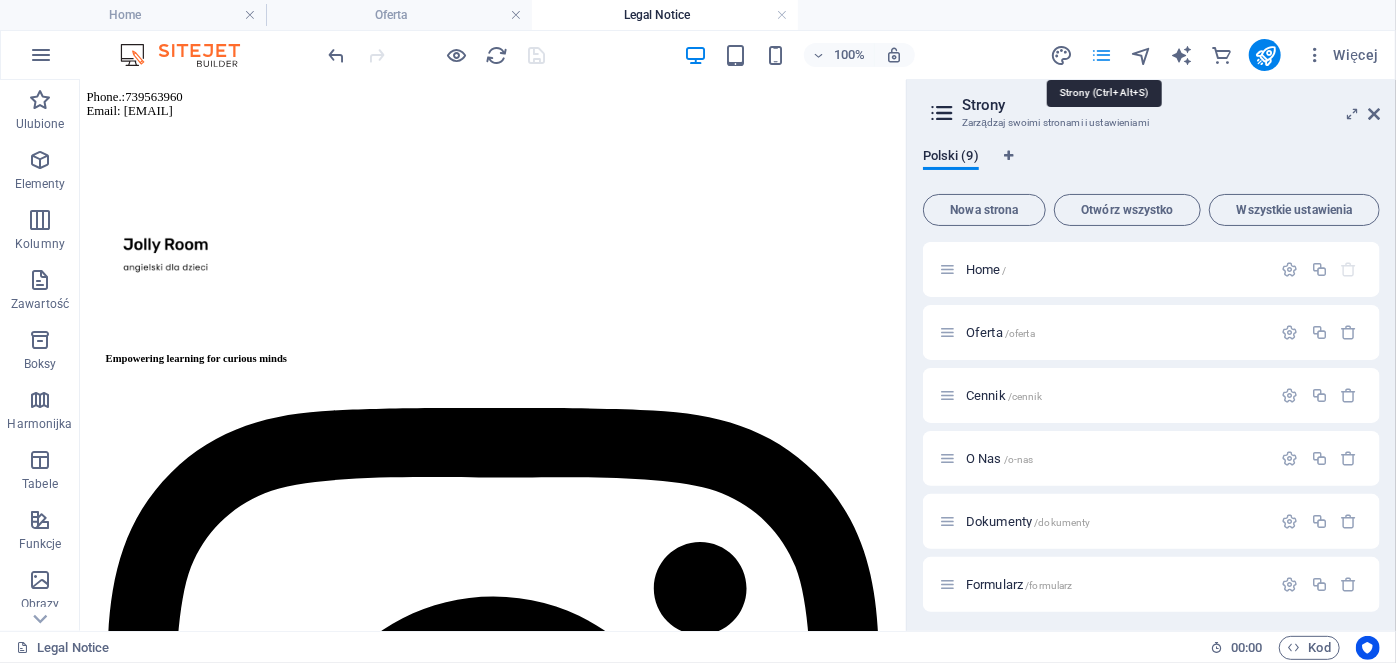 scroll, scrollTop: 462, scrollLeft: 0, axis: vertical 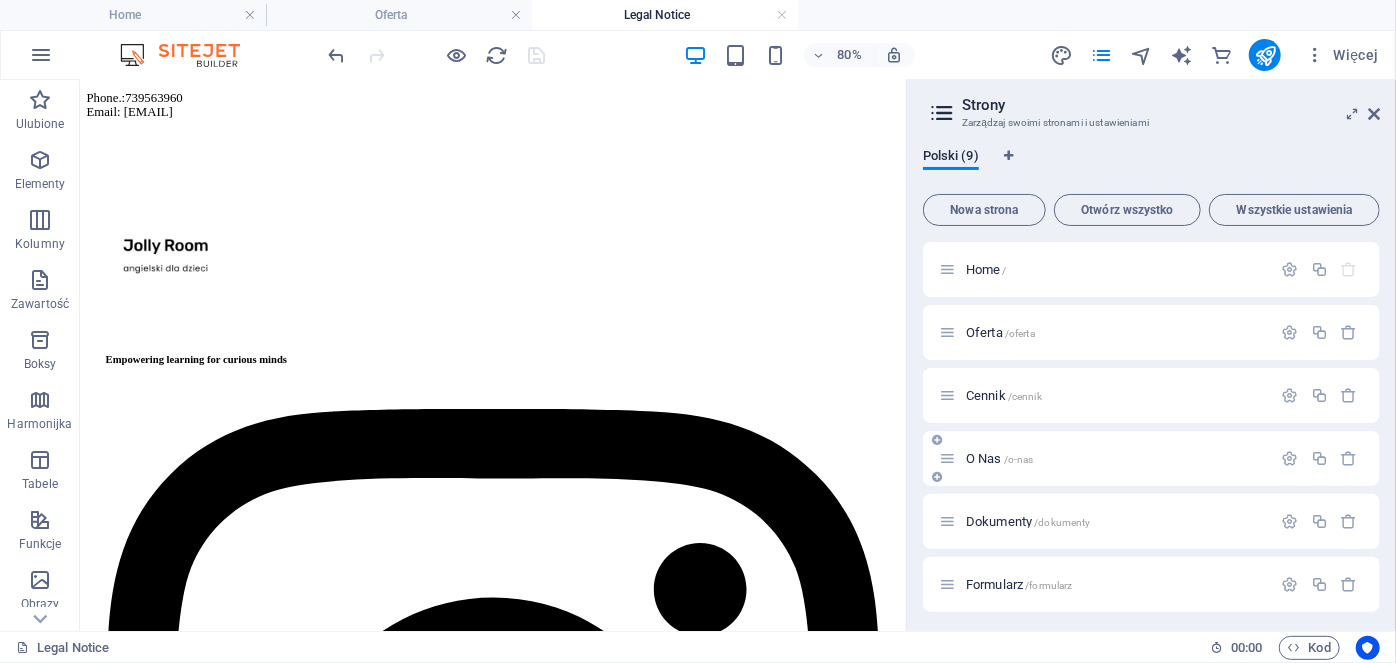 drag, startPoint x: 1376, startPoint y: 377, endPoint x: 1371, endPoint y: 456, distance: 79.15807 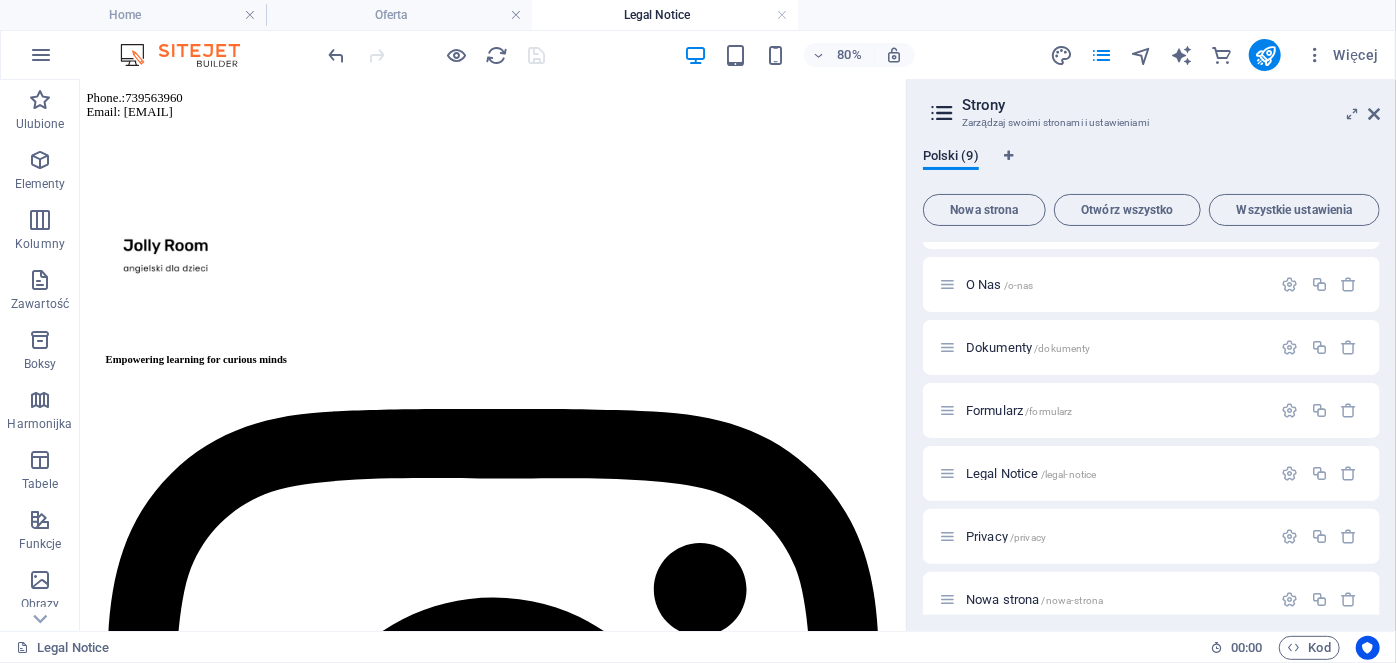 scroll, scrollTop: 193, scrollLeft: 0, axis: vertical 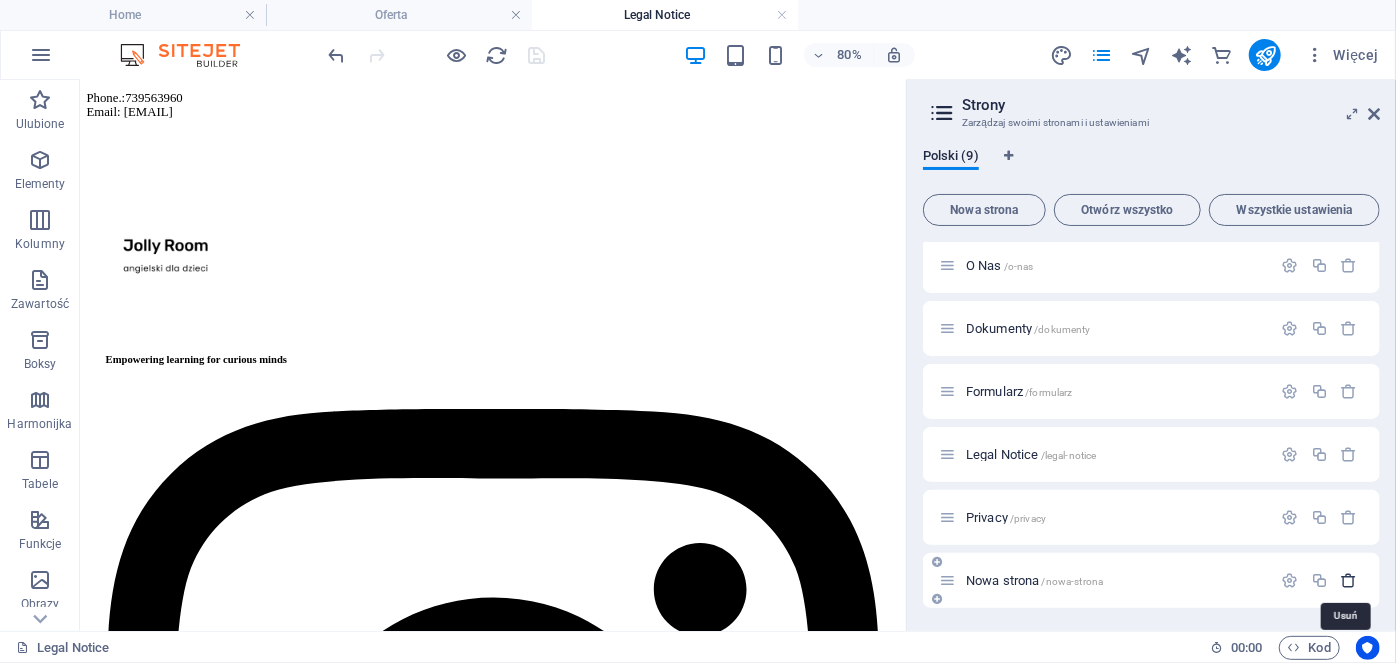 click at bounding box center (1349, 580) 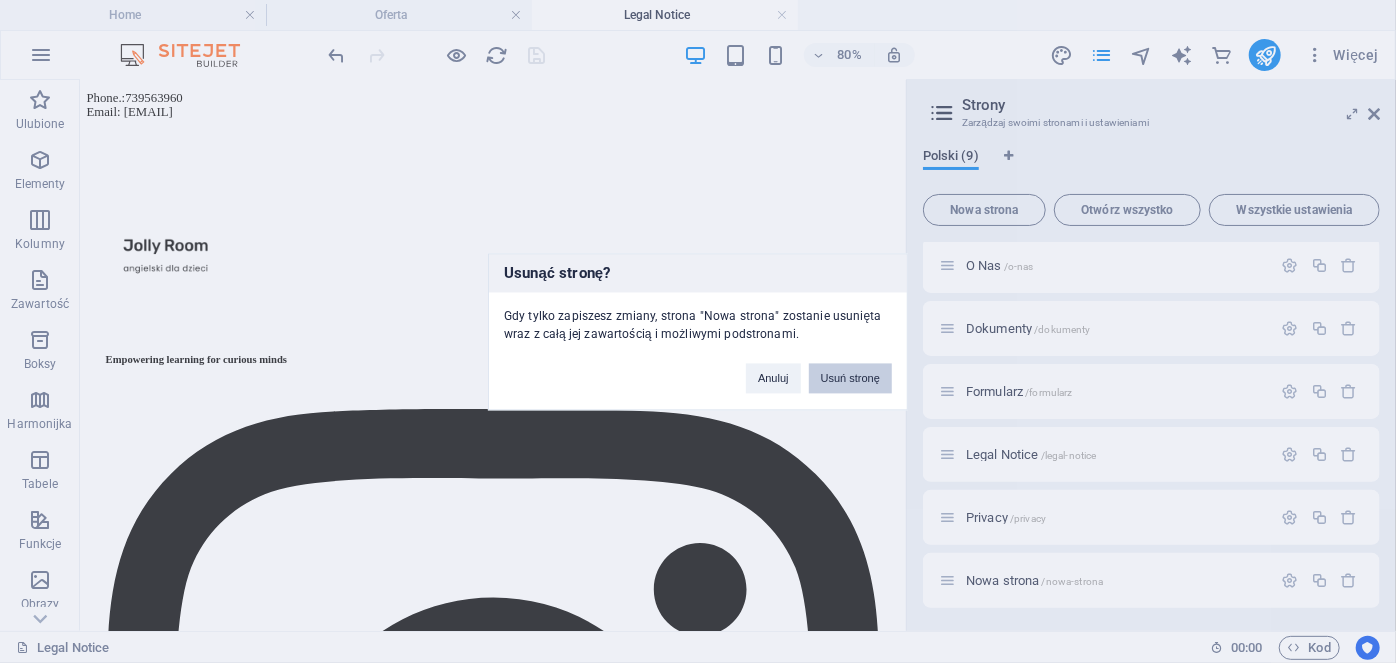 click on "Usuń stronę" at bounding box center (850, 378) 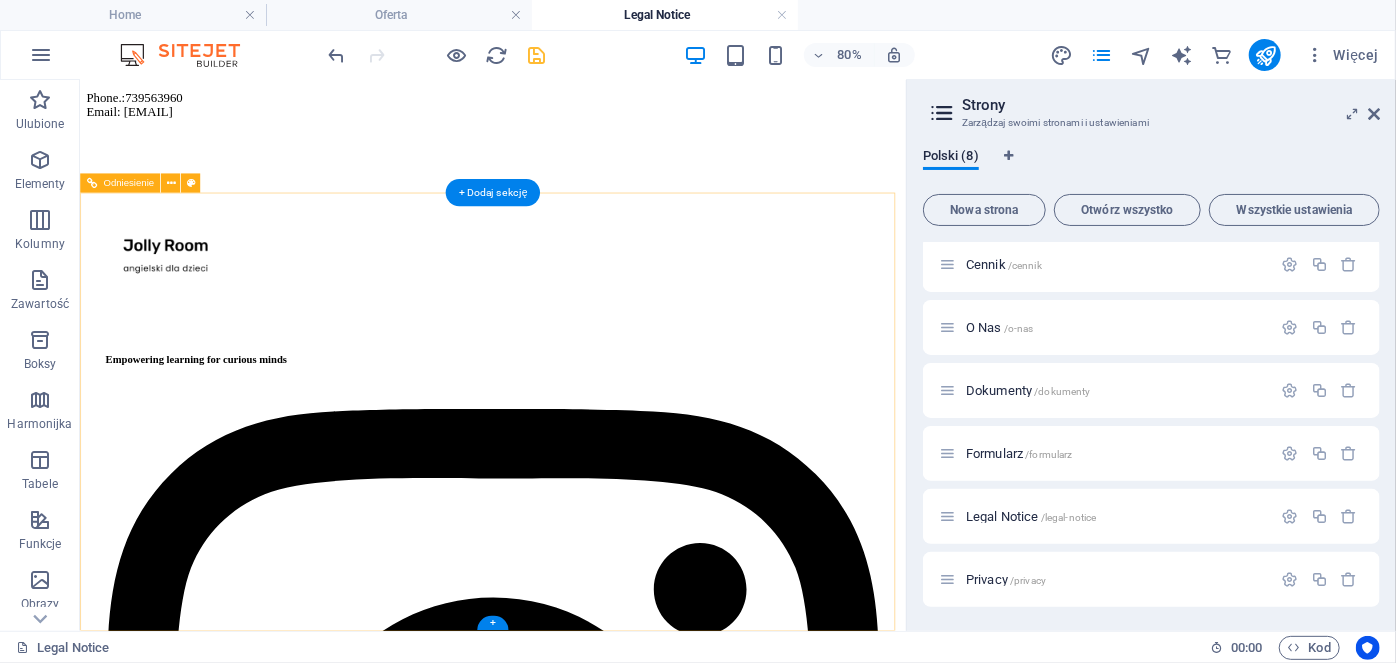 scroll, scrollTop: 130, scrollLeft: 0, axis: vertical 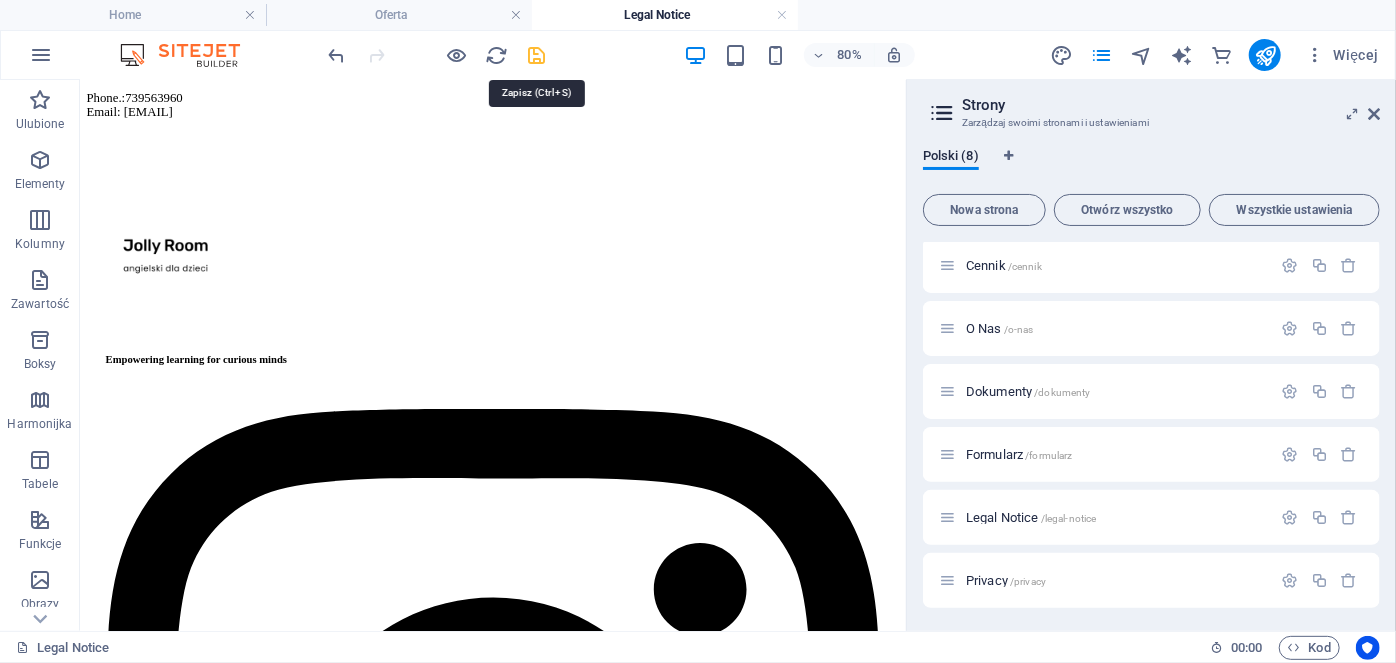 click at bounding box center (537, 55) 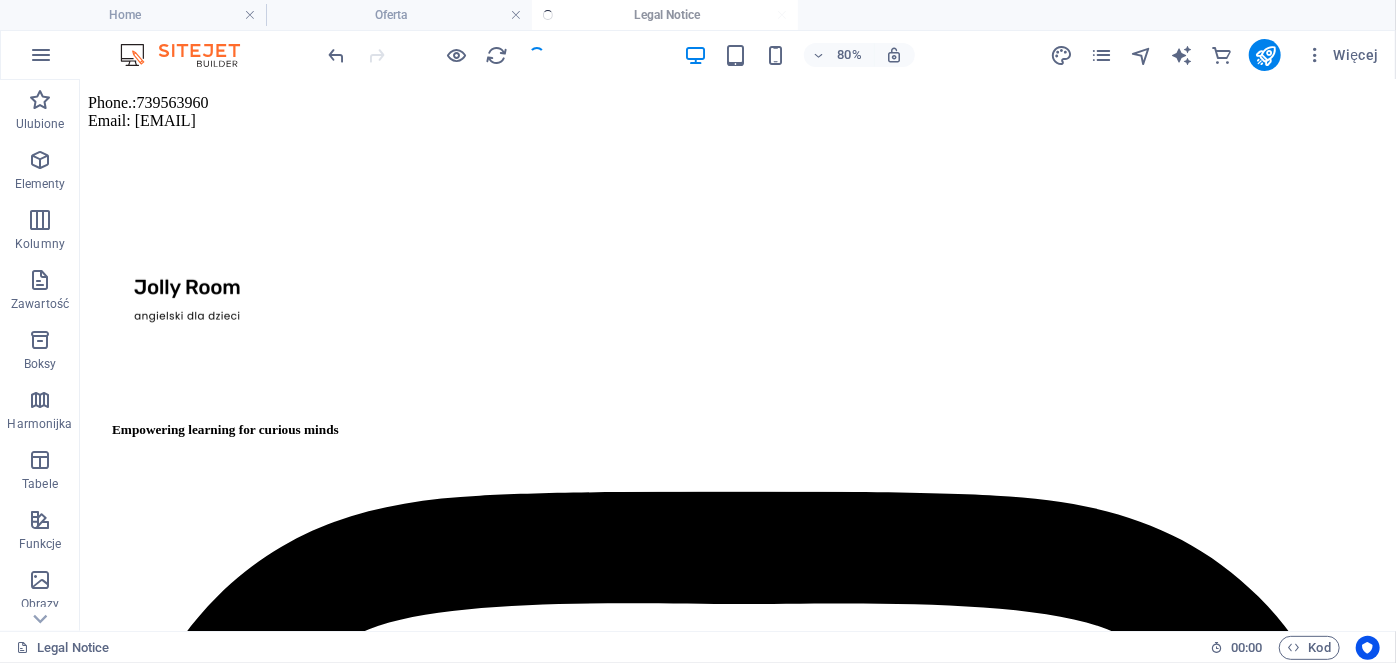scroll, scrollTop: 464, scrollLeft: 0, axis: vertical 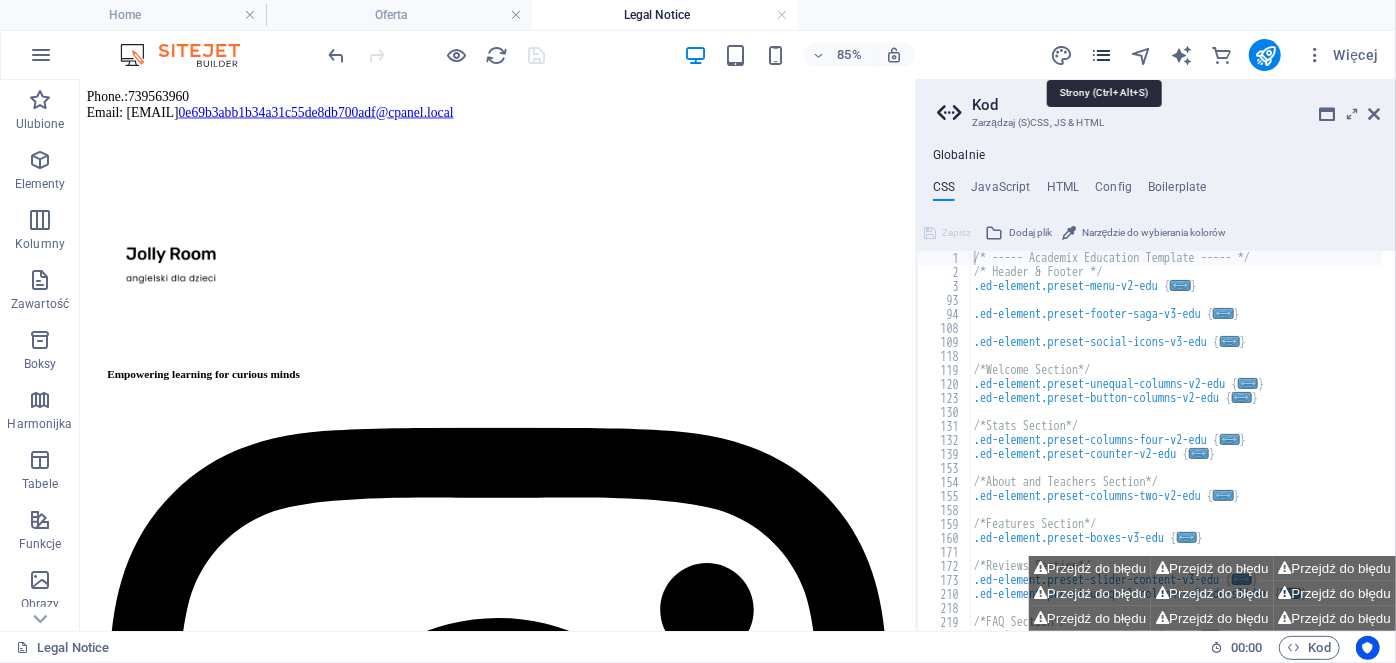 click at bounding box center (1101, 55) 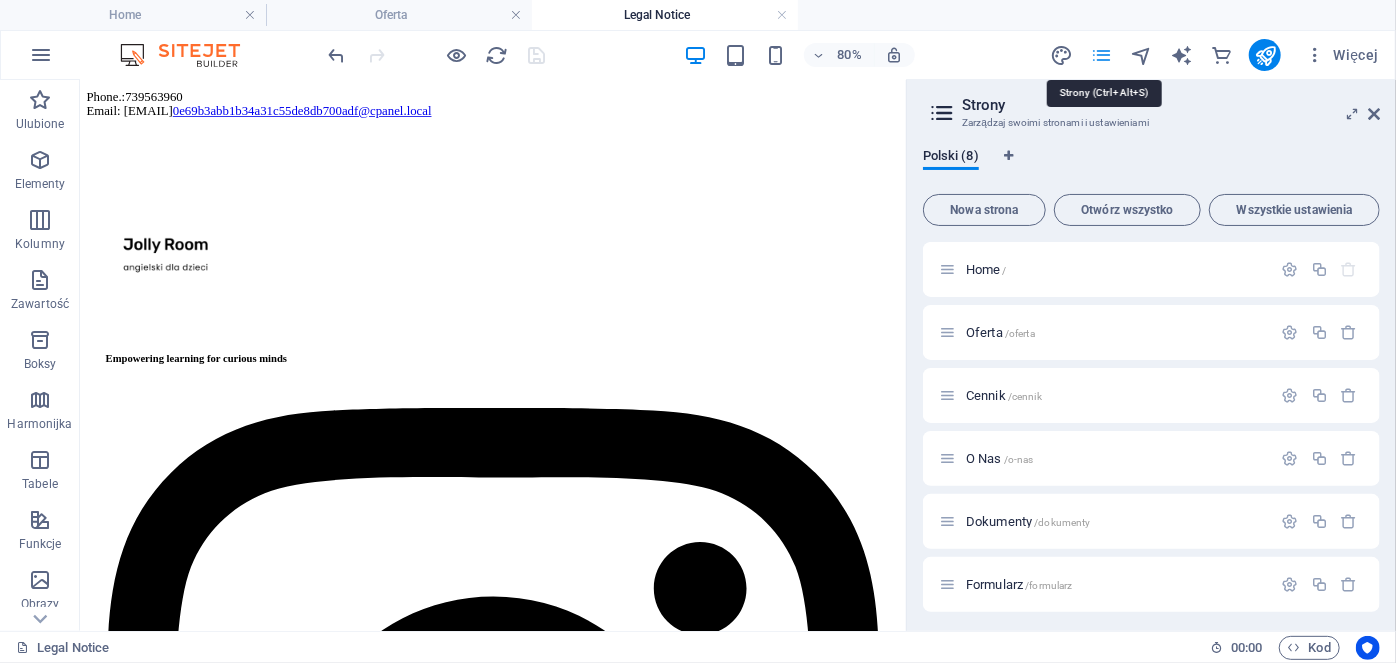 scroll, scrollTop: 462, scrollLeft: 0, axis: vertical 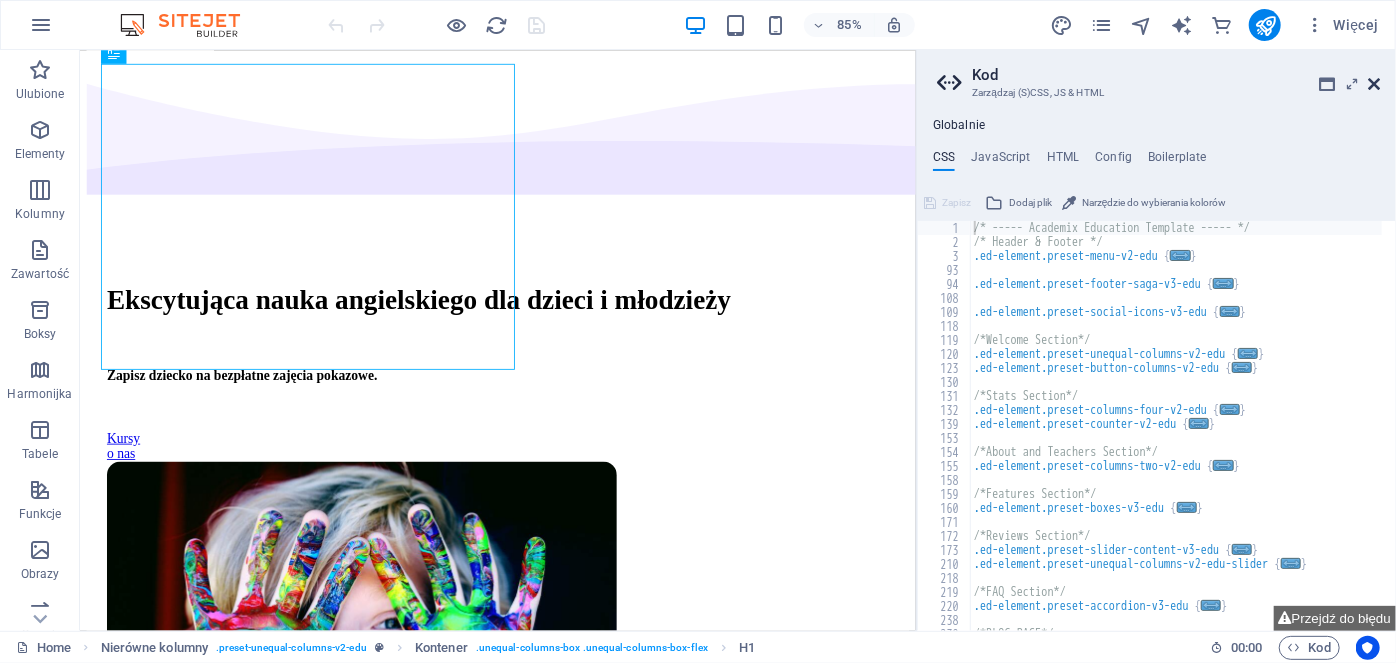 click at bounding box center [1374, 84] 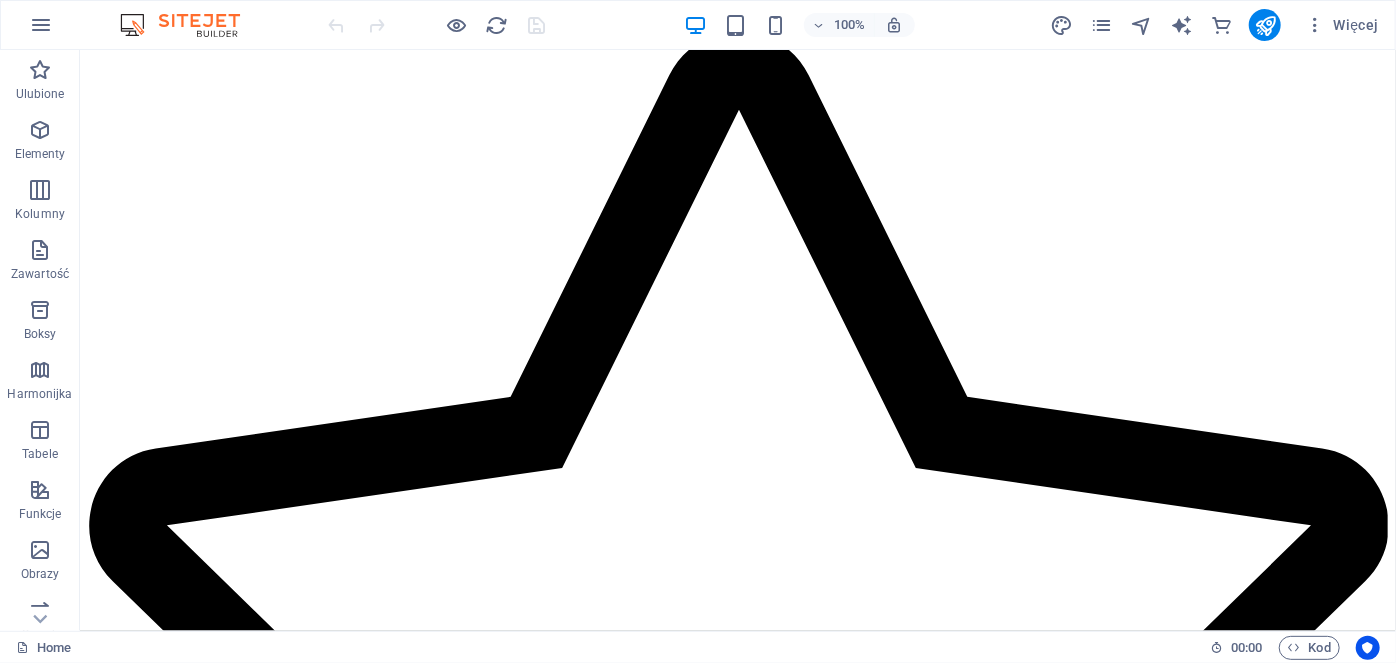 scroll, scrollTop: 4129, scrollLeft: 0, axis: vertical 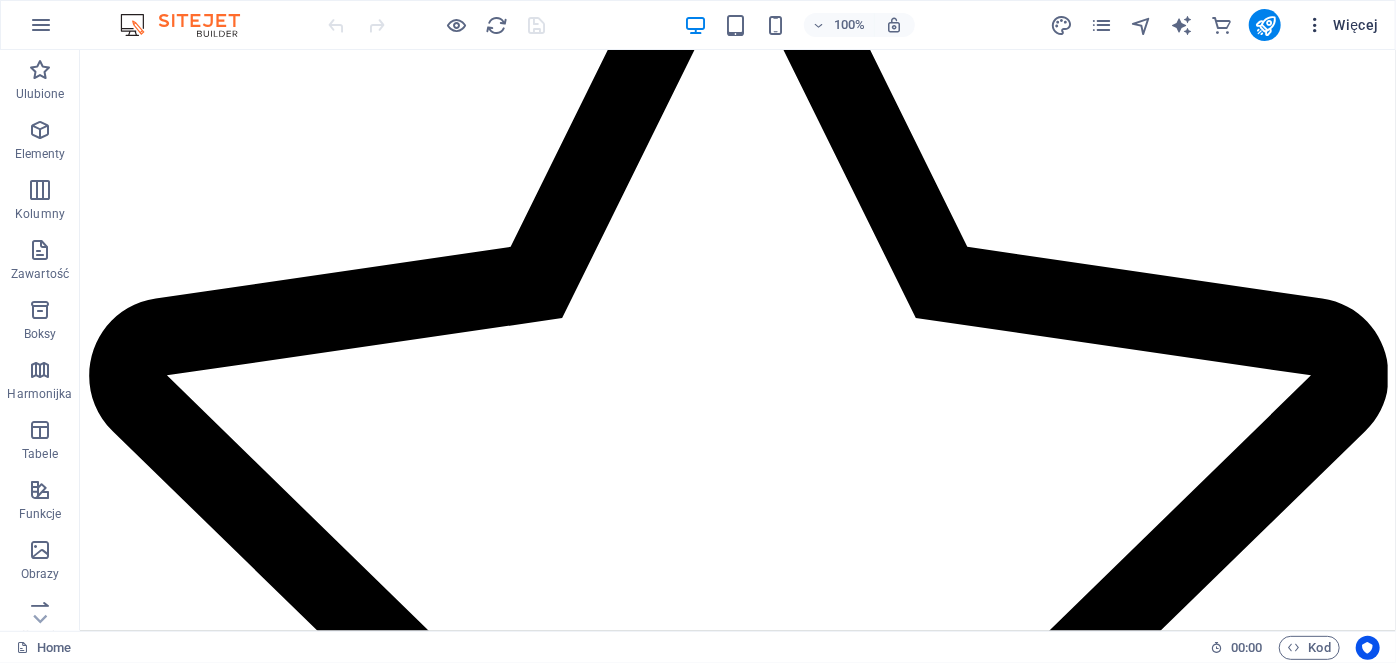 click at bounding box center (1315, 25) 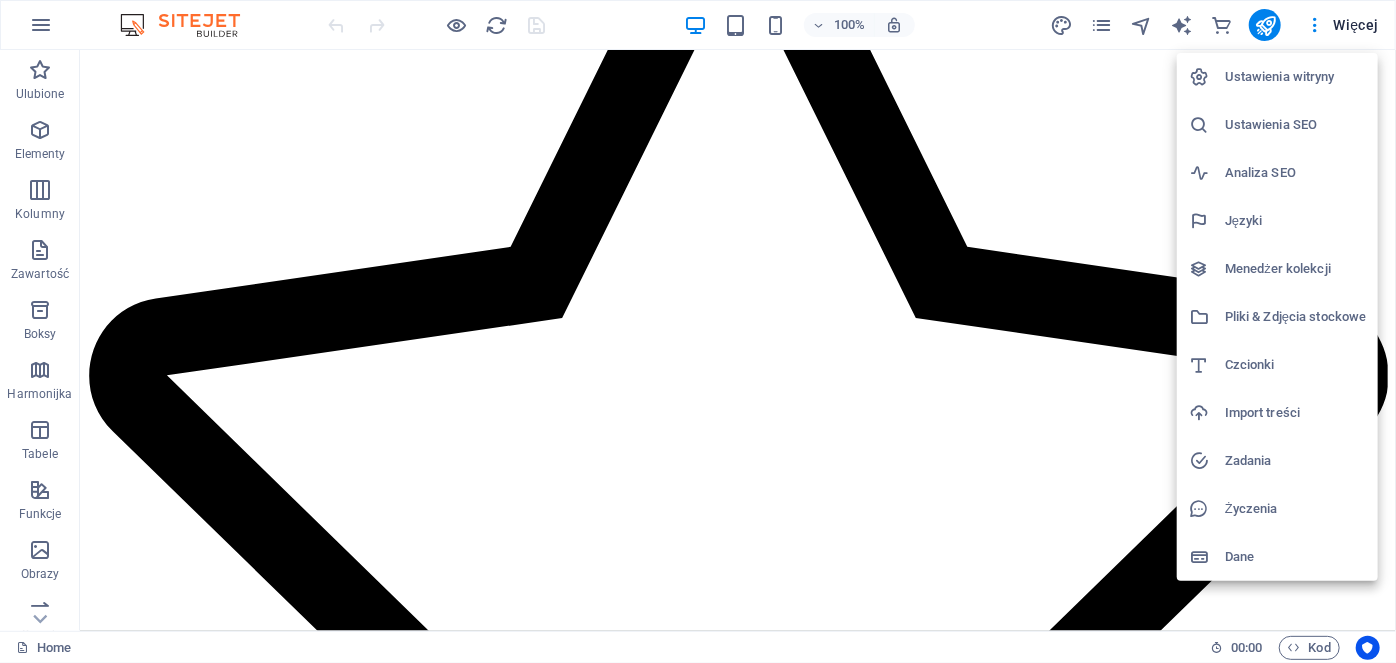 click on "Dane" at bounding box center (1295, 557) 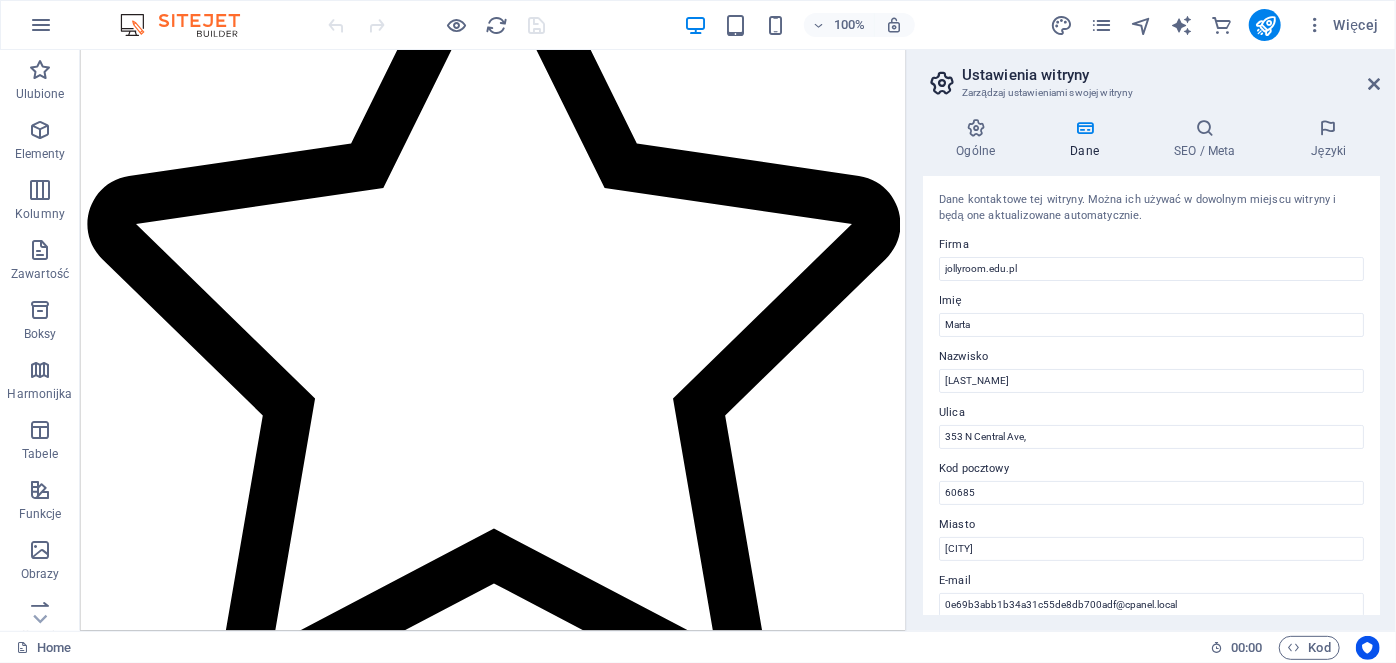 scroll, scrollTop: 4338, scrollLeft: 0, axis: vertical 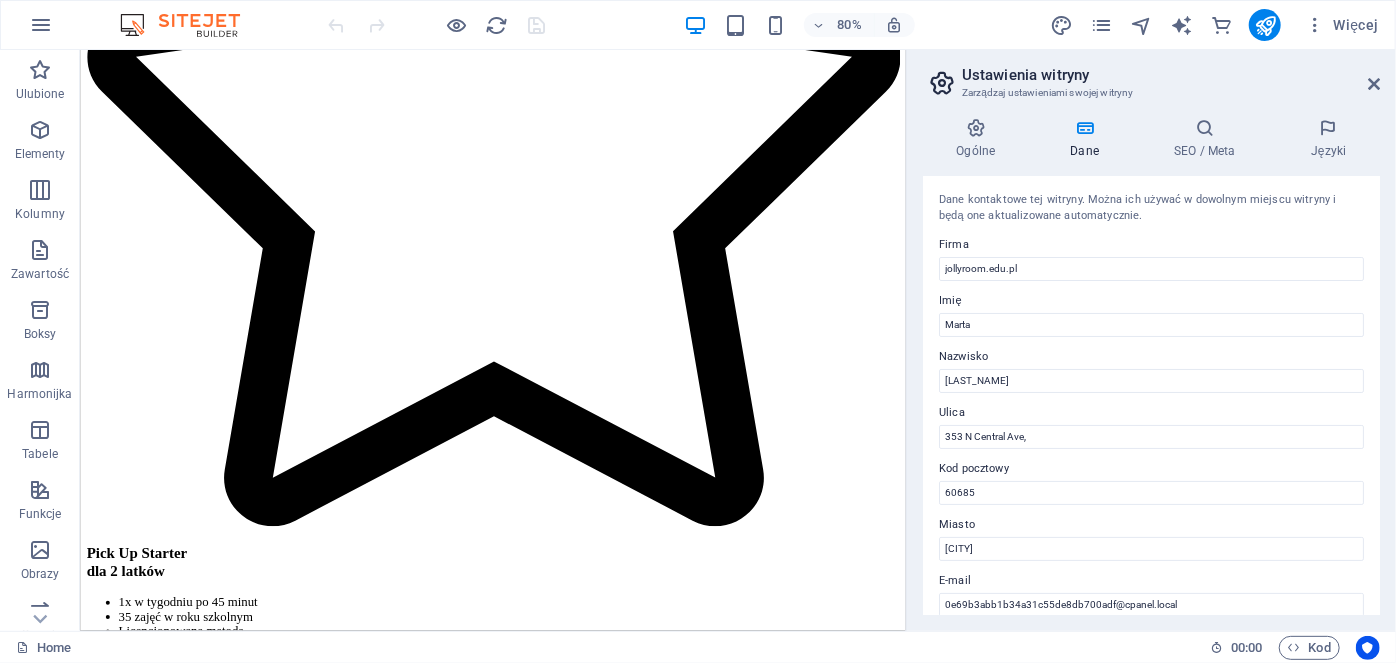 drag, startPoint x: 1376, startPoint y: 331, endPoint x: 1370, endPoint y: 372, distance: 41.4367 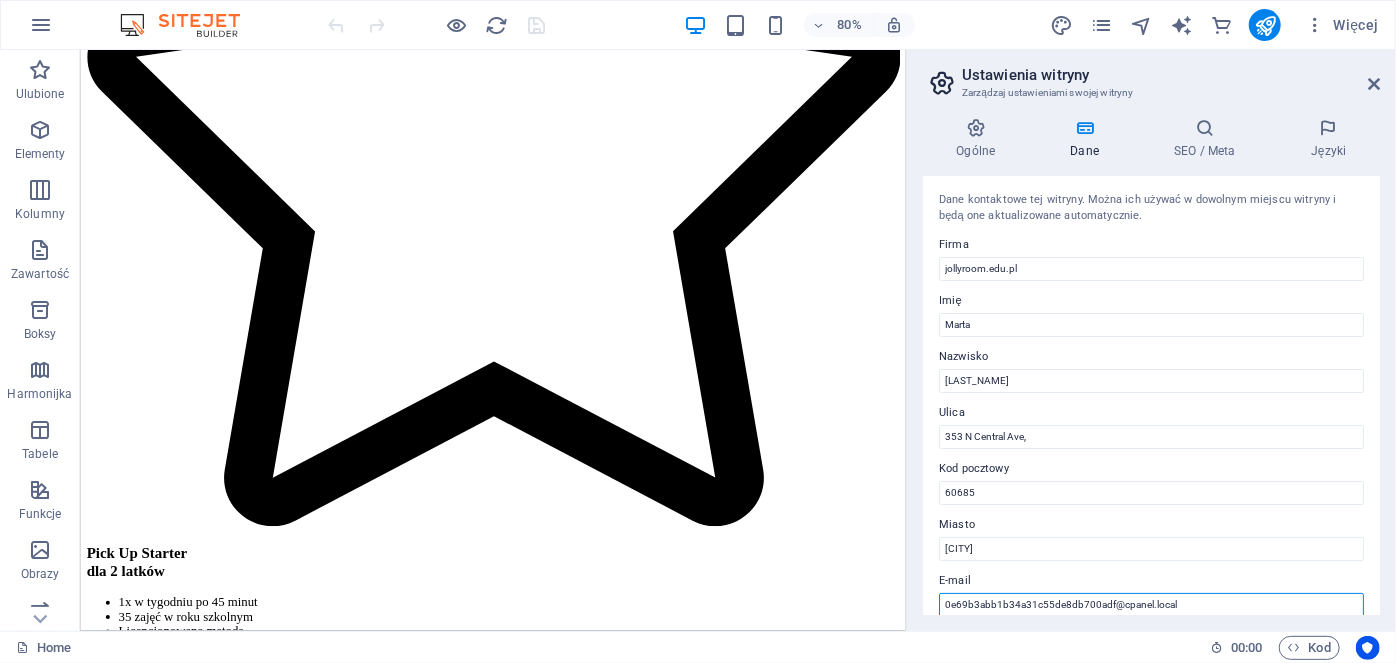 click on "0e69b3abb1b34a31c55de8db700adf@cpanel.local" at bounding box center (1151, 605) 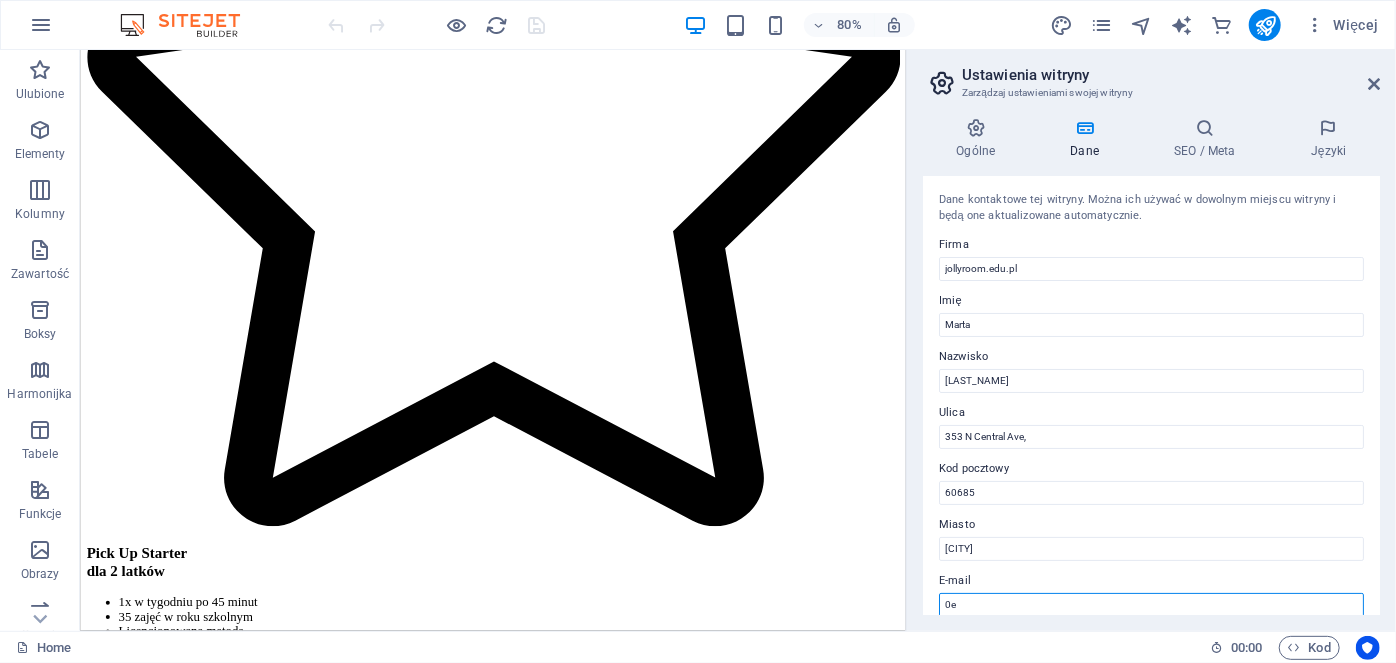 type on "0" 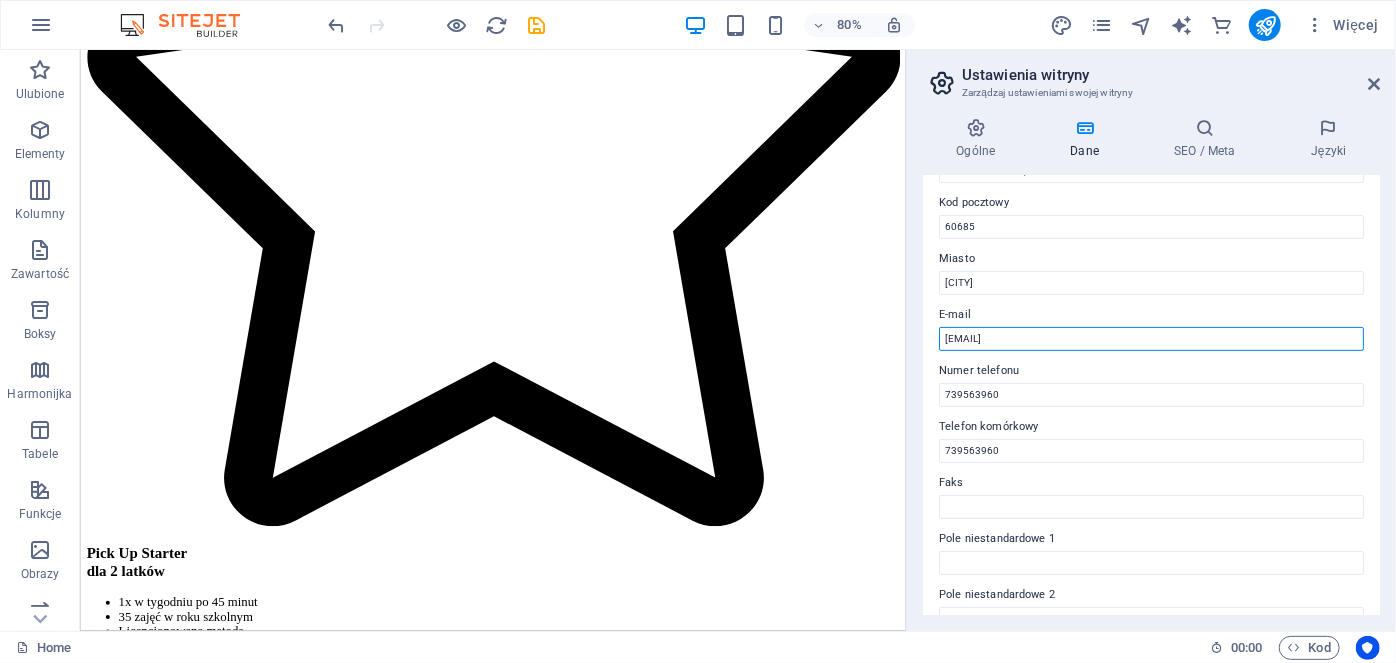 scroll, scrollTop: 0, scrollLeft: 0, axis: both 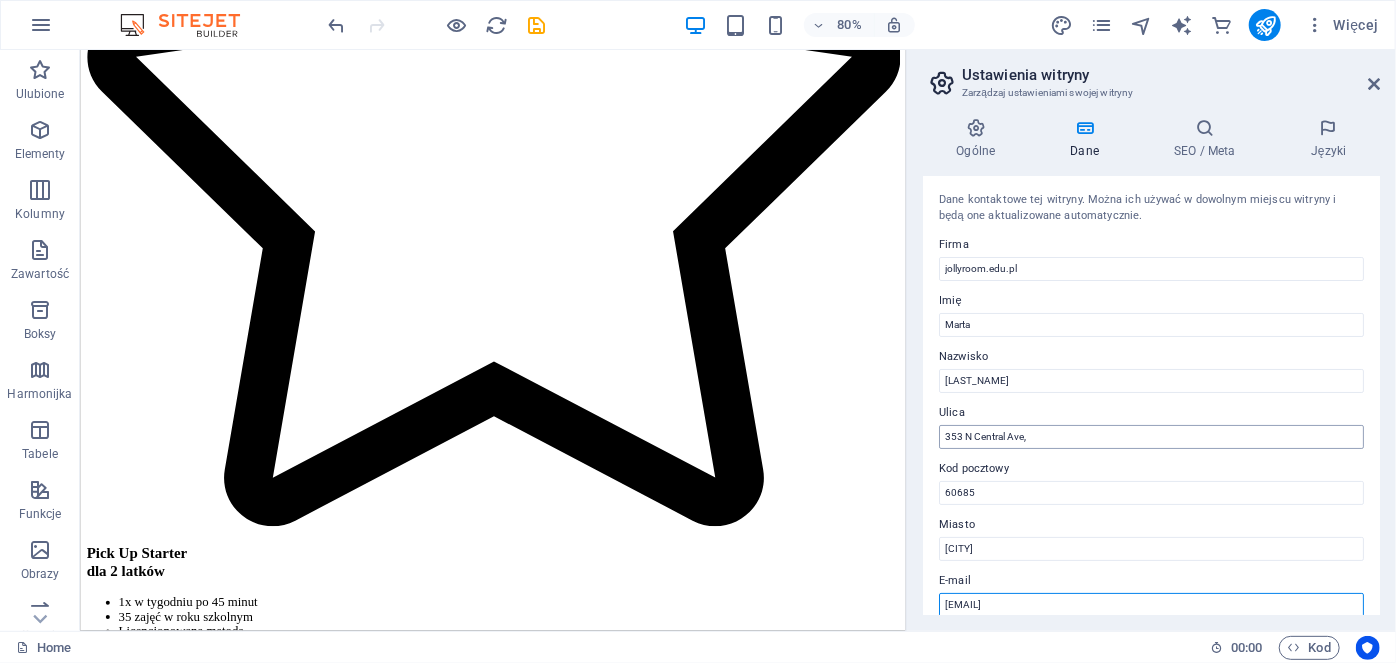 type on "[EMAIL]" 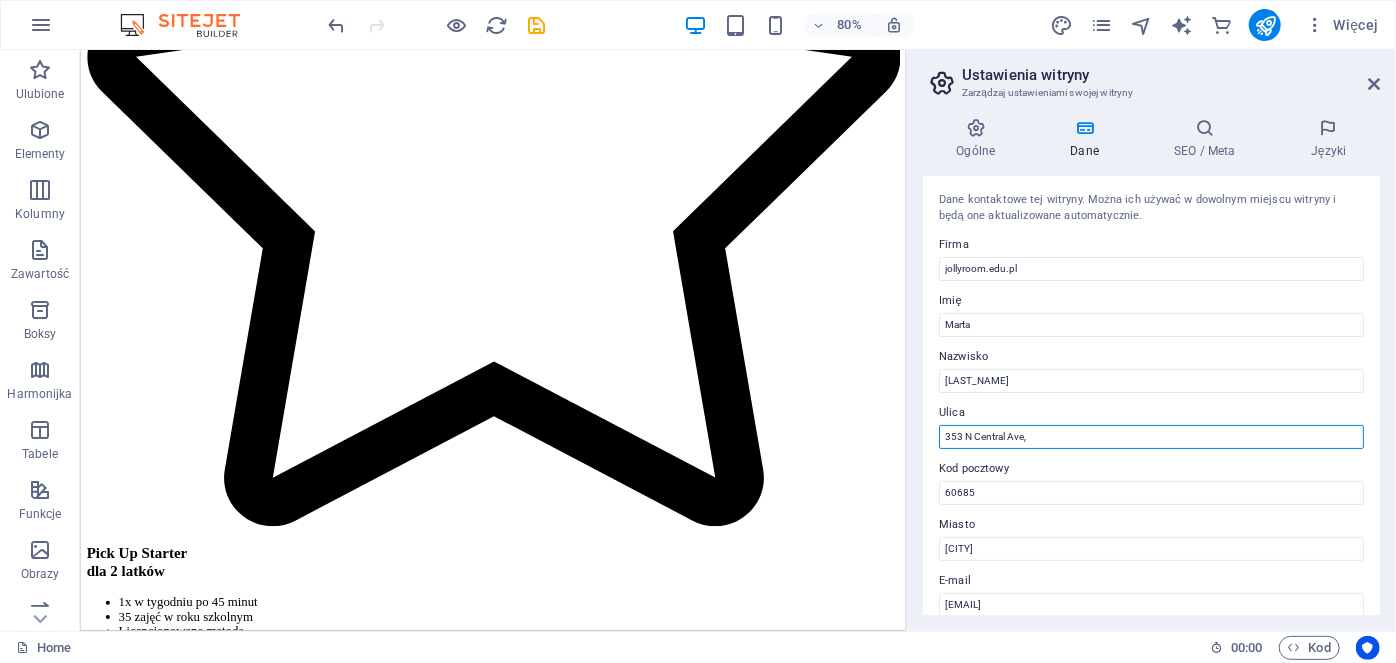 click on "353 N Central Ave," at bounding box center [1151, 437] 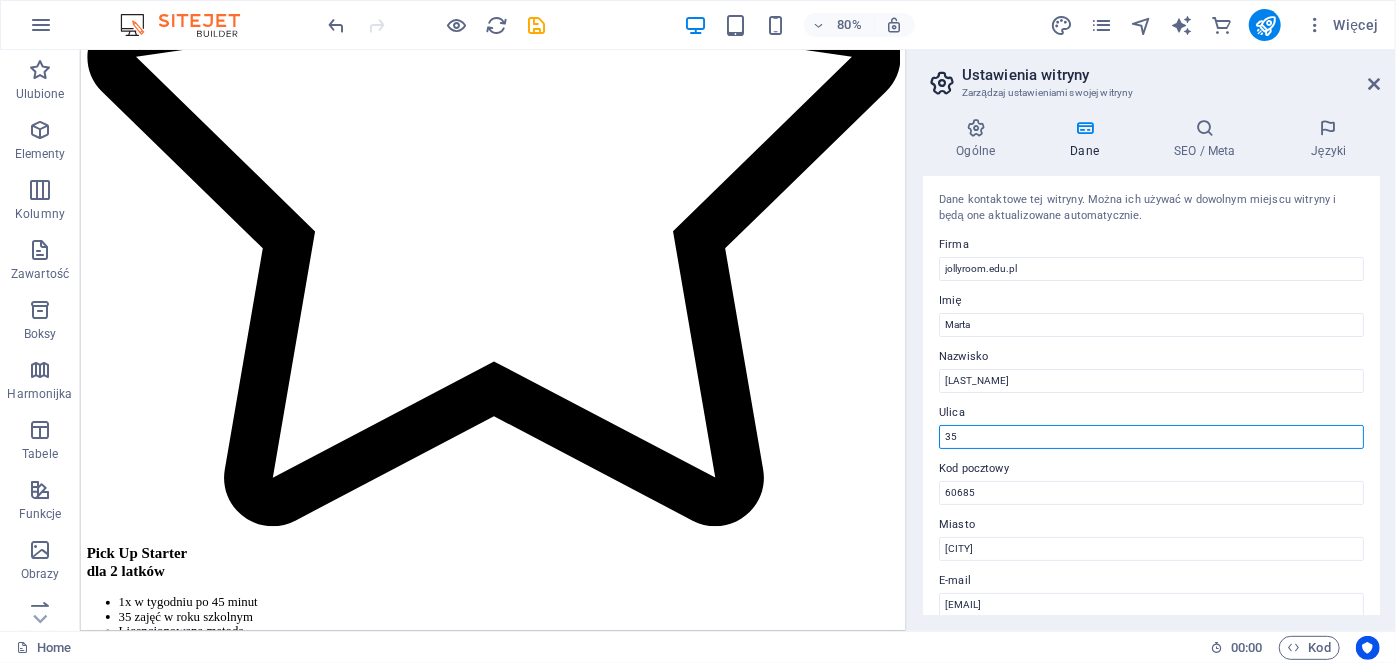 type on "3" 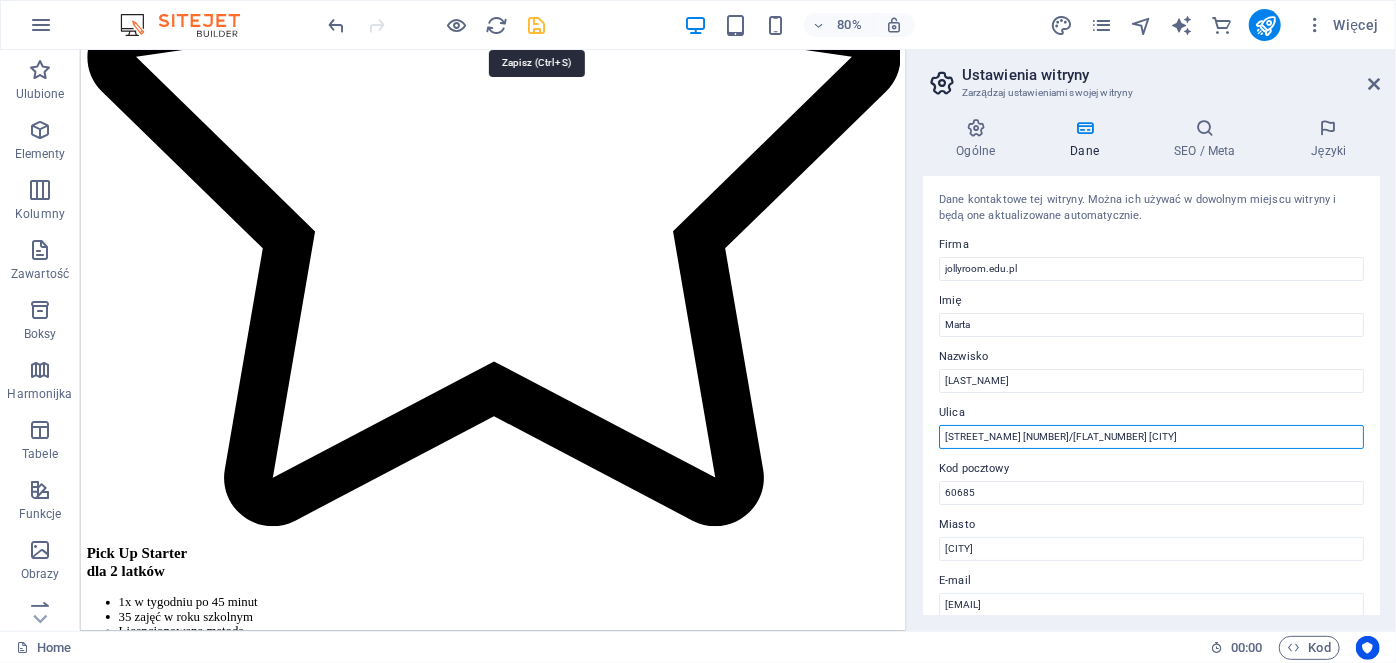 type on "[STREET_NAME] [NUMBER]/[FLAT_NUMBER] [CITY]" 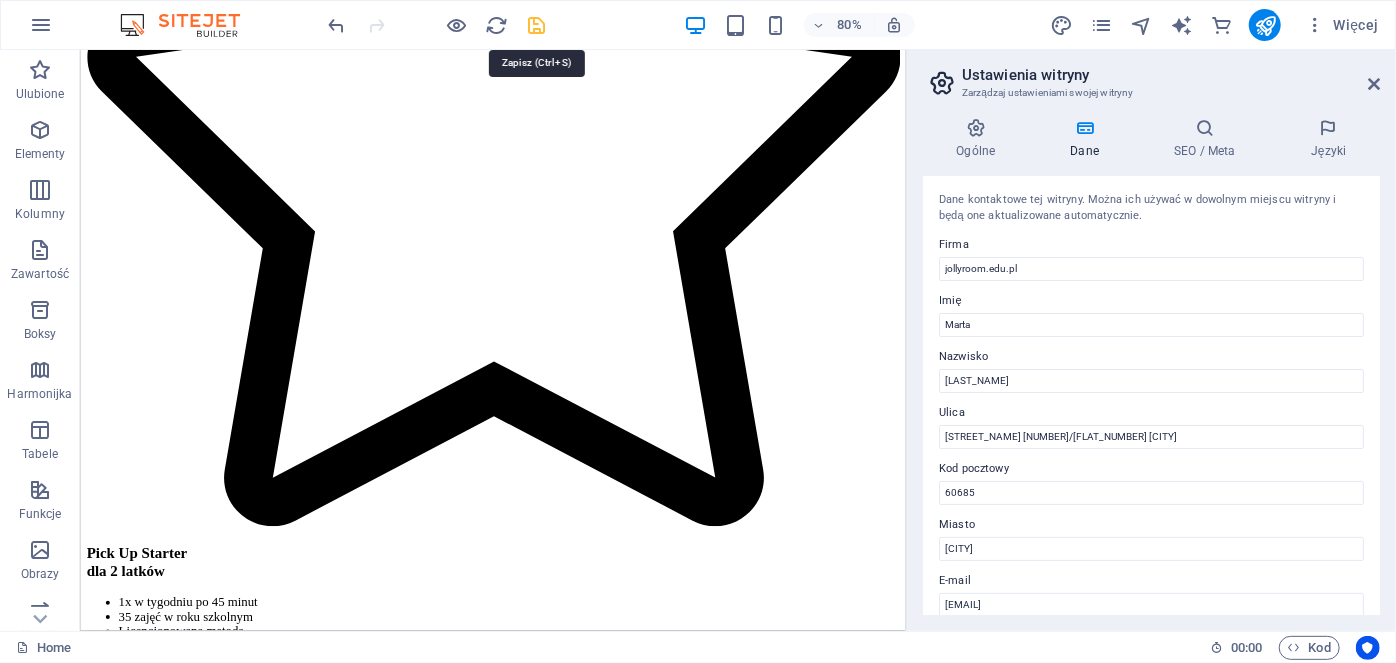 click at bounding box center [537, 25] 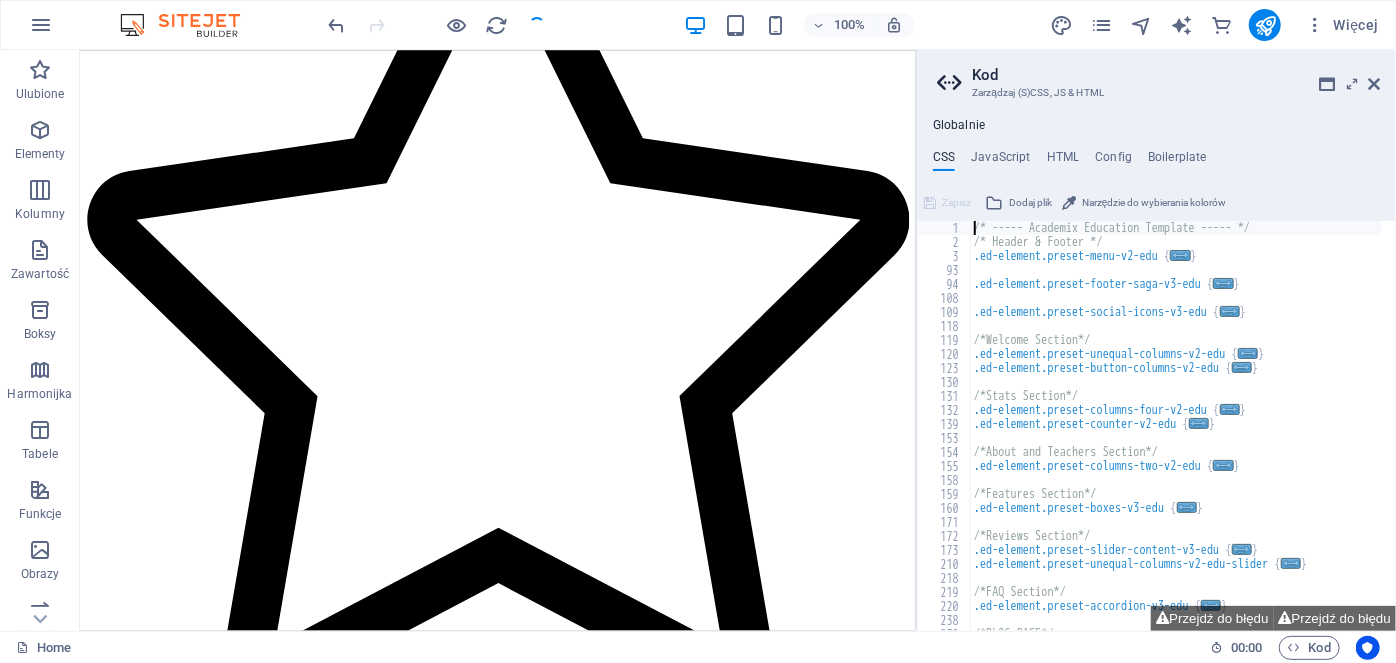 scroll, scrollTop: 4367, scrollLeft: 0, axis: vertical 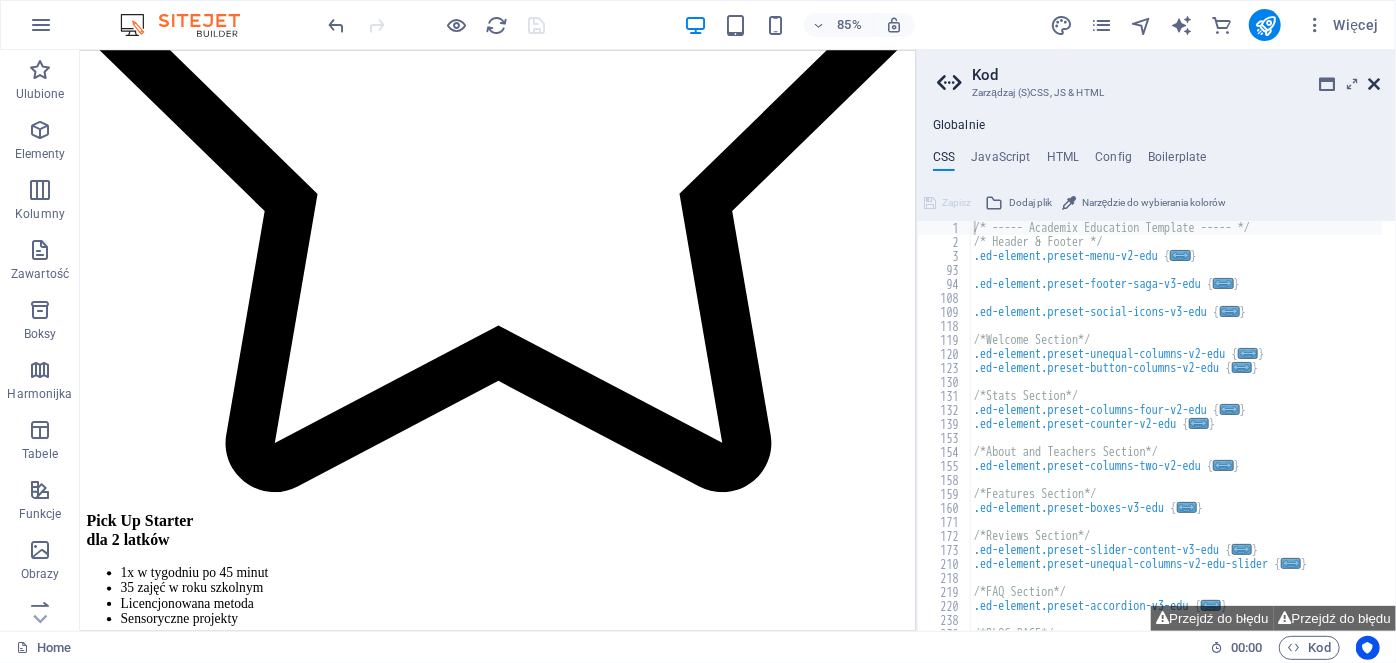 click at bounding box center (1374, 84) 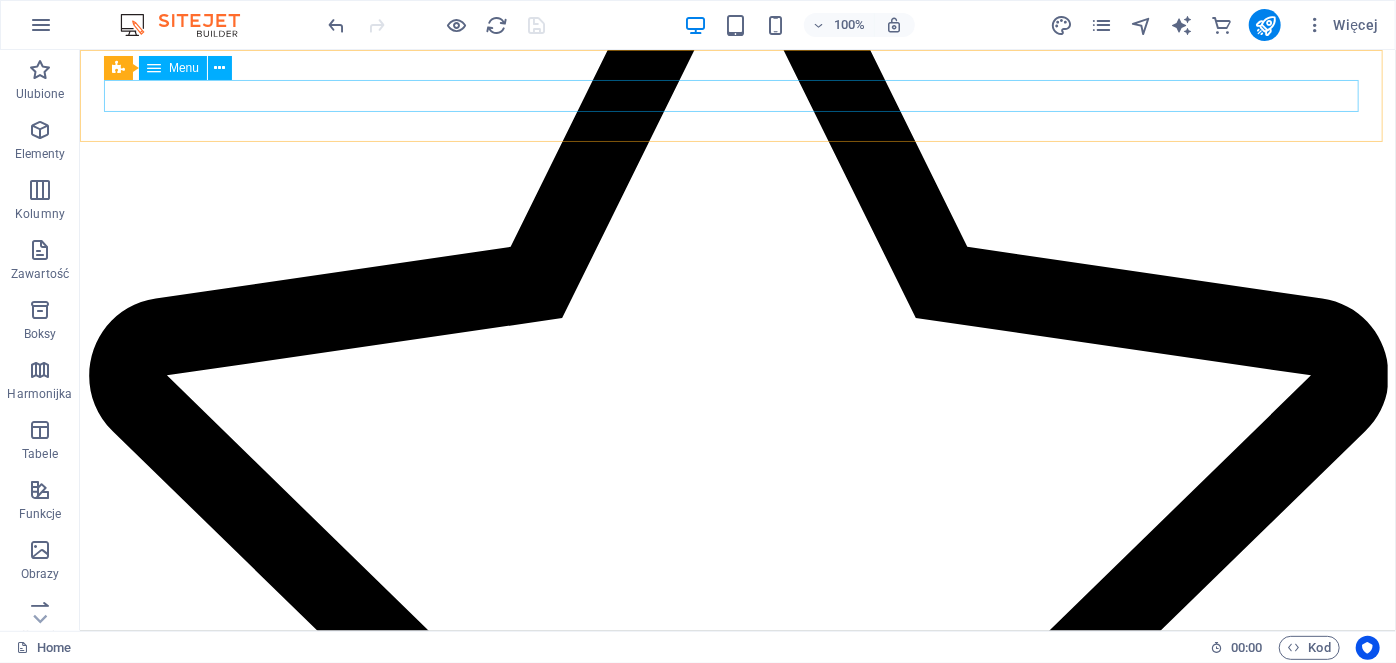 click on "Home Oferta Cennik O Nas Dokumenty Formularz" at bounding box center [737, -3984] 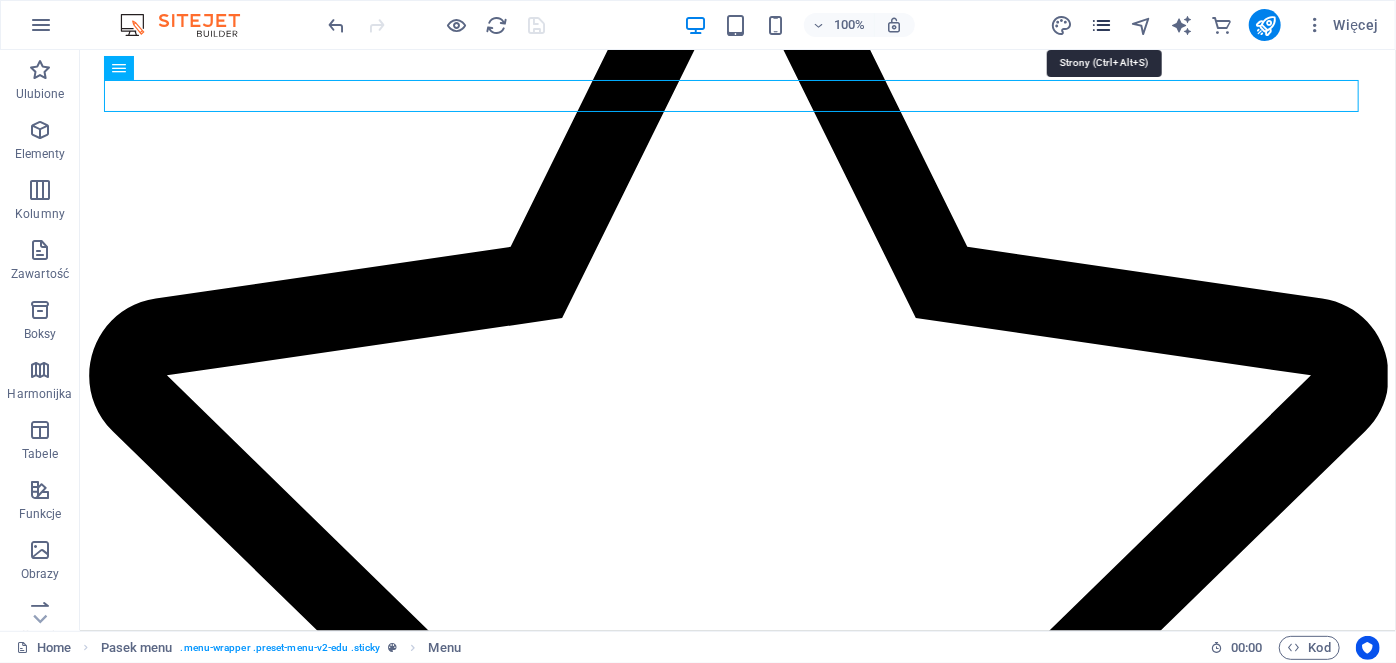 click at bounding box center (1101, 25) 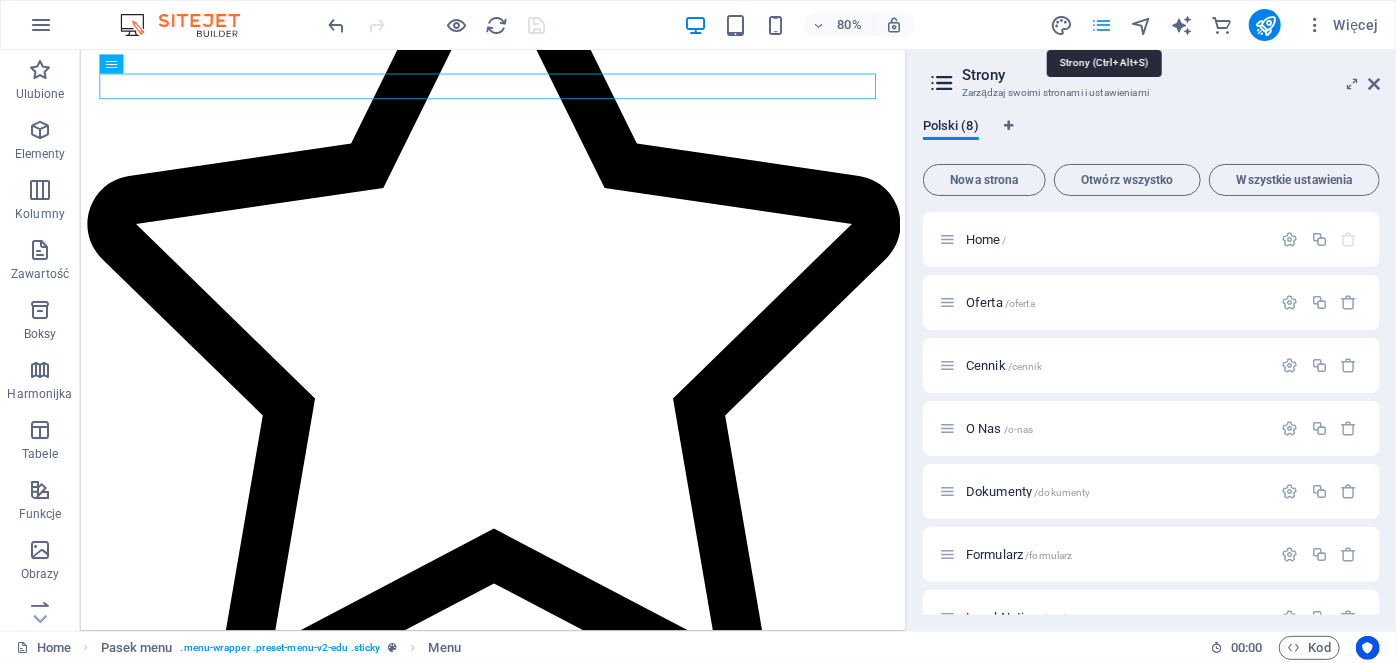 scroll, scrollTop: 4338, scrollLeft: 0, axis: vertical 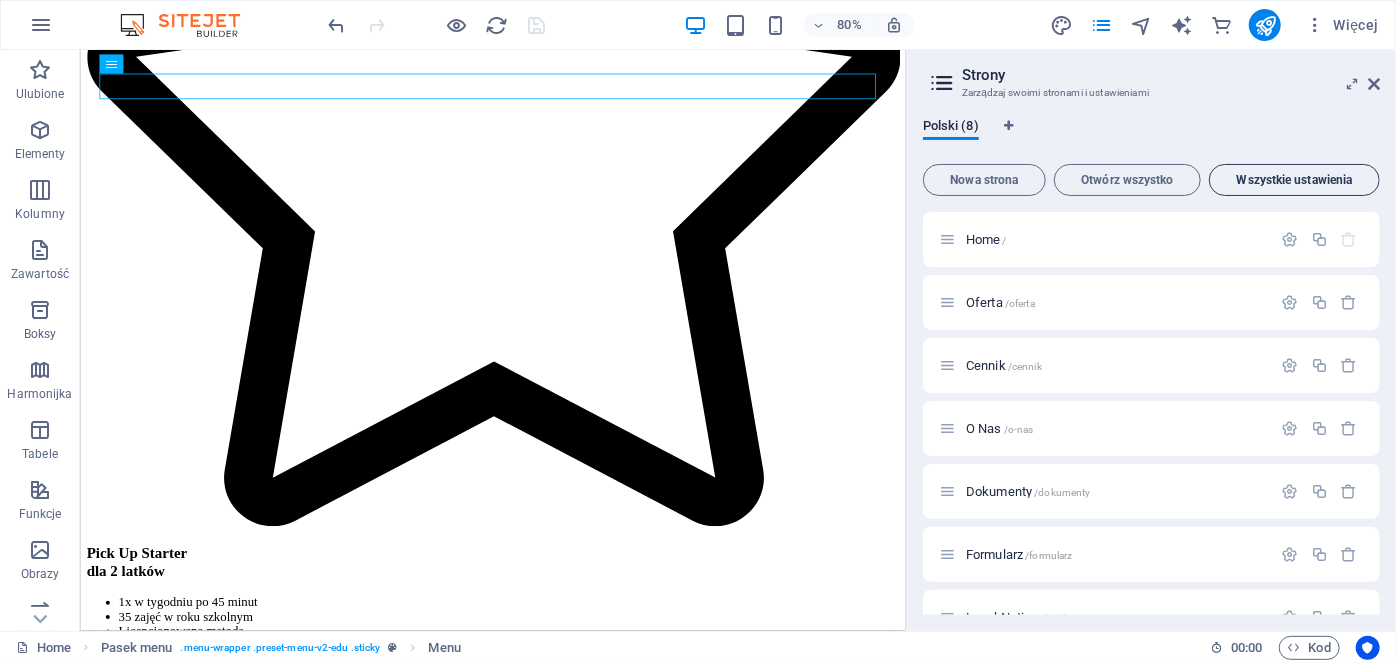 click on "Wszystkie ustawienia" at bounding box center [1294, 180] 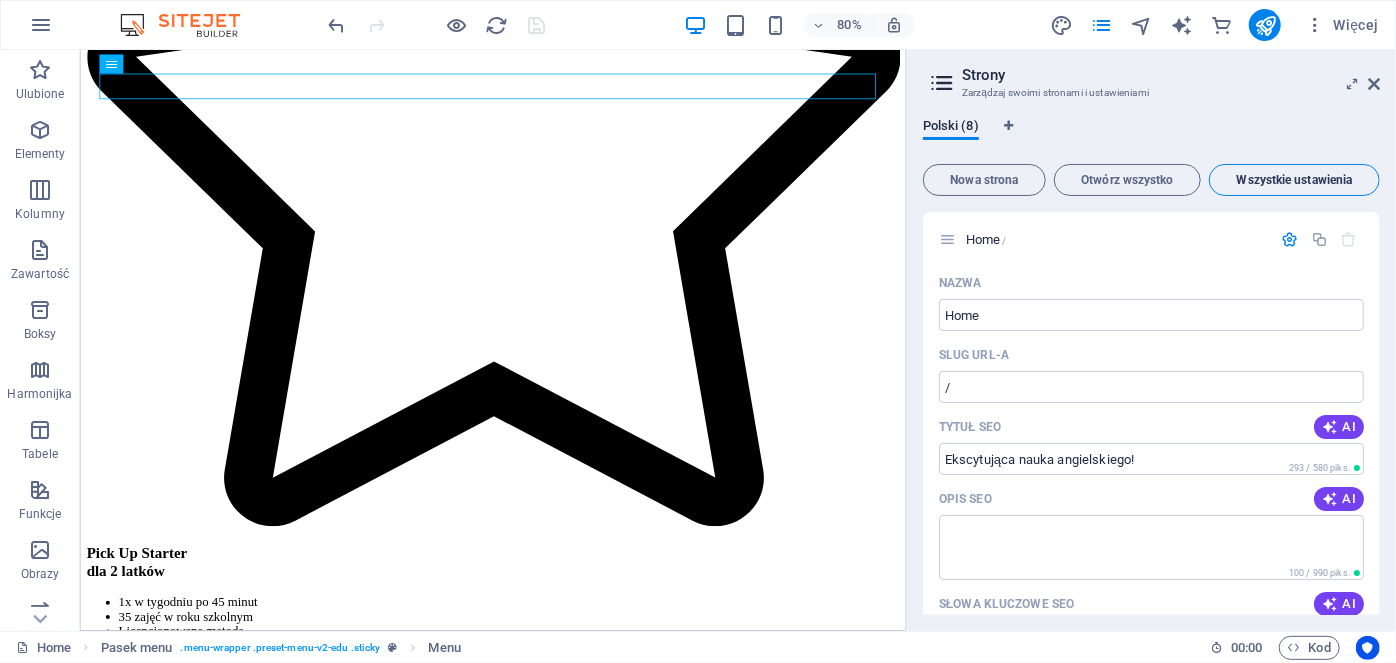 scroll, scrollTop: 5612, scrollLeft: 0, axis: vertical 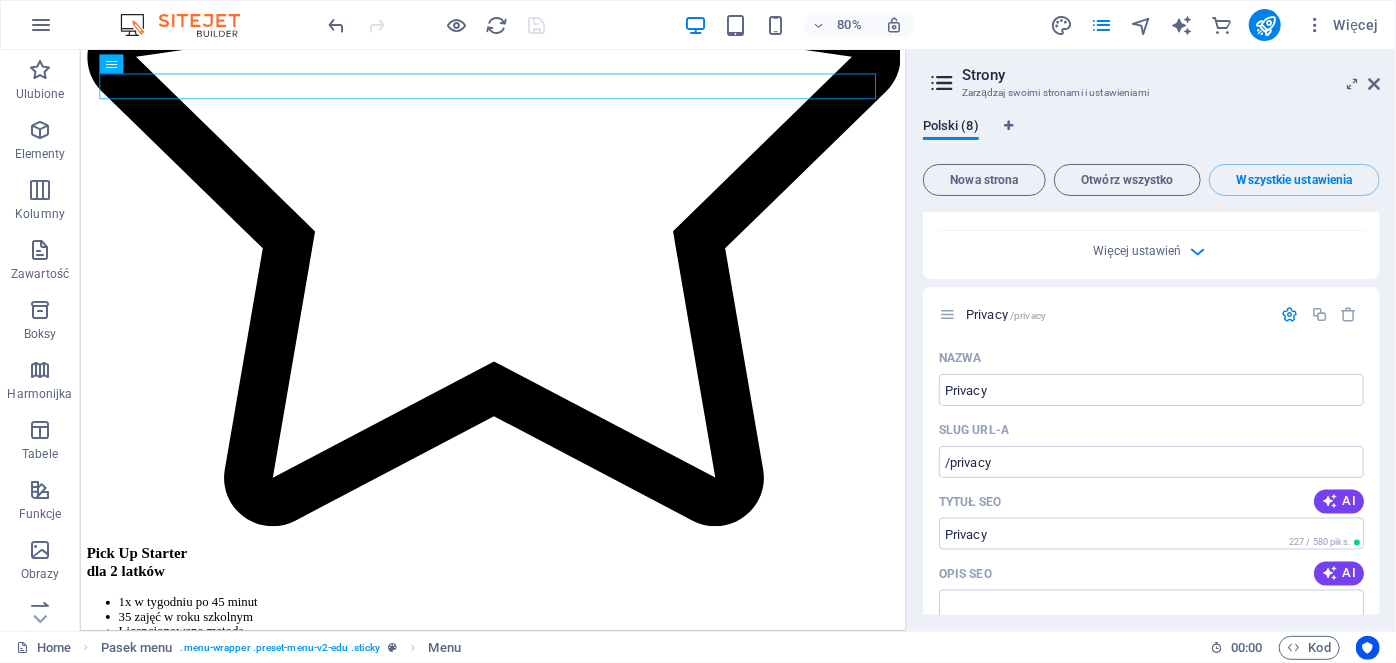 drag, startPoint x: 1380, startPoint y: 563, endPoint x: 1384, endPoint y: 621, distance: 58.137768 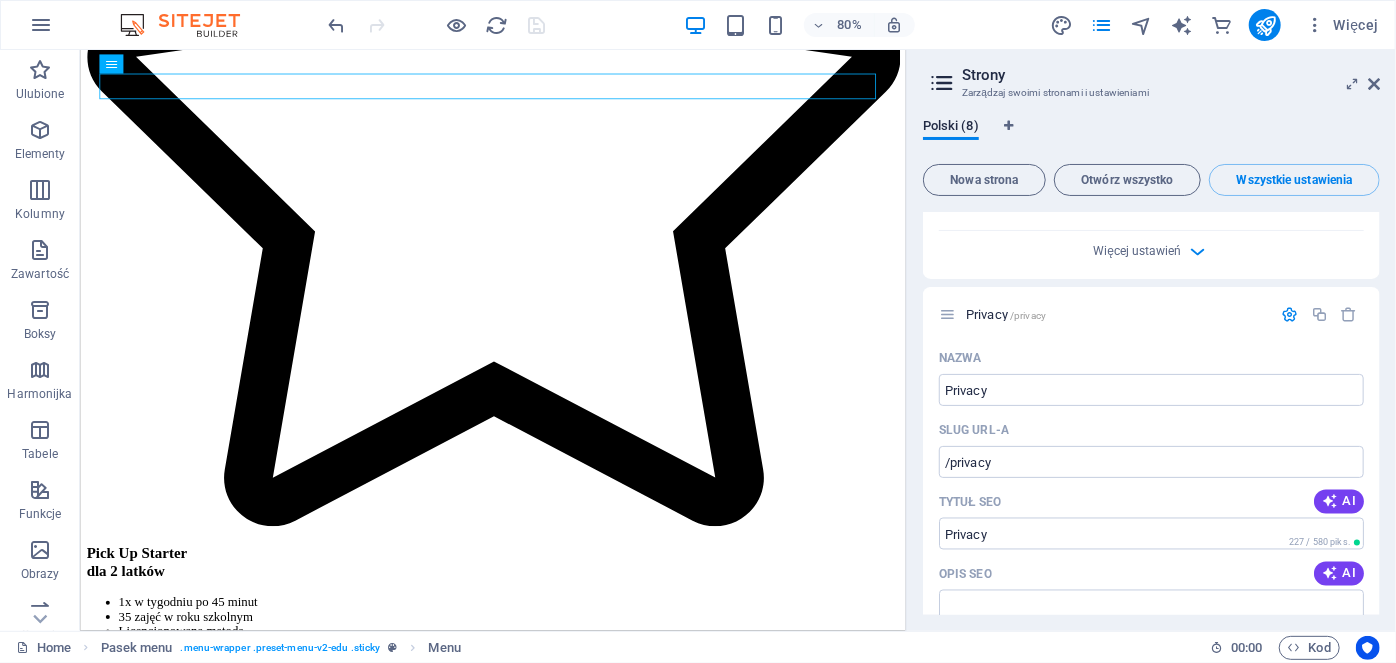 drag, startPoint x: 1376, startPoint y: 576, endPoint x: 1380, endPoint y: 621, distance: 45.17743 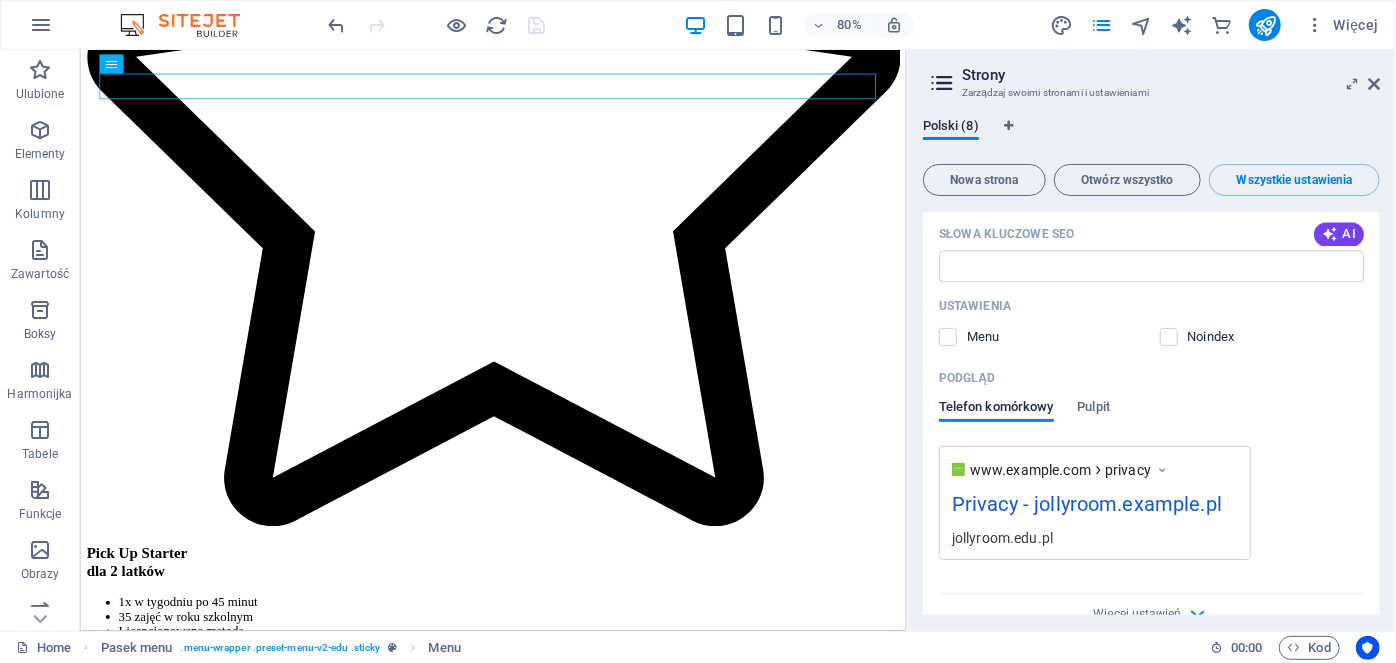 scroll, scrollTop: 6115, scrollLeft: 0, axis: vertical 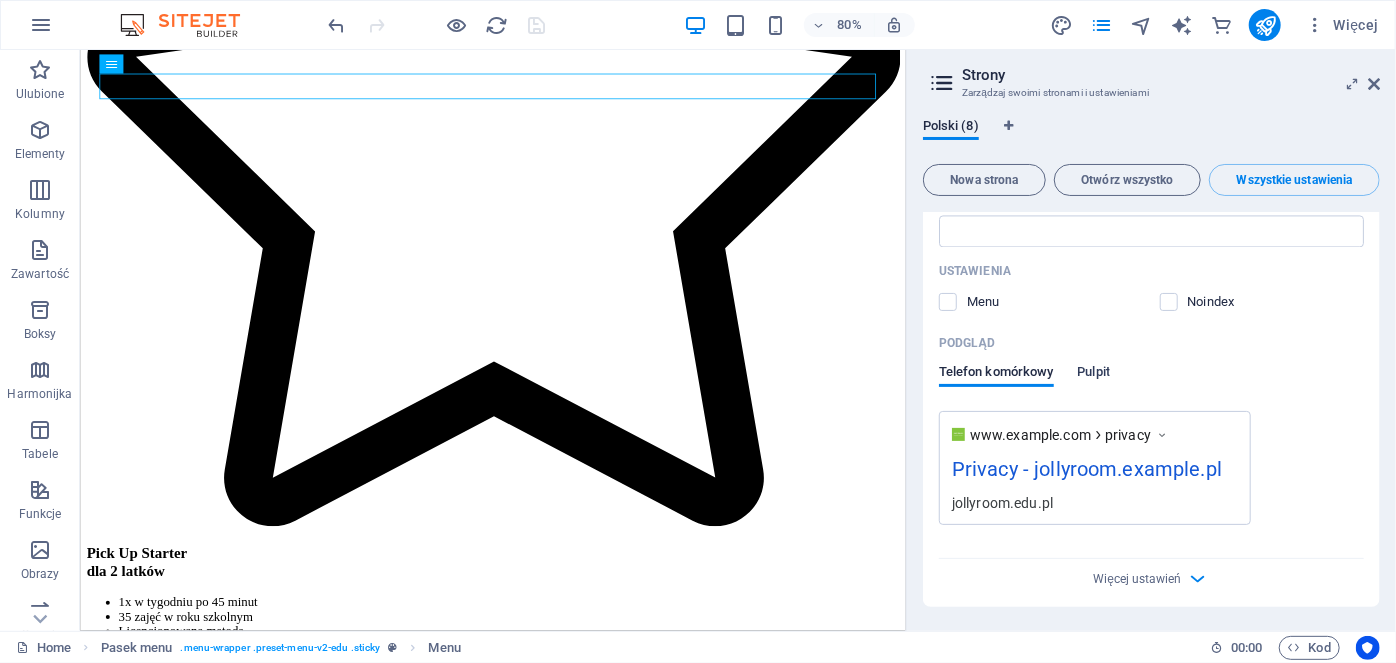 click on "Pulpit" at bounding box center [1094, 374] 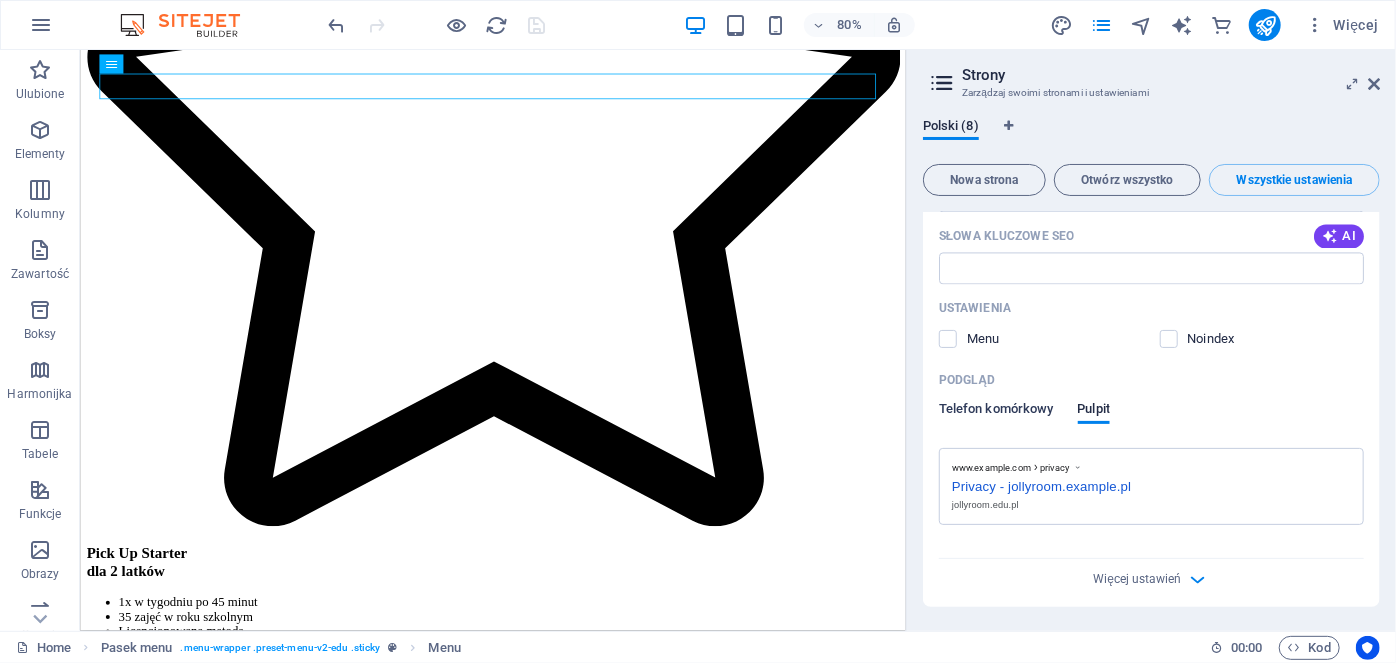 click on "Telefon komórkowy" at bounding box center (996, 411) 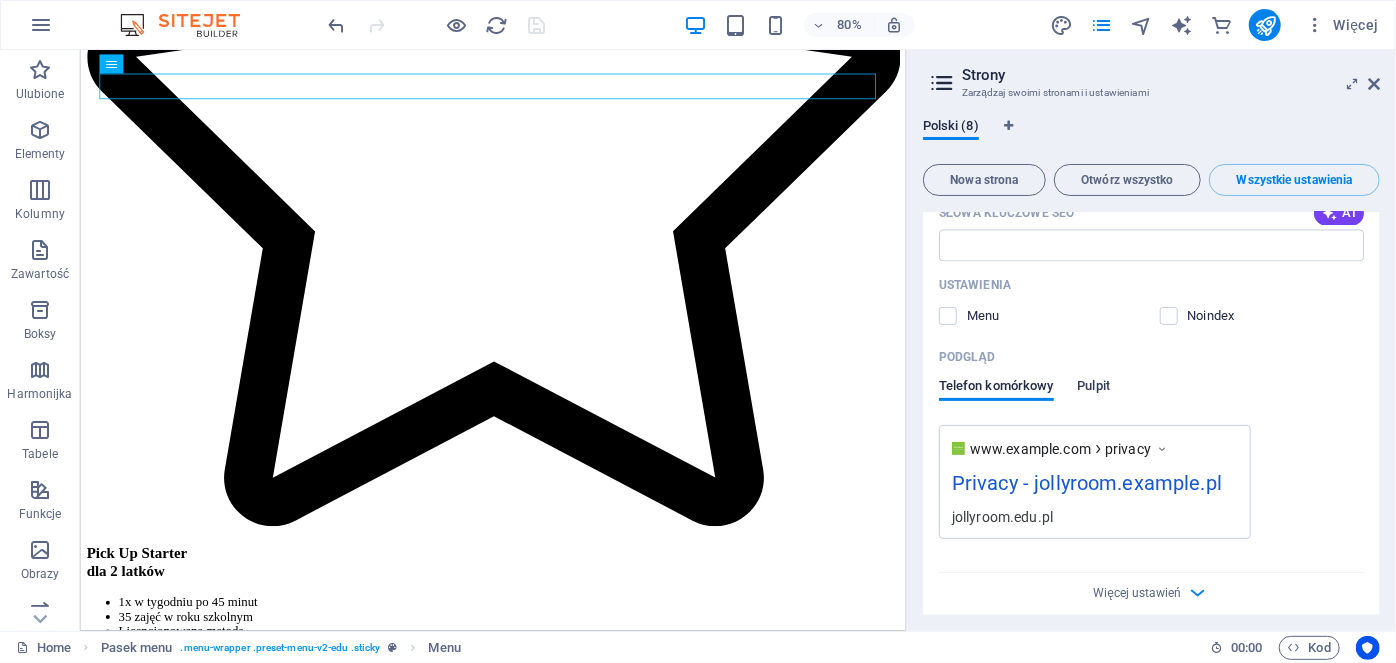 click on "Pulpit" at bounding box center [1094, 388] 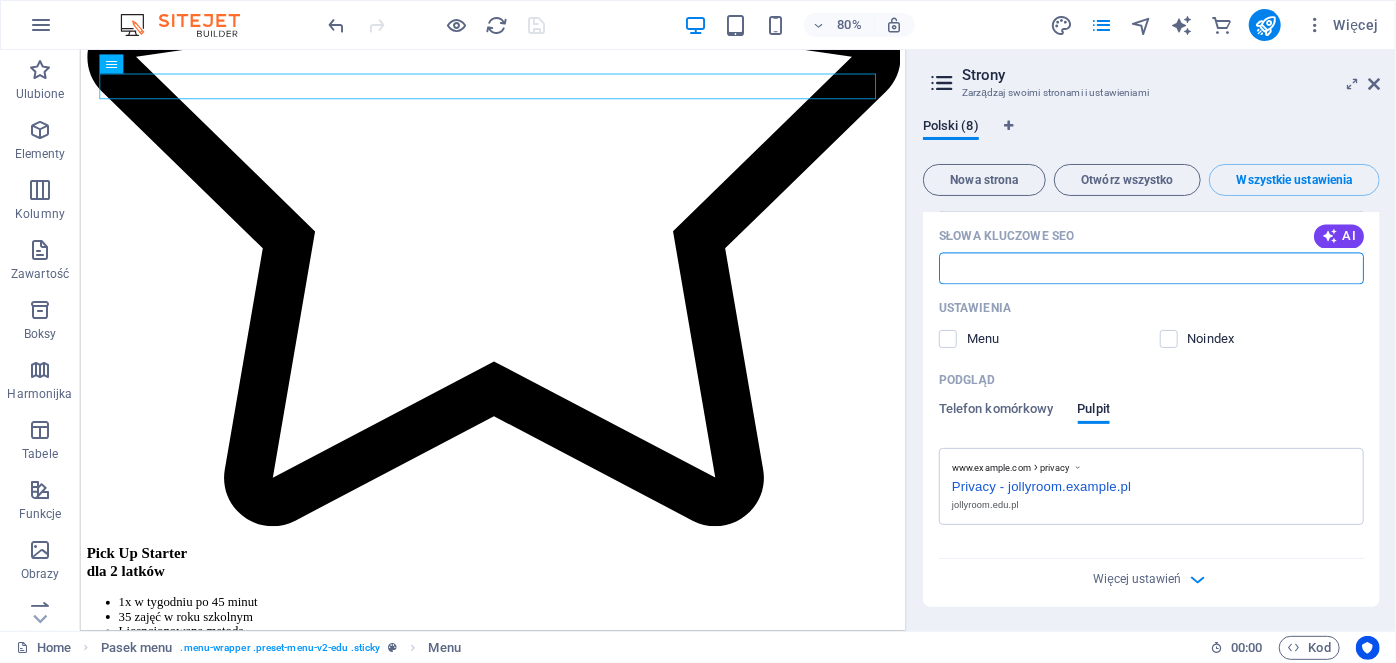 click on "Słowa kluczowe SEO" at bounding box center (1151, 268) 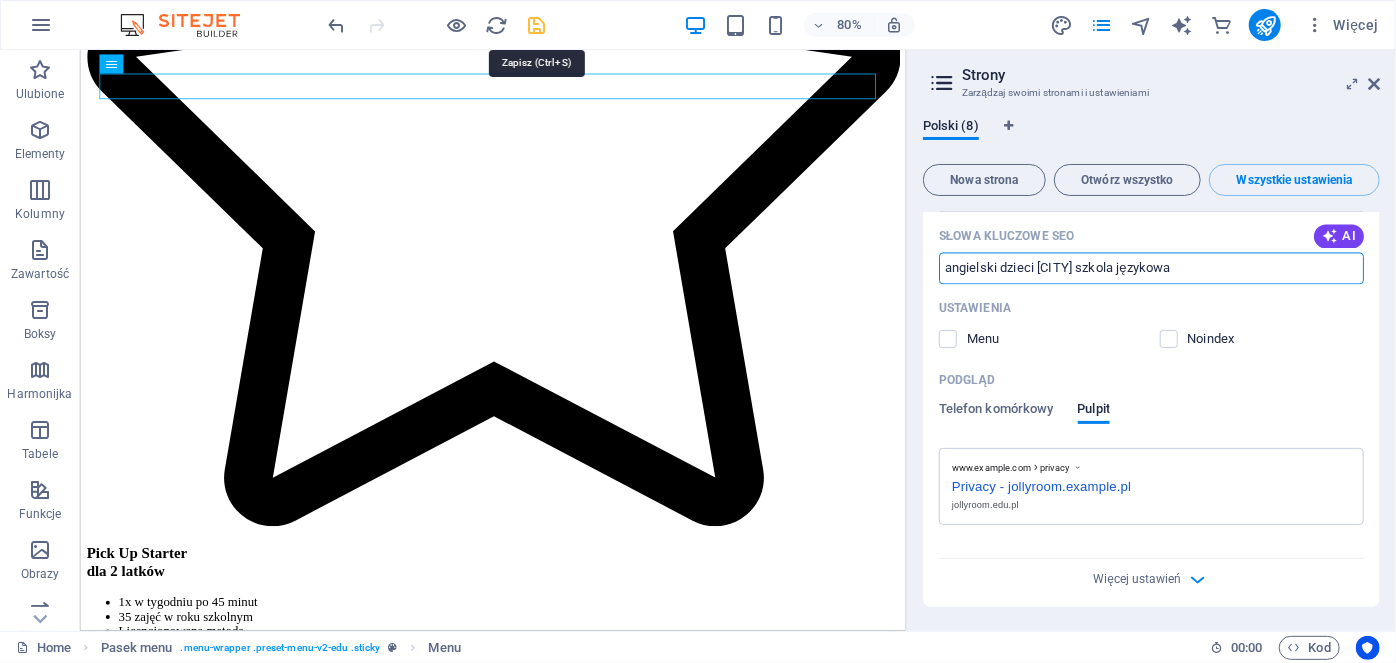 type on "angielski dzieci [CITY] szkola językowa" 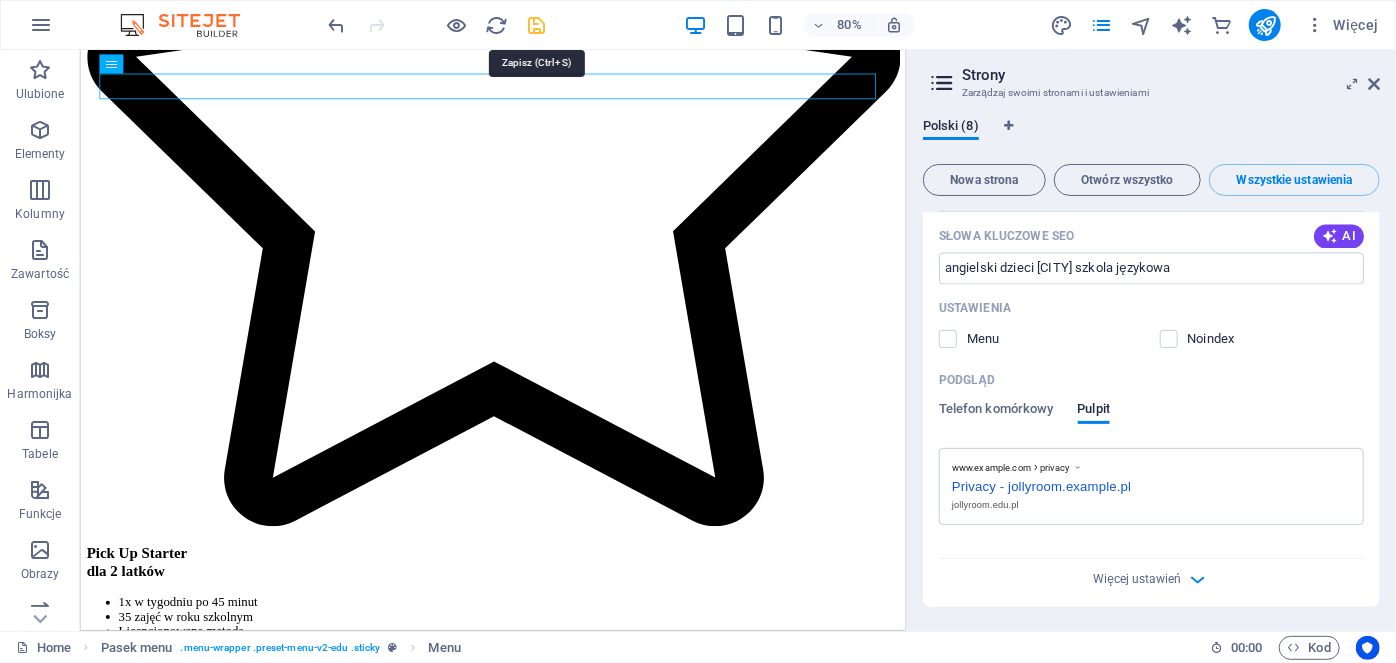 click at bounding box center (537, 25) 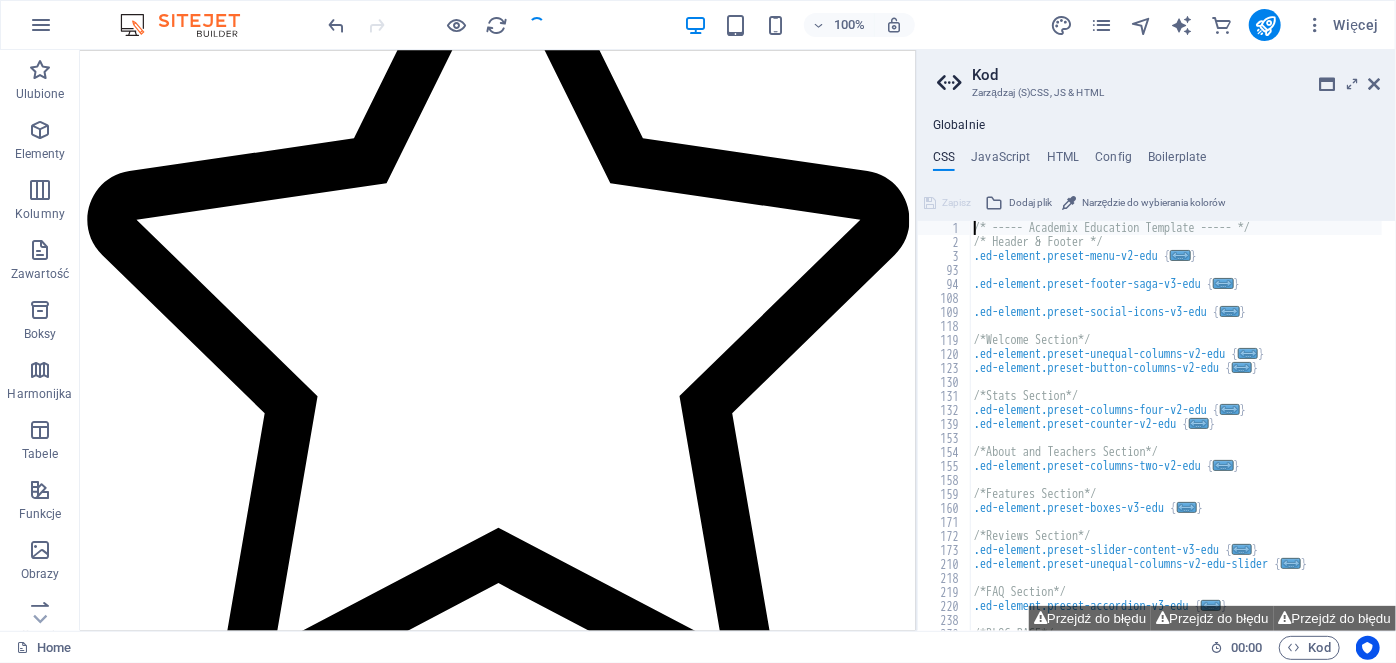 scroll, scrollTop: 4367, scrollLeft: 0, axis: vertical 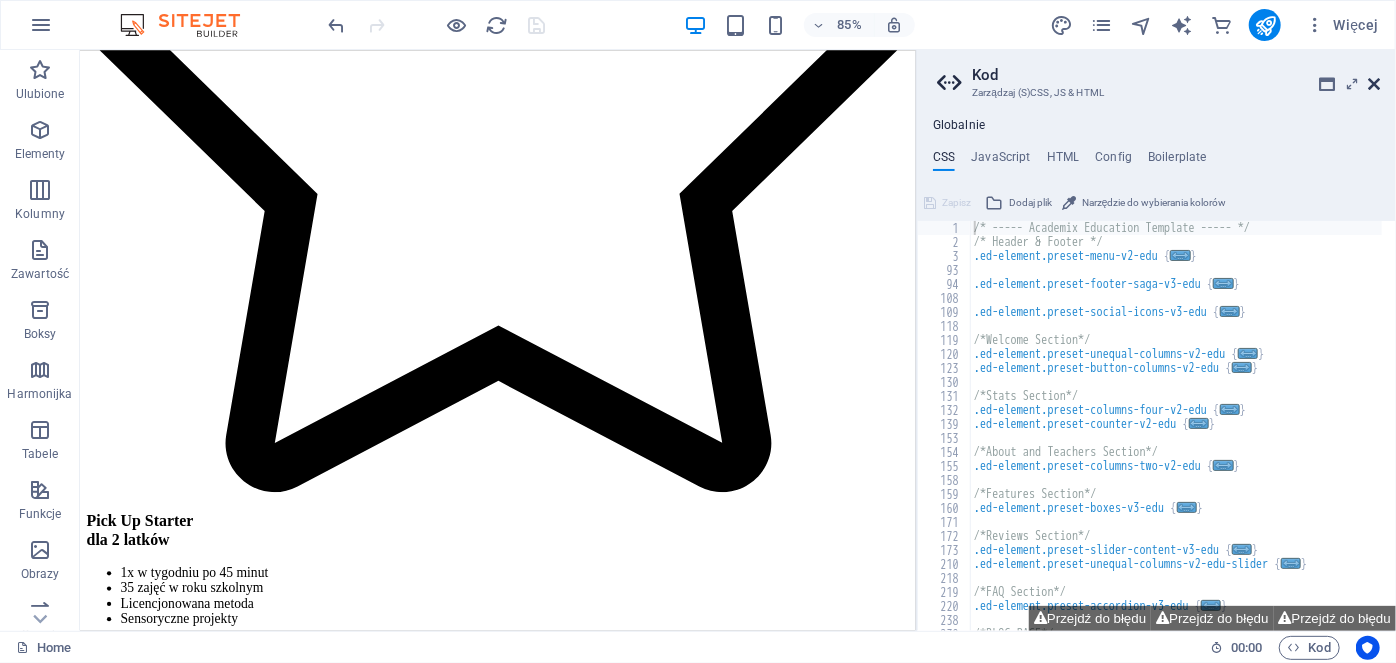 click at bounding box center (1374, 84) 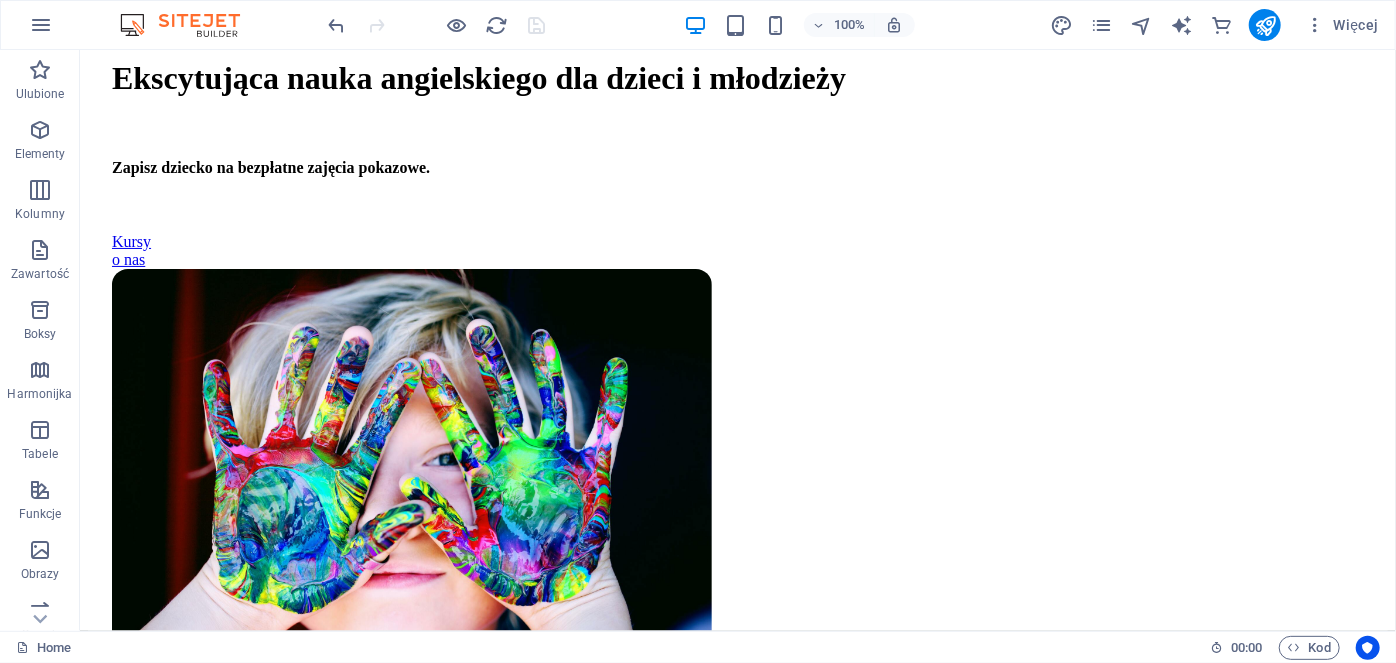 scroll, scrollTop: 384, scrollLeft: 0, axis: vertical 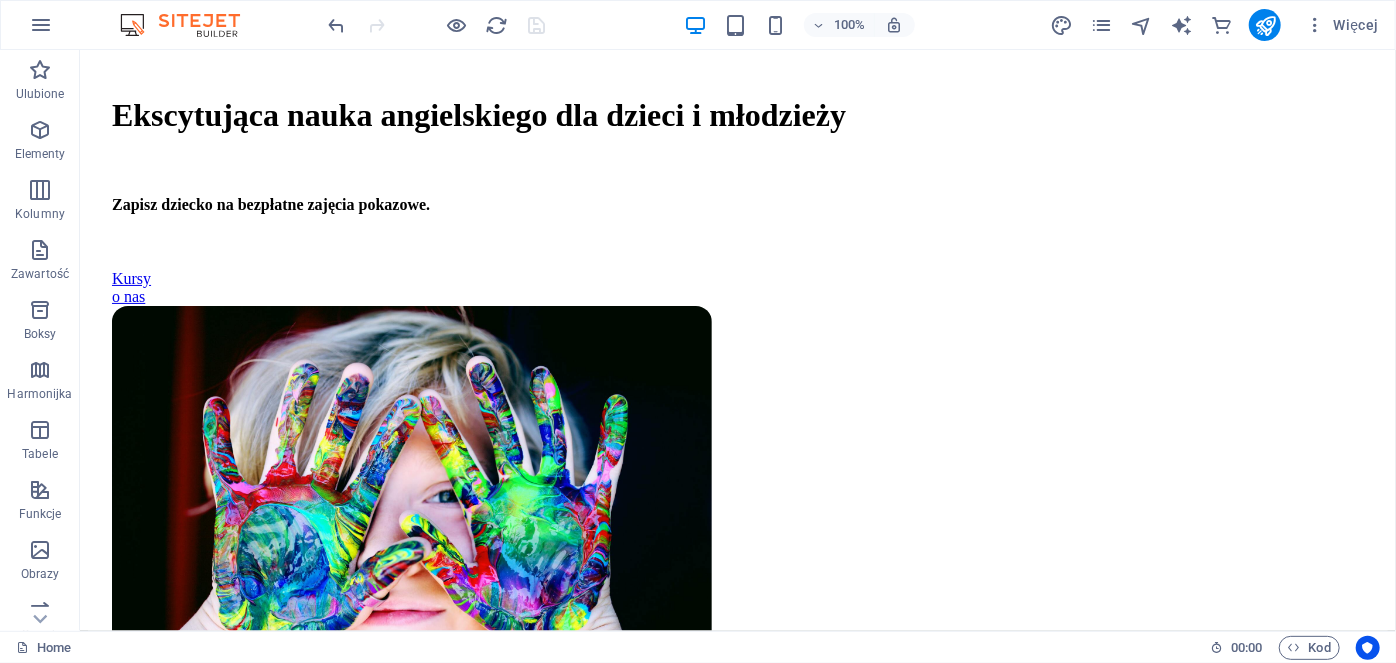 drag, startPoint x: 1386, startPoint y: 53, endPoint x: 1464, endPoint y: 97, distance: 89.55445 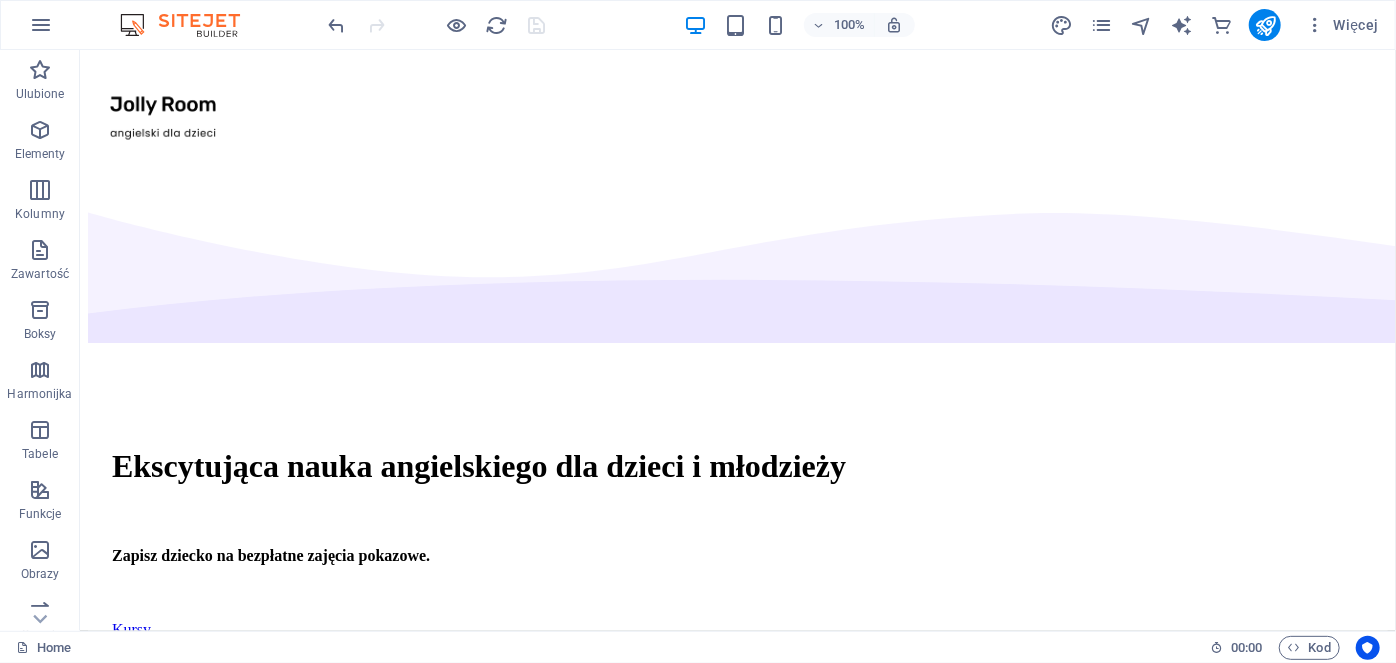 scroll, scrollTop: 0, scrollLeft: 0, axis: both 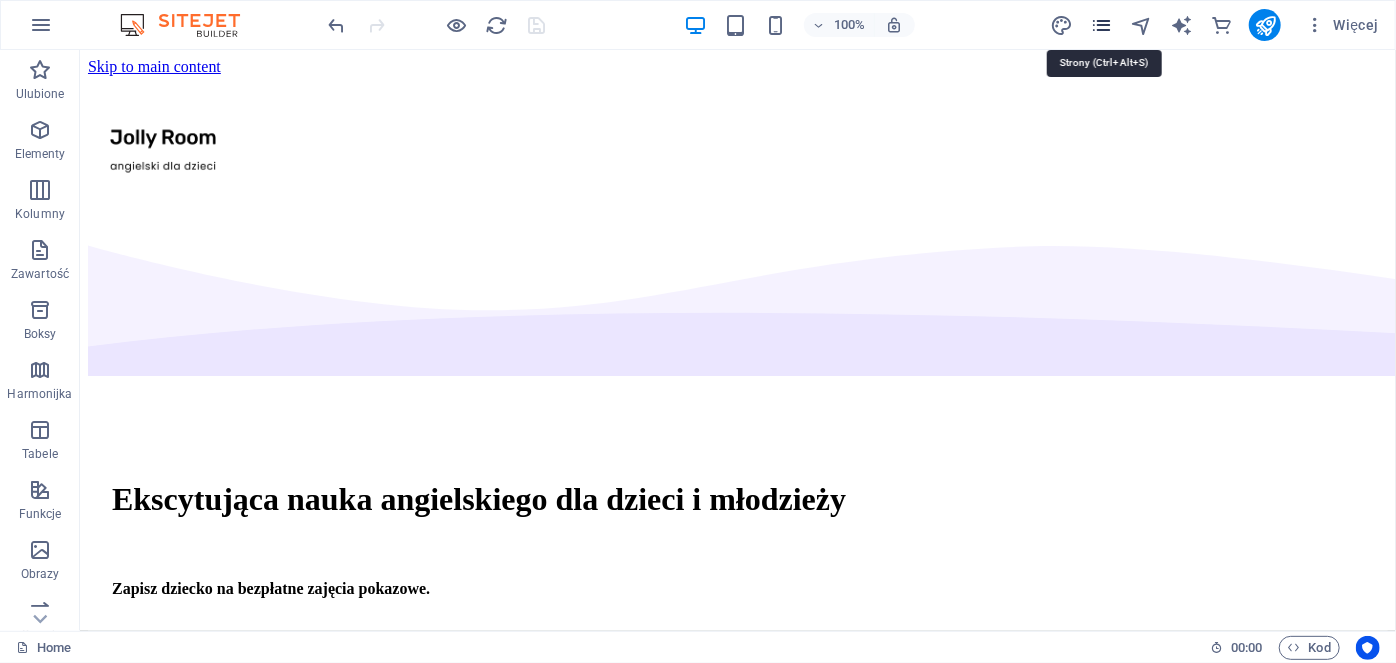 click at bounding box center [1101, 25] 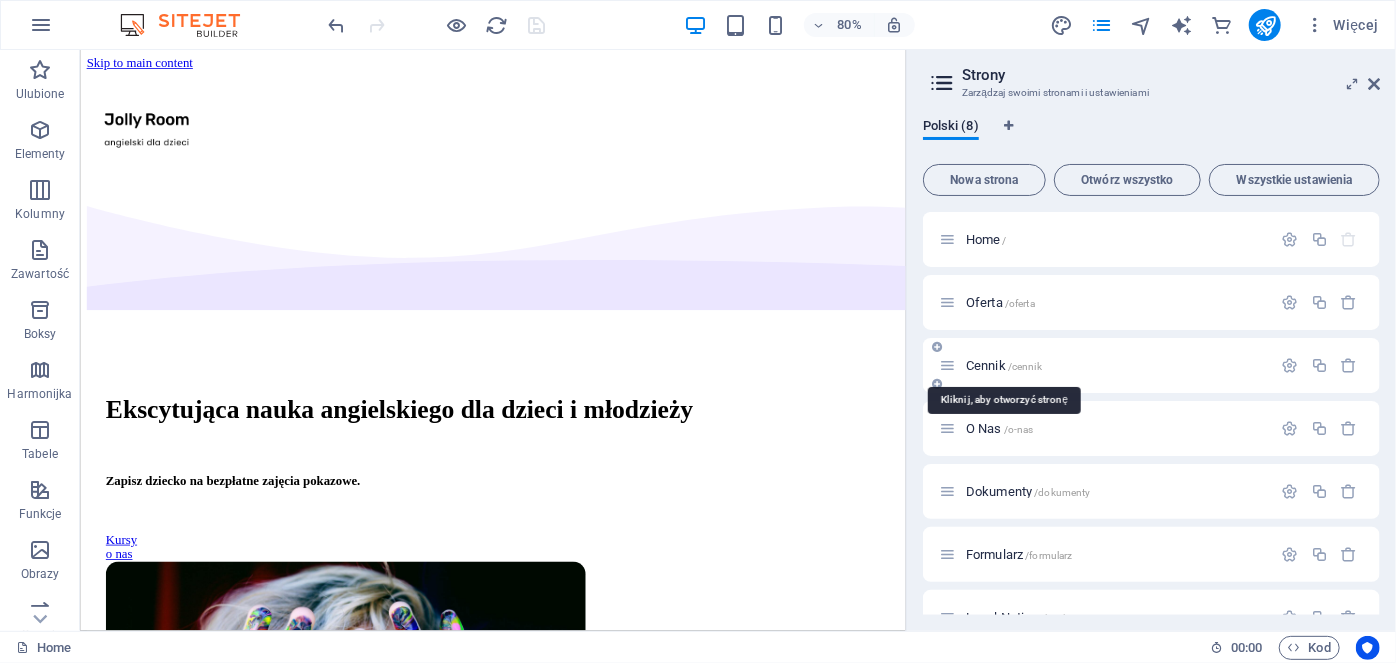click on "Cennik /cennik" at bounding box center (1004, 365) 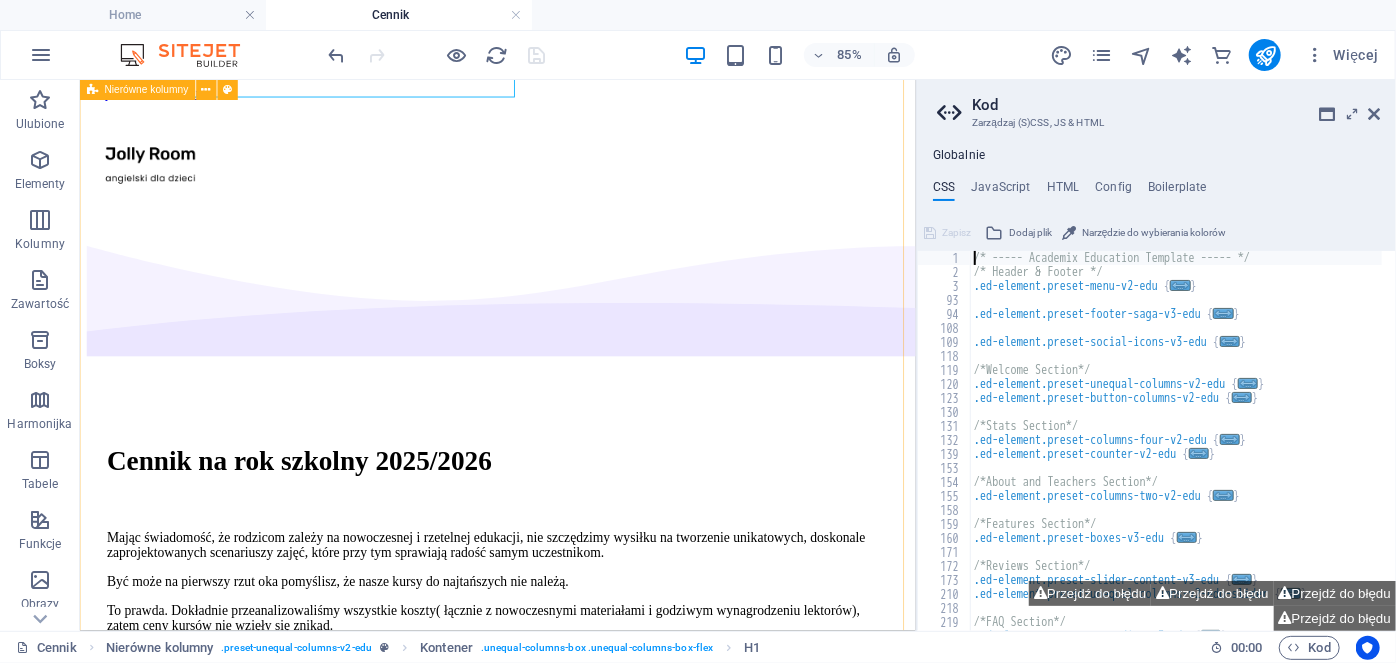 scroll, scrollTop: 368, scrollLeft: 0, axis: vertical 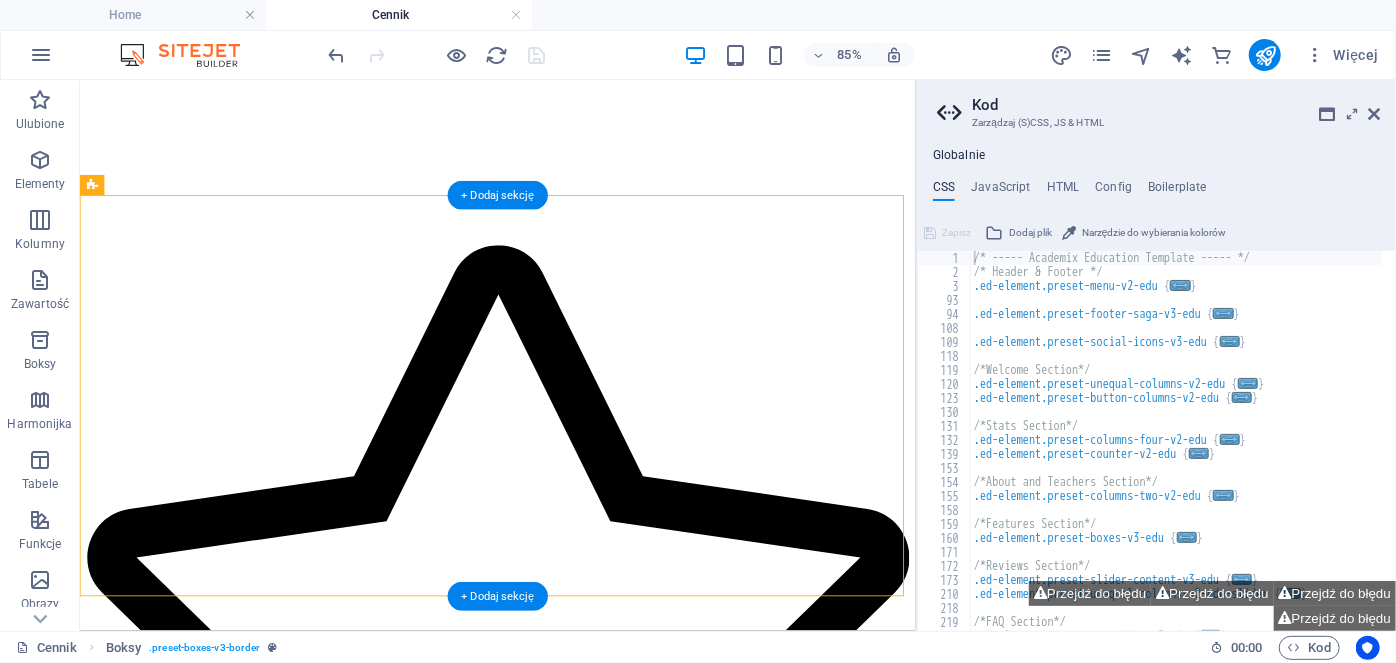 drag, startPoint x: 797, startPoint y: 354, endPoint x: 869, endPoint y: 356, distance: 72.02777 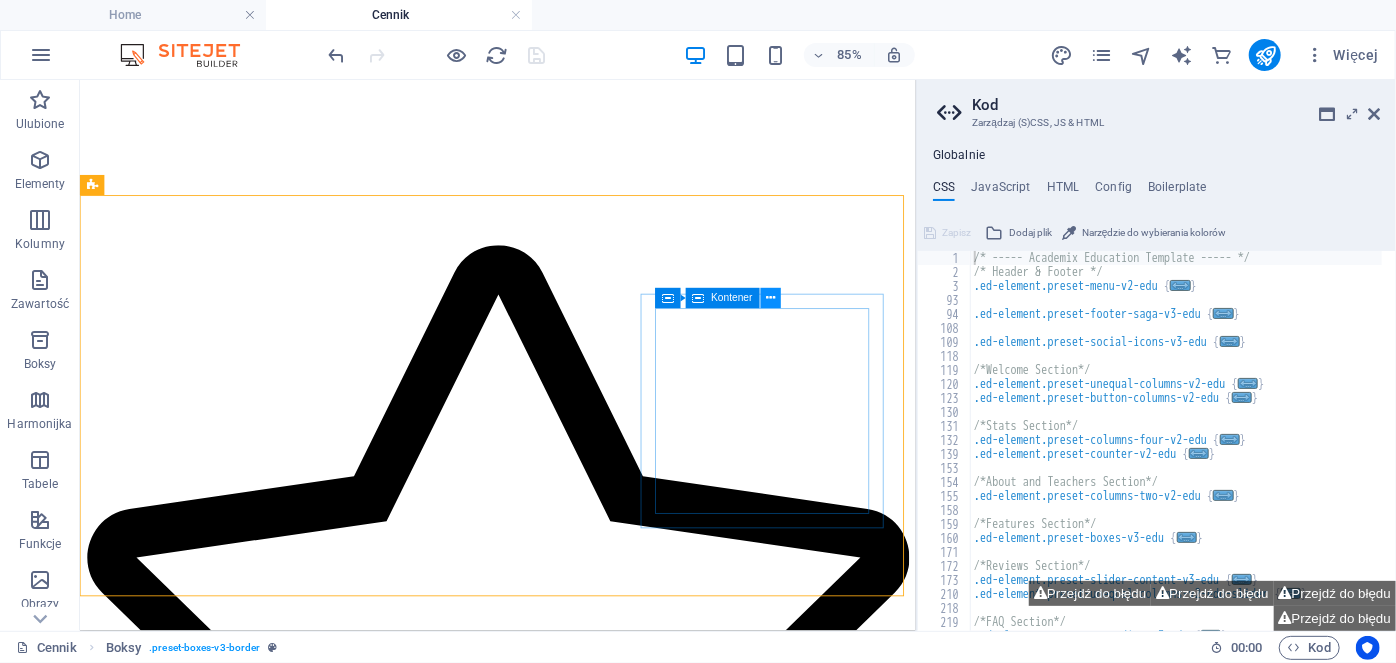 click at bounding box center [770, 299] 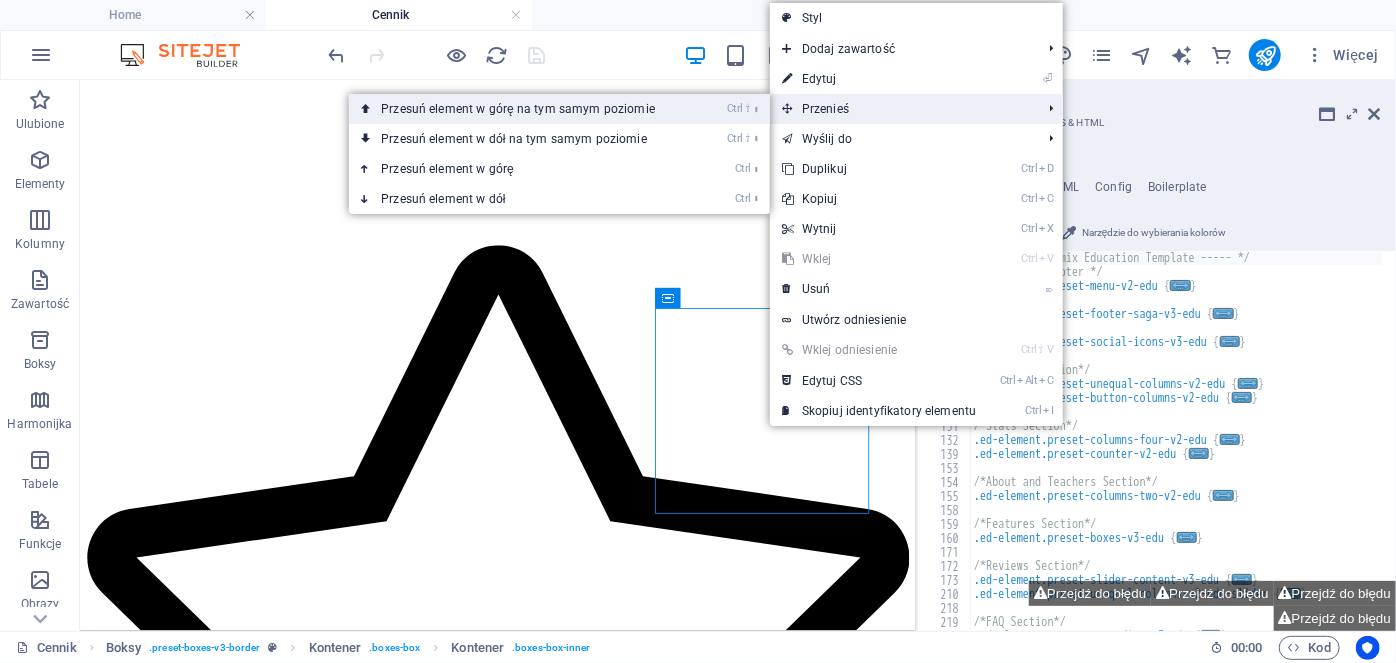 click on "Ctrl ⇧ ⬆  Przesuń element w górę na tym samym poziomie" at bounding box center [522, 109] 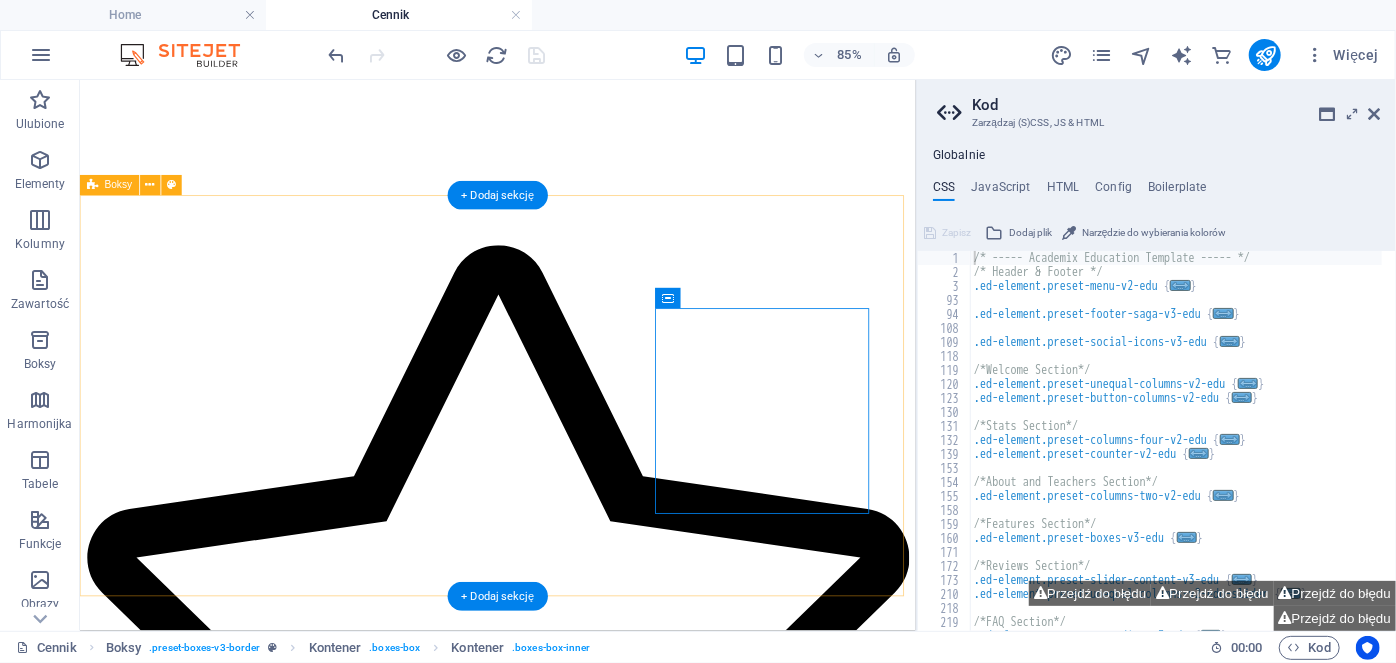 click on "Pick Up Starter dla dzieci 1,5+ 1 x w tygodniu po 45 minut licencjonowana metoda sensoryczna zabawa autorskie materiały Pick Up 1 dla dzieci 3 + 1x w tygodniu 45 minut licencjonowana metoda sensoryczne projekty autorskie materiały Pick Up 2 dla dzieci 4/5 1x w tygodniu 2 x 30 minut licencjonowana metoda sensoryczne projekty autorskie materiały" at bounding box center [572, 1924] 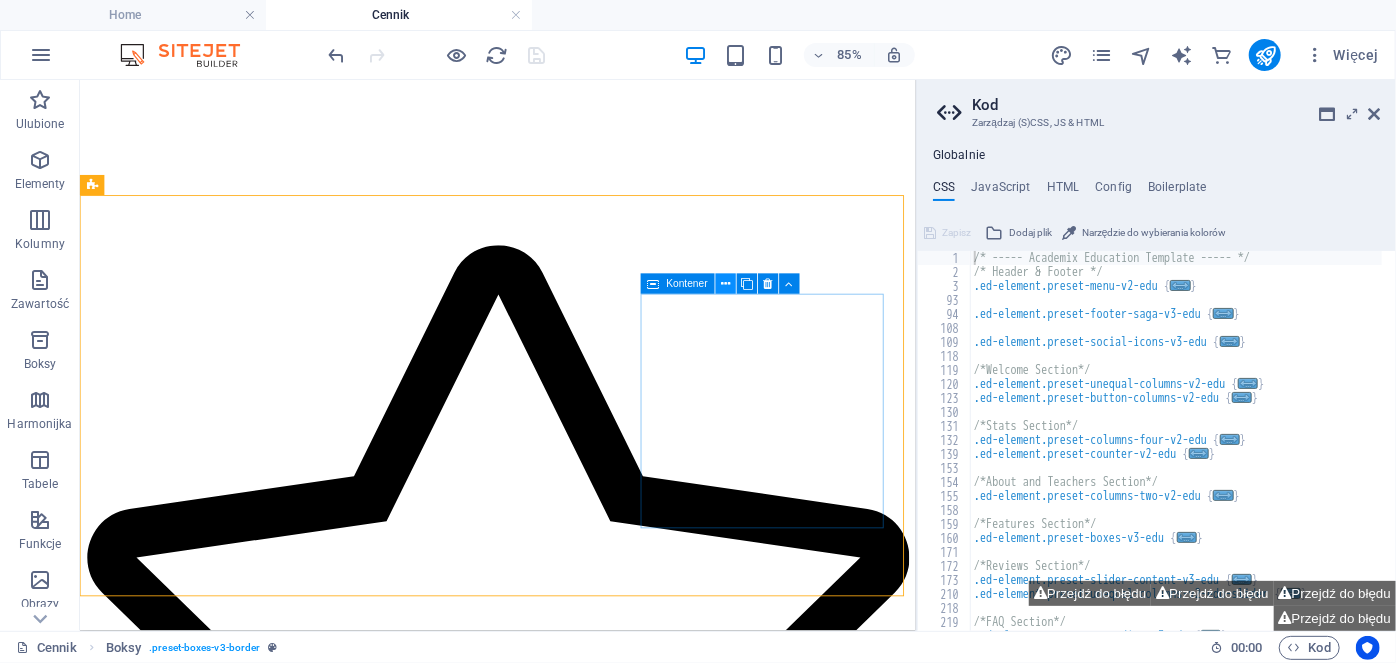 click at bounding box center (725, 284) 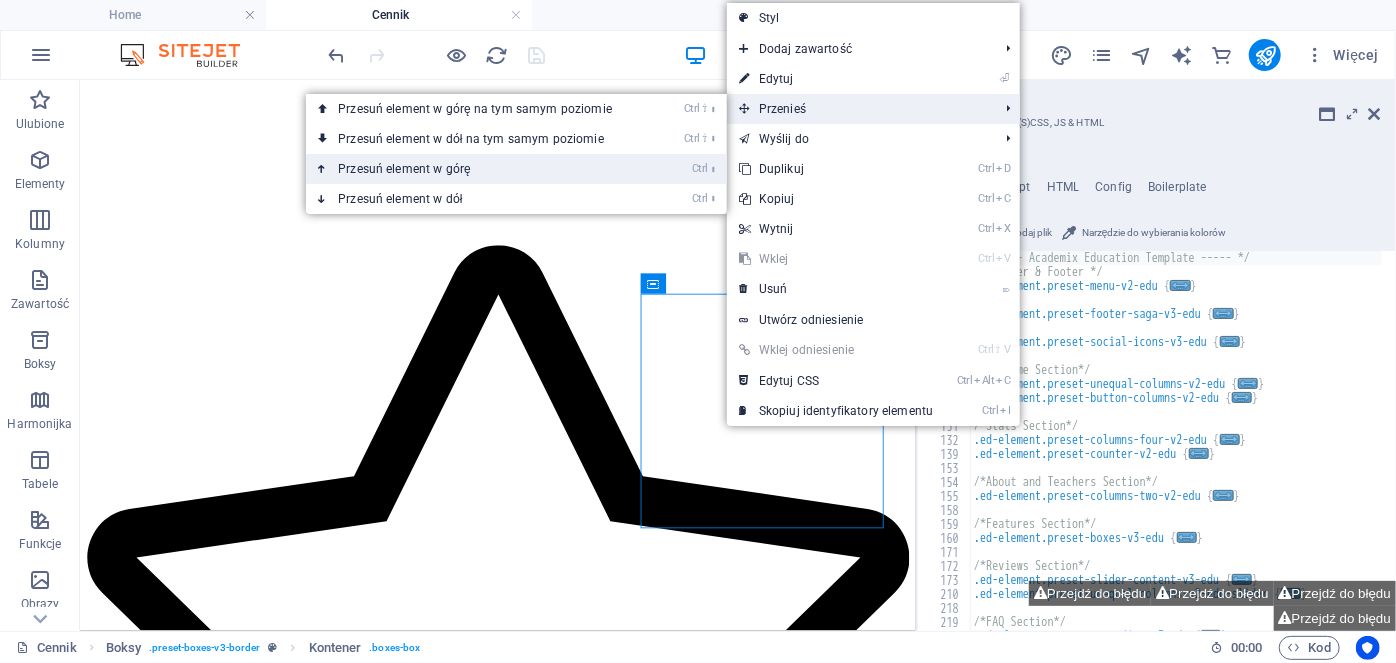 click on "Ctrl ⬆  Przesuń element w górę" at bounding box center (479, 169) 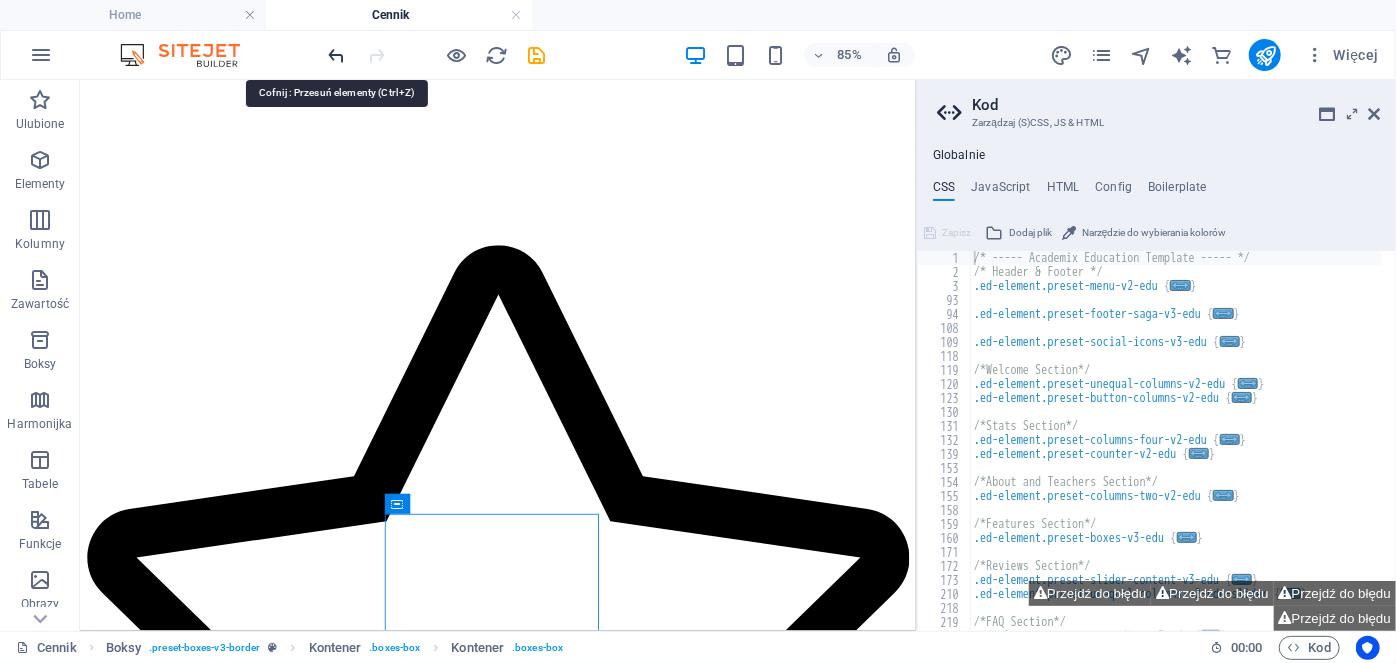 click at bounding box center [337, 55] 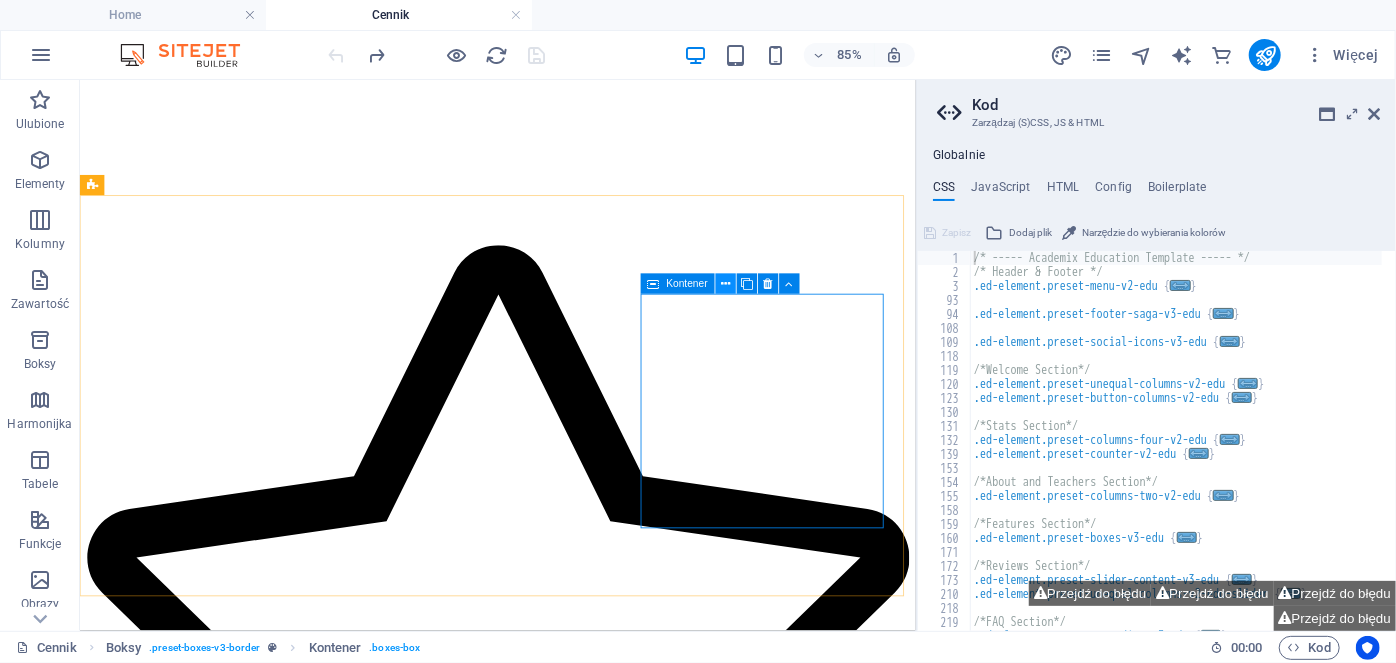 click at bounding box center [725, 284] 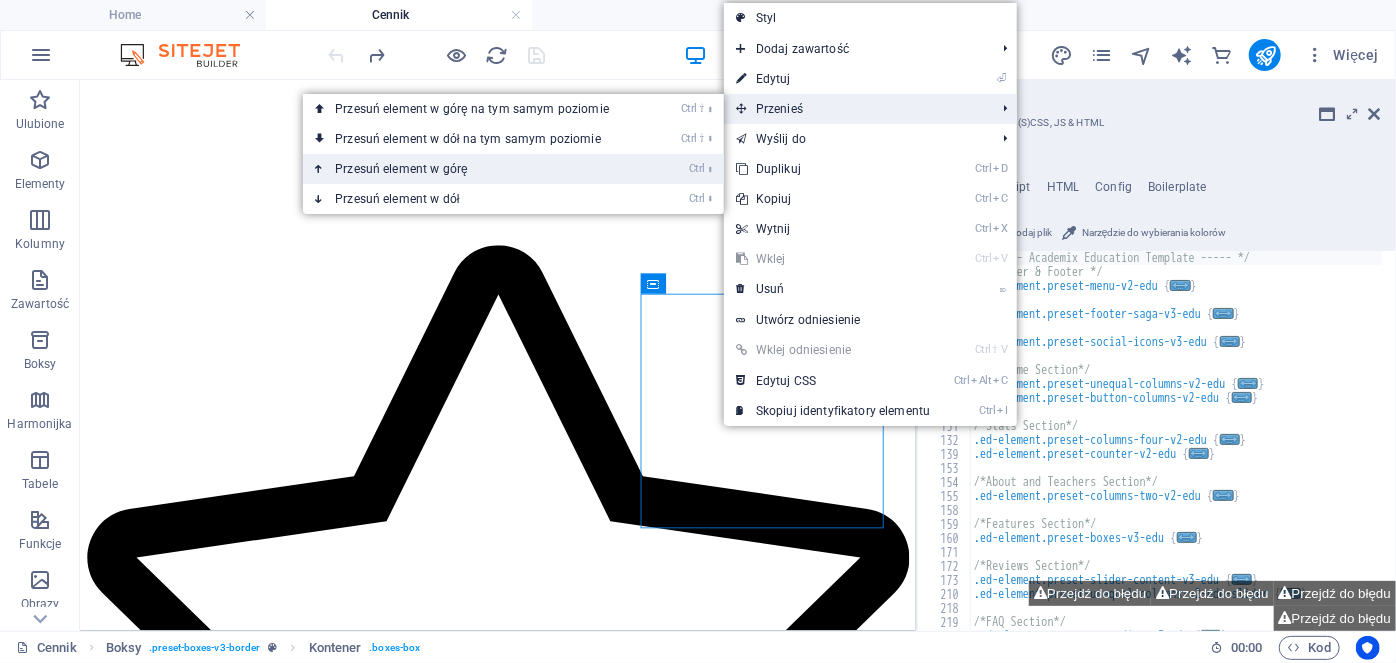 click on "Ctrl ⬆  Przesuń element w górę" at bounding box center [476, 169] 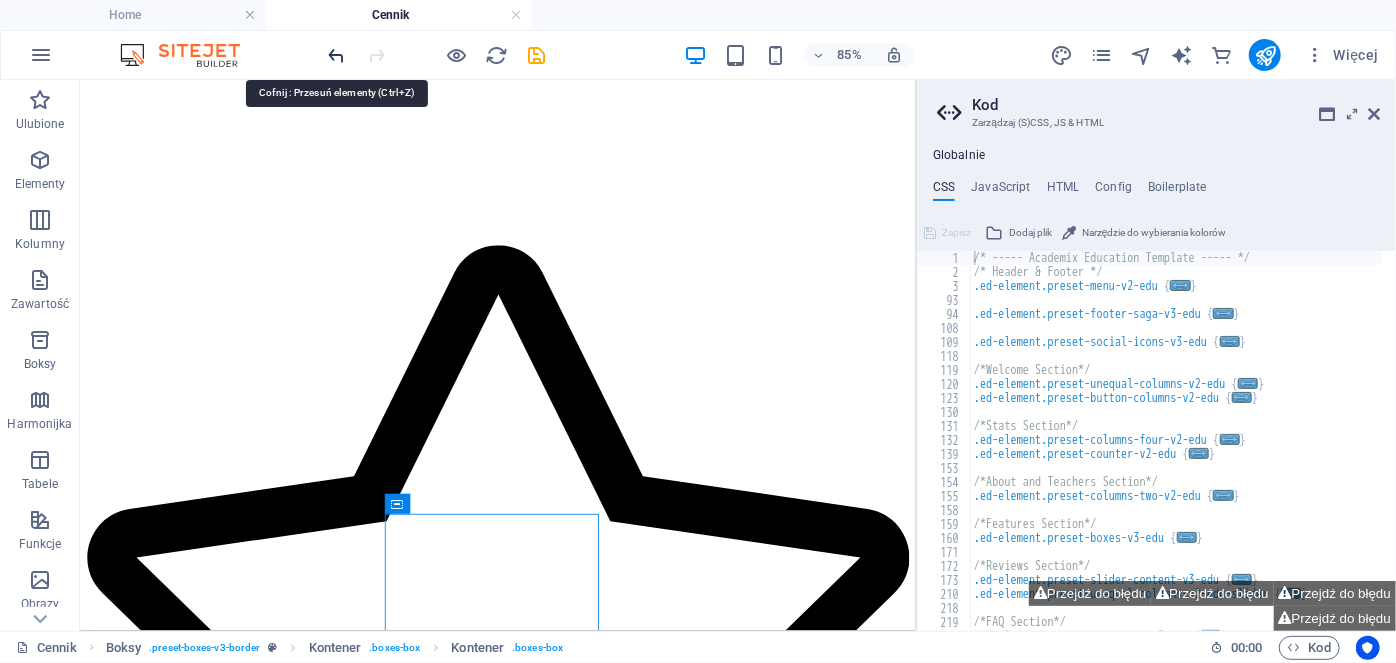 click at bounding box center [337, 55] 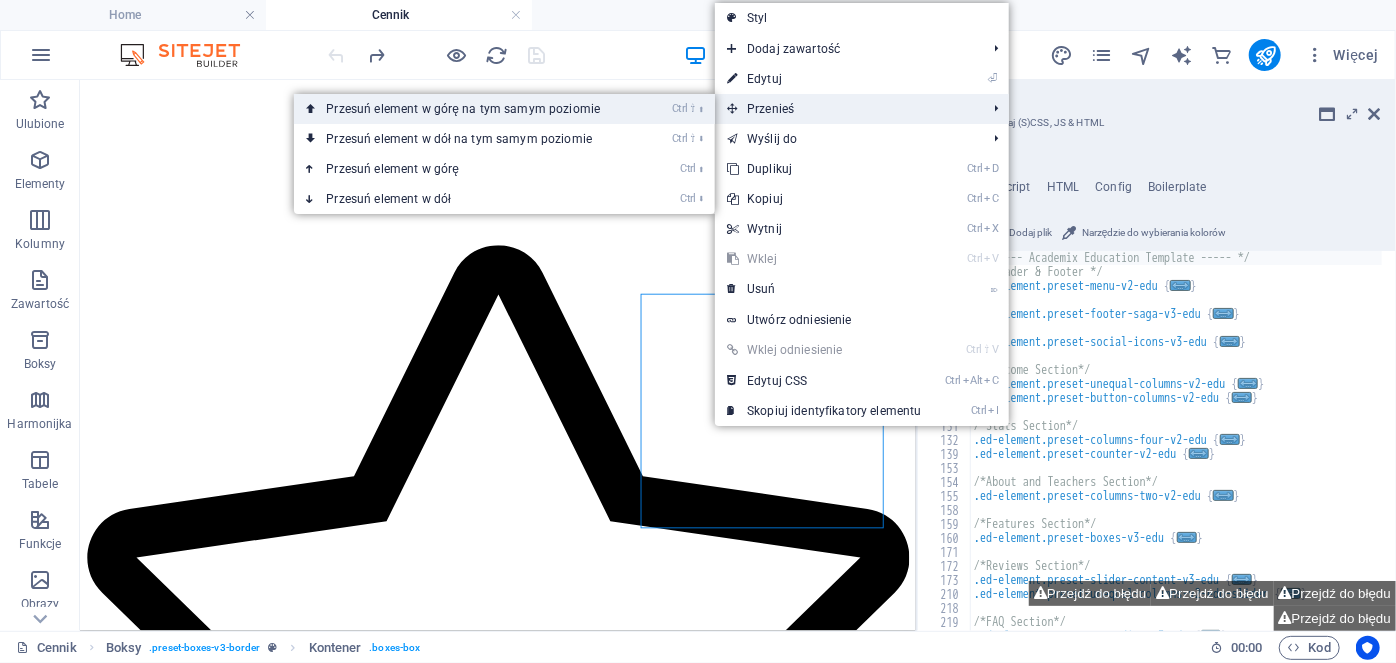 click on "Ctrl ⇧ ⬆  Przesuń element w górę na tym samym poziomie" at bounding box center (467, 109) 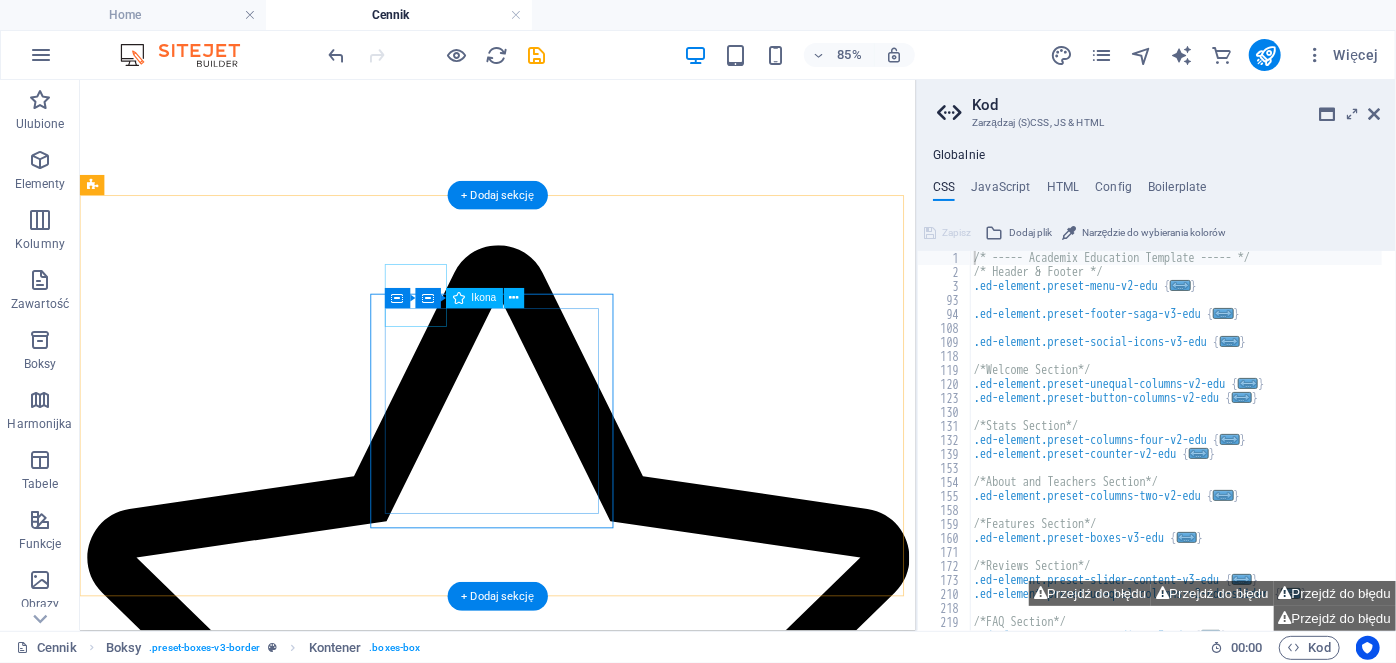 click at bounding box center (572, 1840) 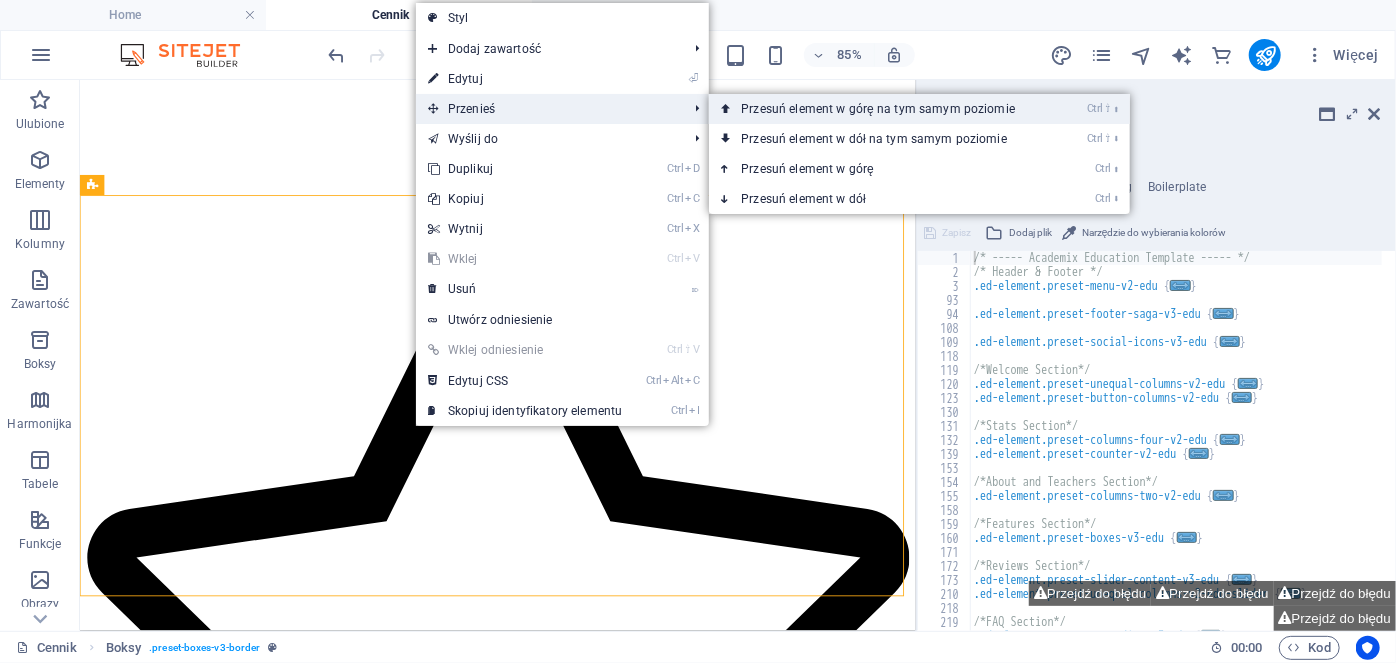 click on "Ctrl ⇧ ⬆  Przesuń element w górę na tym samym poziomie" at bounding box center (882, 109) 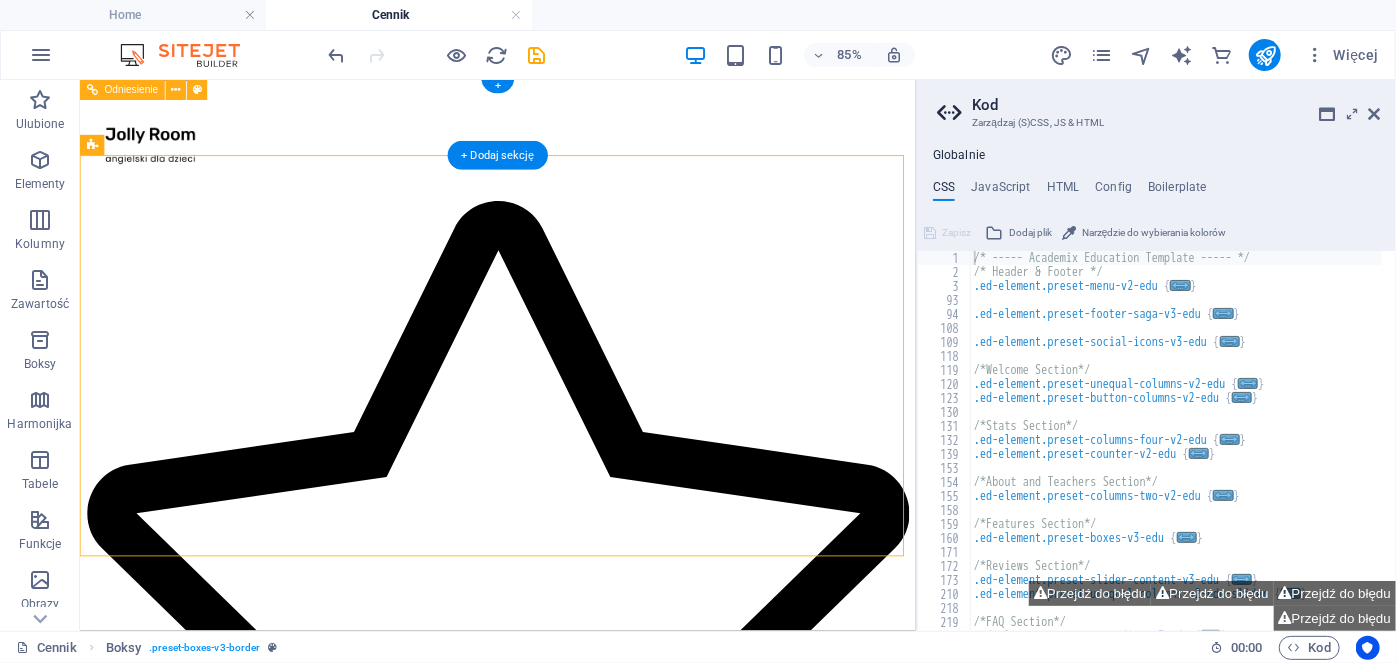 scroll, scrollTop: 2, scrollLeft: 0, axis: vertical 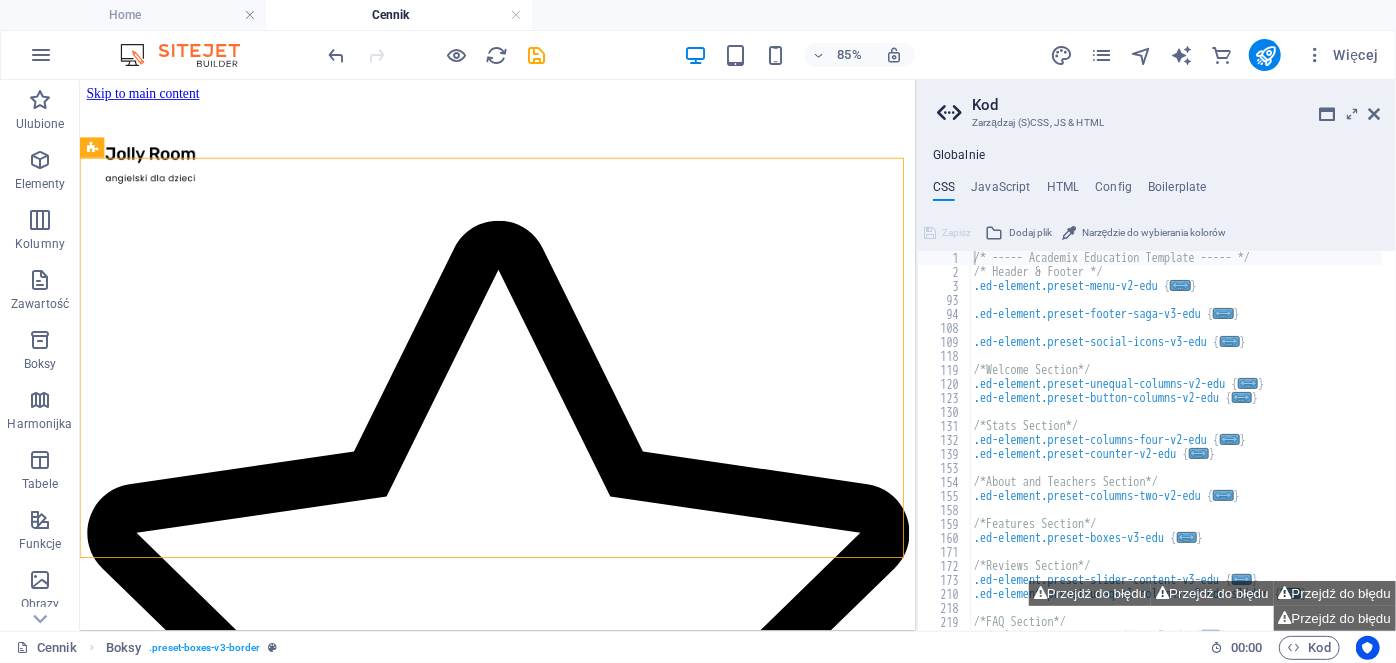 drag, startPoint x: 1057, startPoint y: 199, endPoint x: 1007, endPoint y: 201, distance: 50.039986 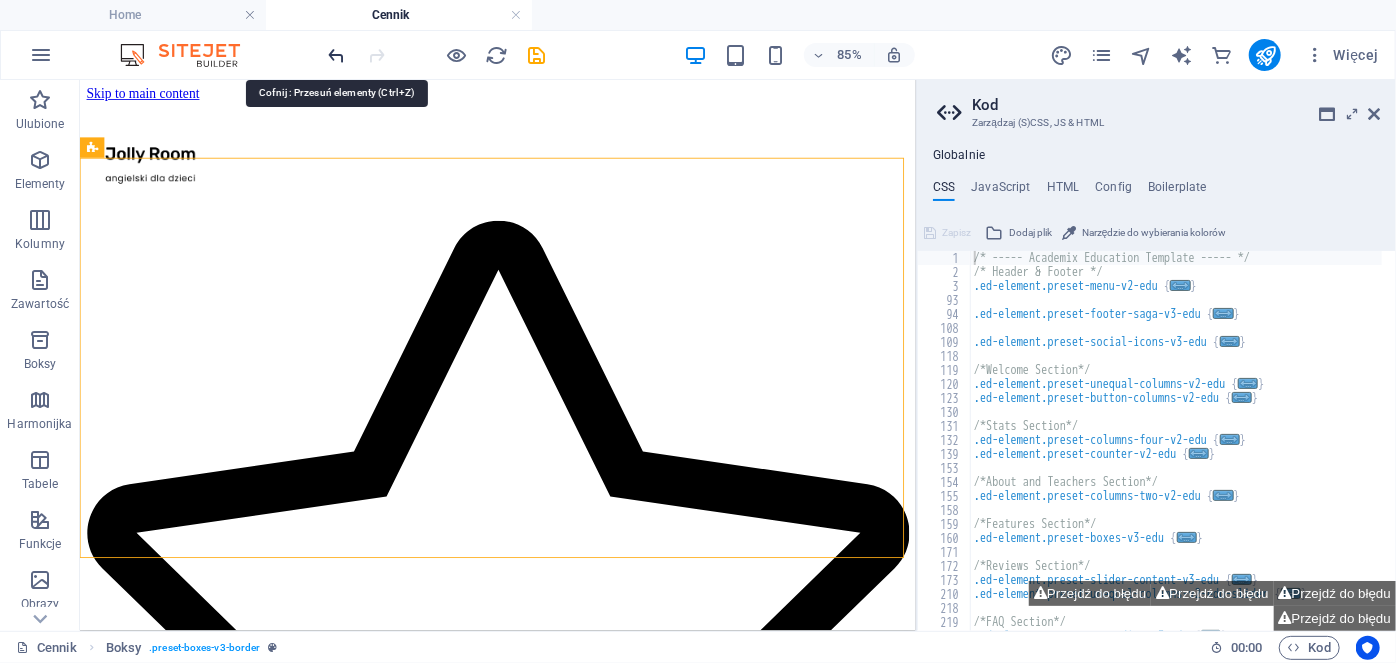 click at bounding box center (337, 55) 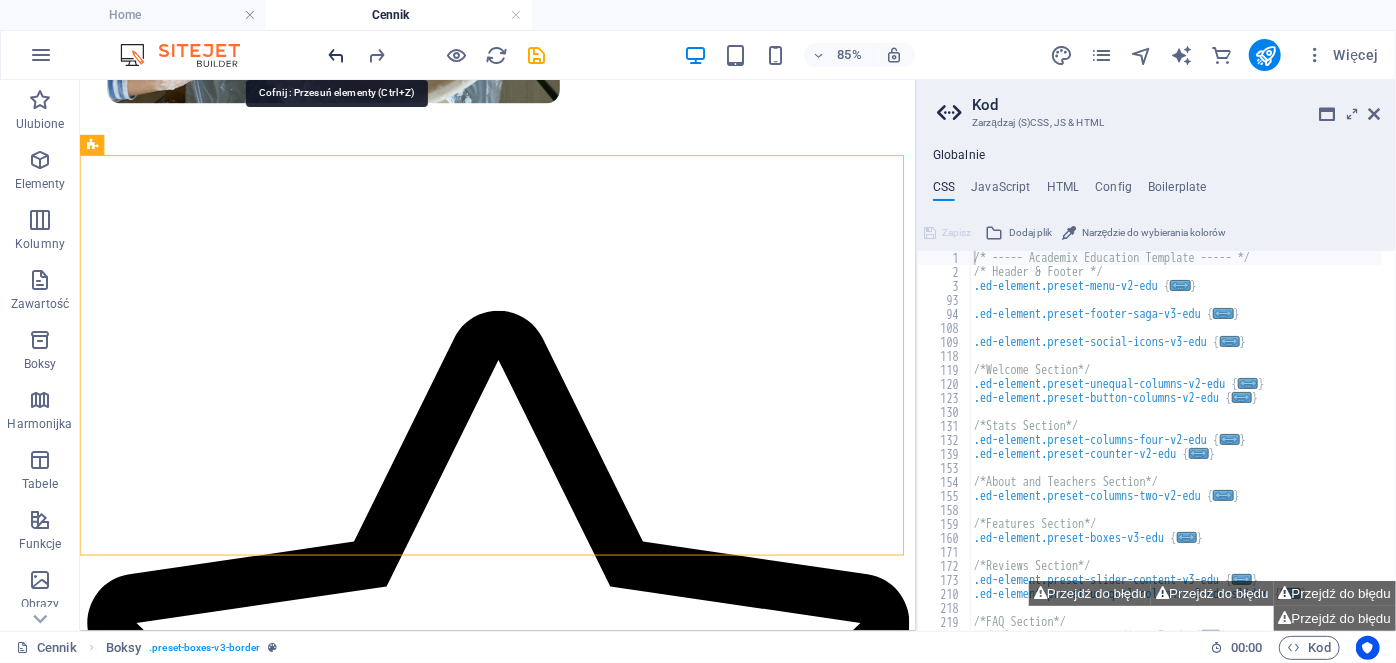 scroll, scrollTop: 1308, scrollLeft: 0, axis: vertical 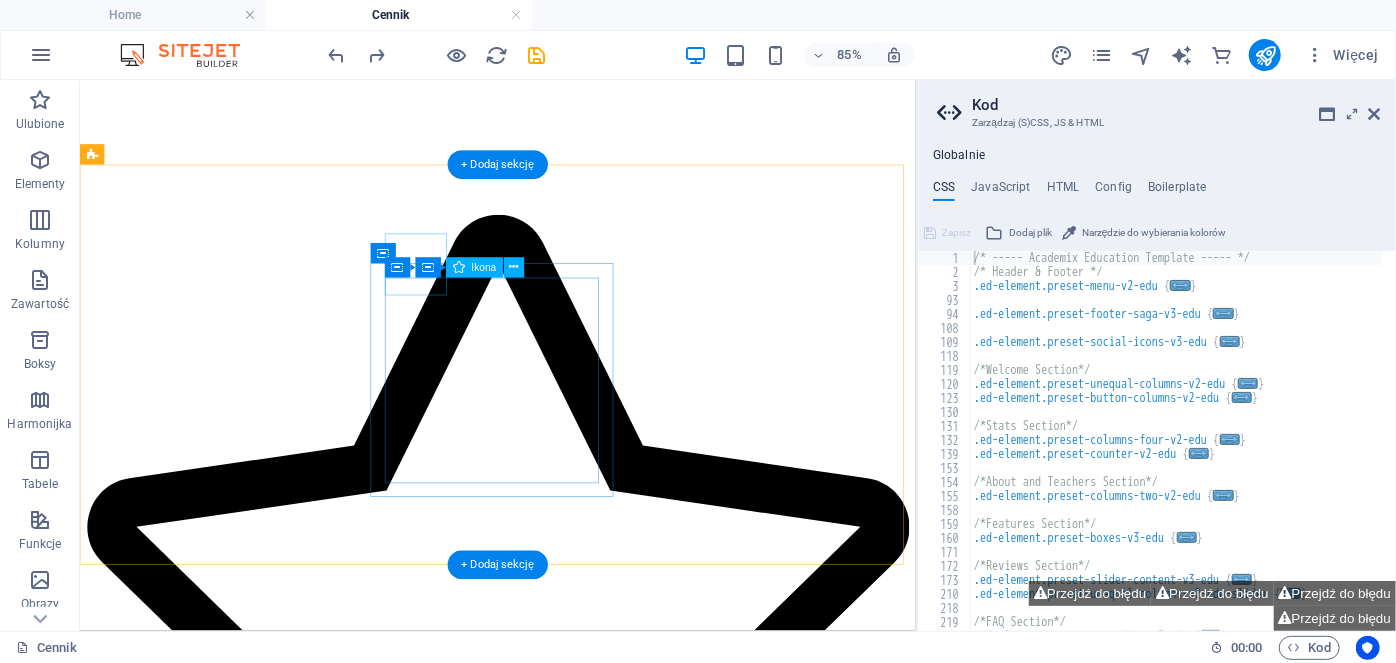 click at bounding box center (572, 1804) 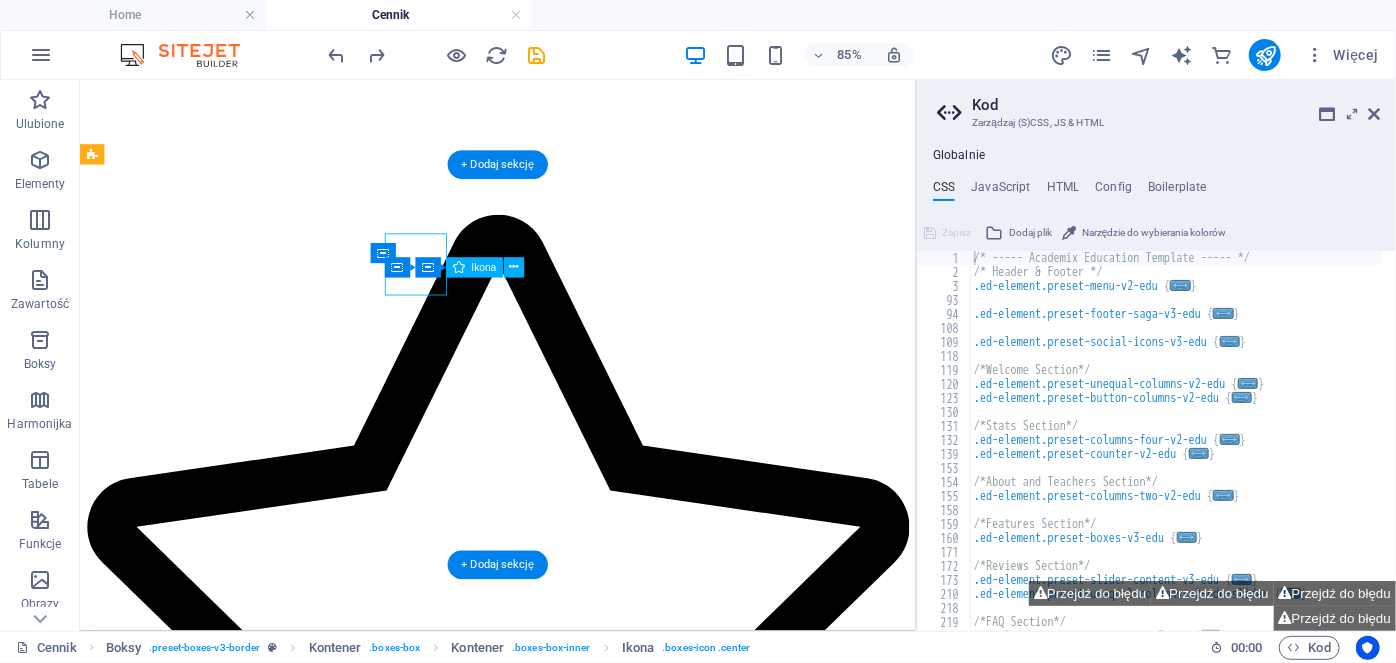 click at bounding box center [572, 1804] 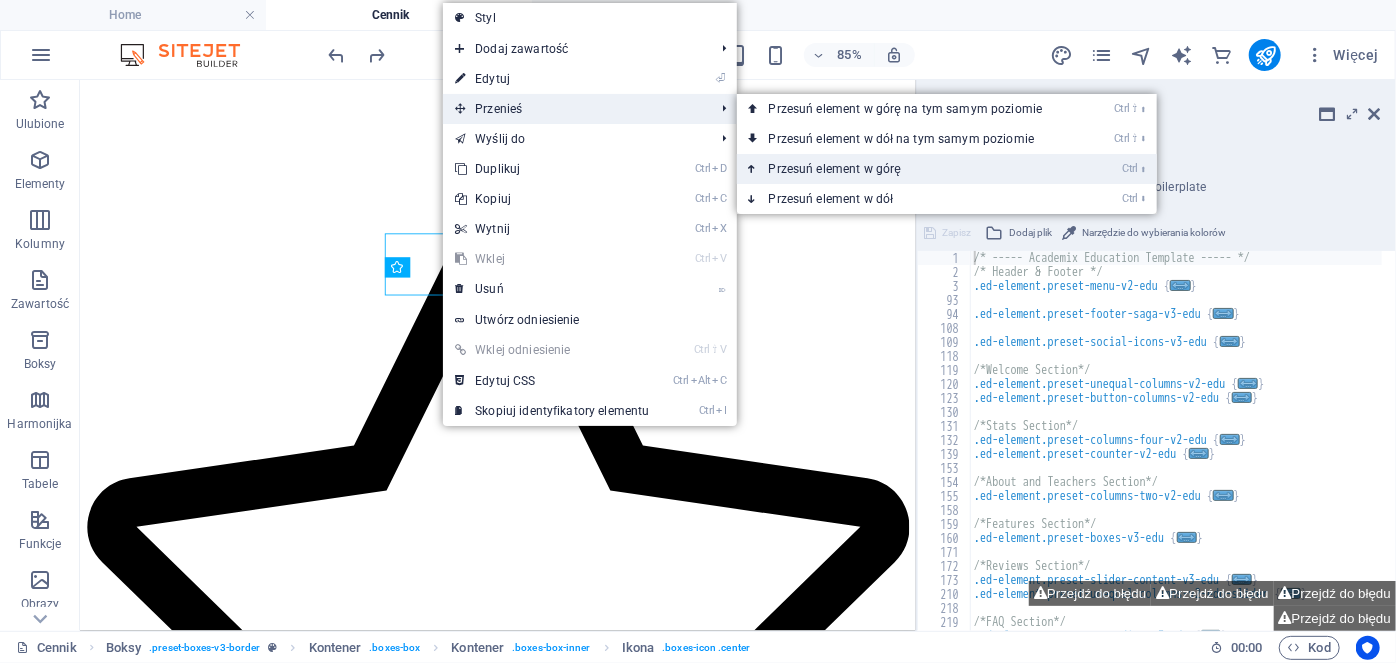 click on "Ctrl ⬆  Przesuń element w górę" at bounding box center [910, 169] 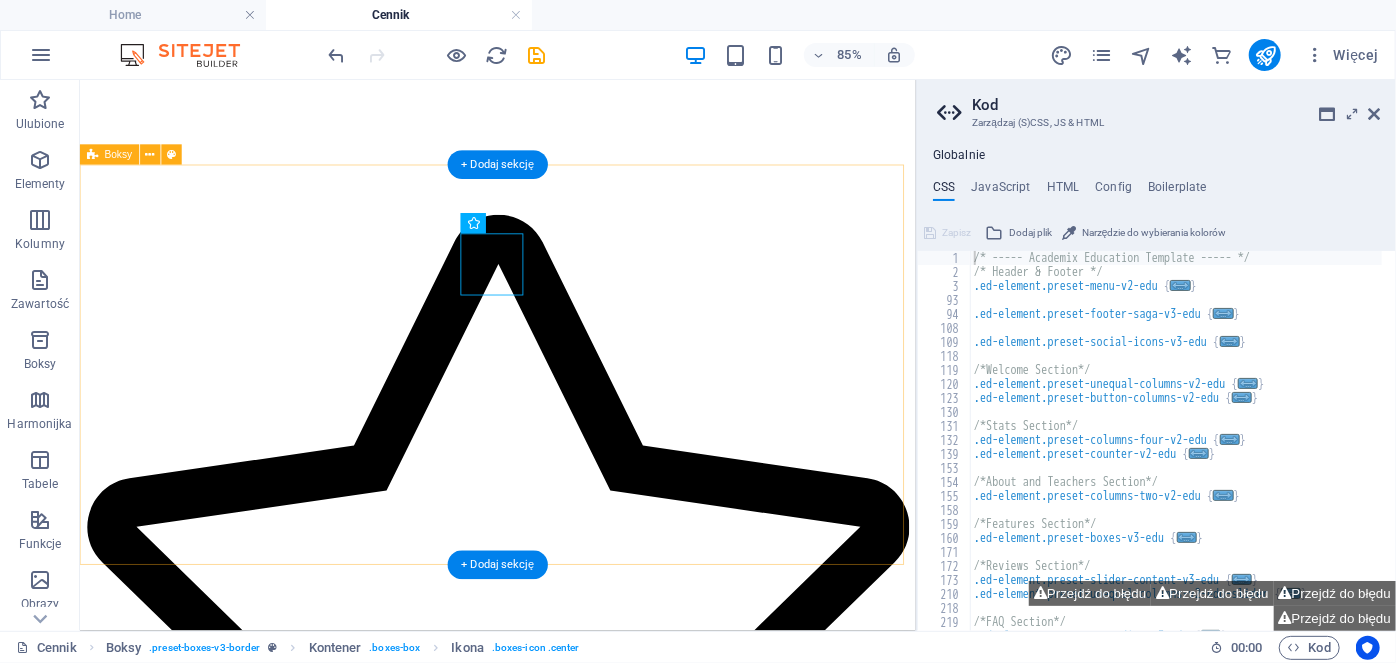 click on "Pick Up Starter dla dzieci 1,5+ 1 x w tygodniu po 45 minut licencjonowana metoda sensoryczna zabawa autorskie materiały Pick Up 2 dla dzieci 4/5 1x w tygodniu 2 x 30 minut licencjonowana metoda sensoryczne projekty autorskie materiały Pick Up 1 dla dzieci 3 + 1x w tygodniu 45 minut licencjonowana metoda sensoryczne projekty autorskie materiały" at bounding box center (572, 1888) 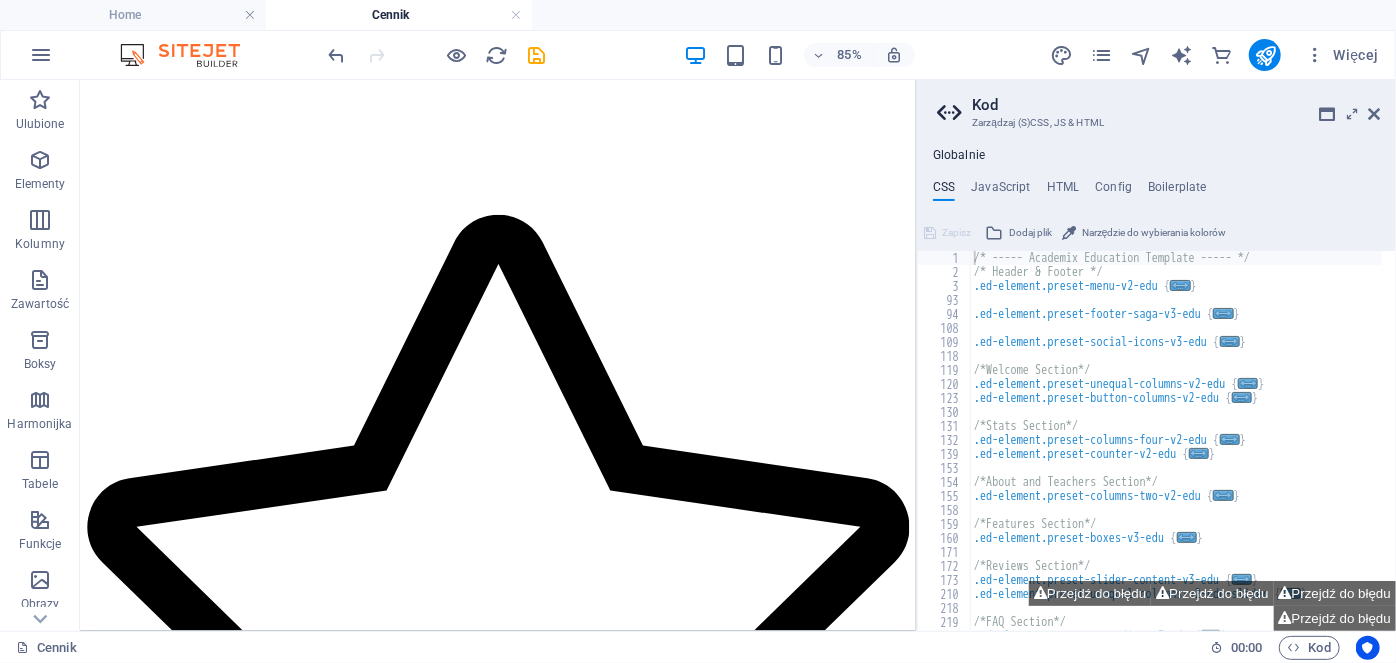 scroll, scrollTop: 1258, scrollLeft: 0, axis: vertical 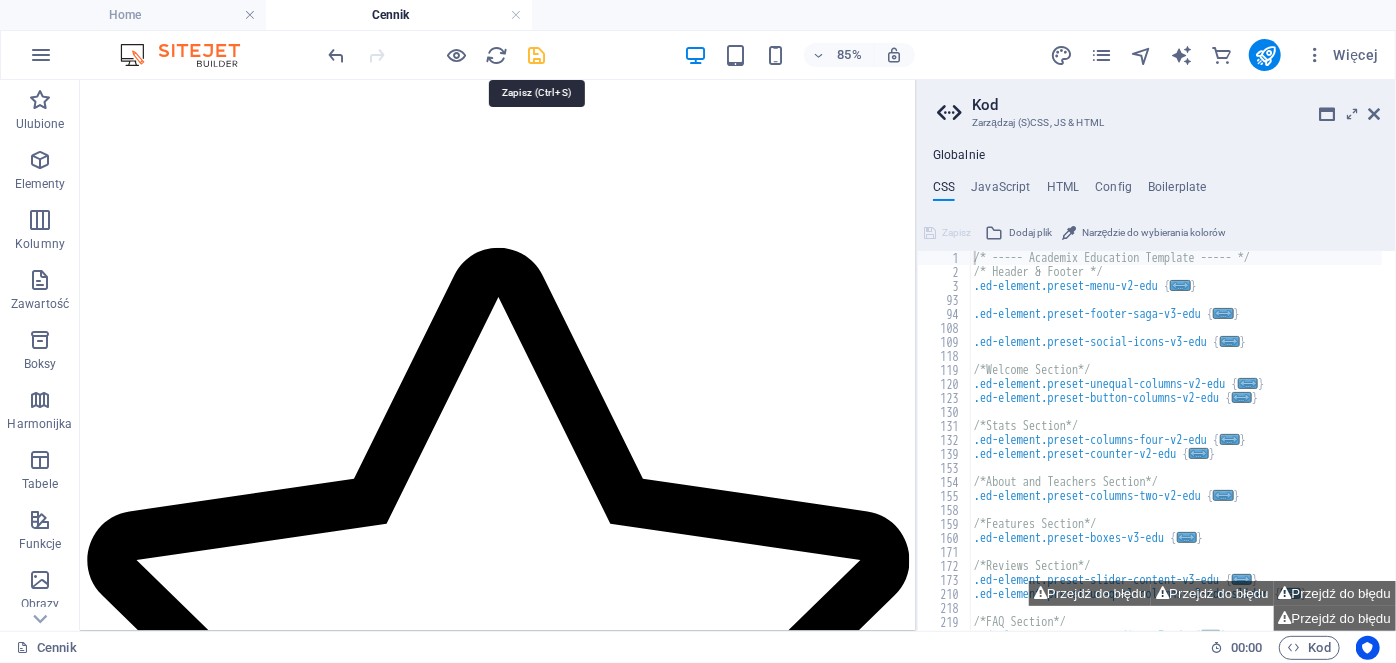 click at bounding box center [537, 55] 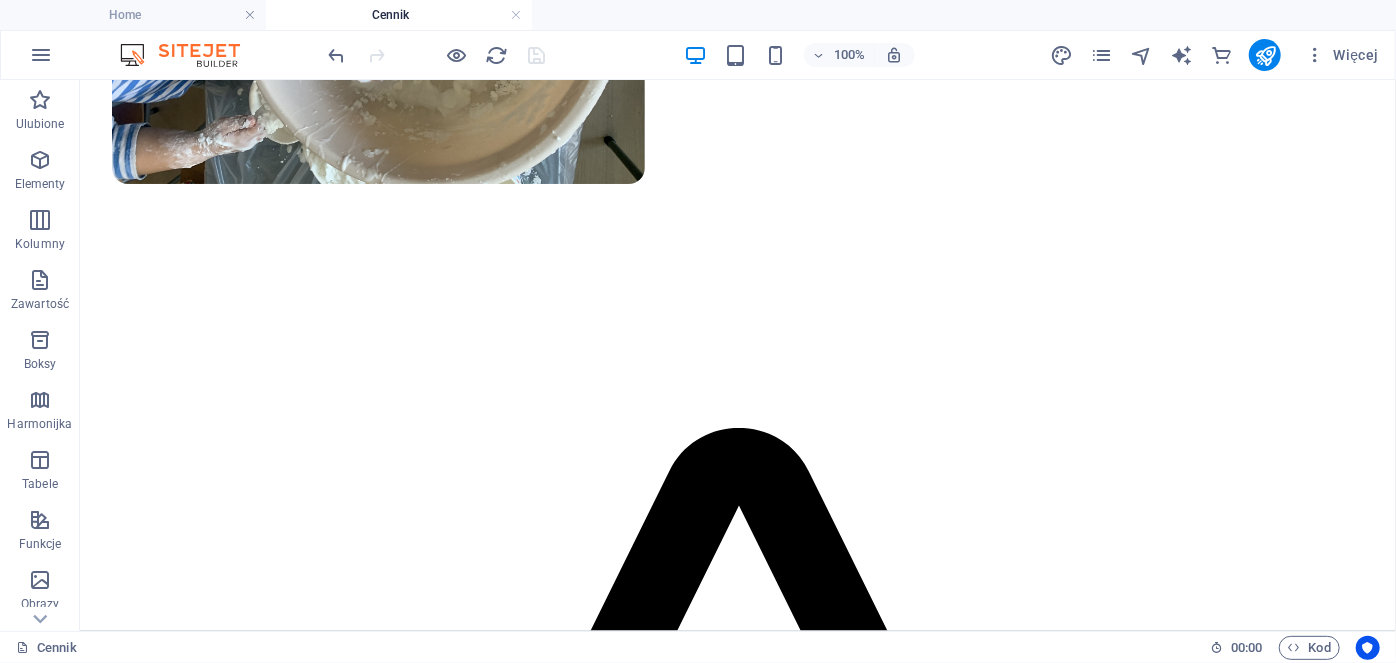 scroll, scrollTop: 1258, scrollLeft: 0, axis: vertical 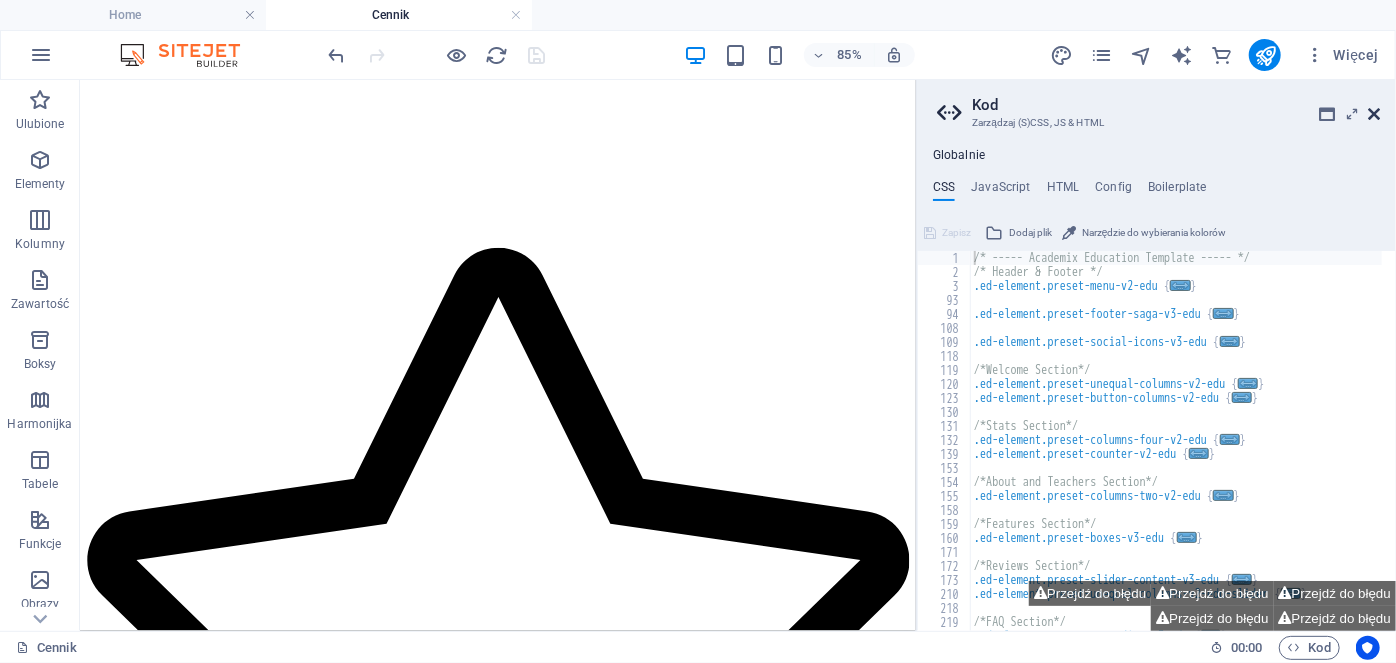 click at bounding box center [1374, 114] 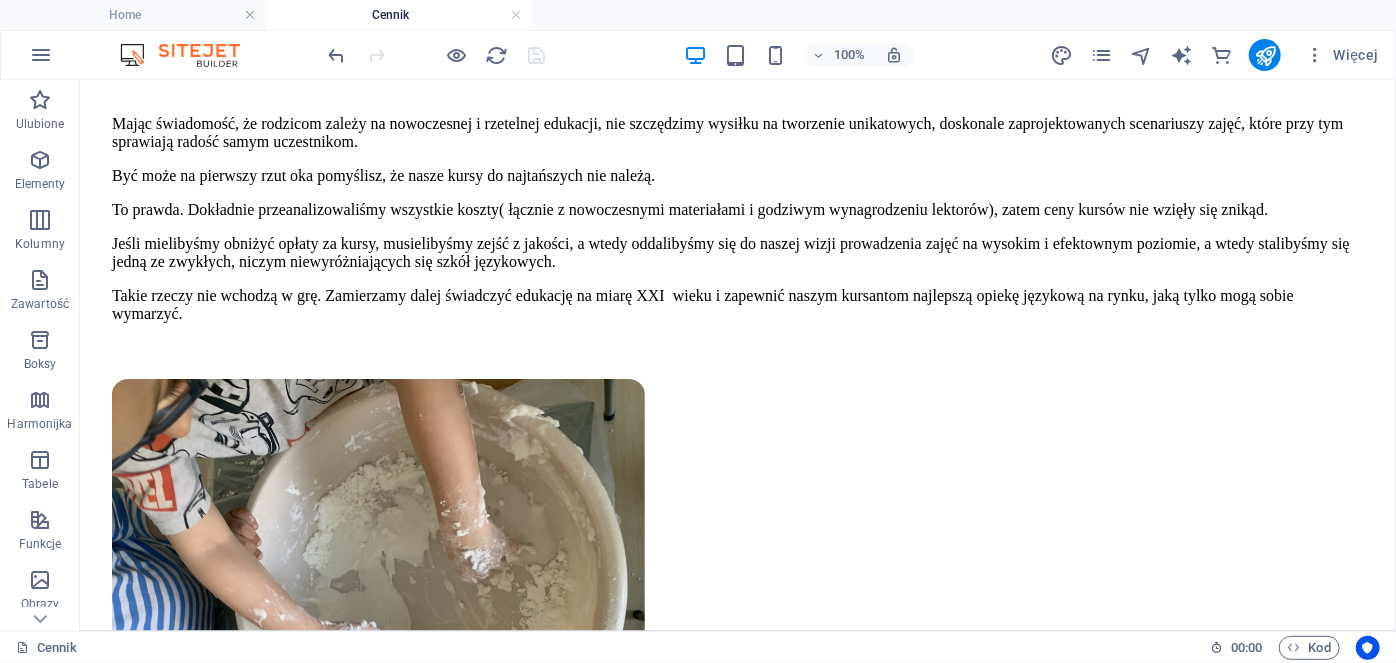 scroll, scrollTop: 0, scrollLeft: 0, axis: both 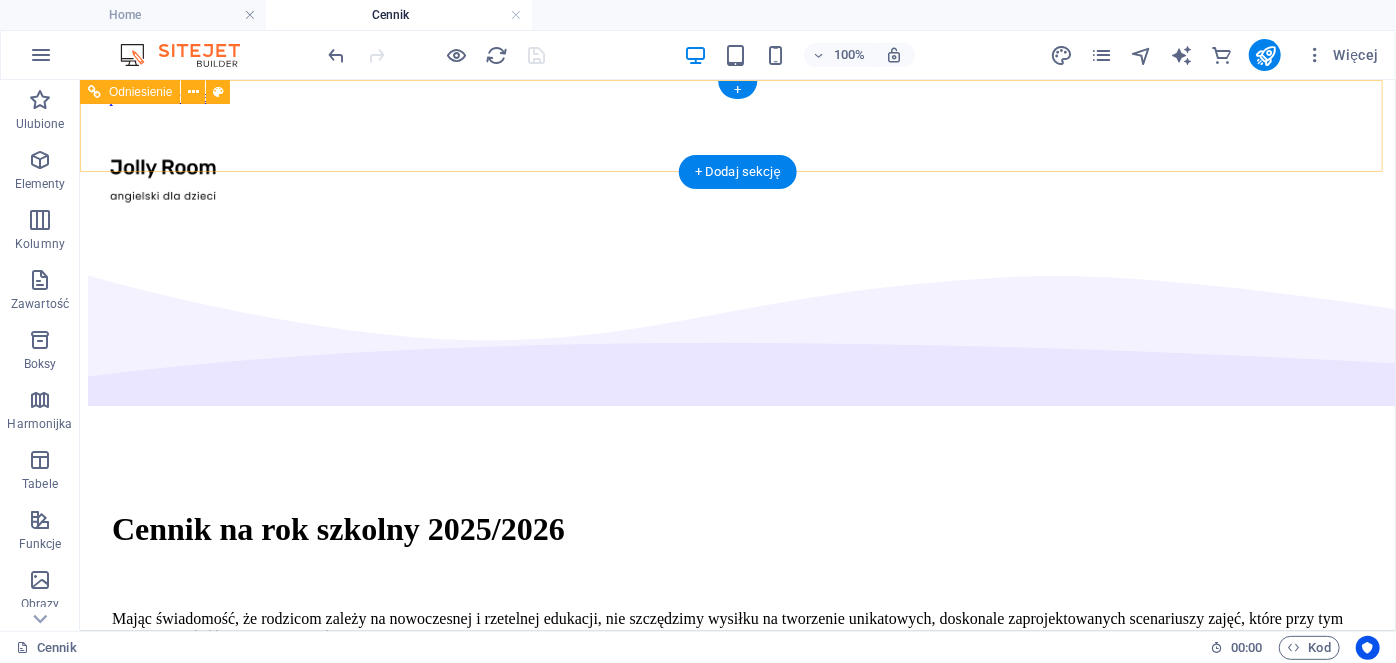 click on "Home Oferta Cennik O Nas Dokumenty Formularz" at bounding box center [737, 175] 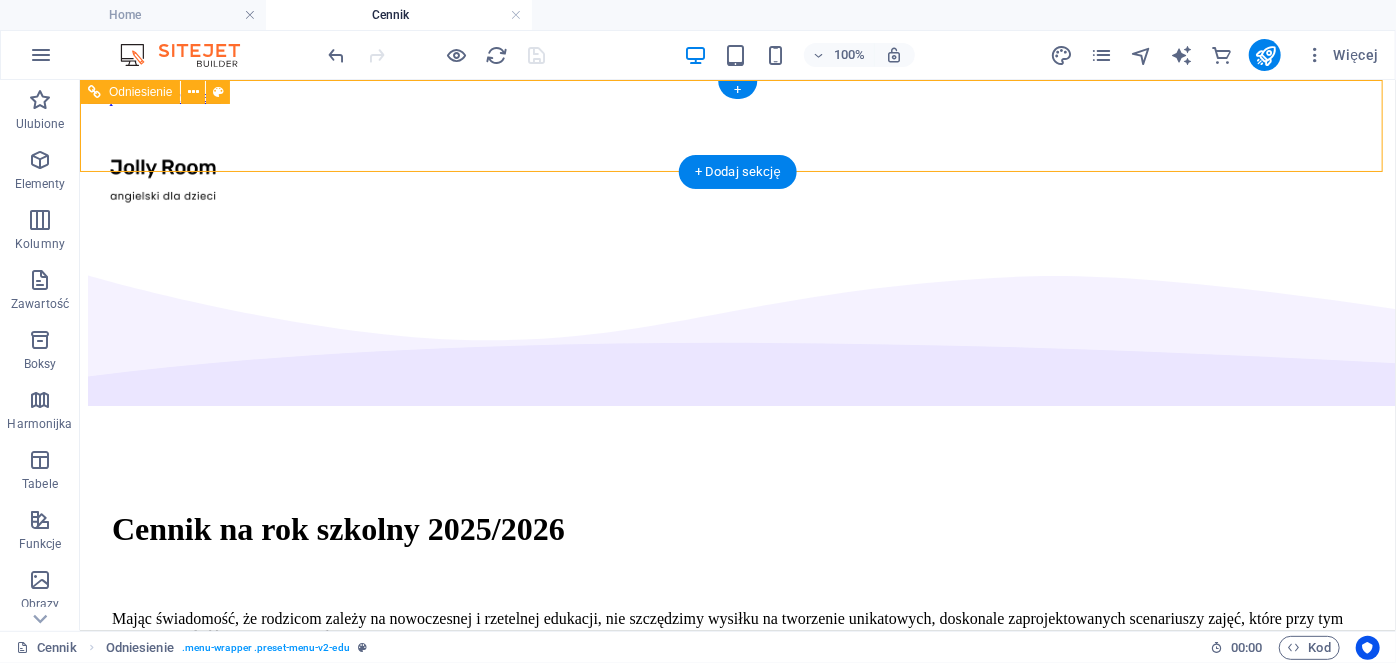 click on "Home Oferta Cennik O Nas Dokumenty Formularz" at bounding box center [737, 175] 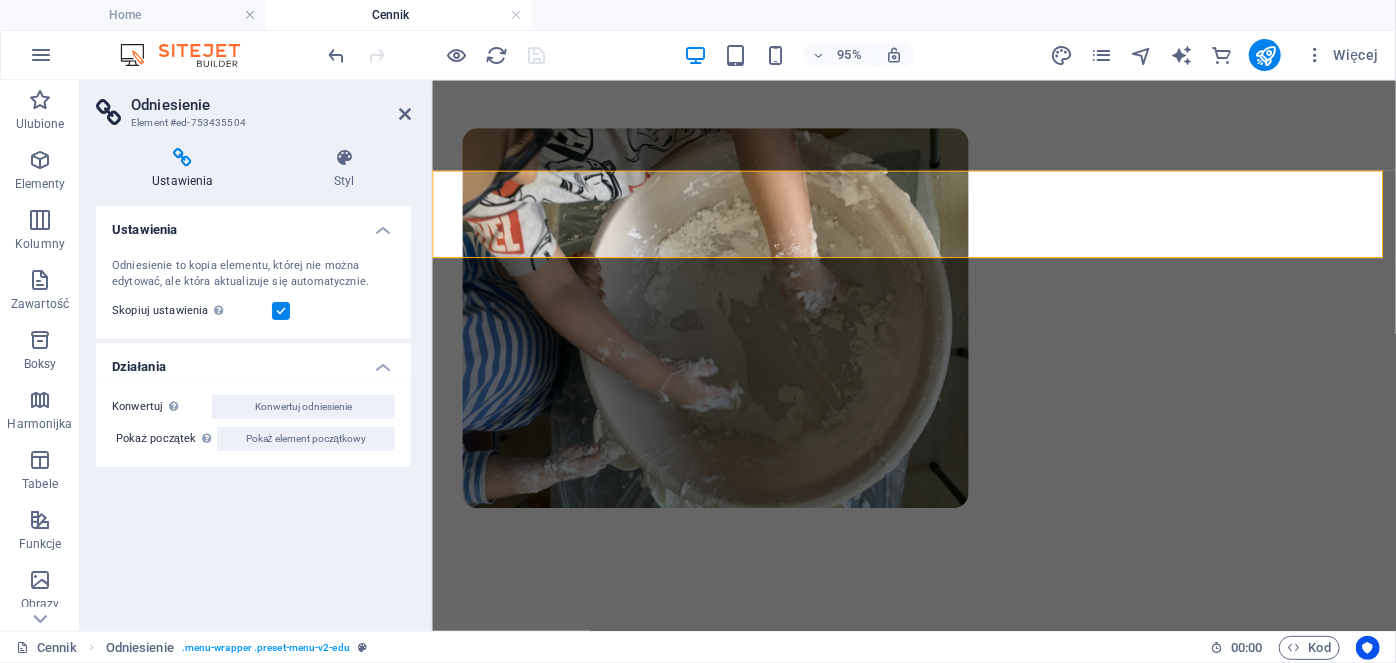 scroll, scrollTop: 0, scrollLeft: 0, axis: both 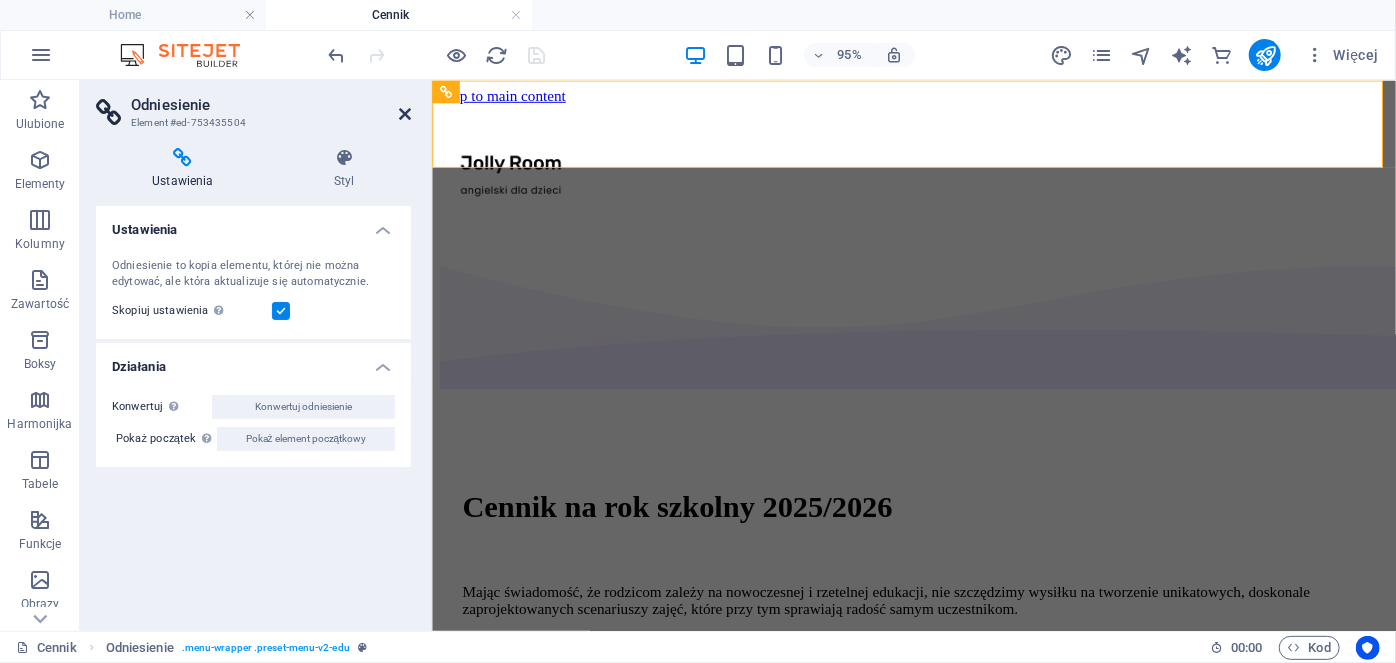 click at bounding box center (405, 114) 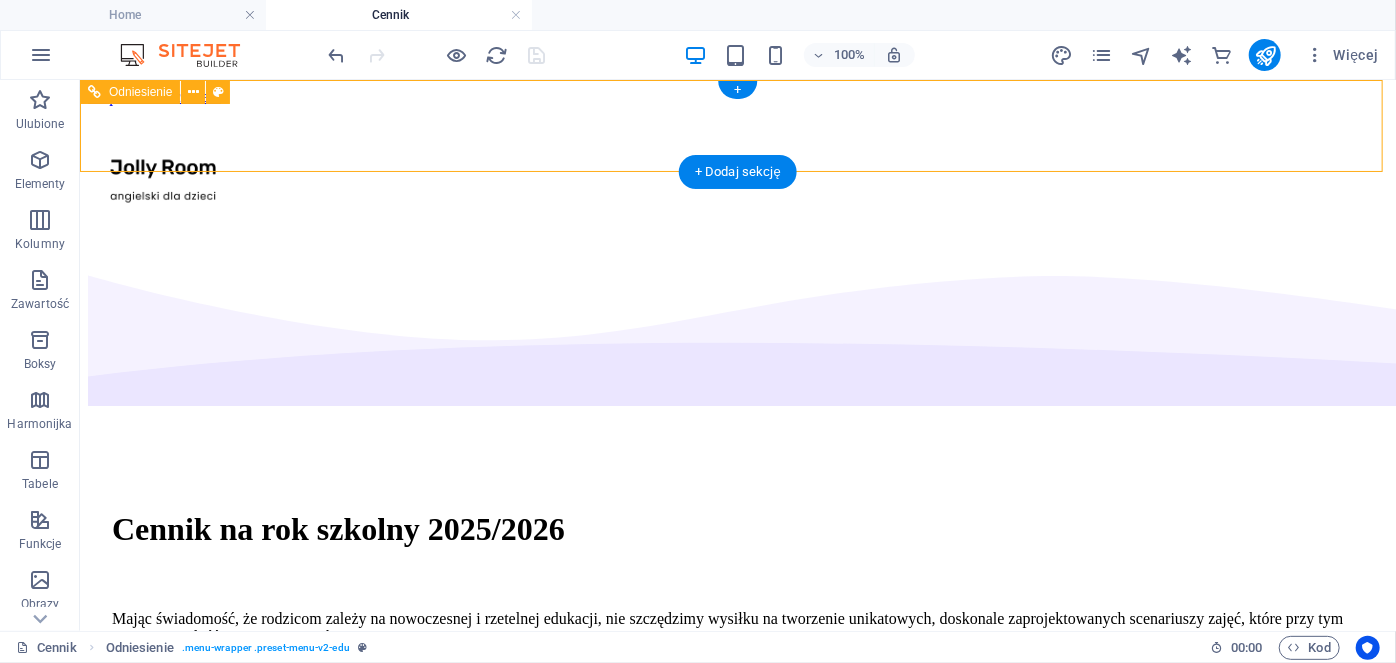 click on "Home Oferta Cennik O Nas Dokumenty Formularz" at bounding box center (737, 175) 